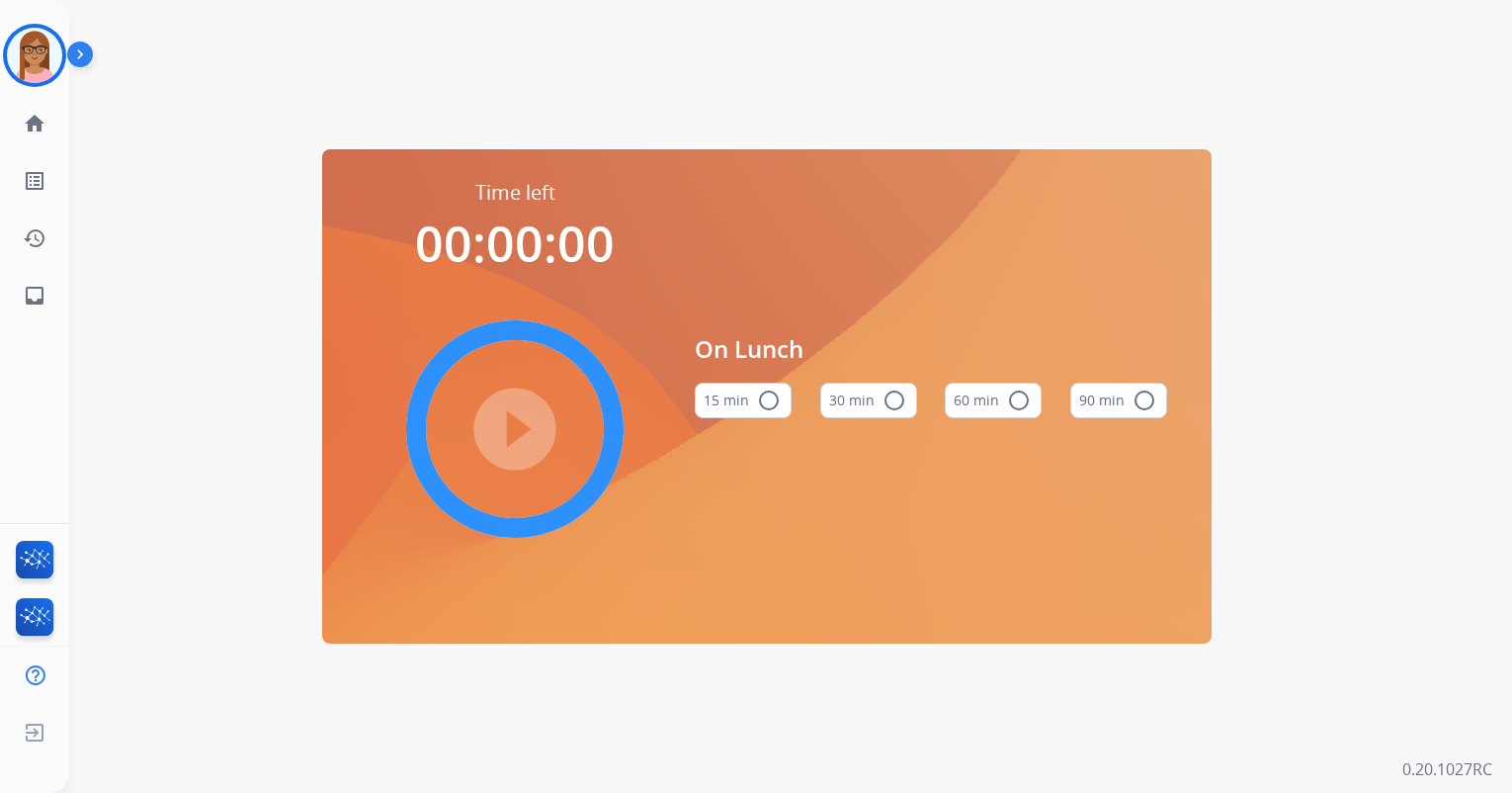 scroll, scrollTop: 0, scrollLeft: 0, axis: both 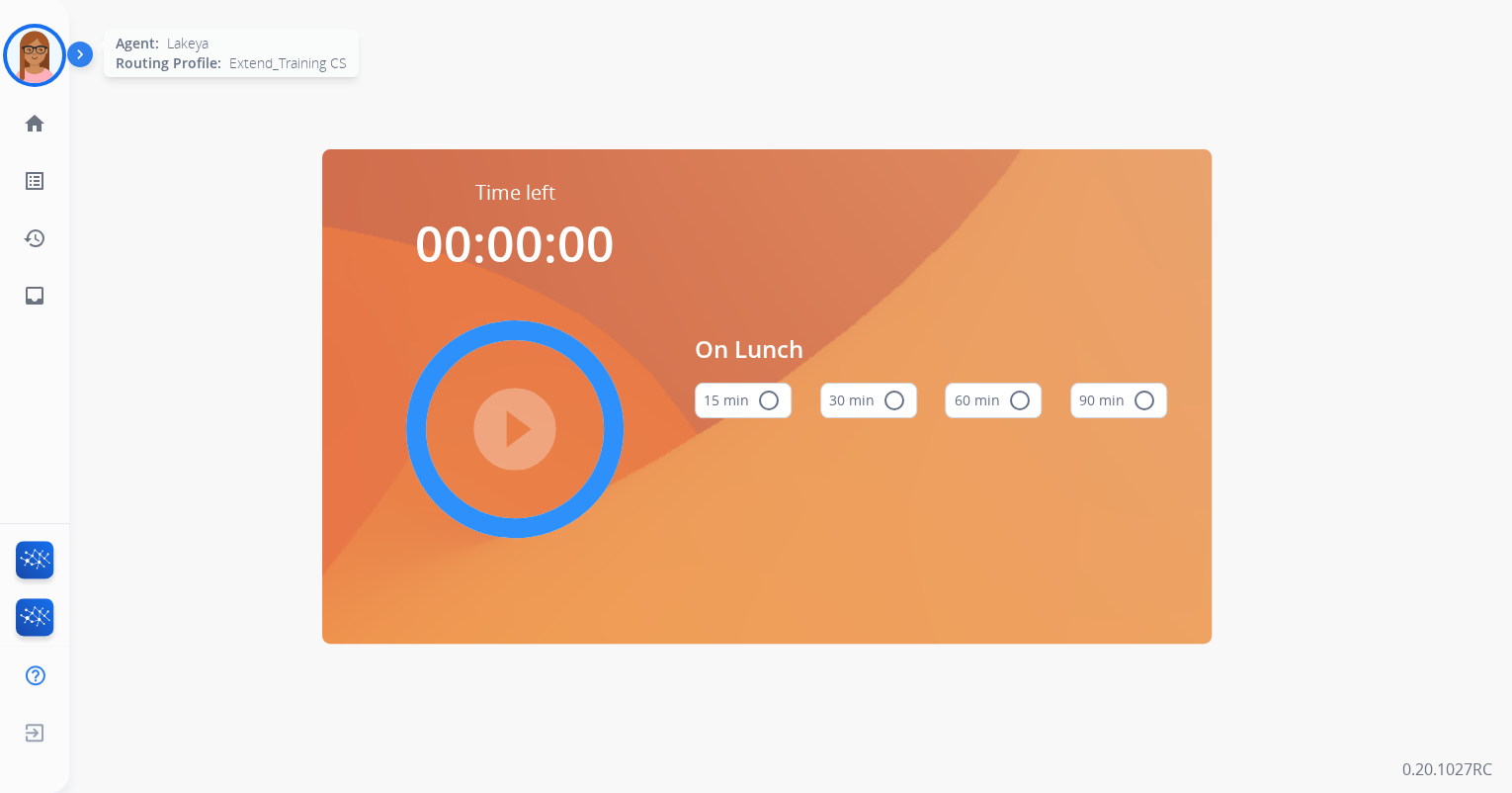 click at bounding box center (35, 55) 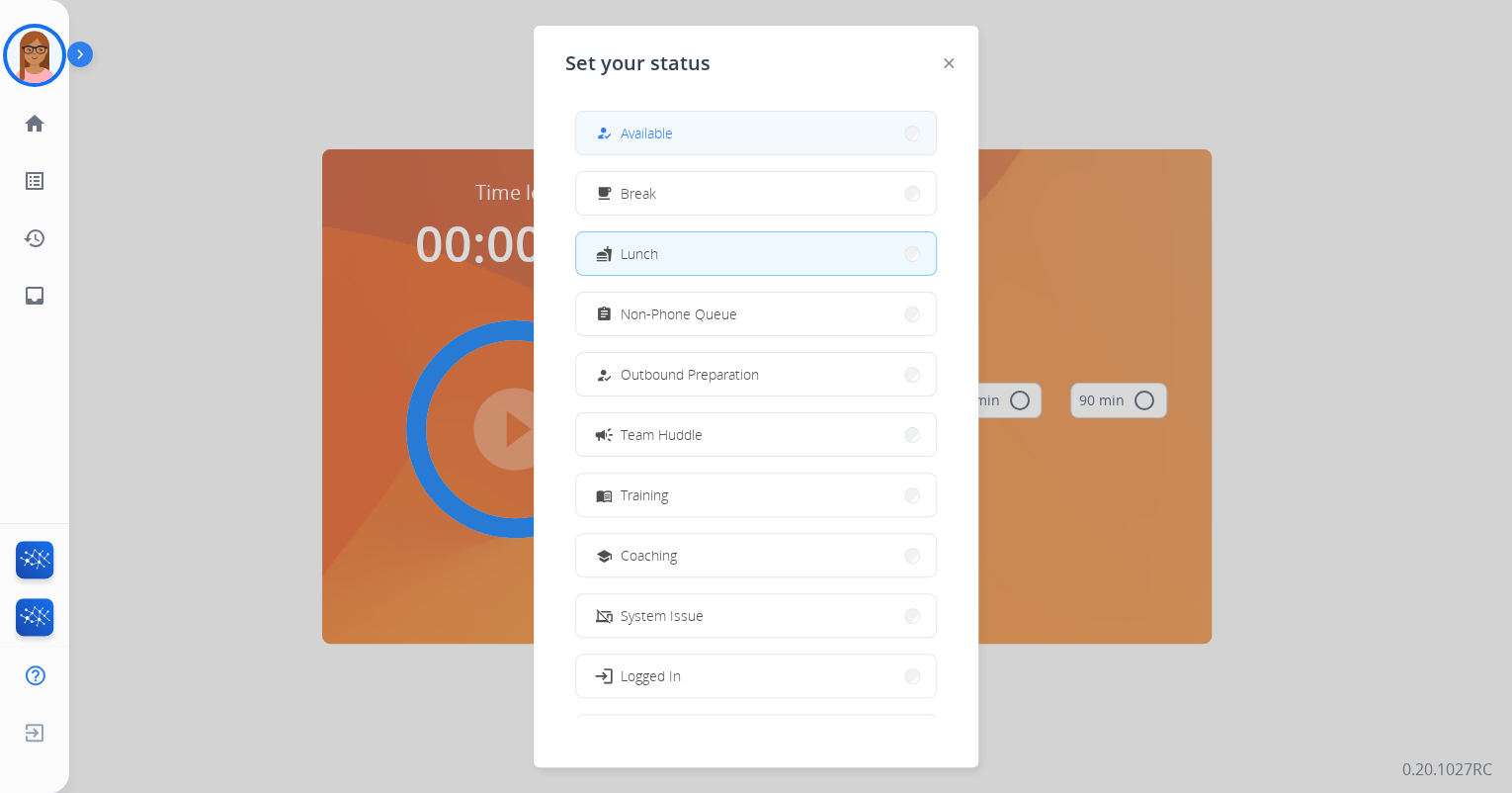 click on "Available" at bounding box center (646, 132) 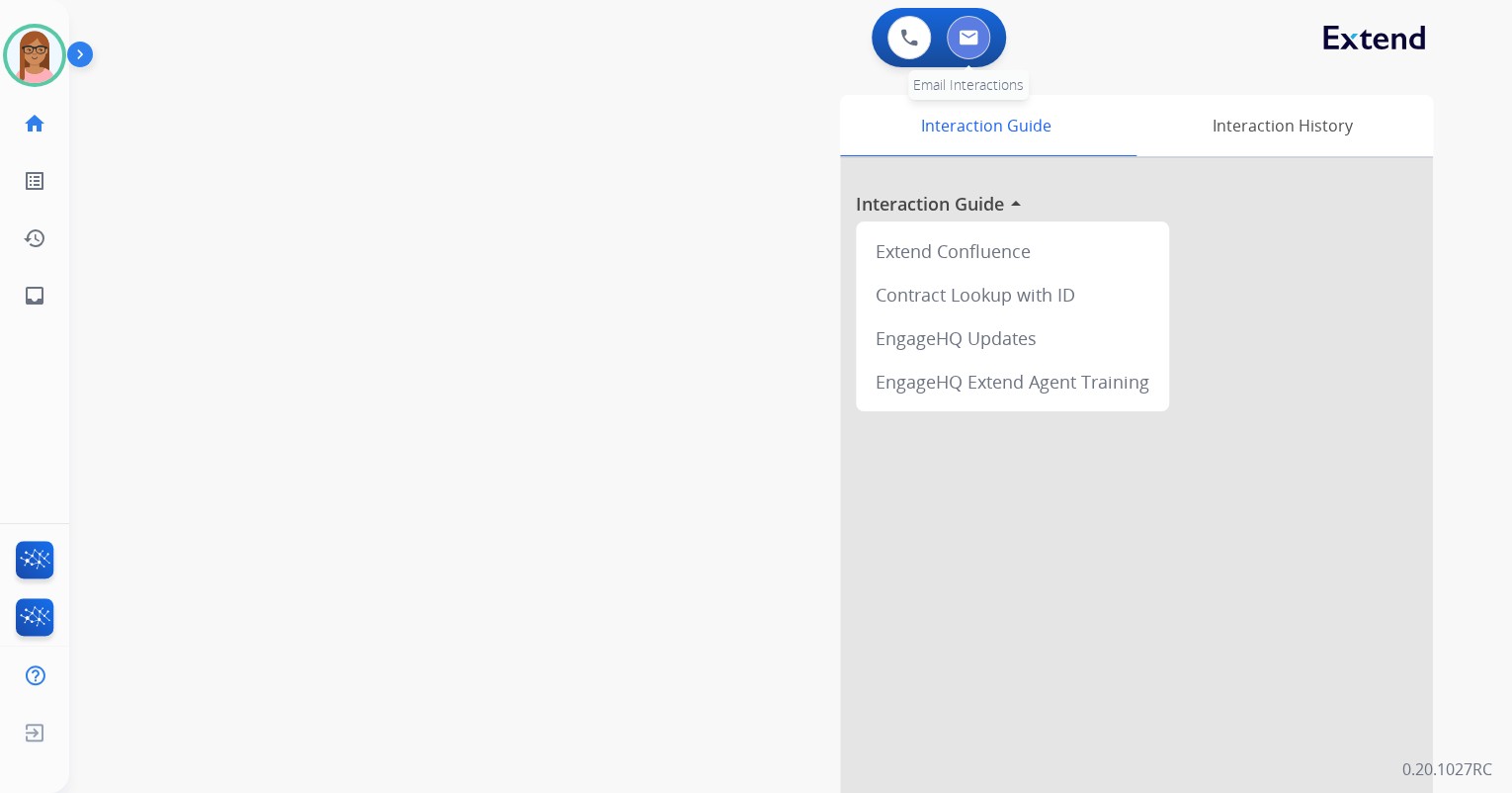click at bounding box center (968, 38) 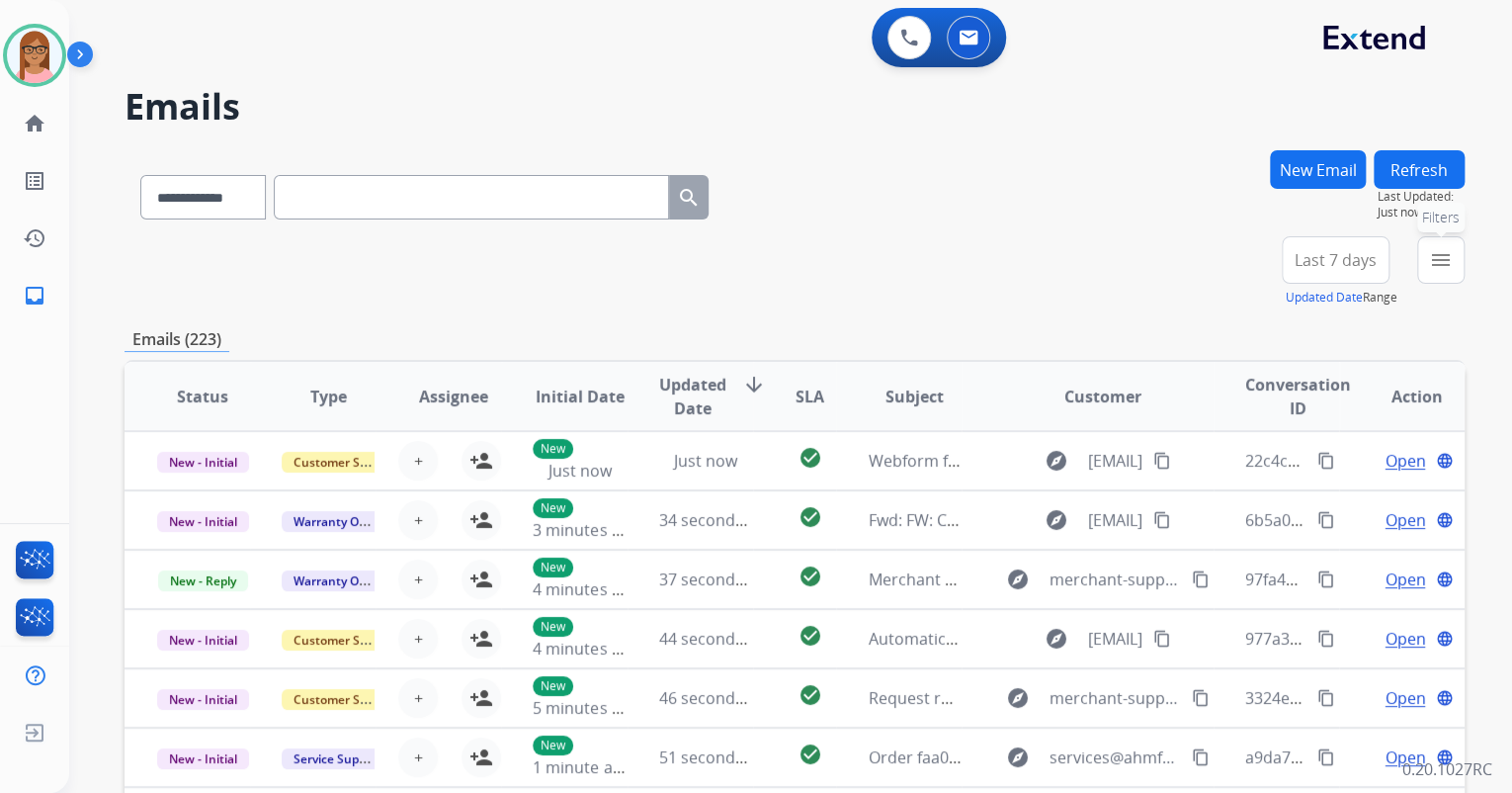 click on "menu" at bounding box center (1441, 260) 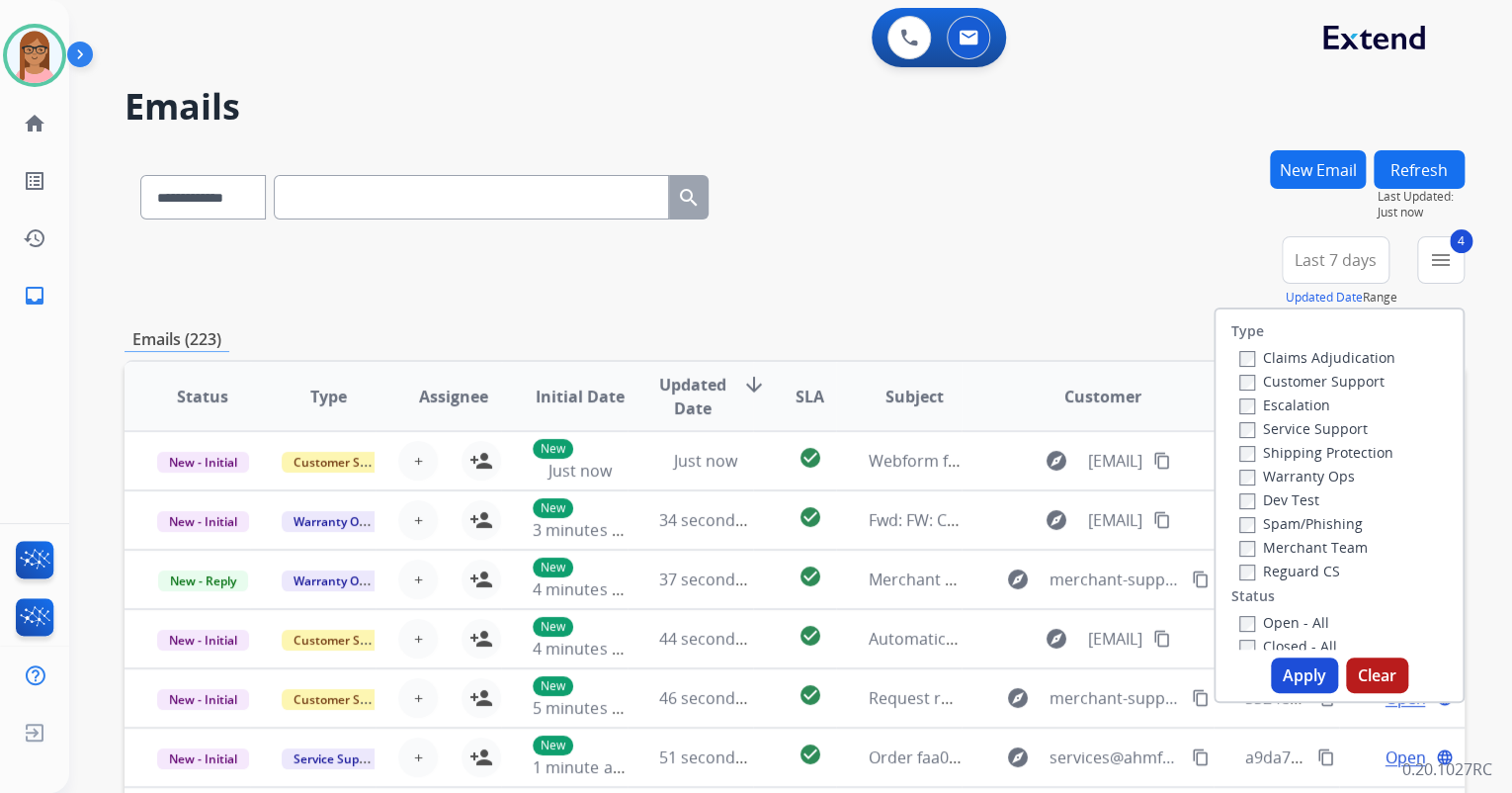 click on "Apply" at bounding box center [1304, 675] 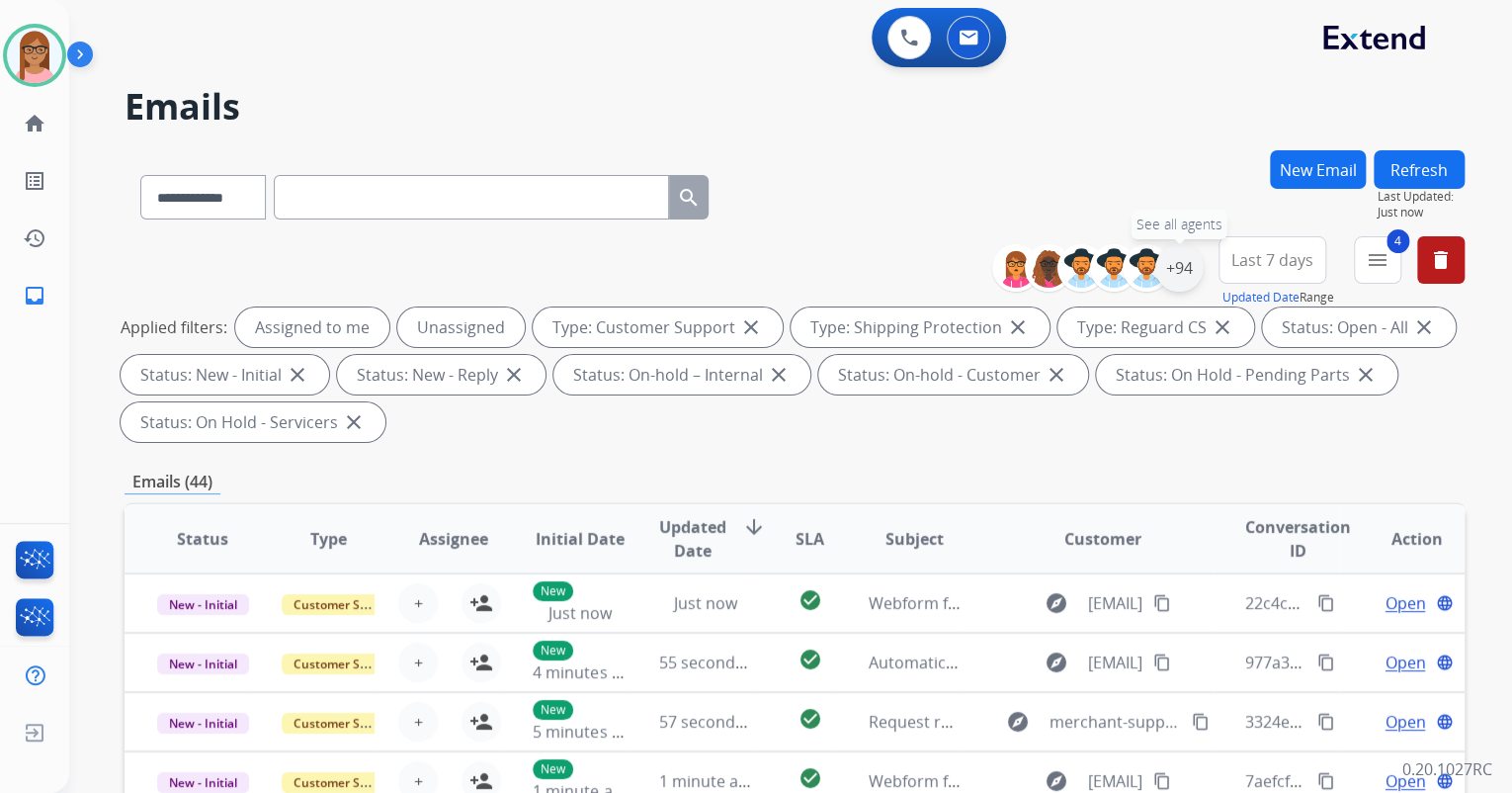 click on "+94" at bounding box center [1179, 268] 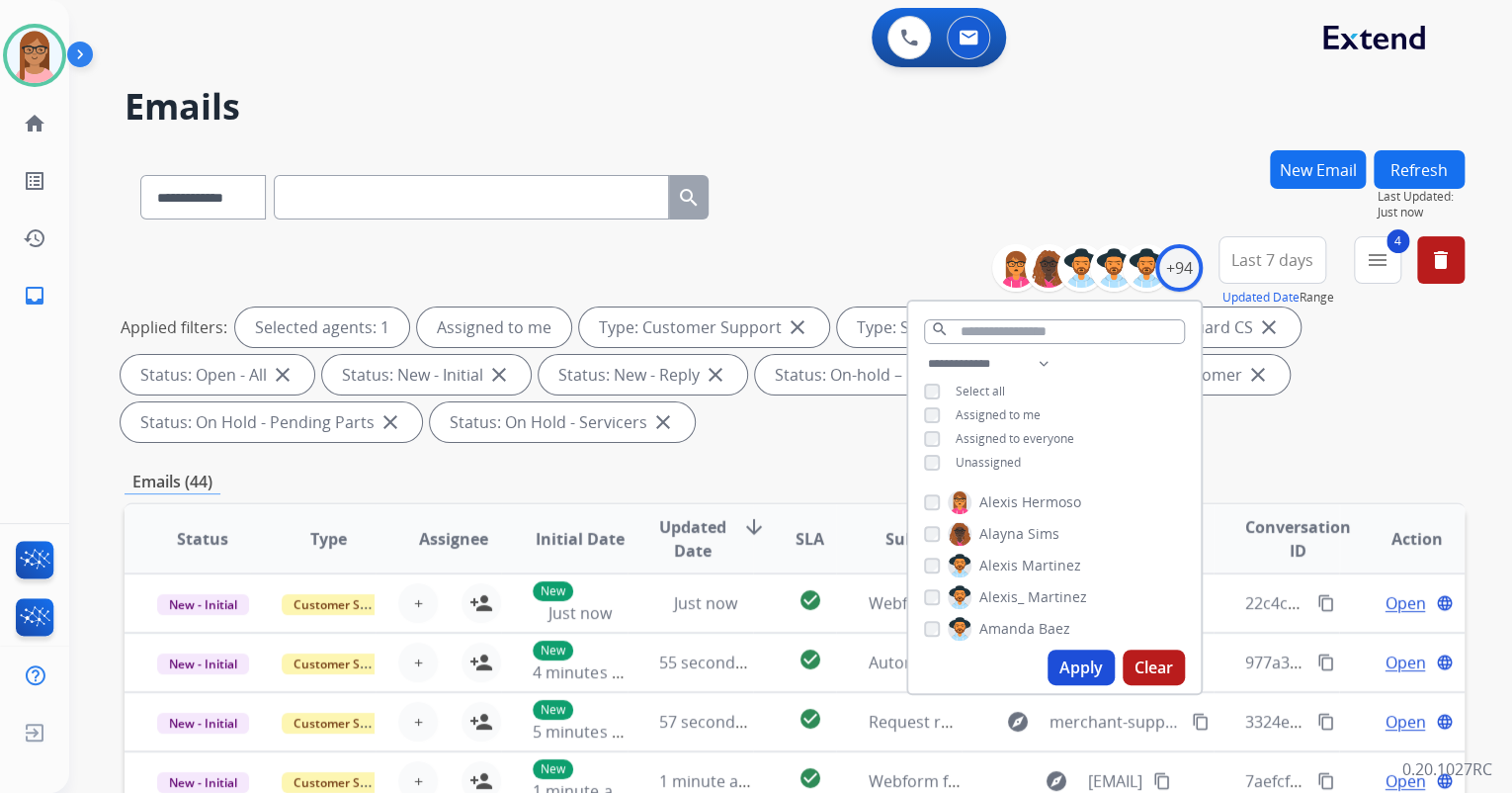 click on "Apply" at bounding box center (1081, 667) 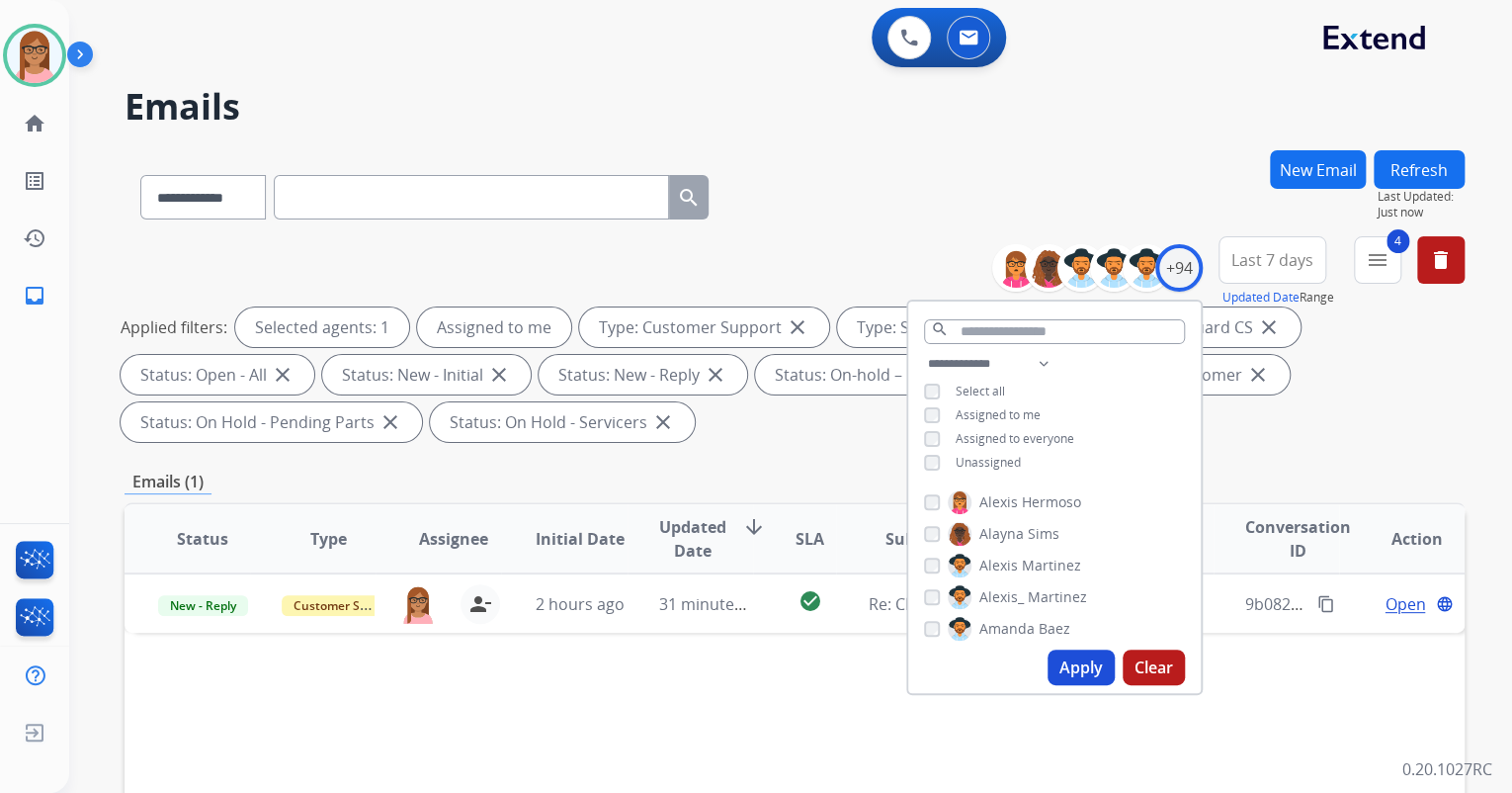 click on "Status Type Assignee Initial Date Updated Date arrow_downward SLA Subject Customer Conversation ID Action New - Reply Customer Support [EMAIL] person_remove Unassign to Me 2 hours ago 31 minutes ago check_circle  Re: Claim video  explore [EMAIL] content_copy  [UUID]  content_copy Open language" at bounding box center [795, 834] 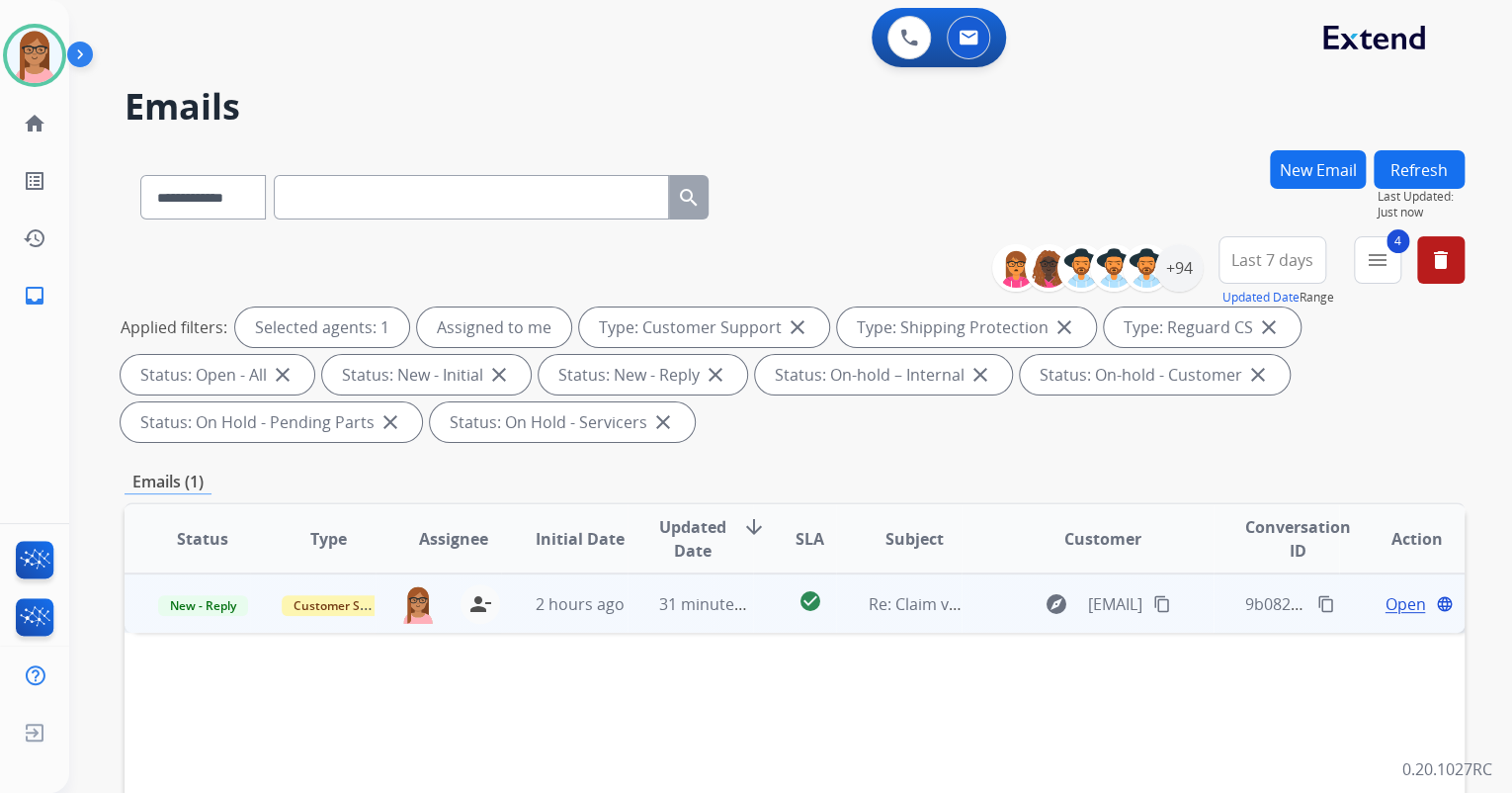 click on "Open" at bounding box center (1404, 604) 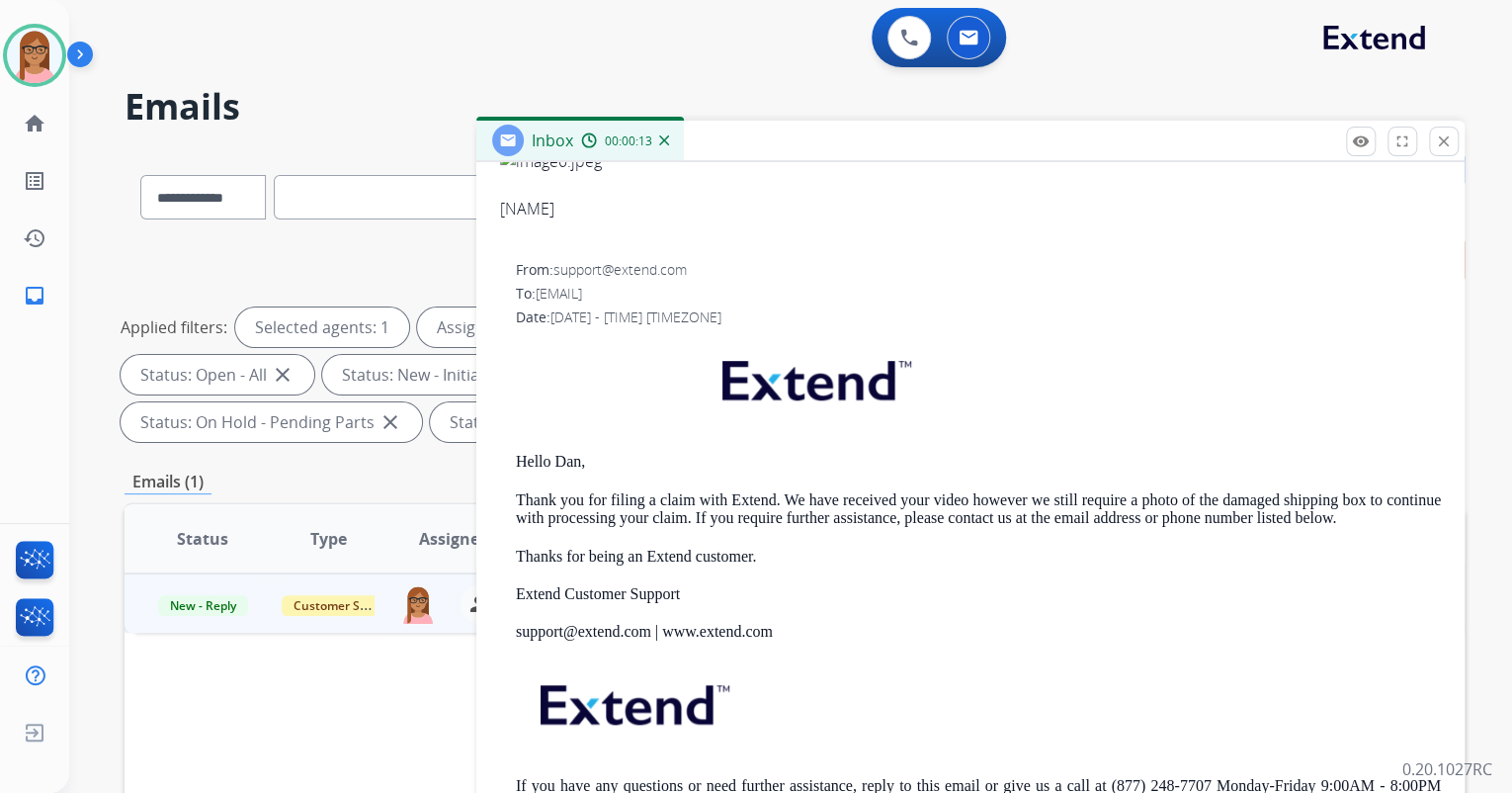 scroll, scrollTop: 461, scrollLeft: 0, axis: vertical 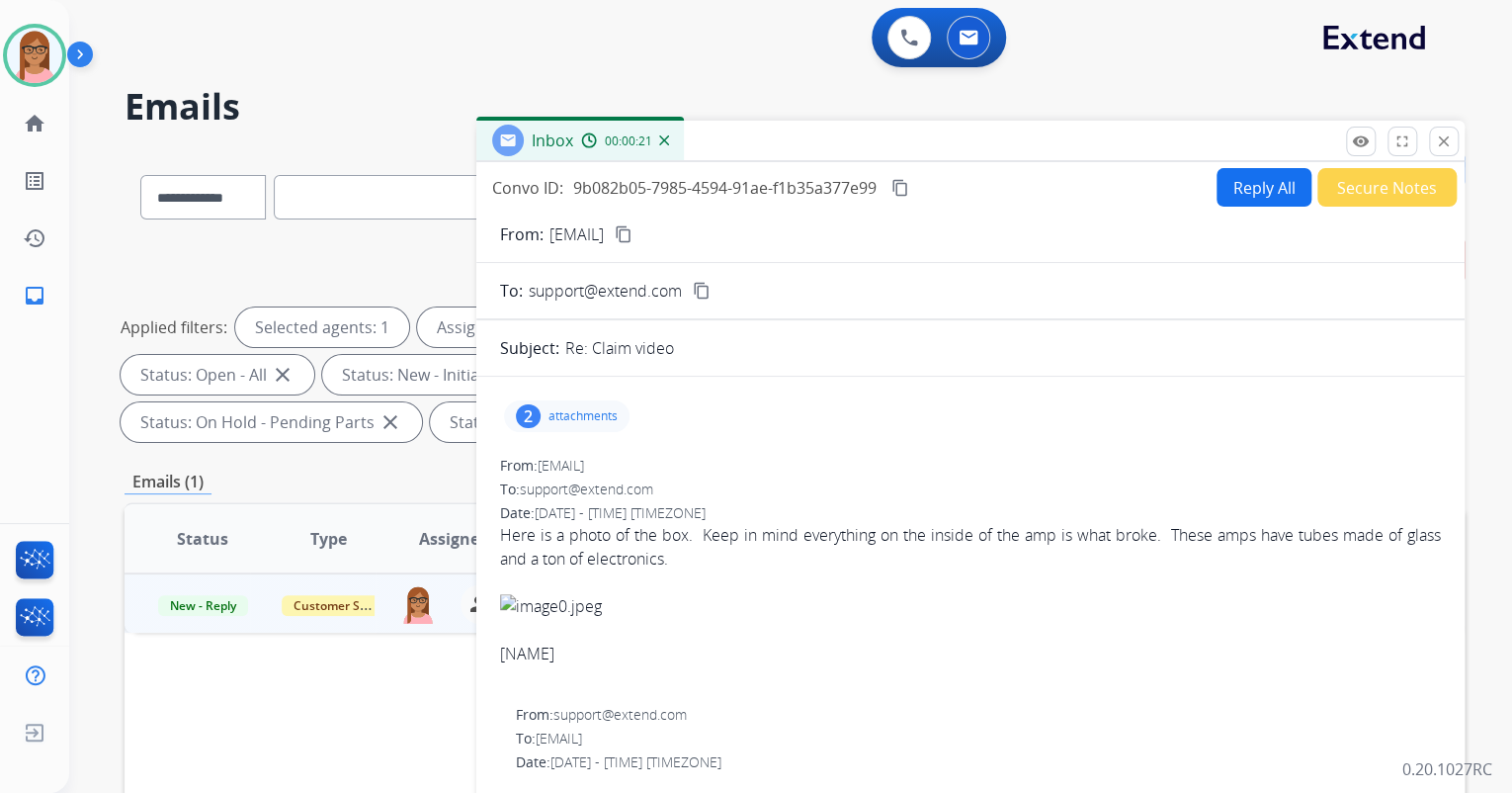 click on "2 attachments" at bounding box center (566, 416) 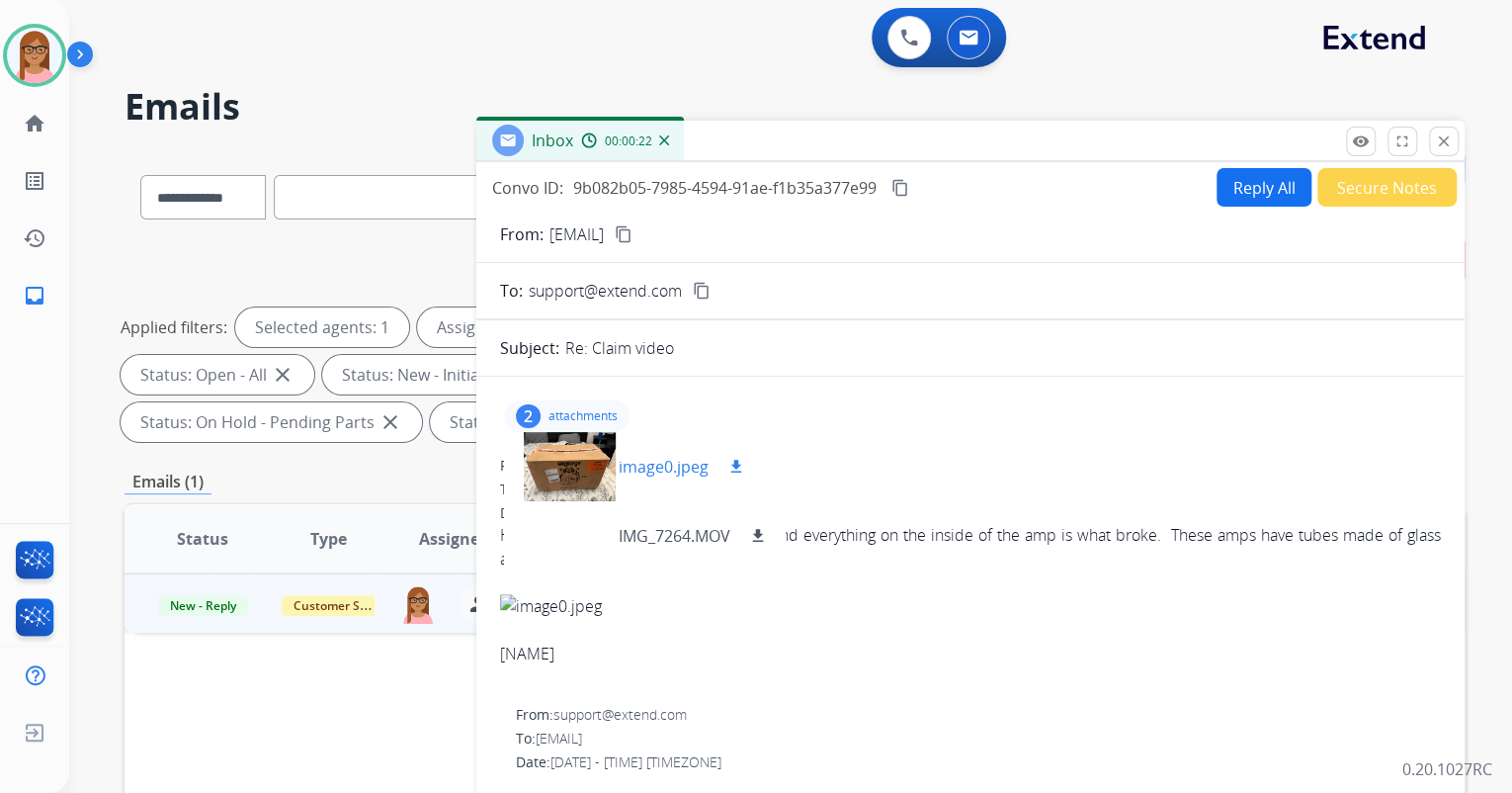click at bounding box center (569, 467) 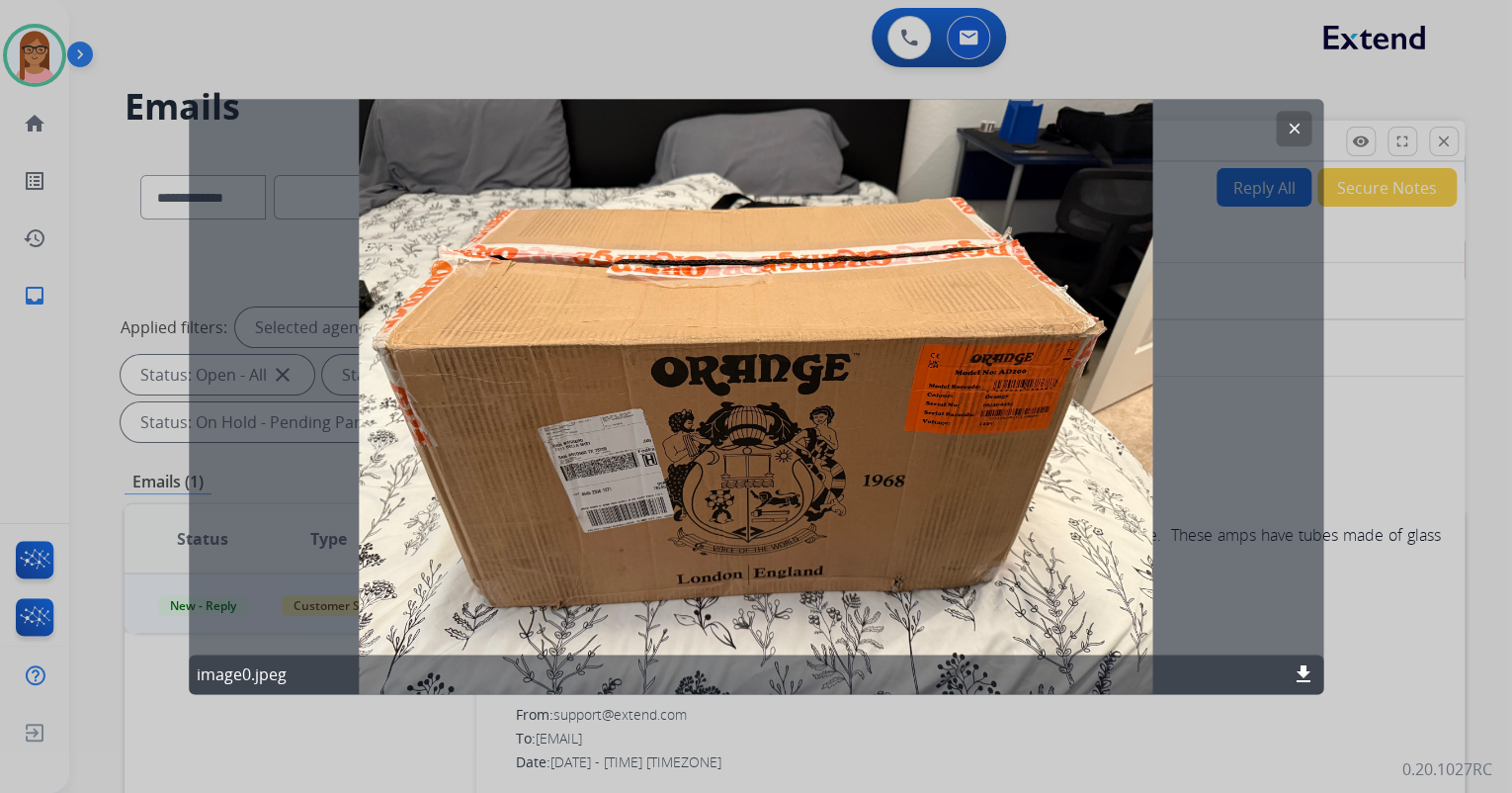 click on "clear" 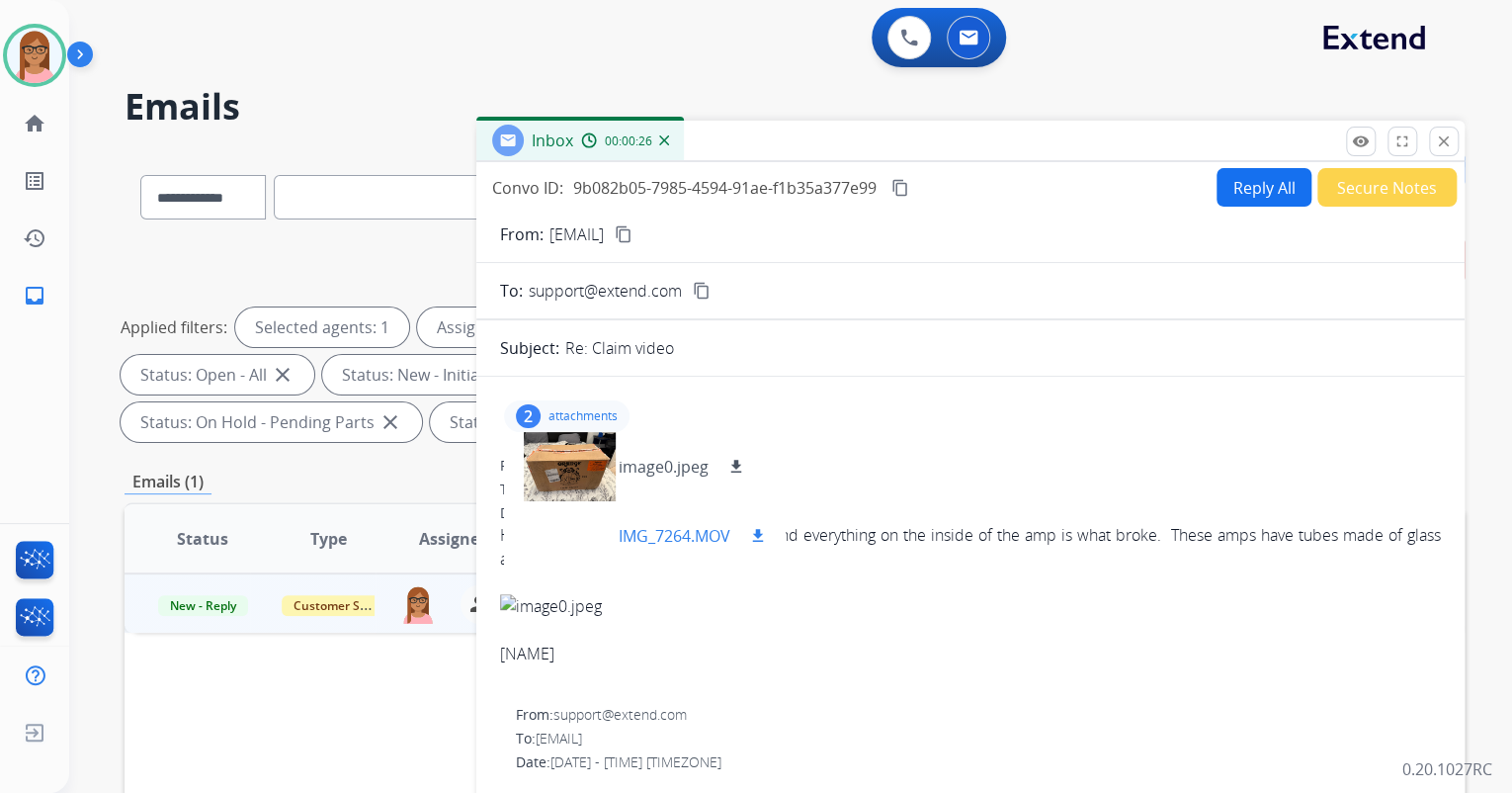 click at bounding box center [569, 536] 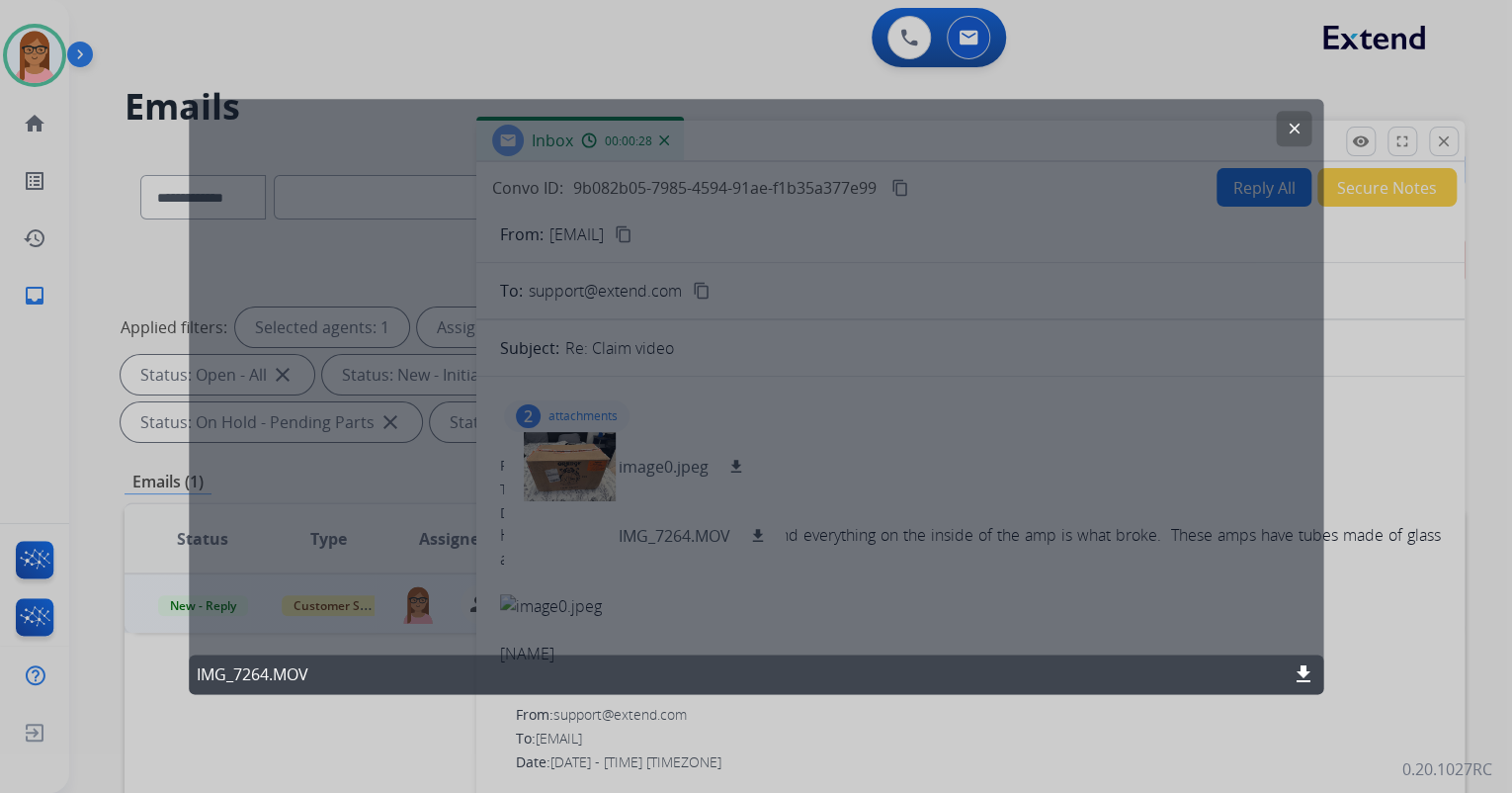 click on "clear" 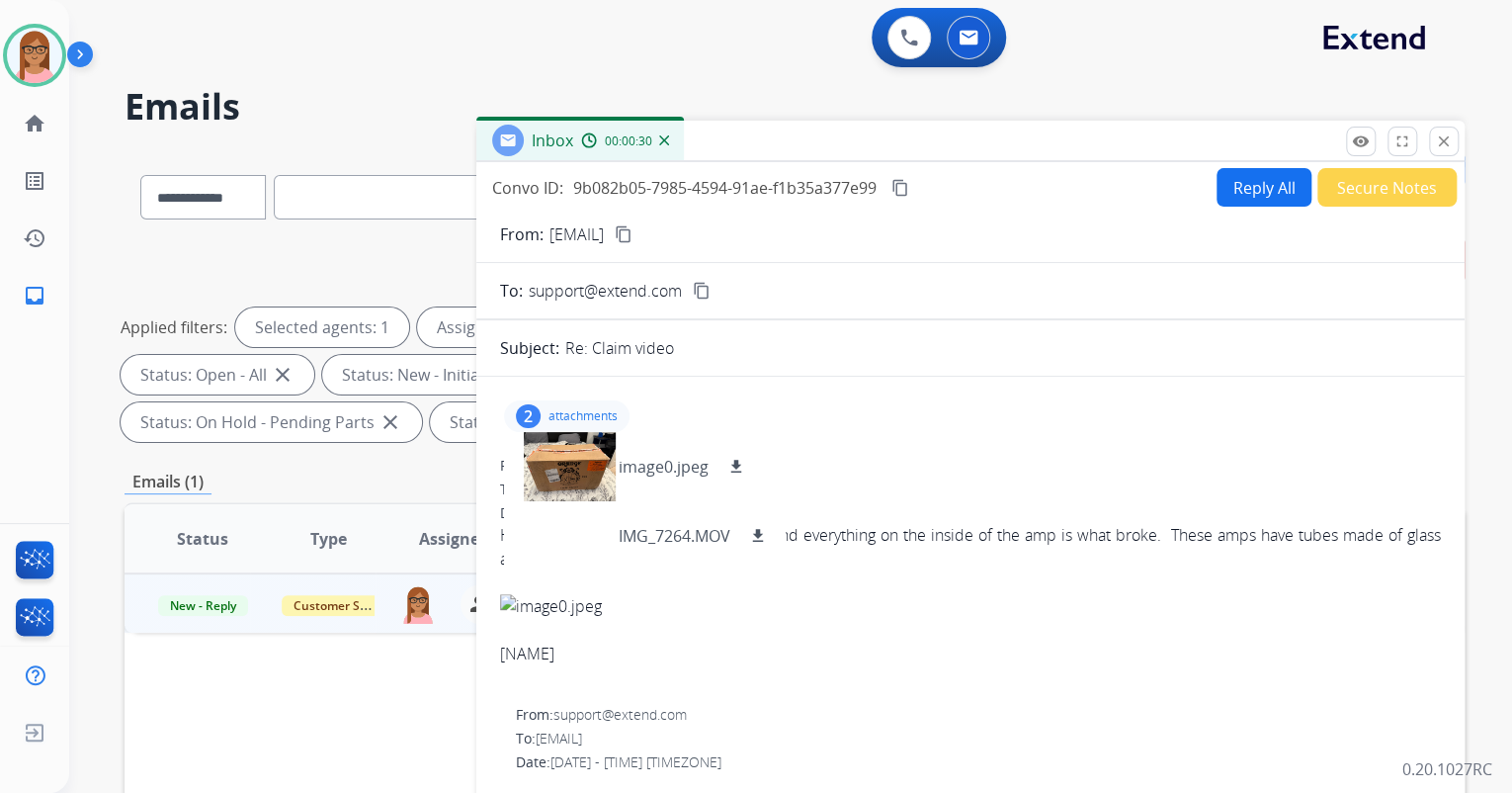 click on "content_copy" at bounding box center (624, 234) 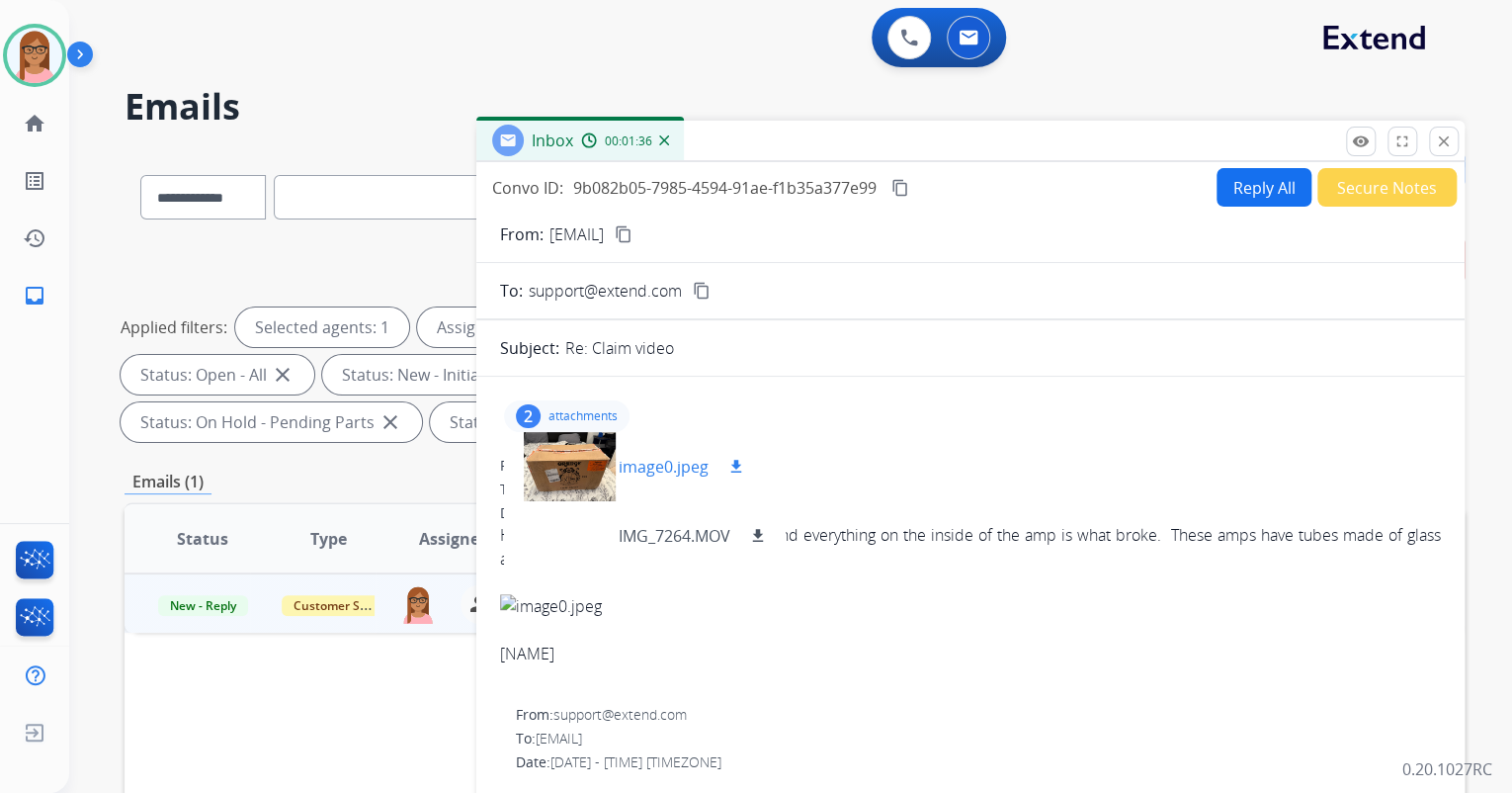 click on "download" at bounding box center (736, 467) 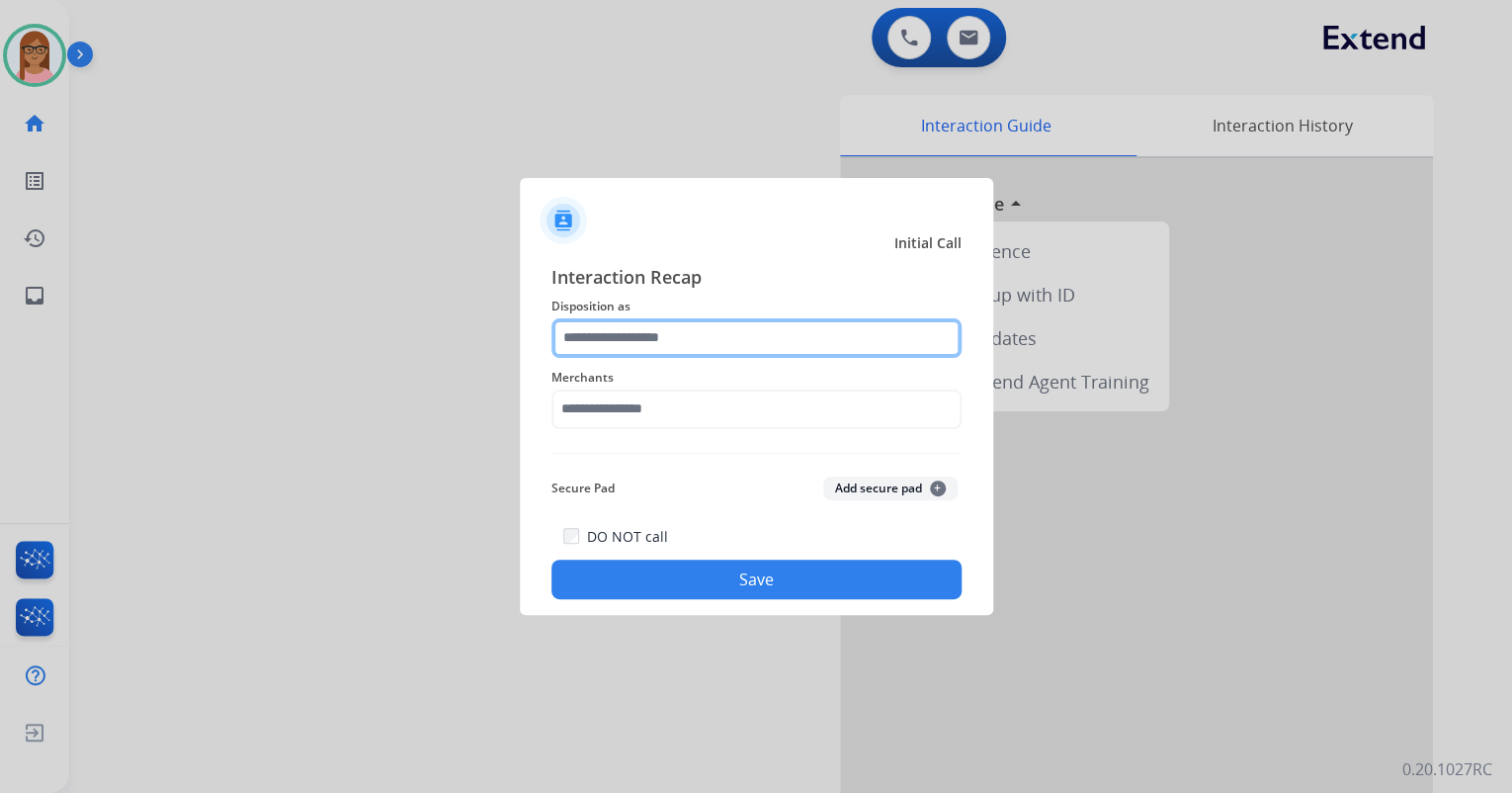 click 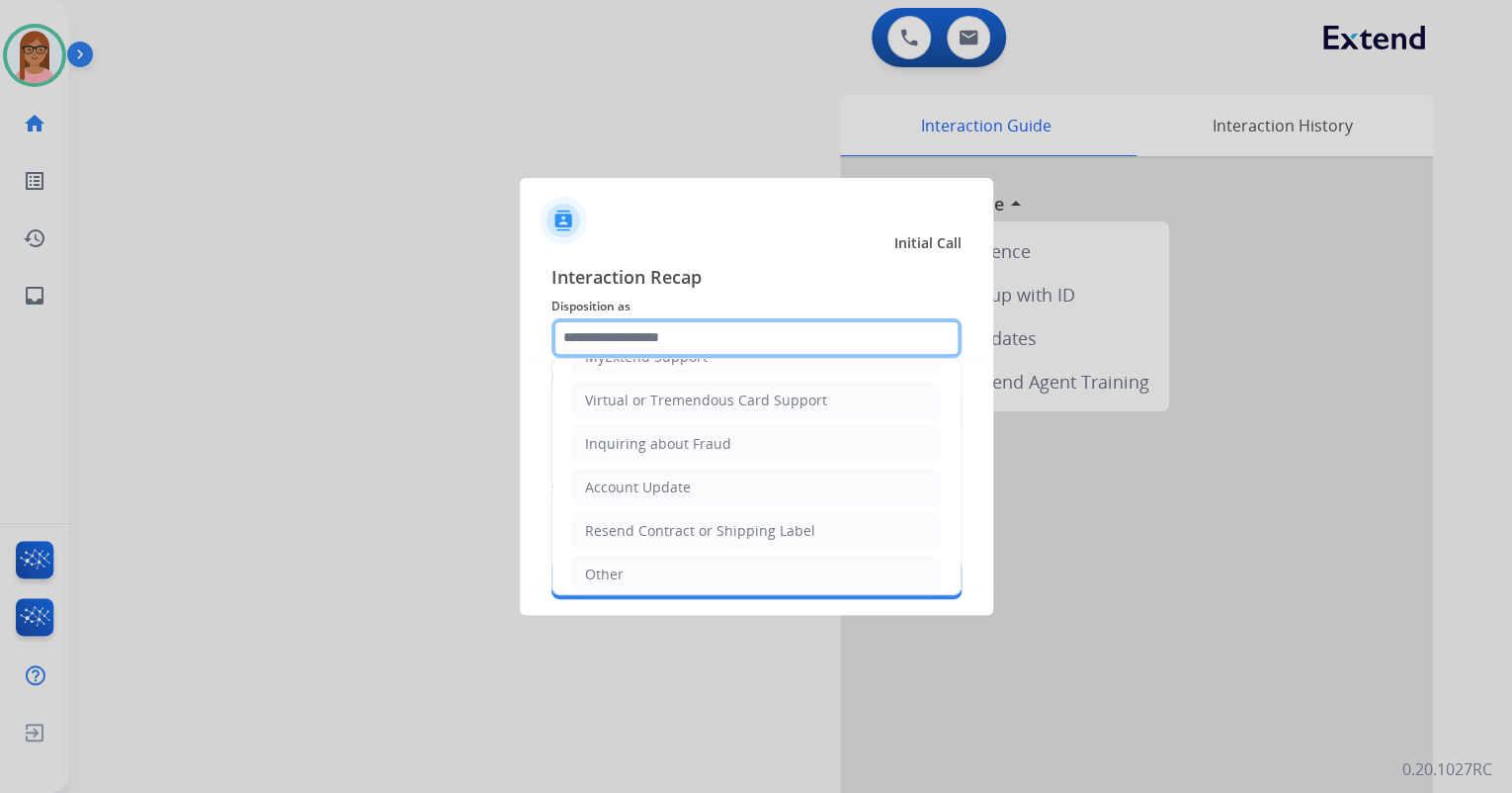 scroll, scrollTop: 303, scrollLeft: 0, axis: vertical 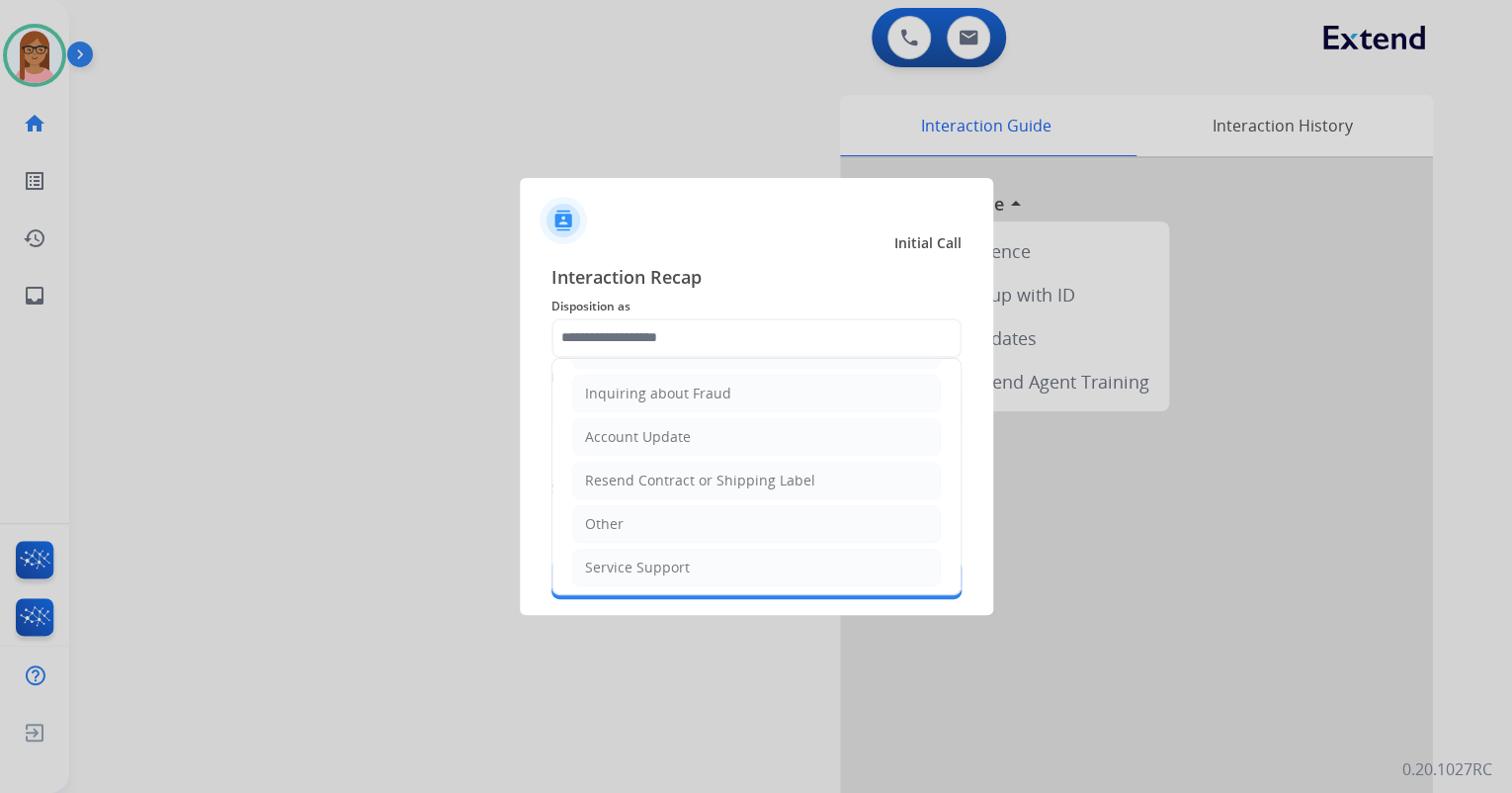 click on "Other" 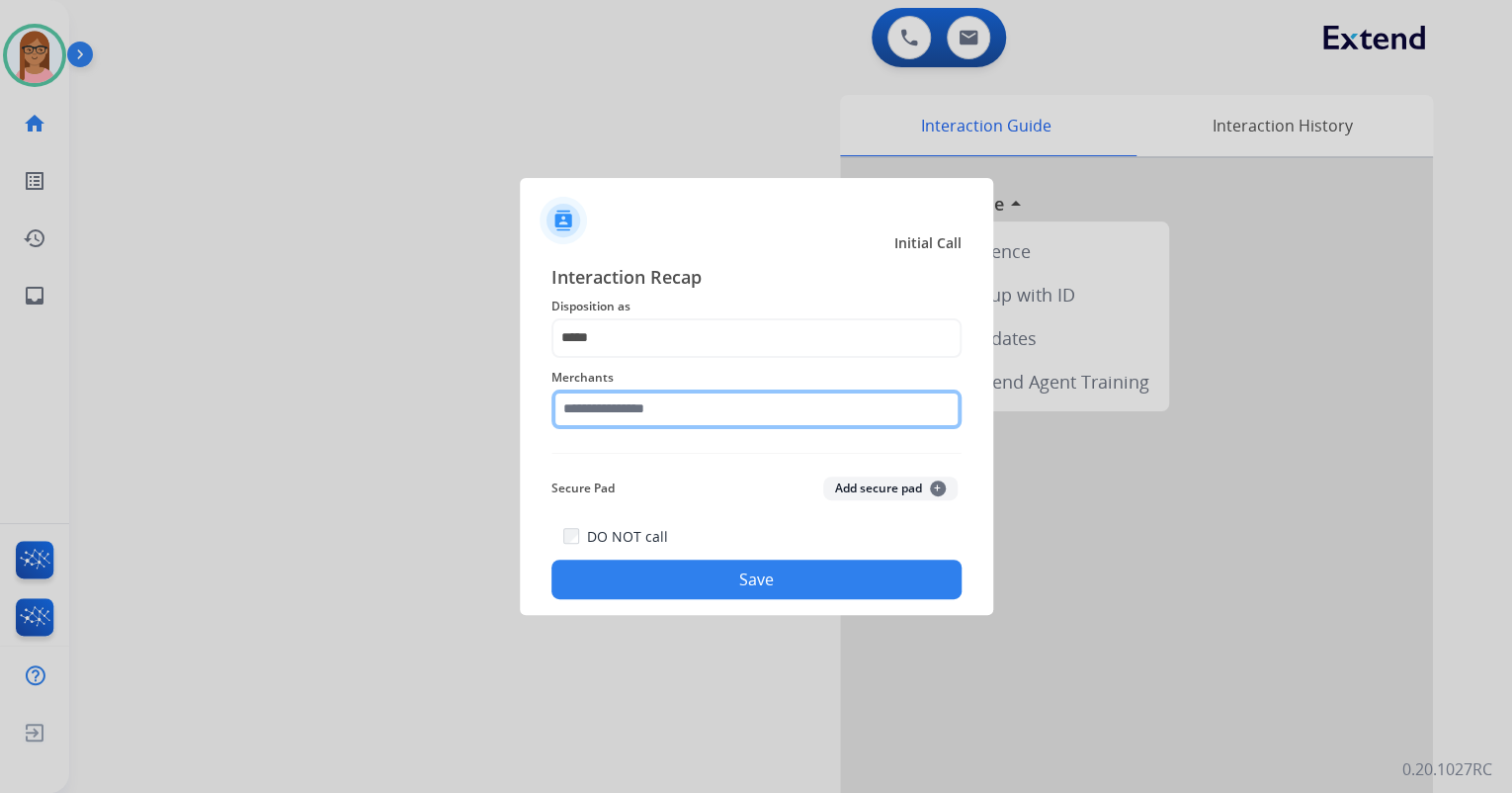 click 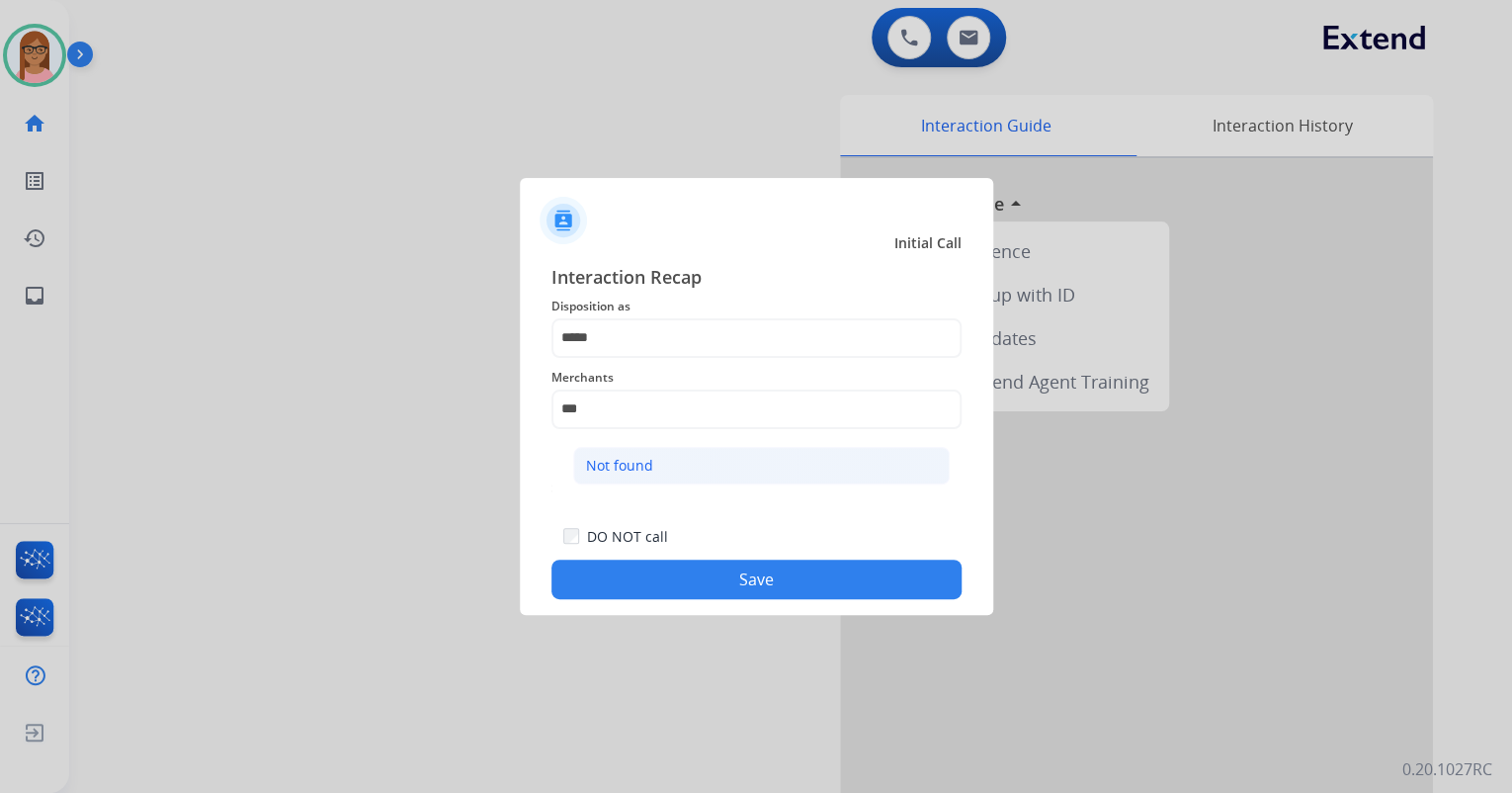 click on "Not found" 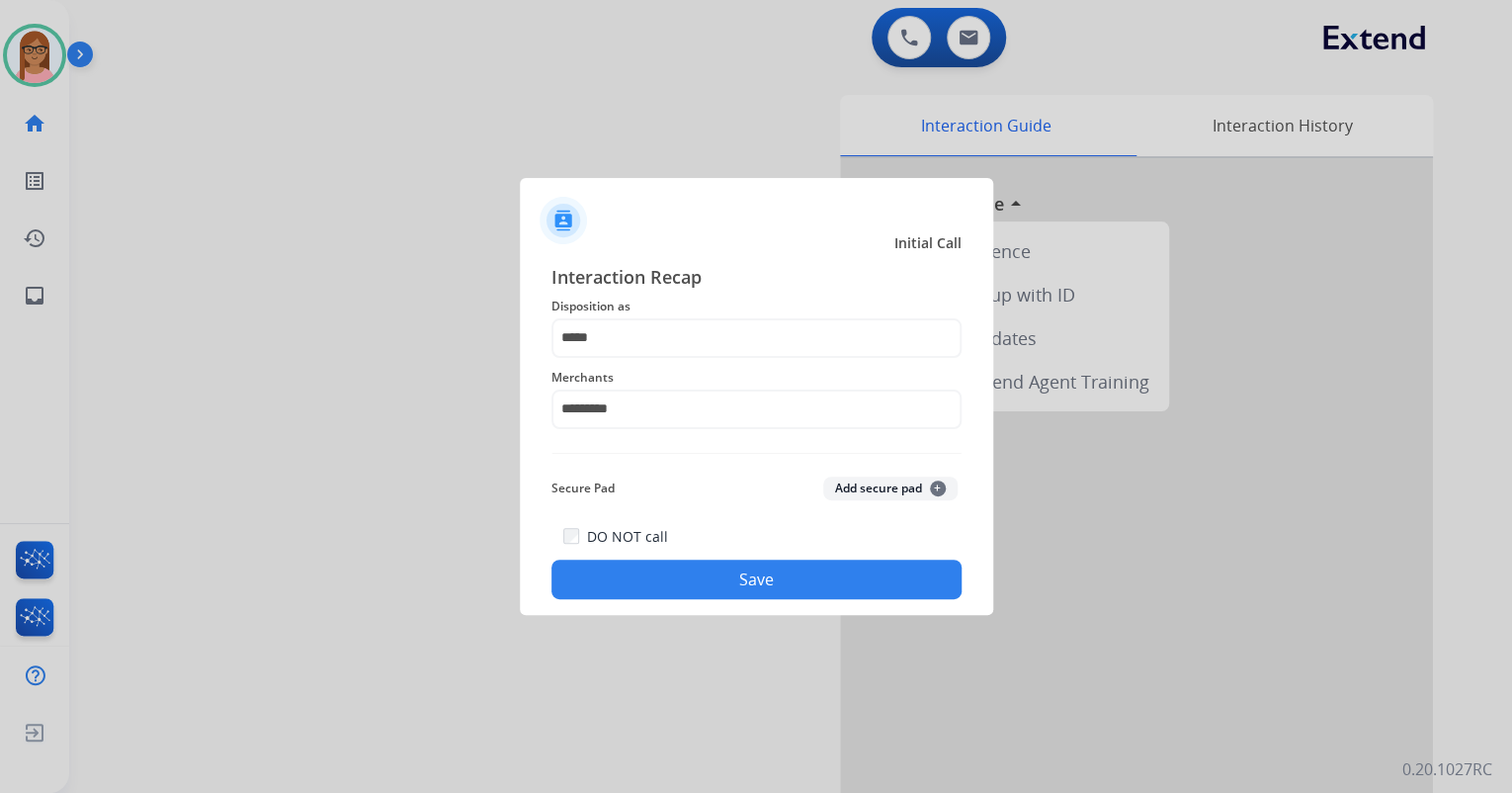 click on "Save" 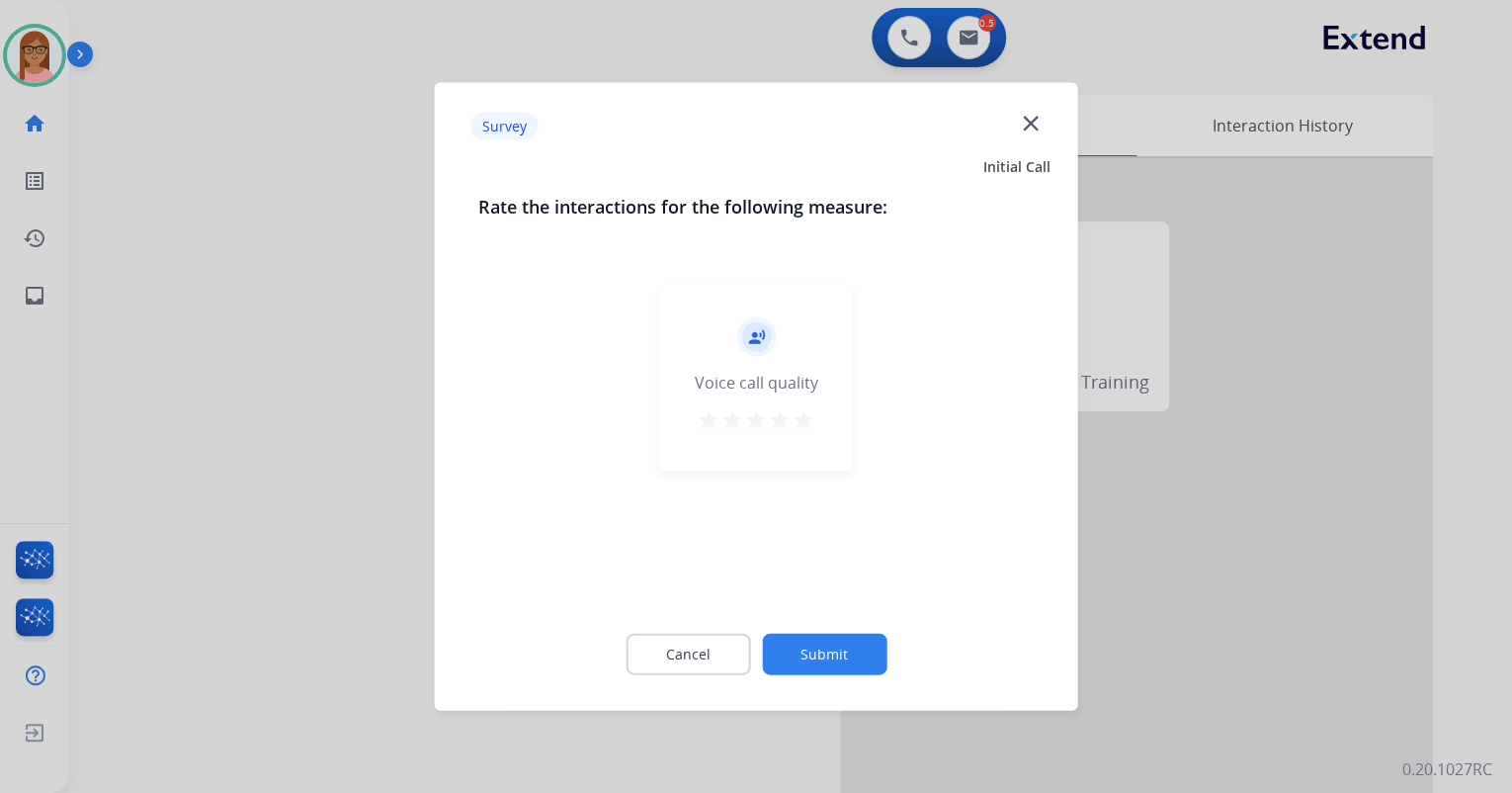 click on "star" at bounding box center (709, 420) 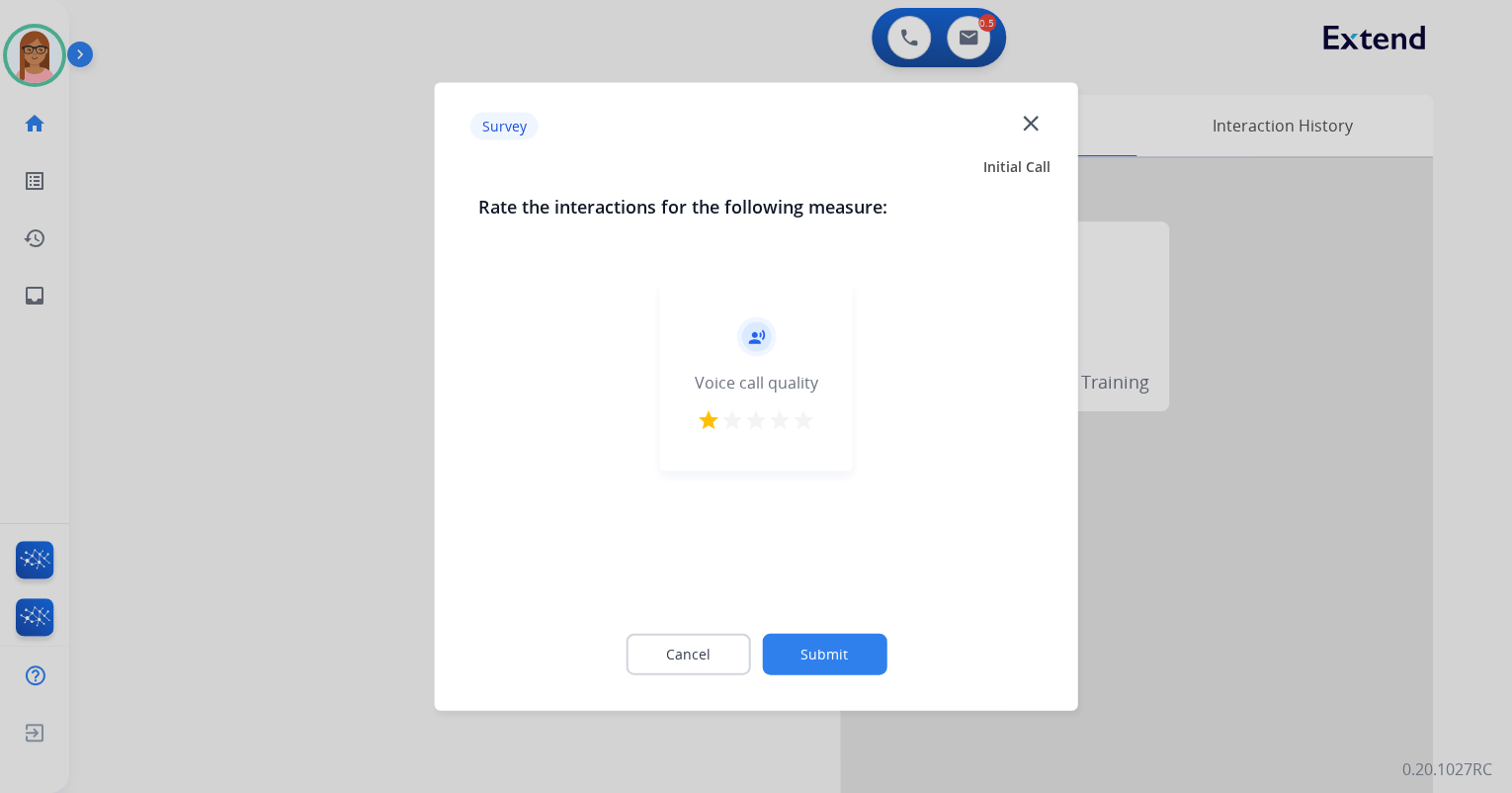 click on "Submit" 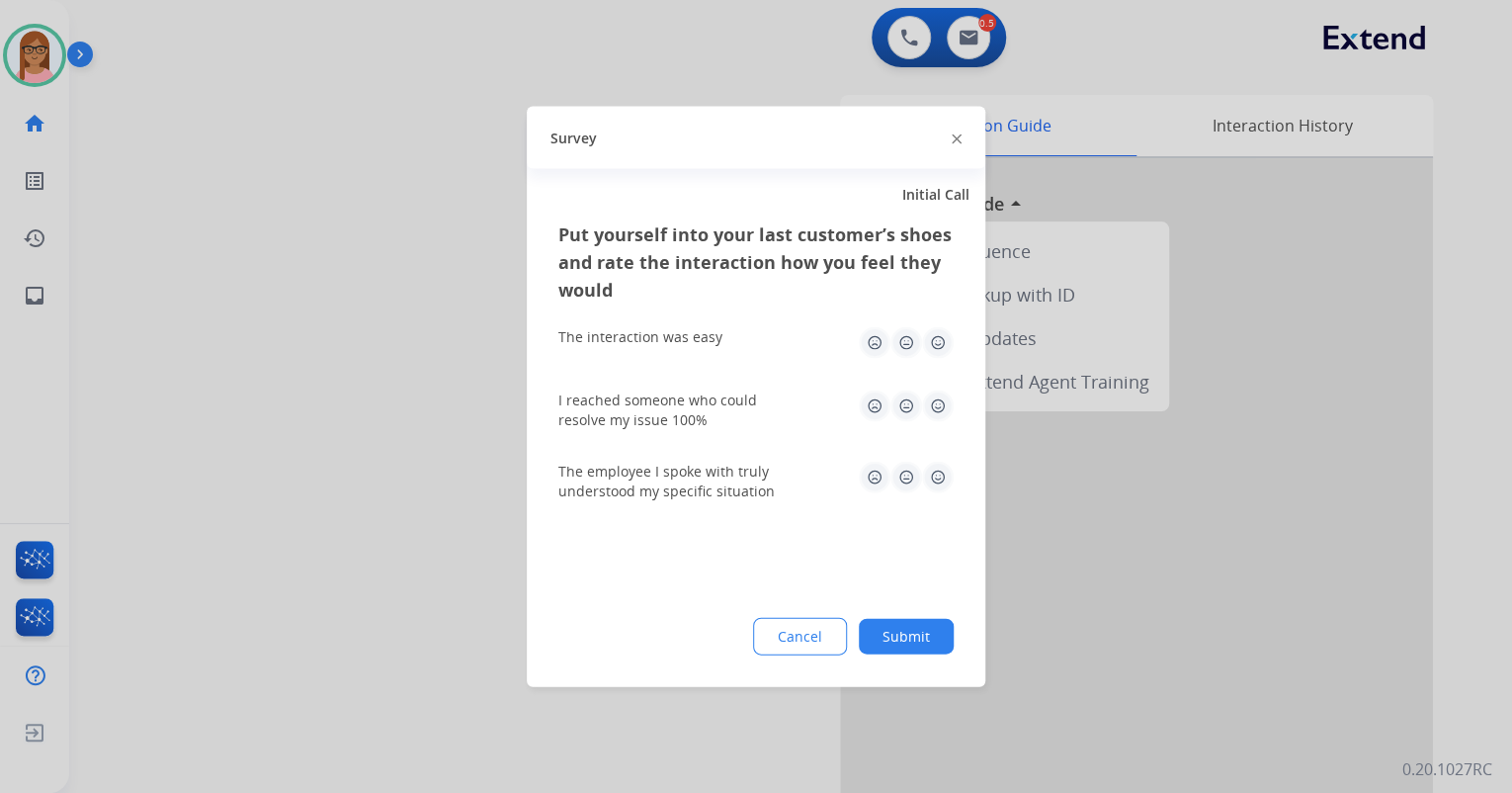 click 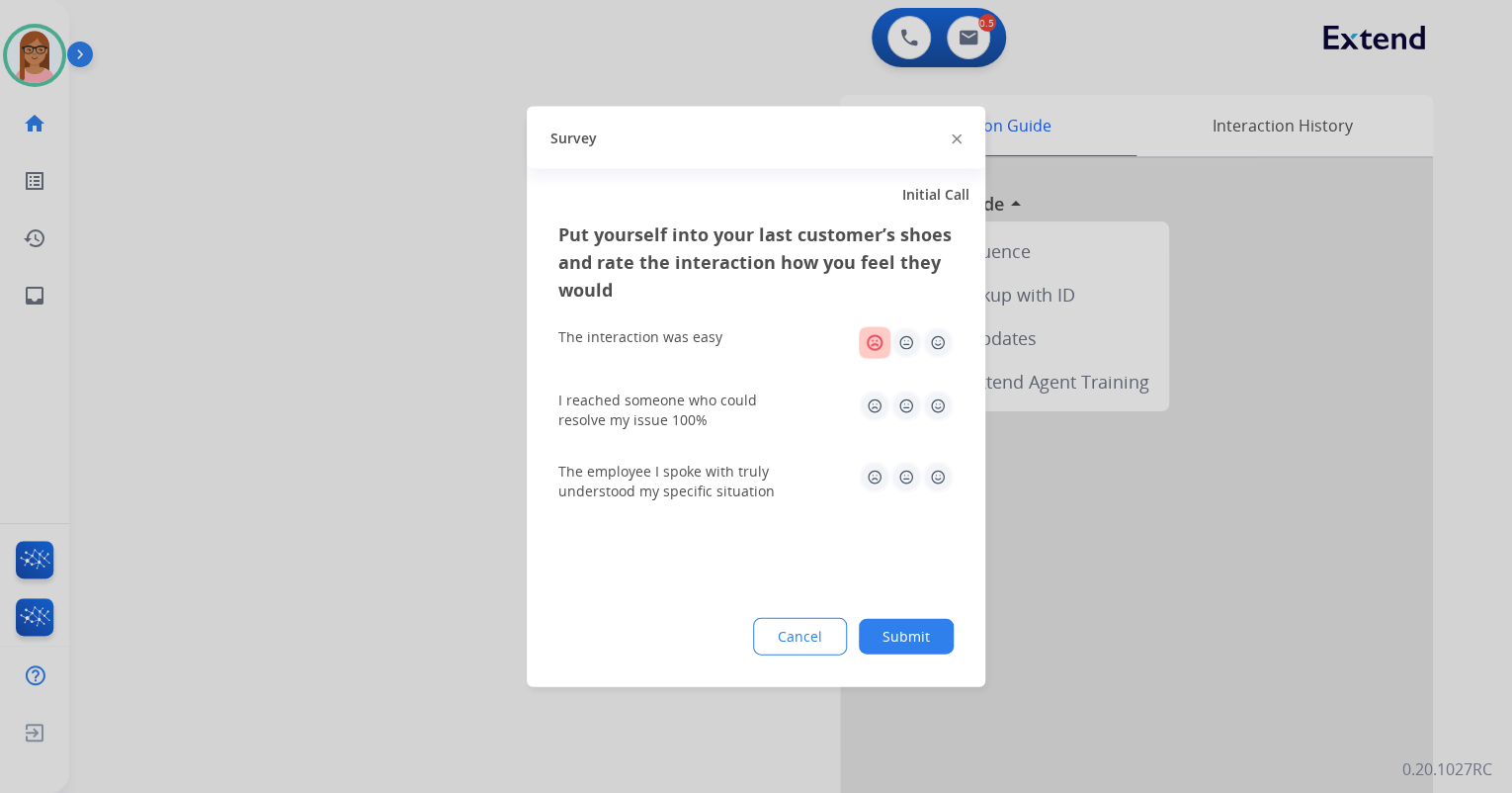 click 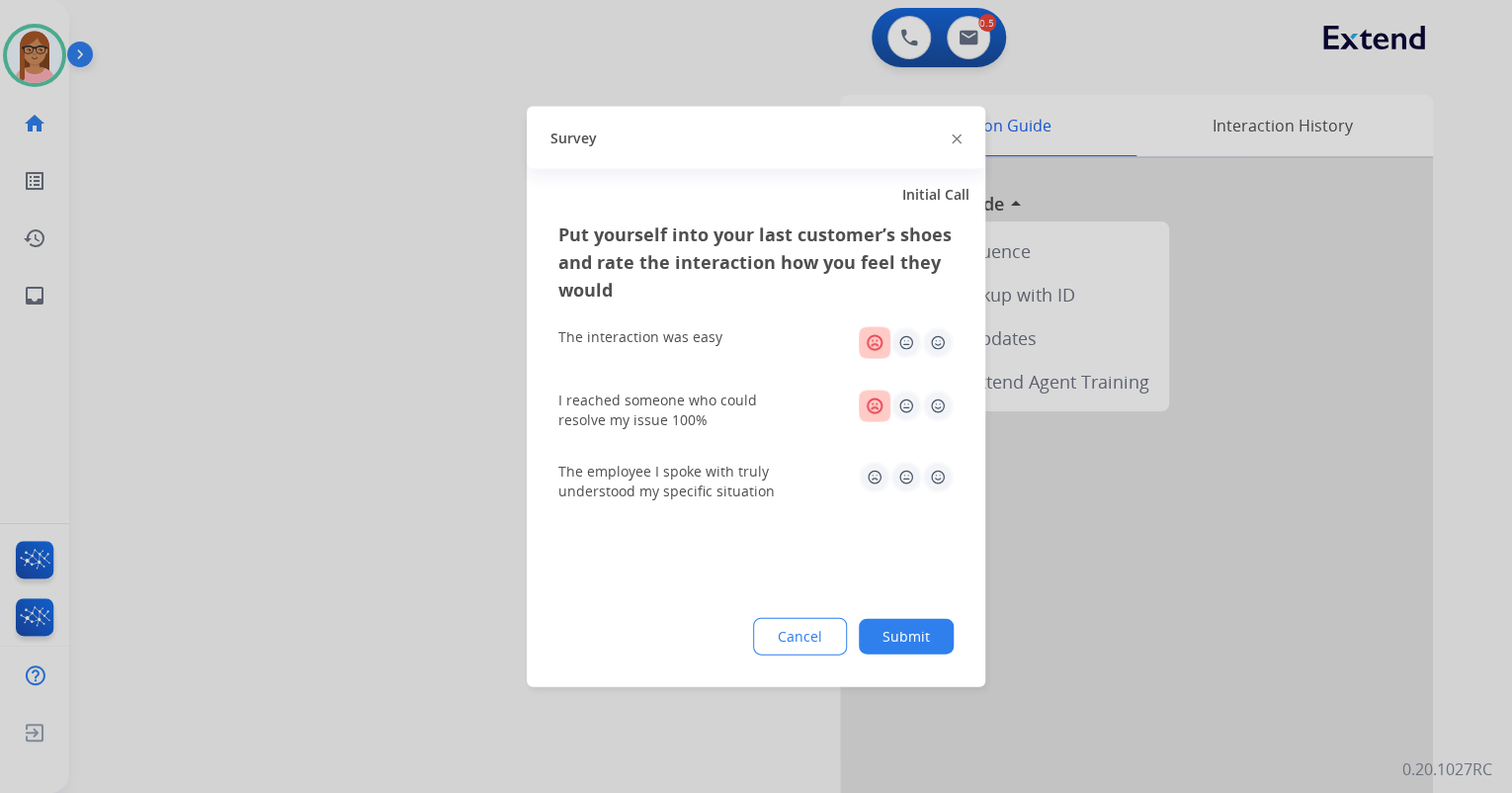 click 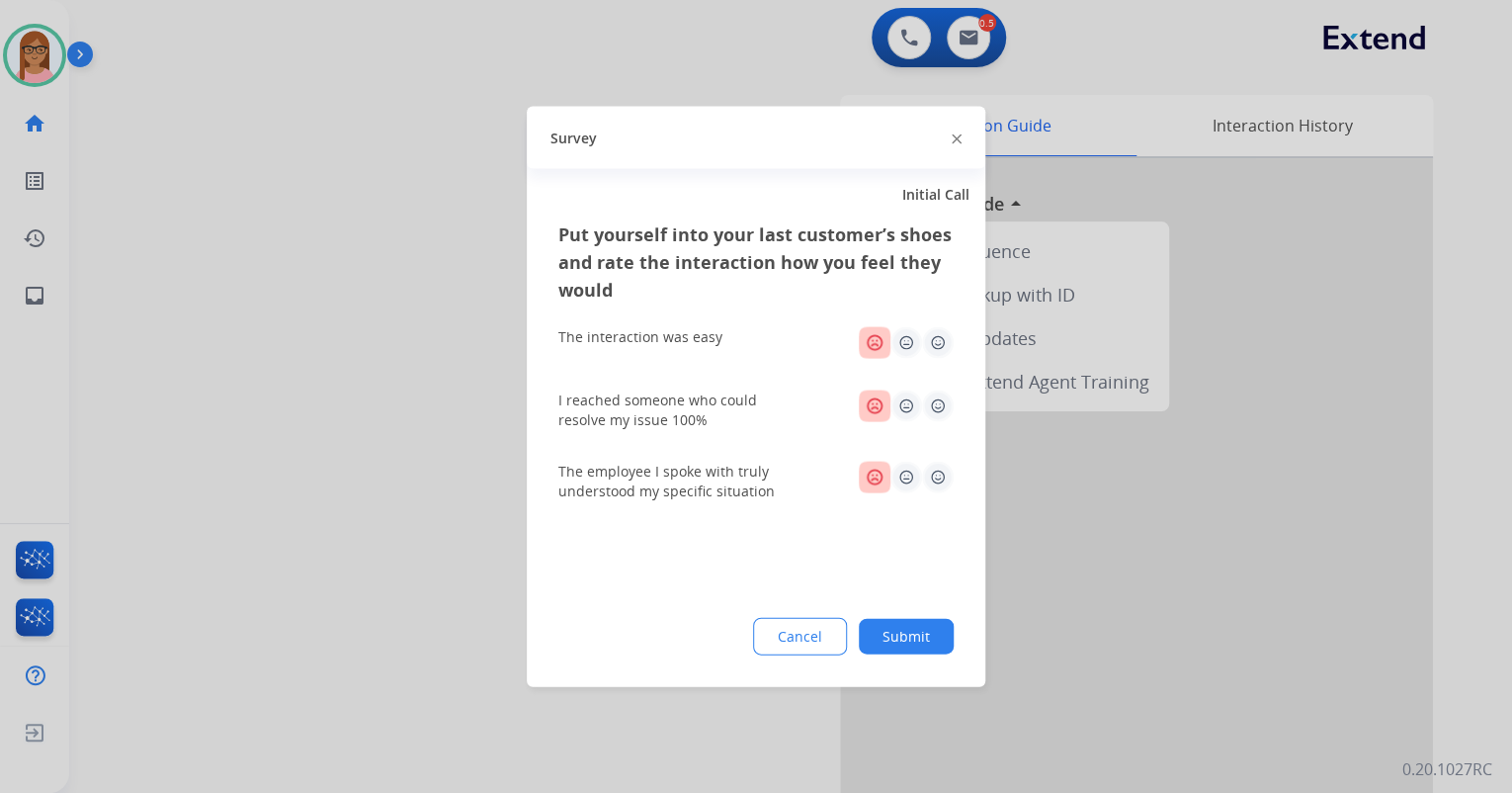click on "Submit" 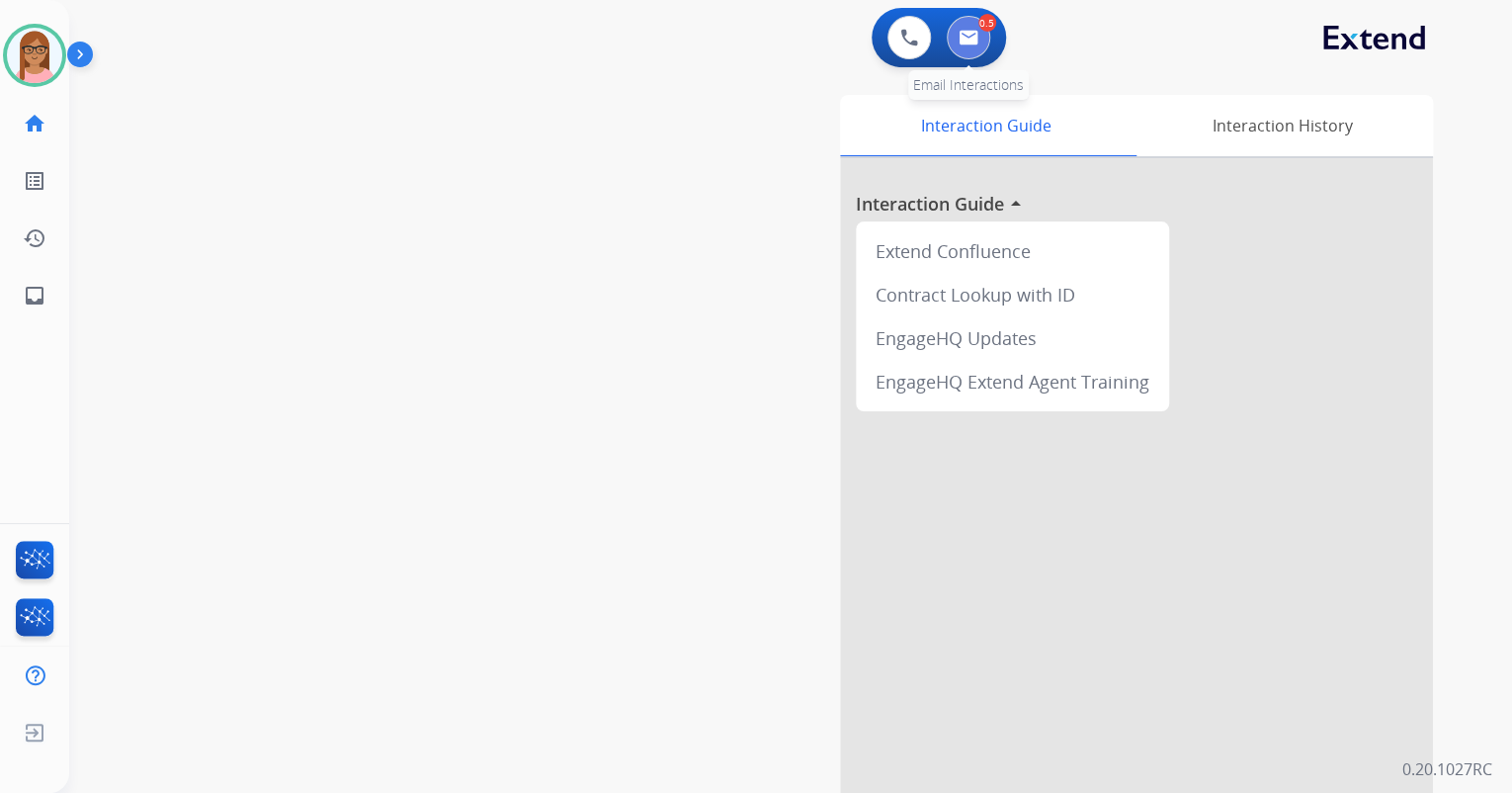 click at bounding box center [968, 38] 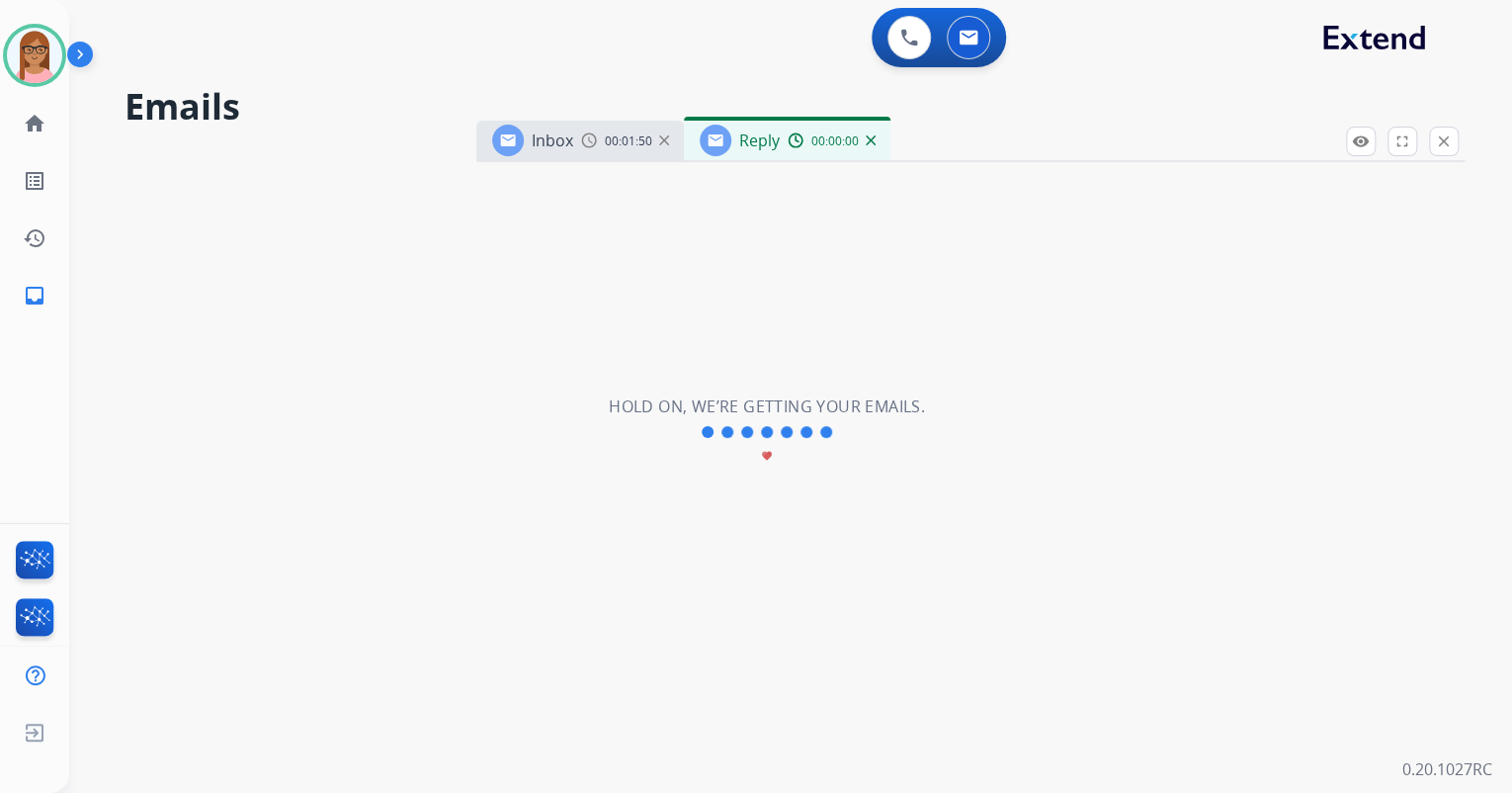 select on "**********" 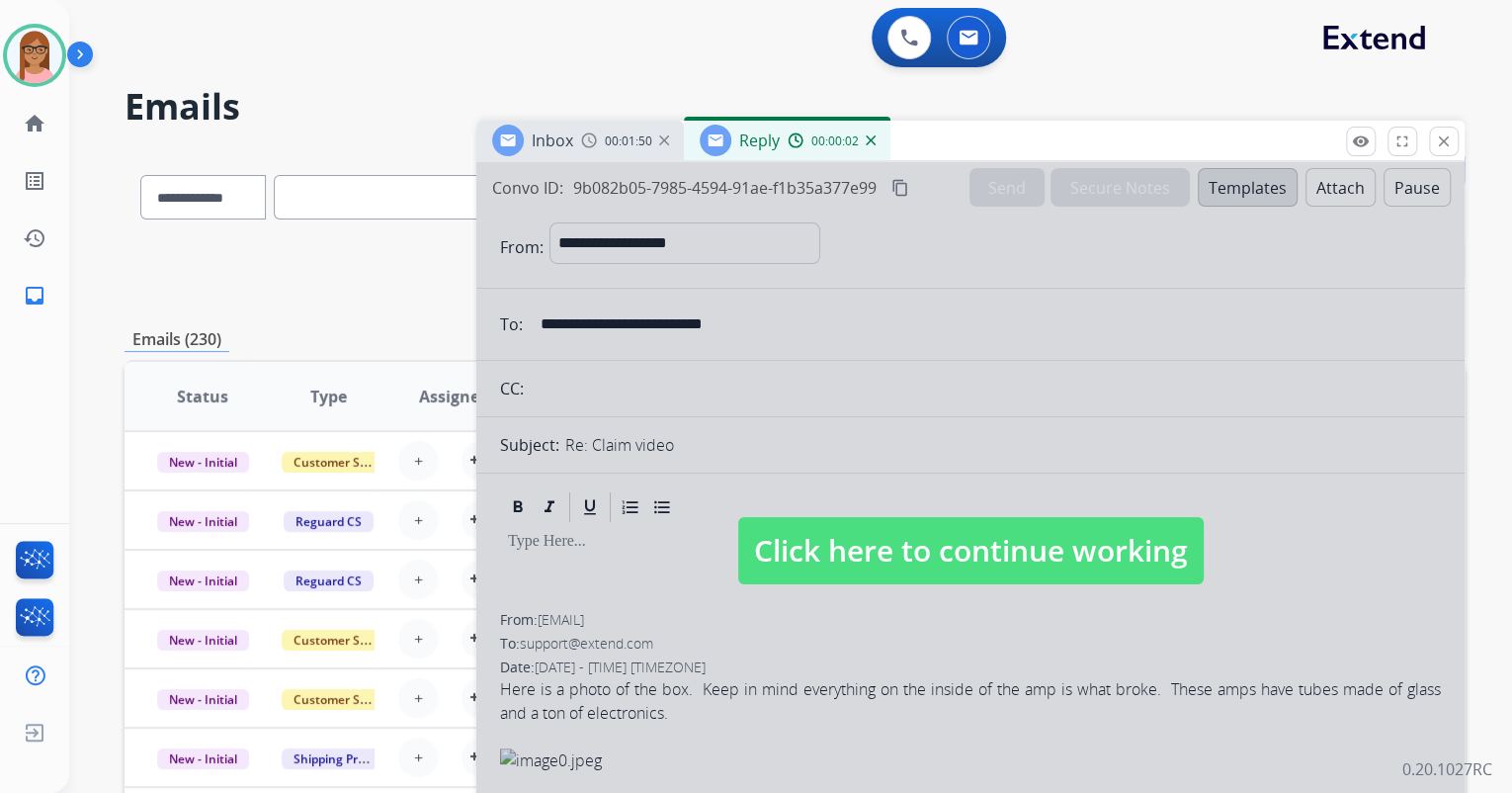 click on "Click here to continue working" at bounding box center [970, 551] 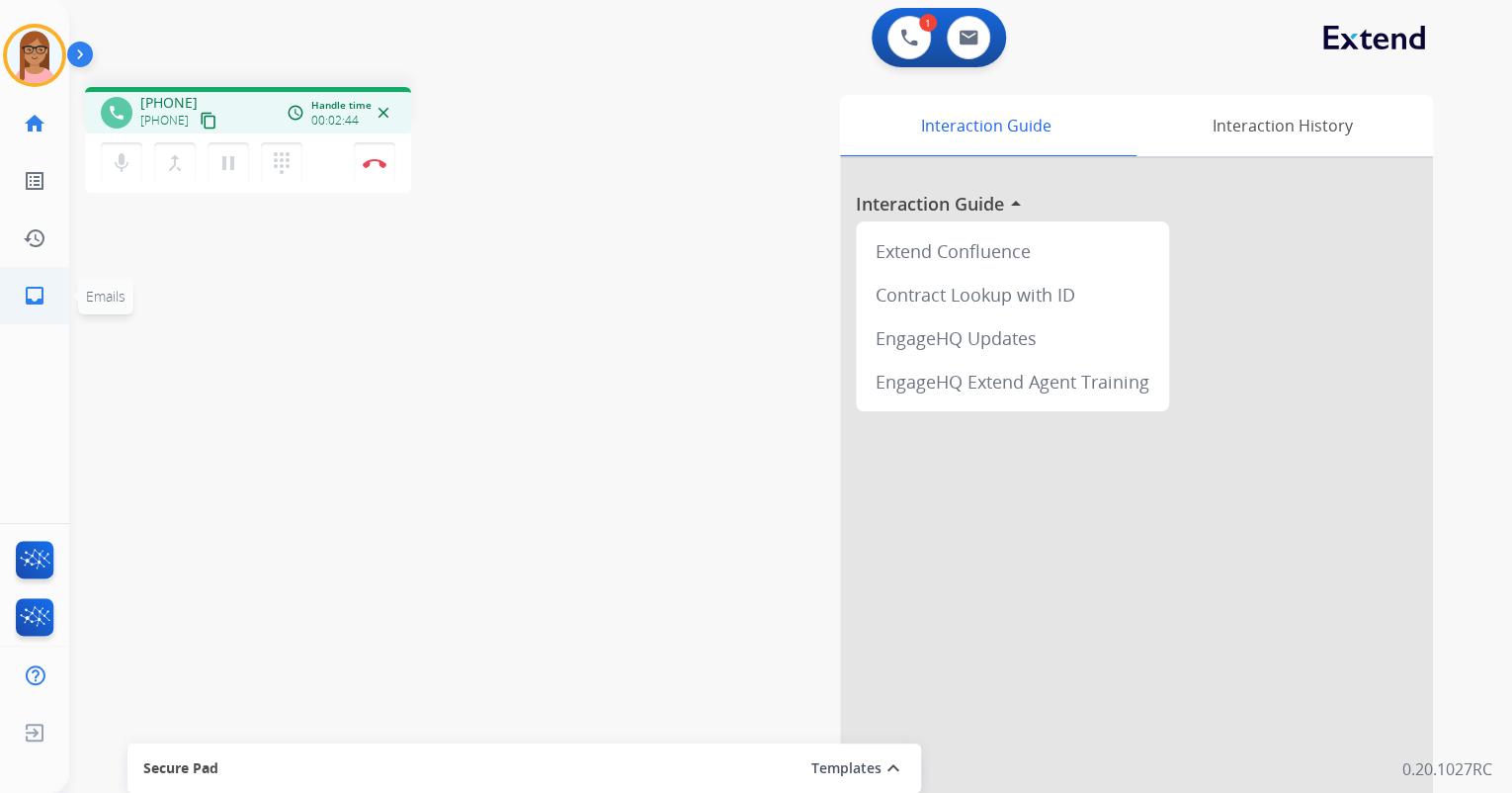click on "inbox" 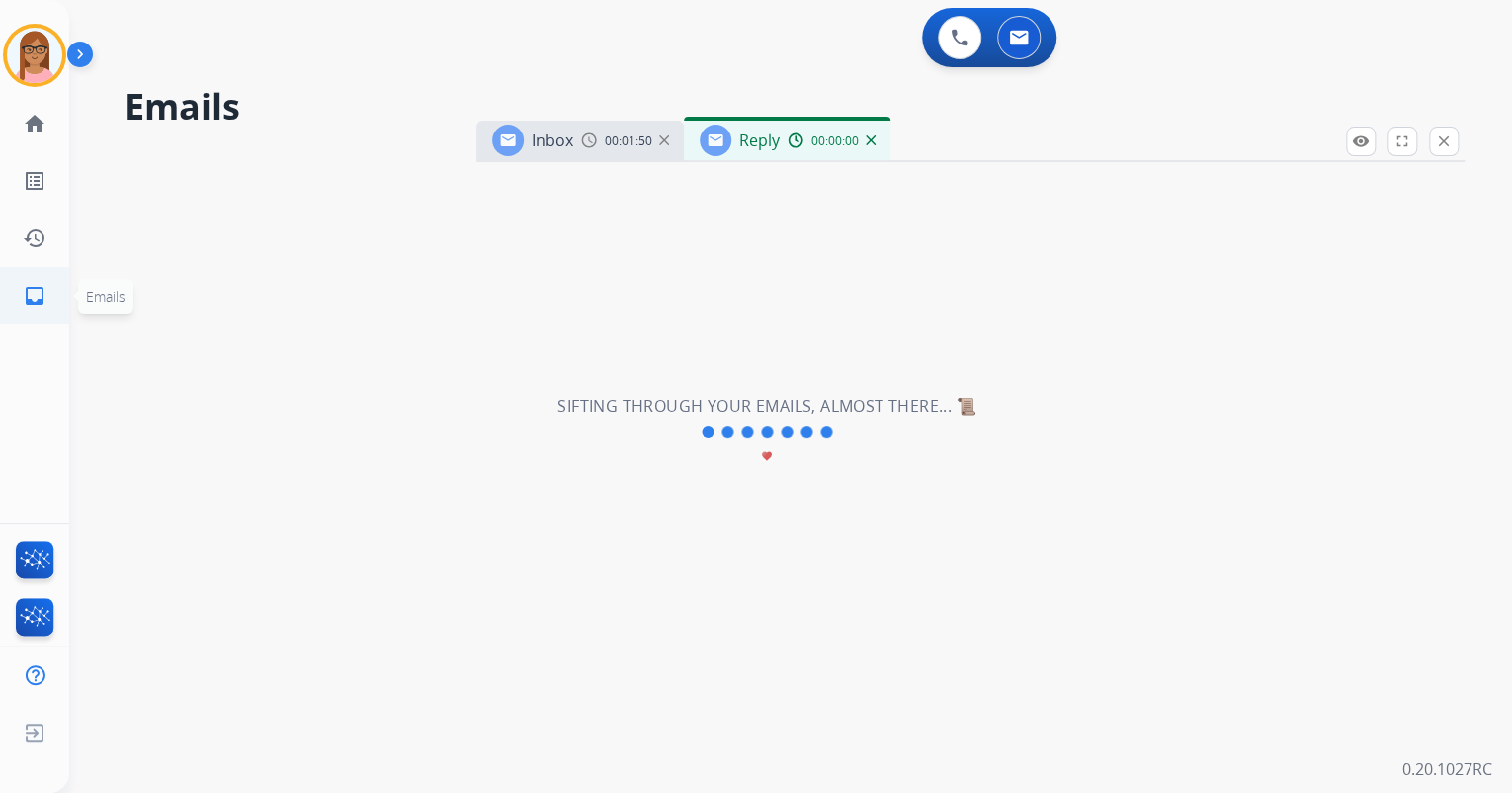 select on "**********" 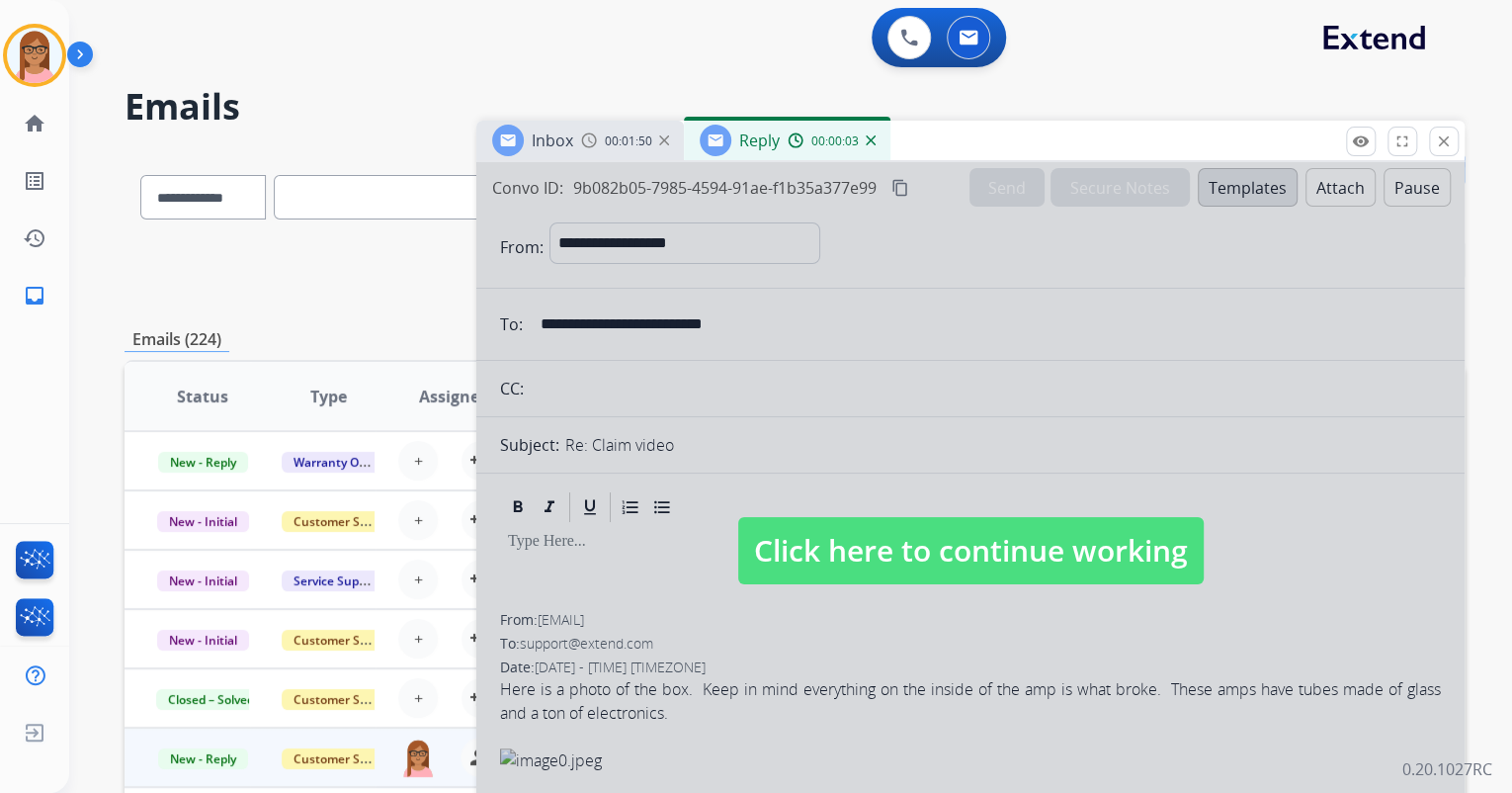 click at bounding box center [970, 531] 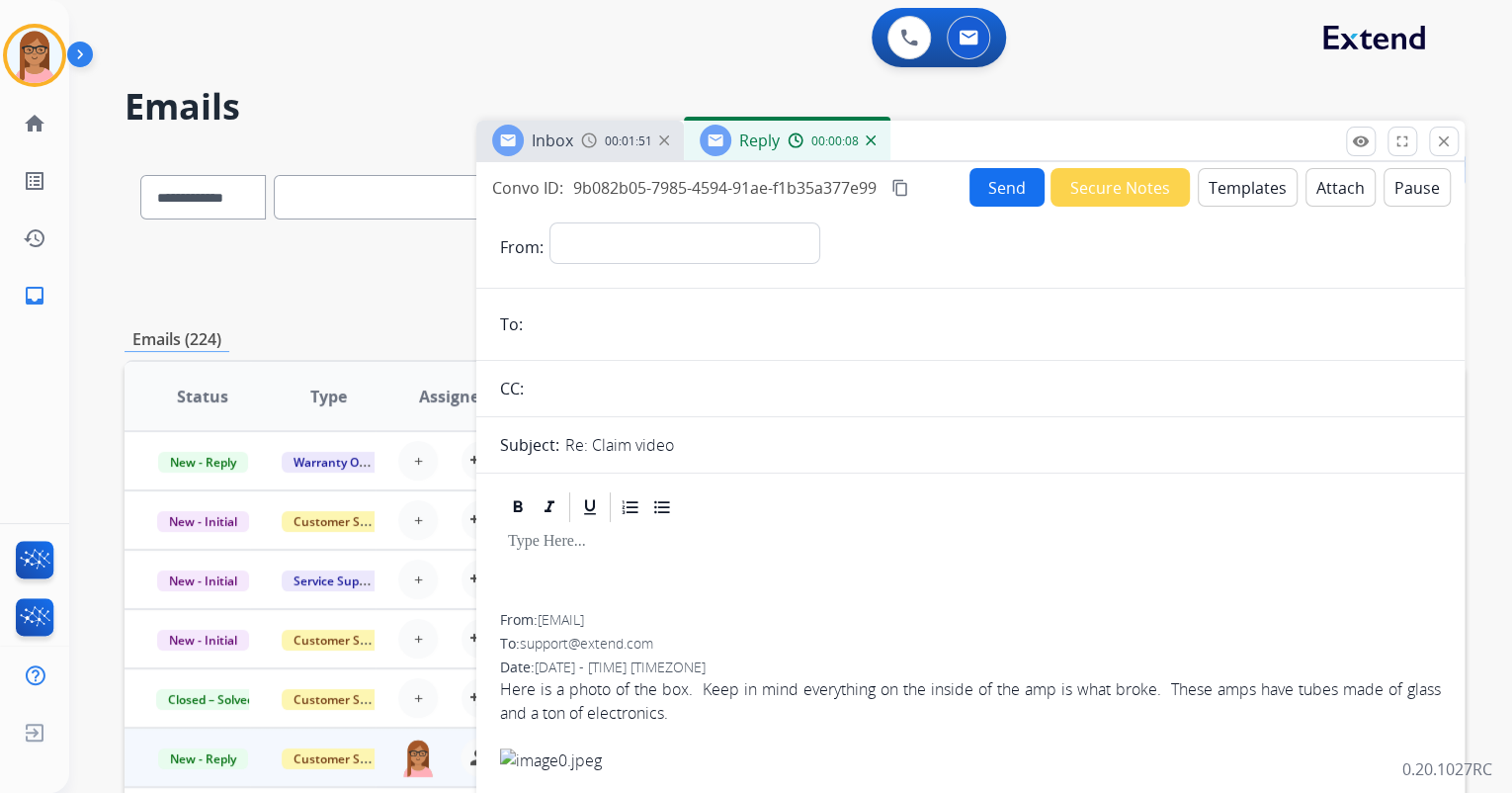 click at bounding box center (871, 140) 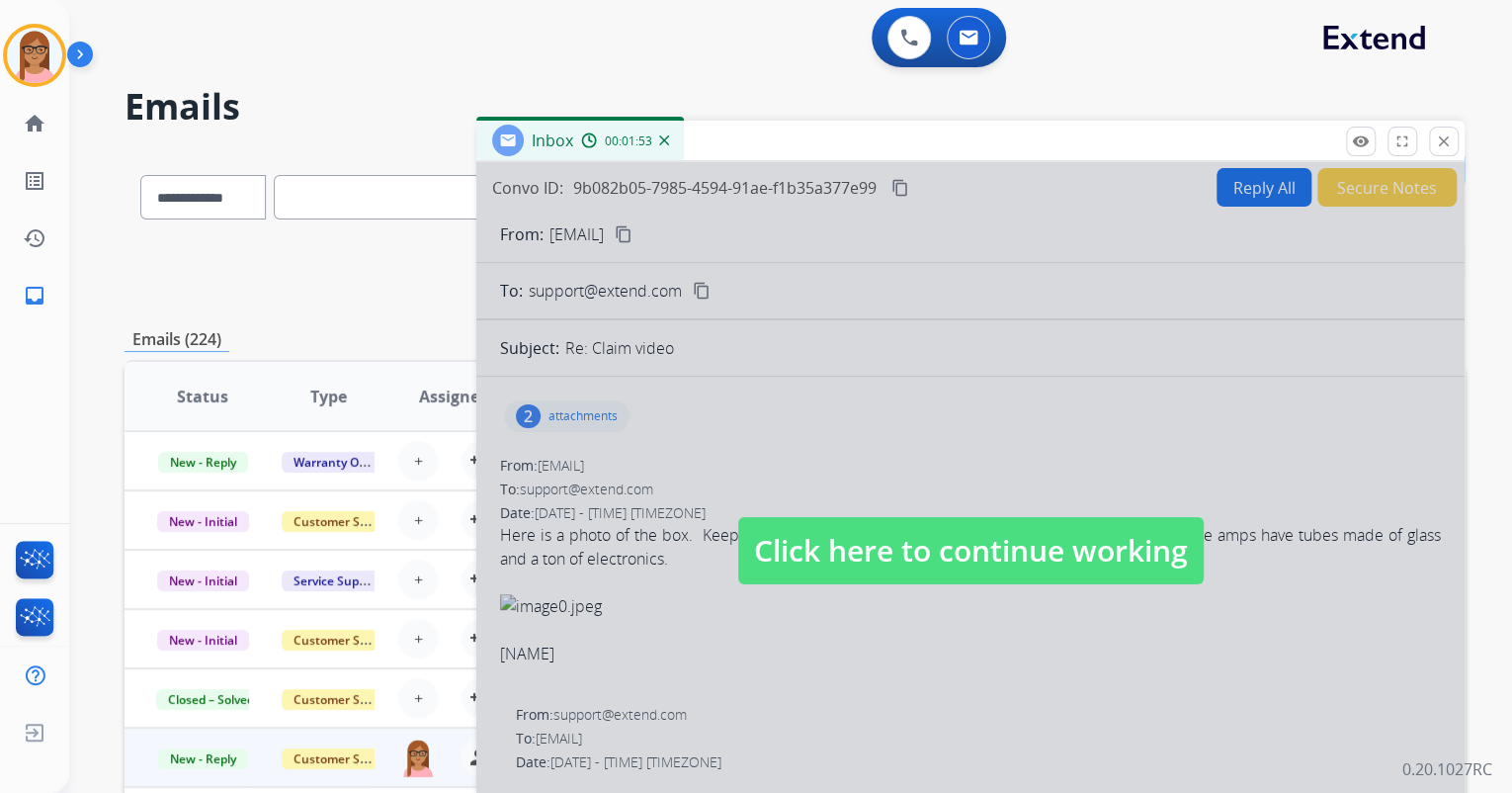click at bounding box center (664, 140) 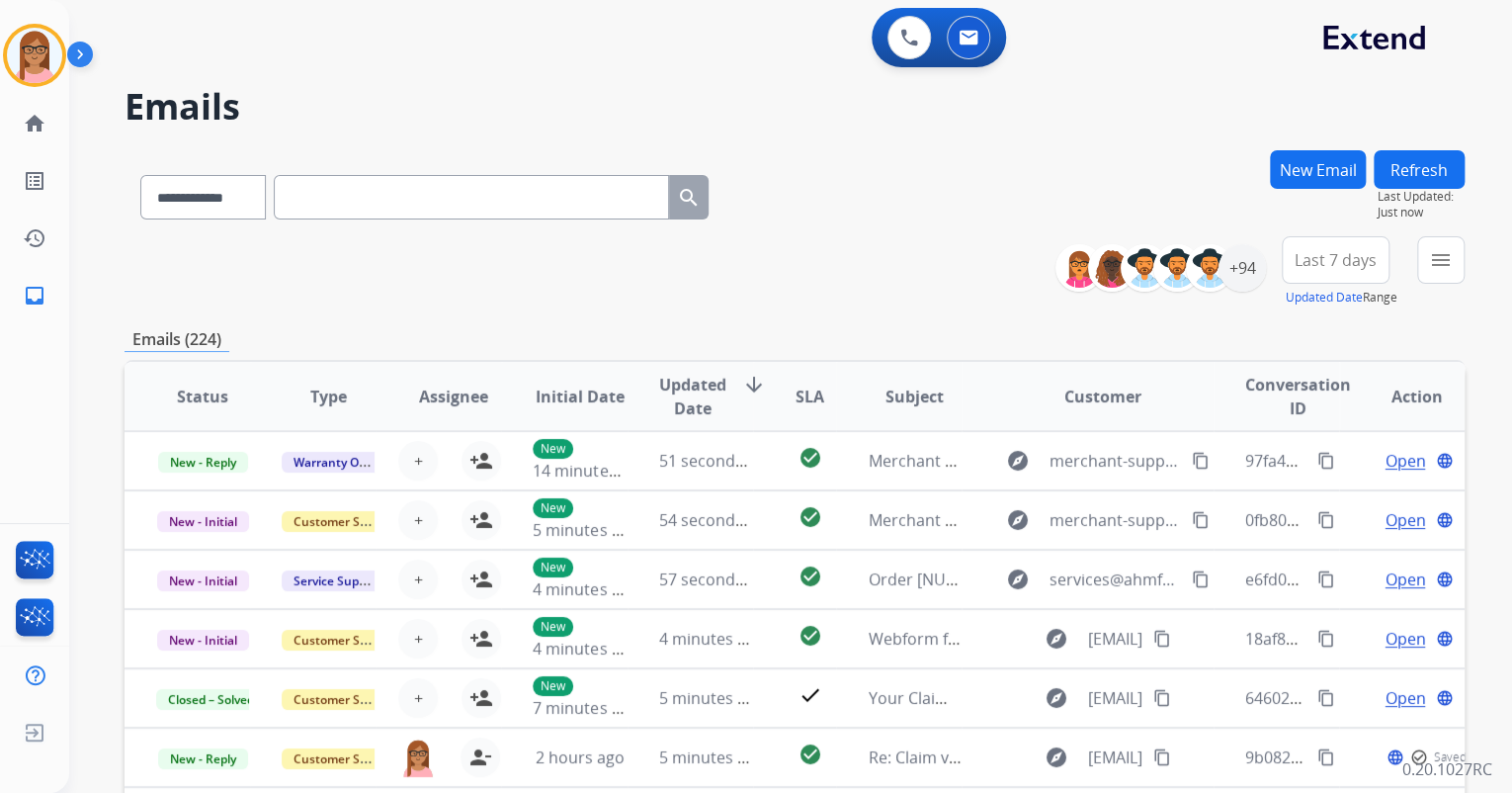 click on "New Email" at bounding box center [1317, 169] 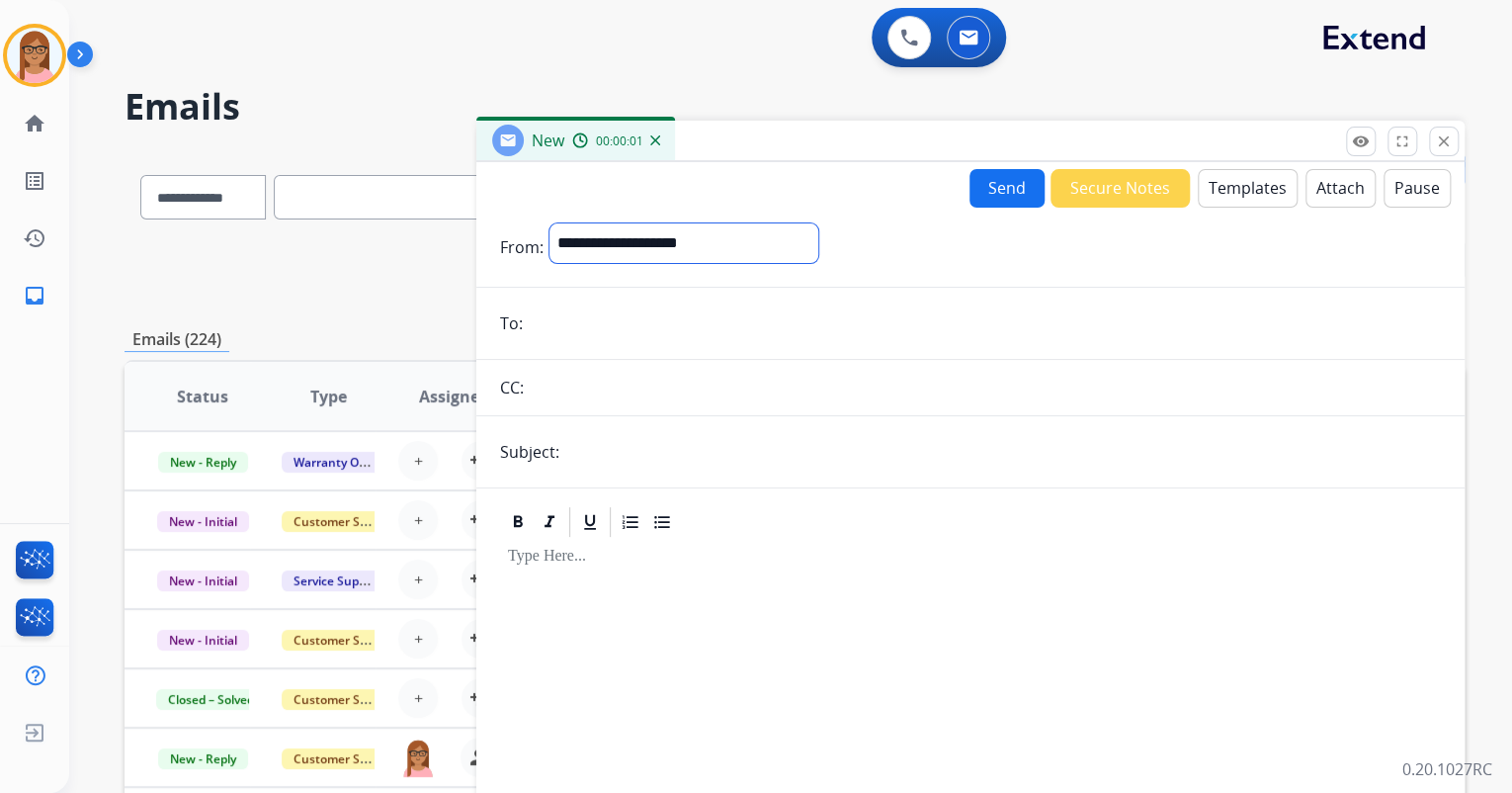 click on "**********" at bounding box center [684, 243] 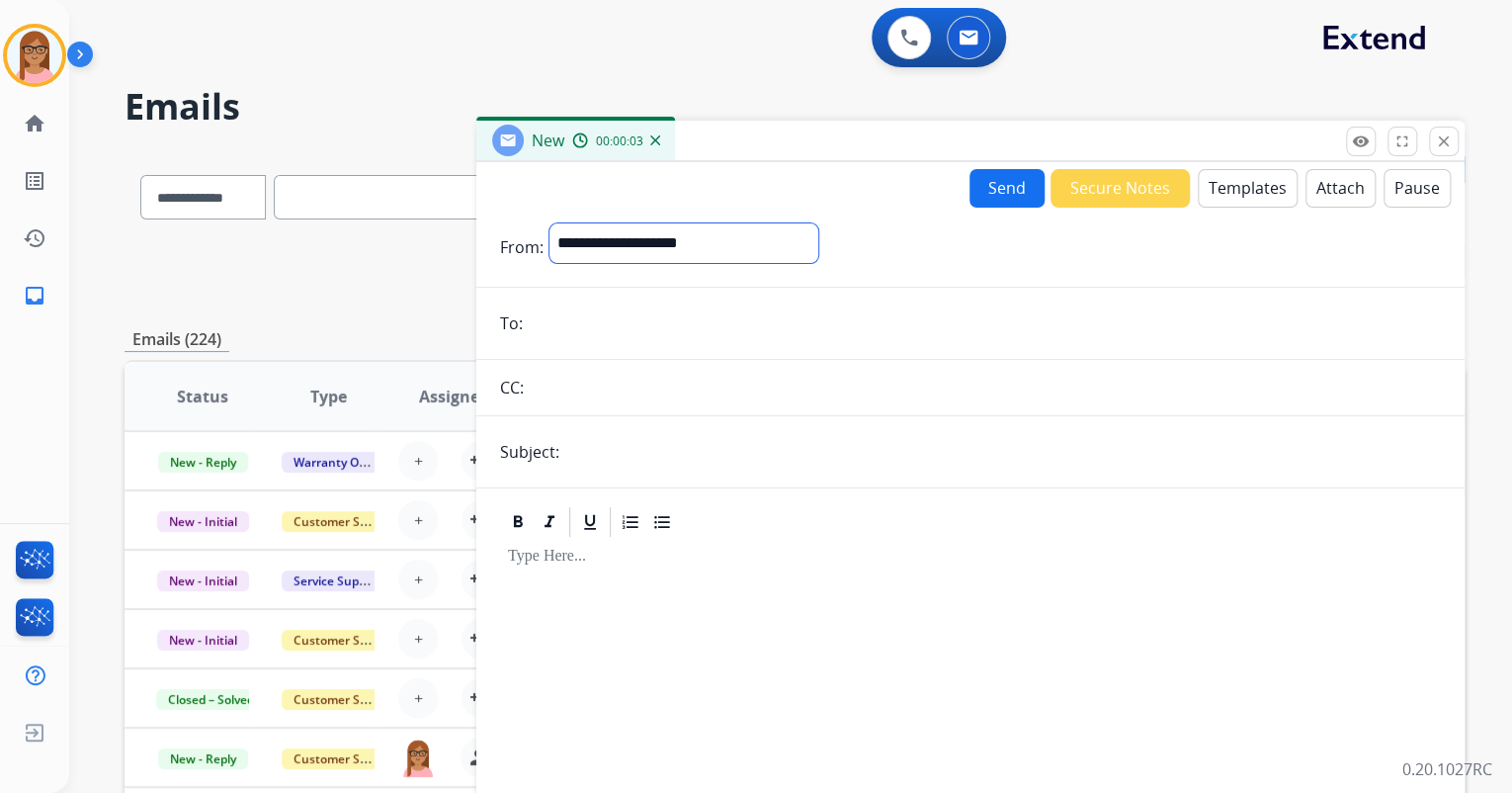 select on "**********" 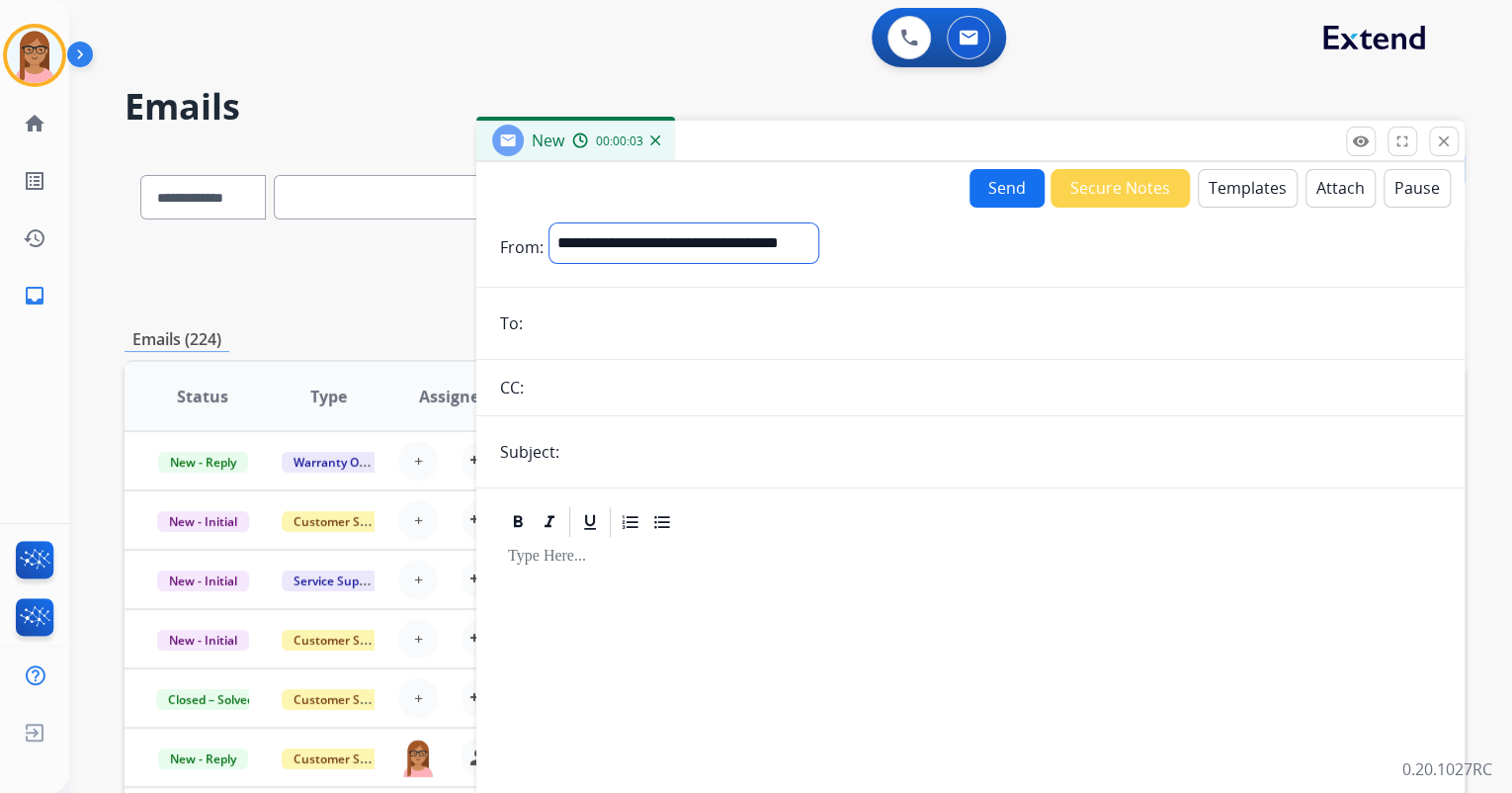 click on "**********" at bounding box center [684, 243] 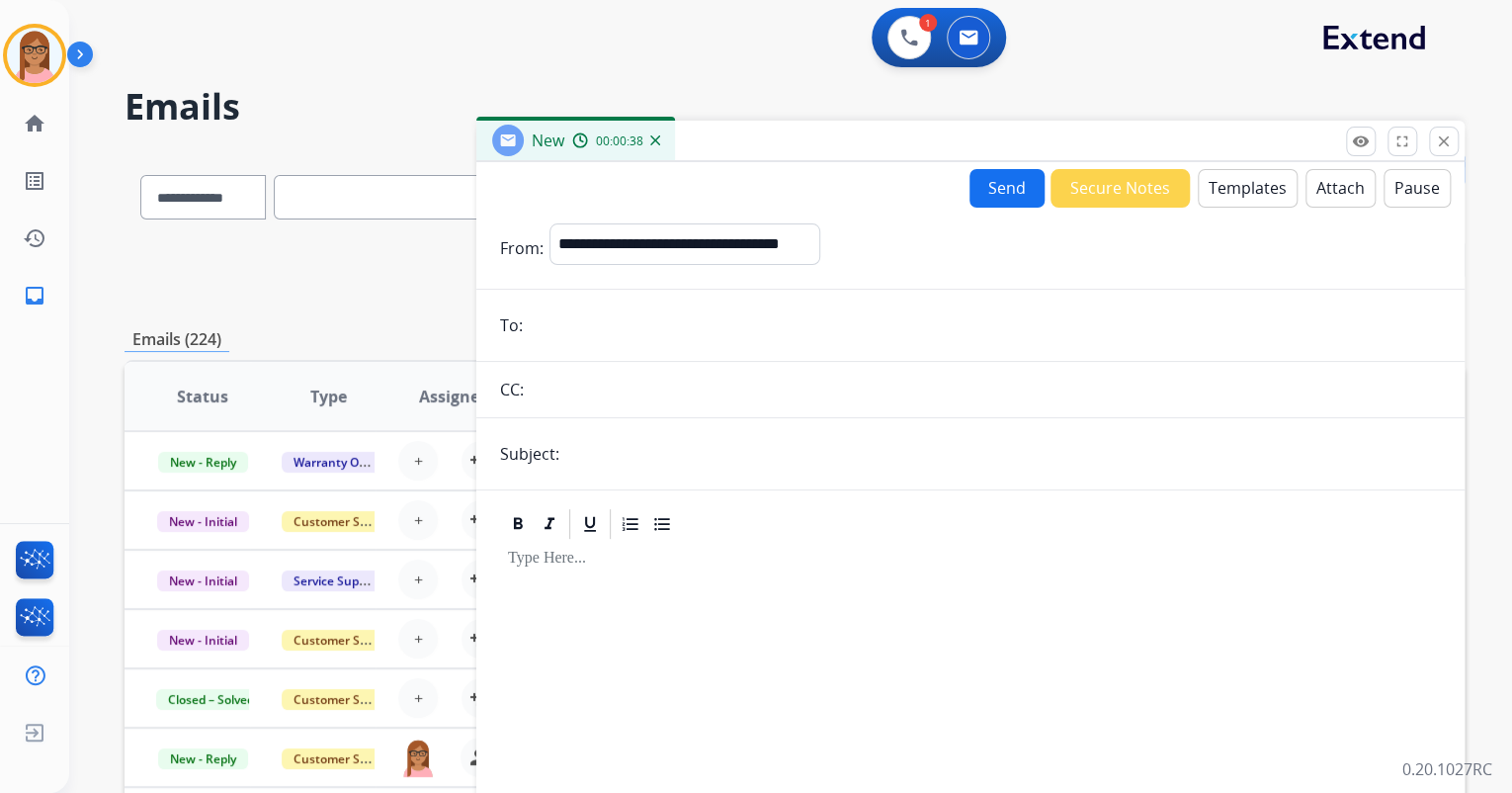 click on "**********" at bounding box center (970, 550) 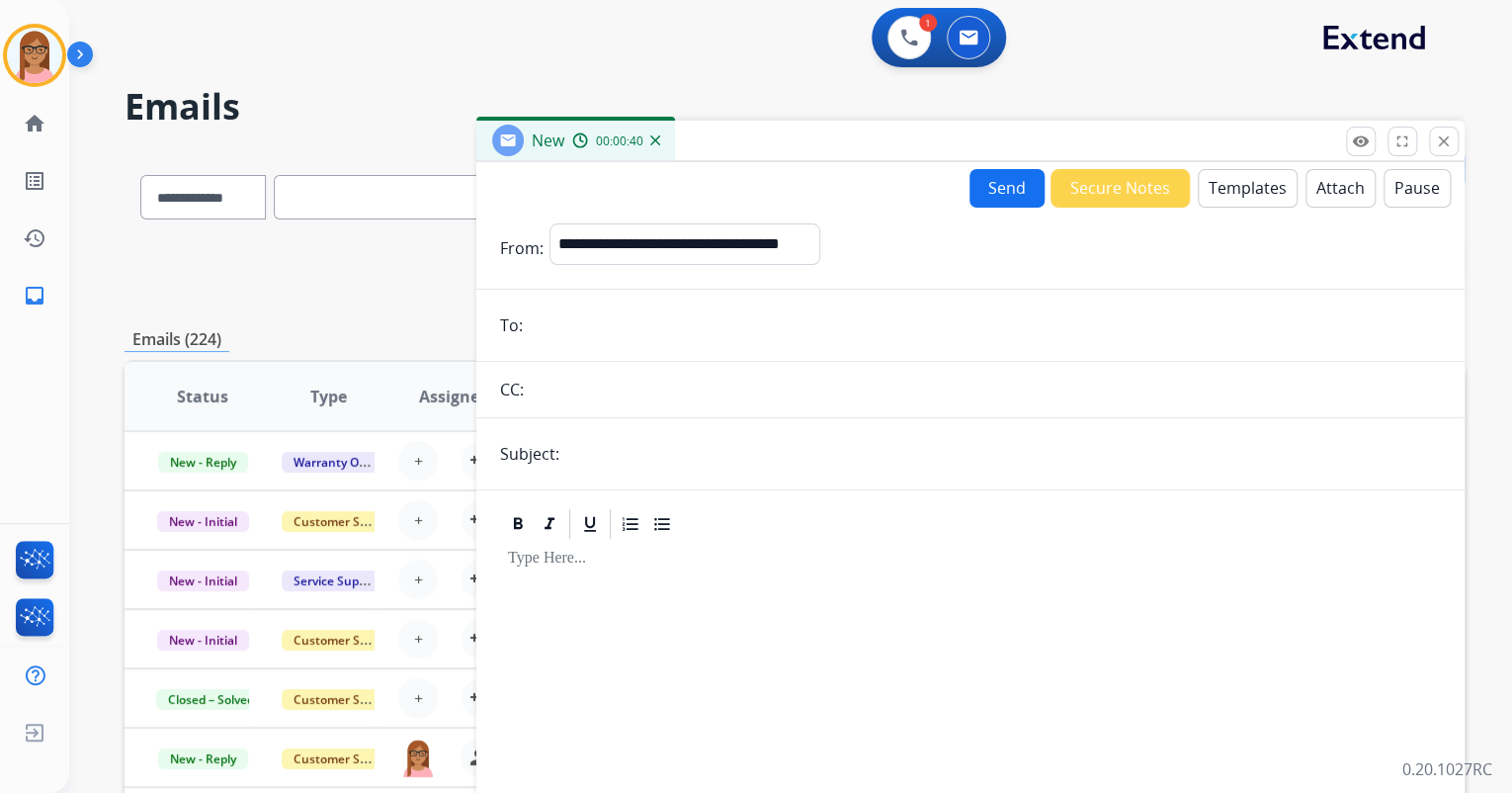 paste on "**********" 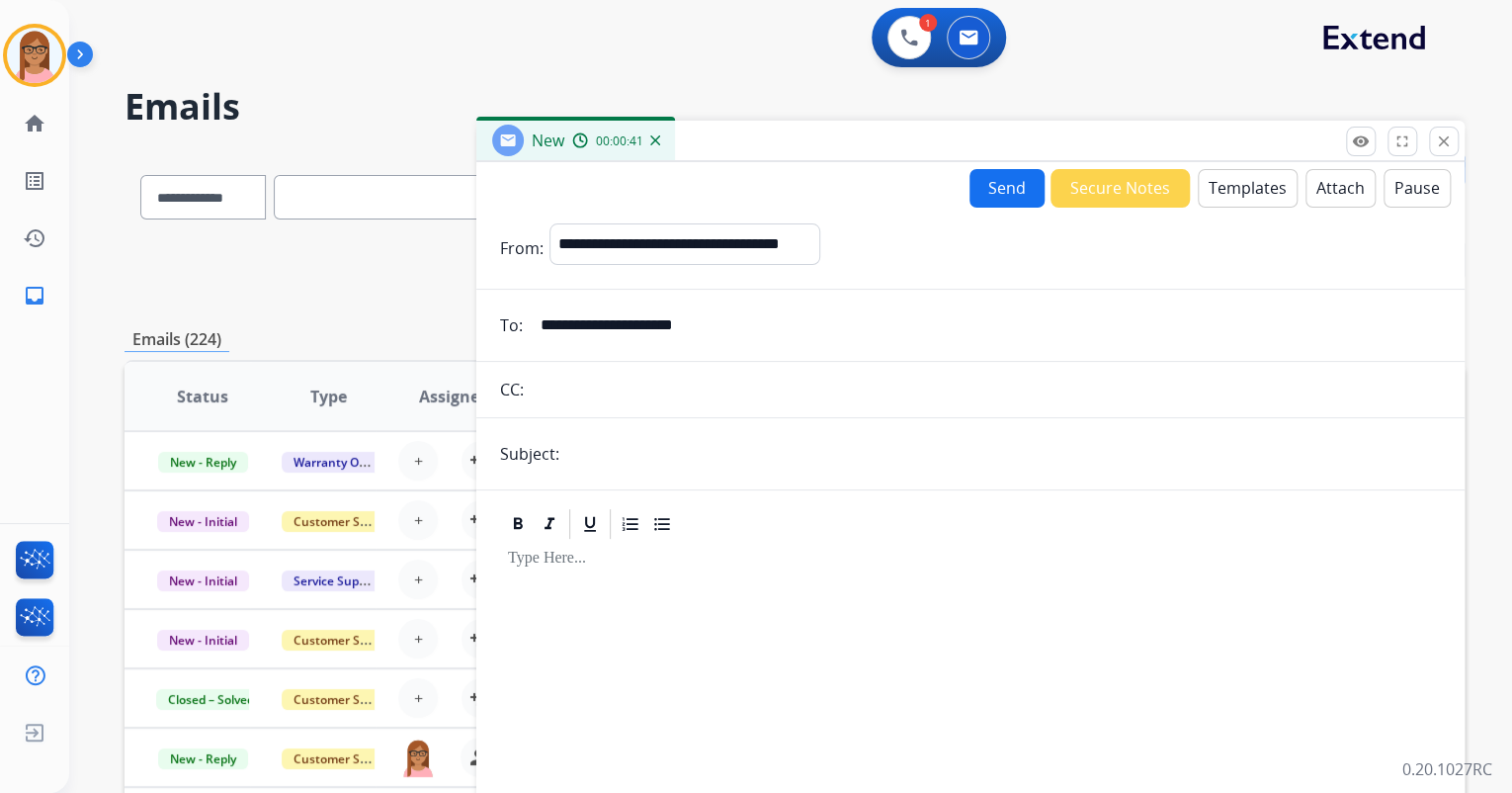 type on "**********" 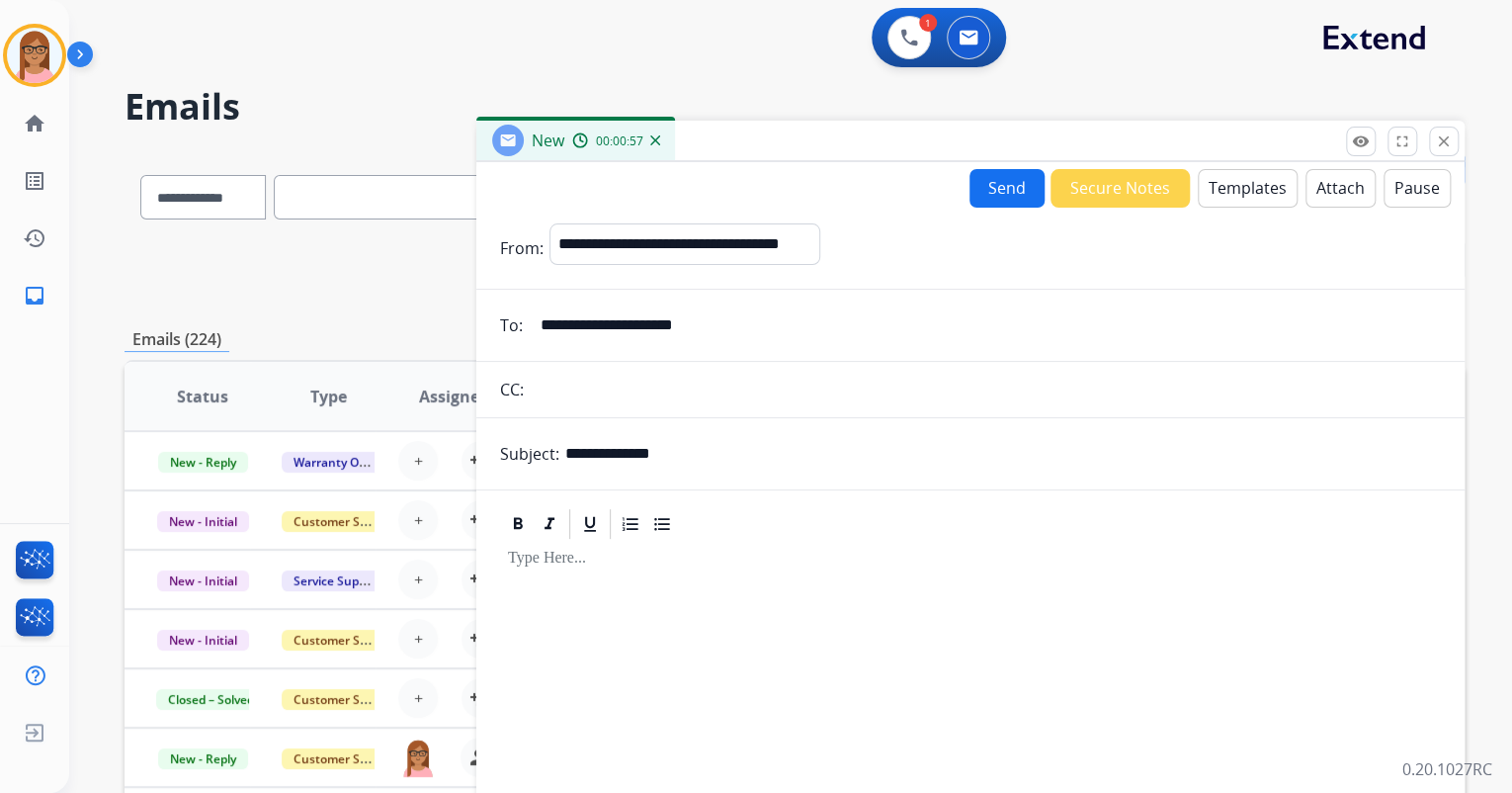 type on "**********" 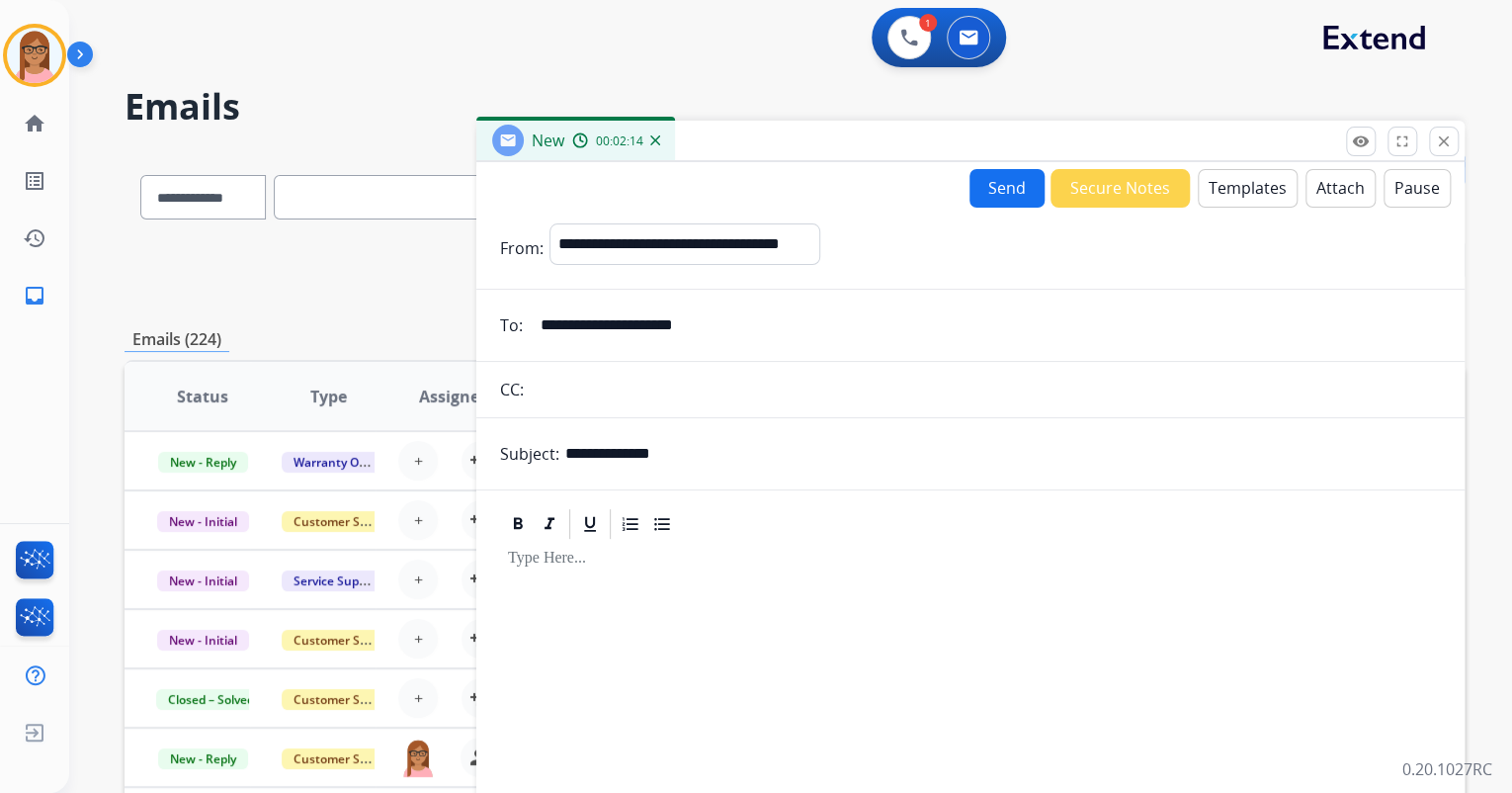 click on "Templates" at bounding box center (1247, 188) 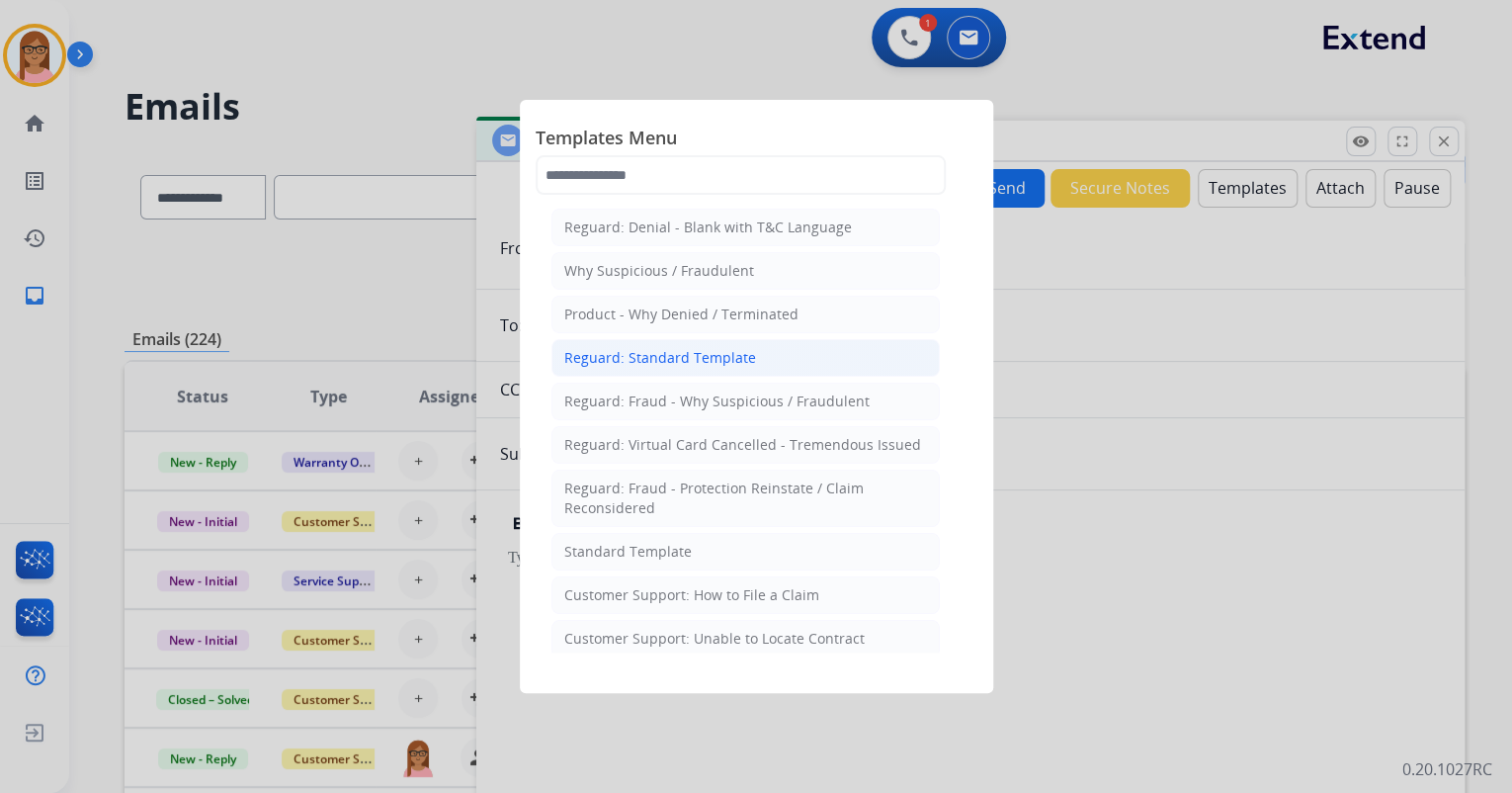 click on "Reguard: Standard Template" 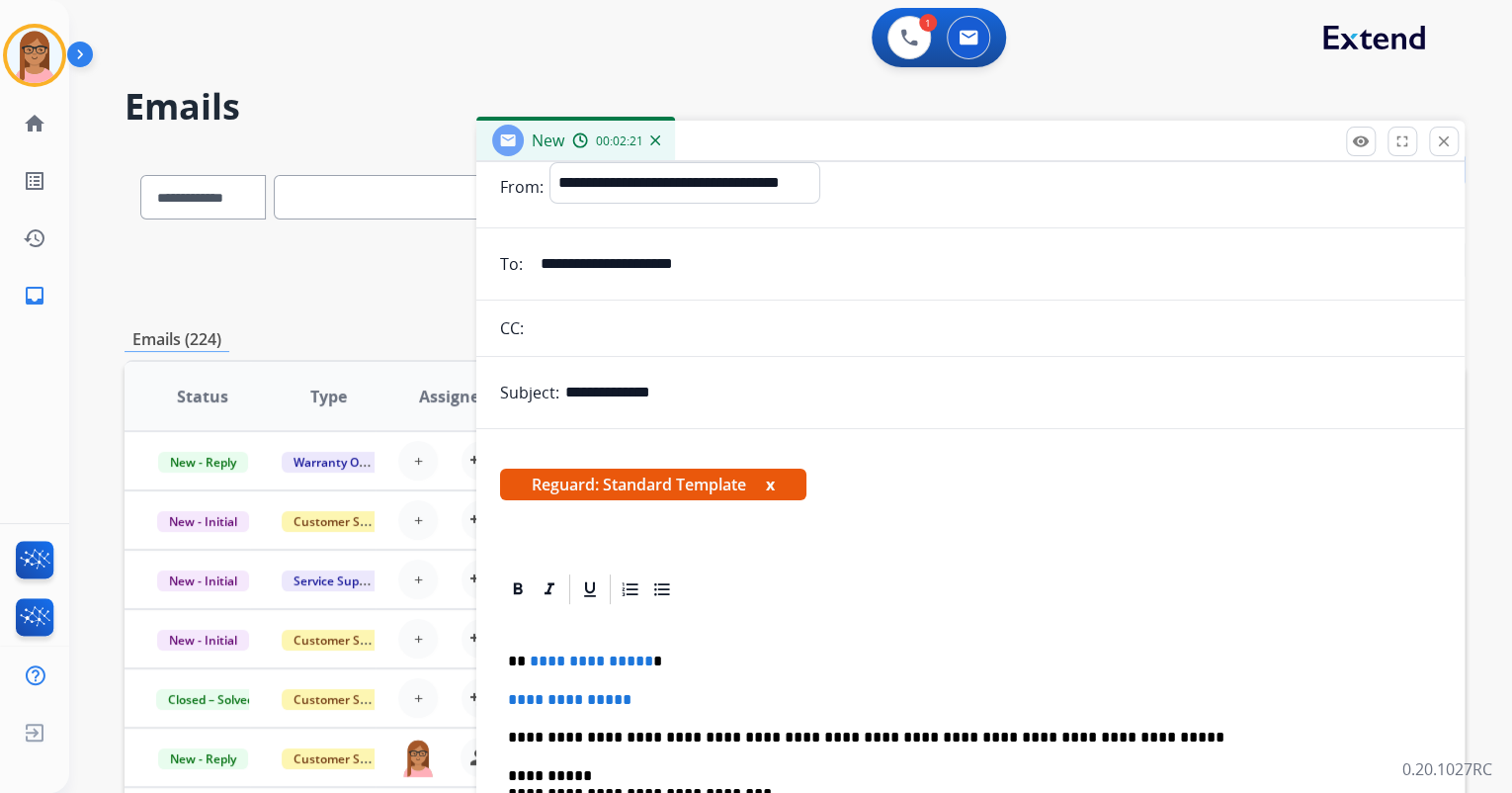 scroll, scrollTop: 166, scrollLeft: 0, axis: vertical 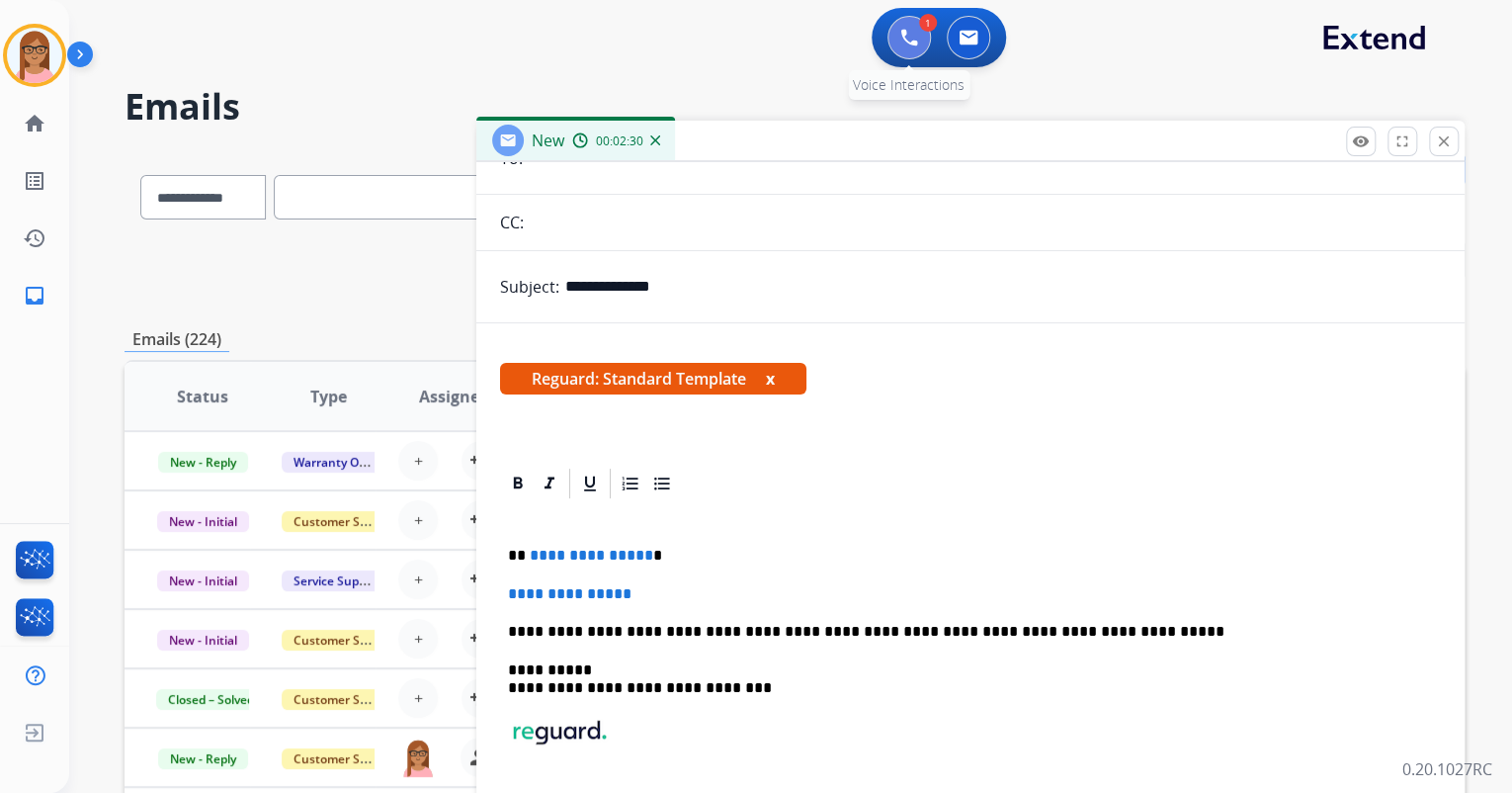 click at bounding box center [909, 38] 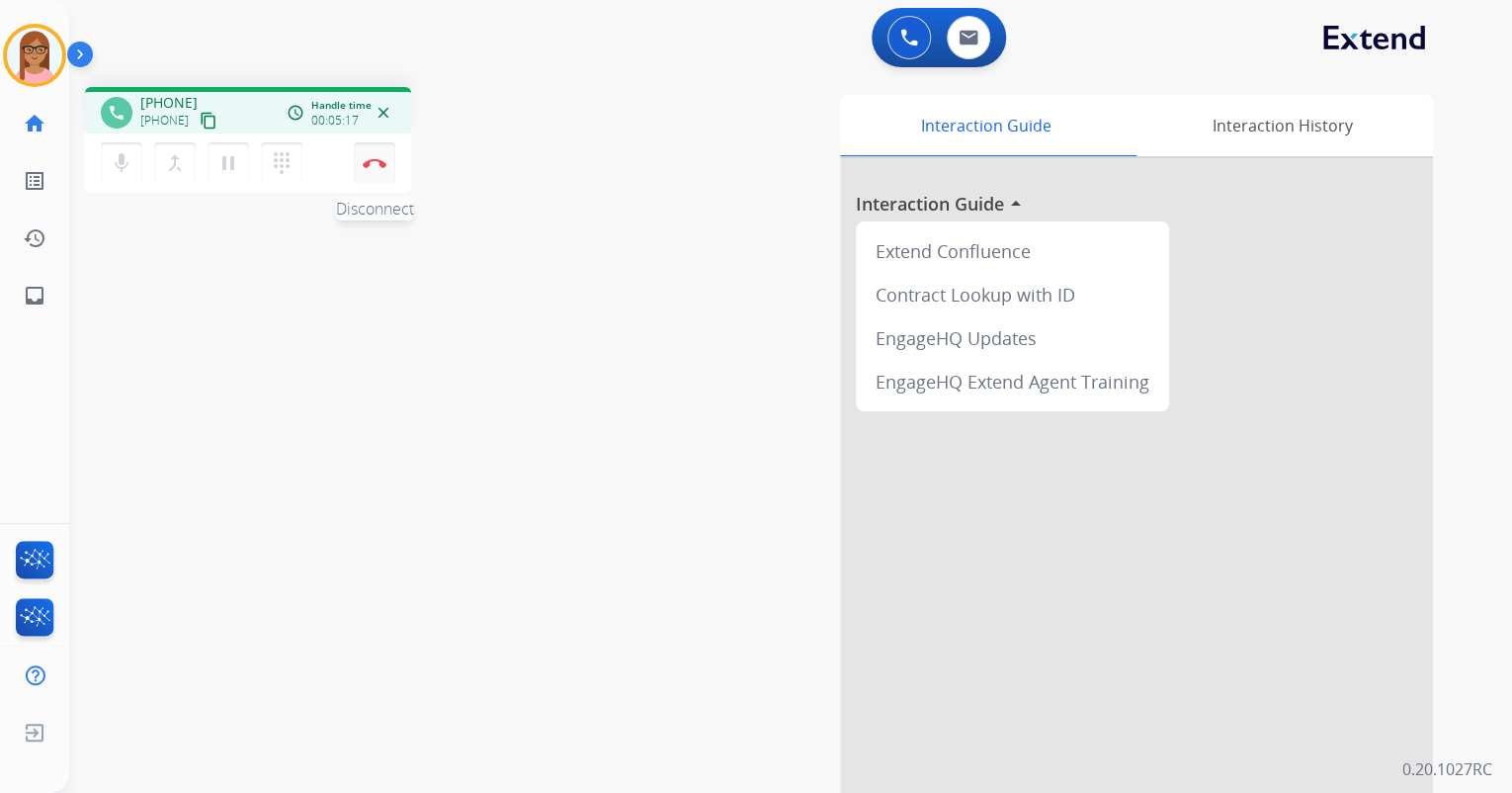 click on "Disconnect" at bounding box center [375, 163] 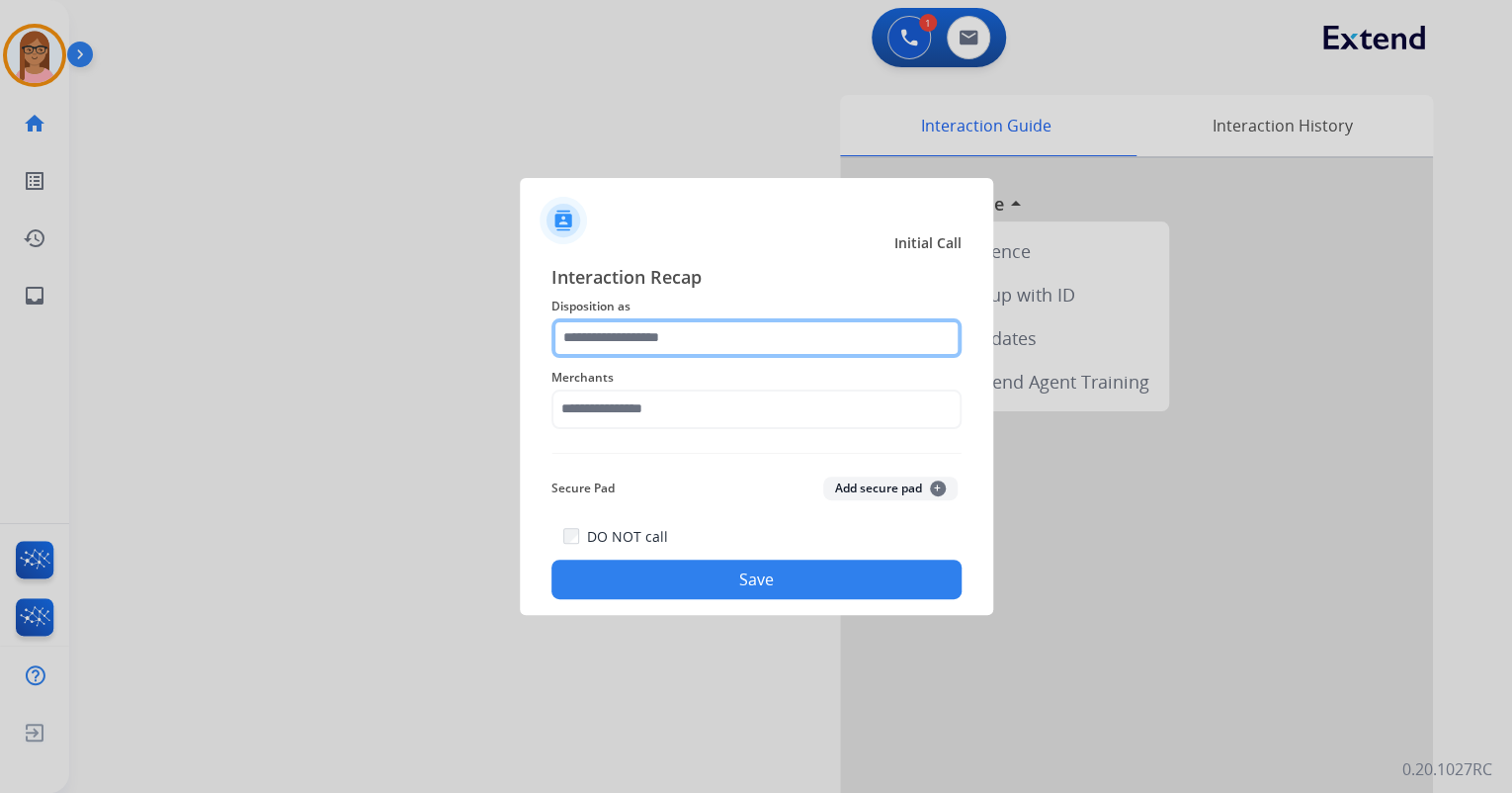 click 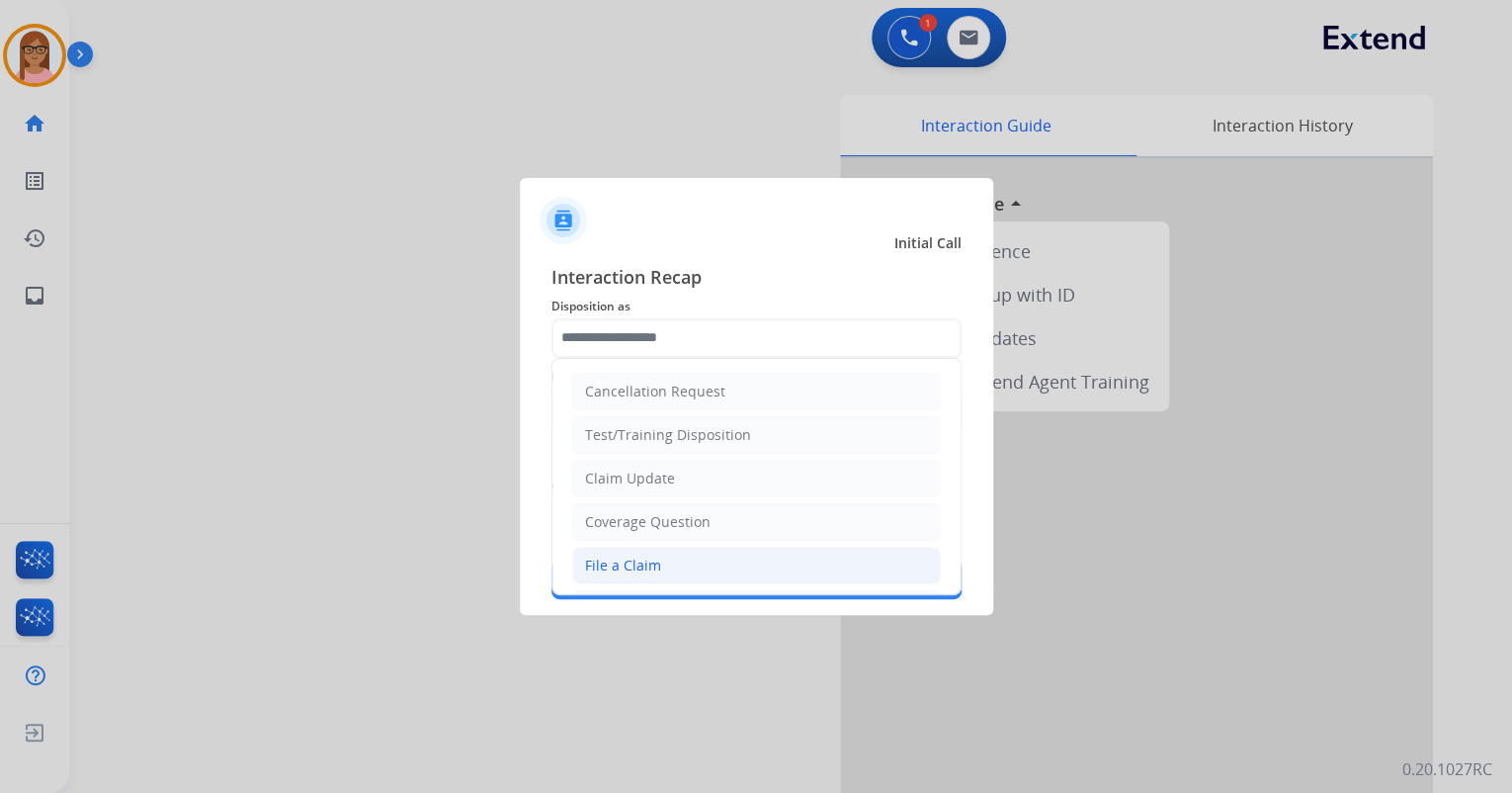 click on "File a Claim" 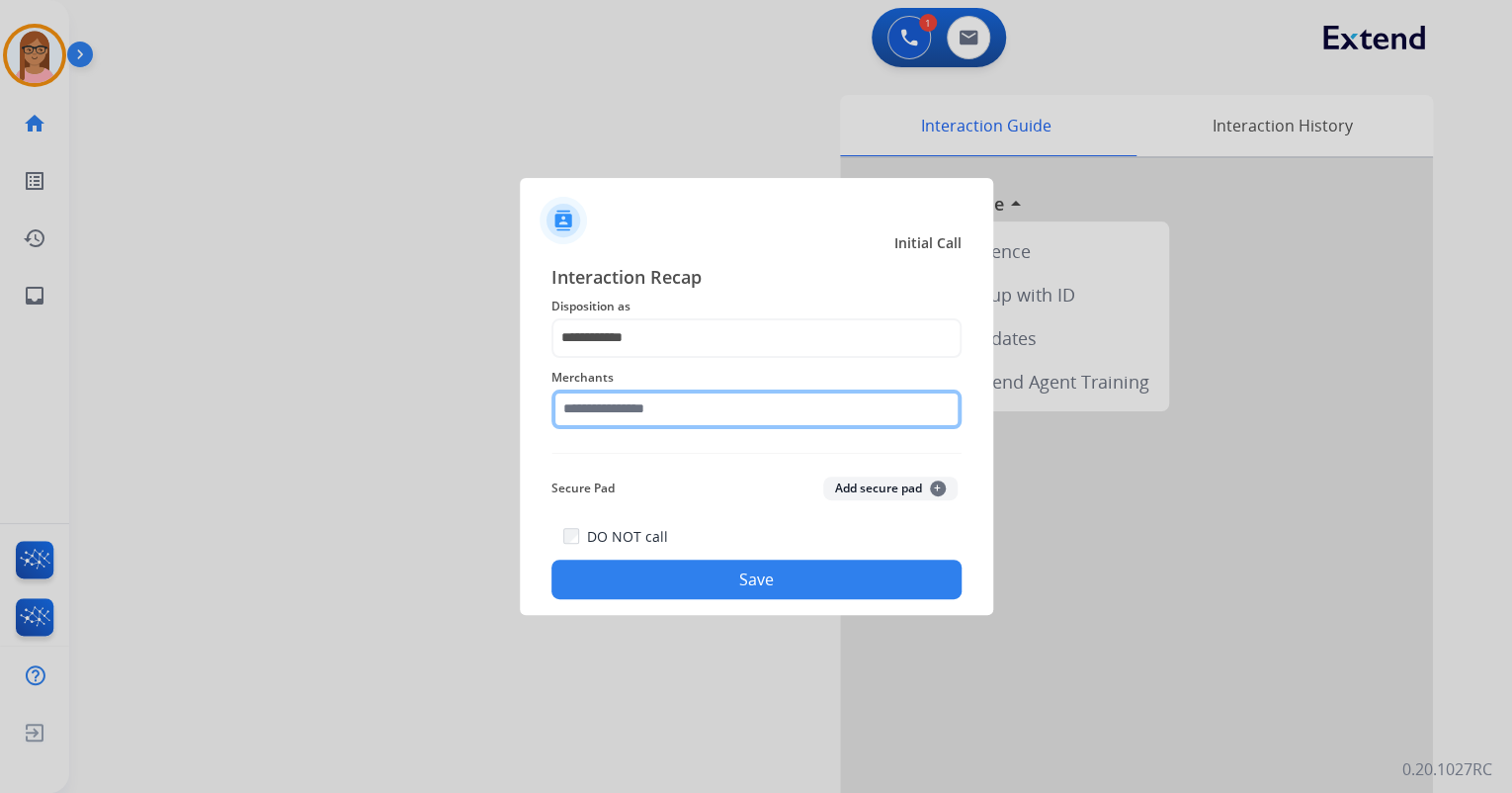 click 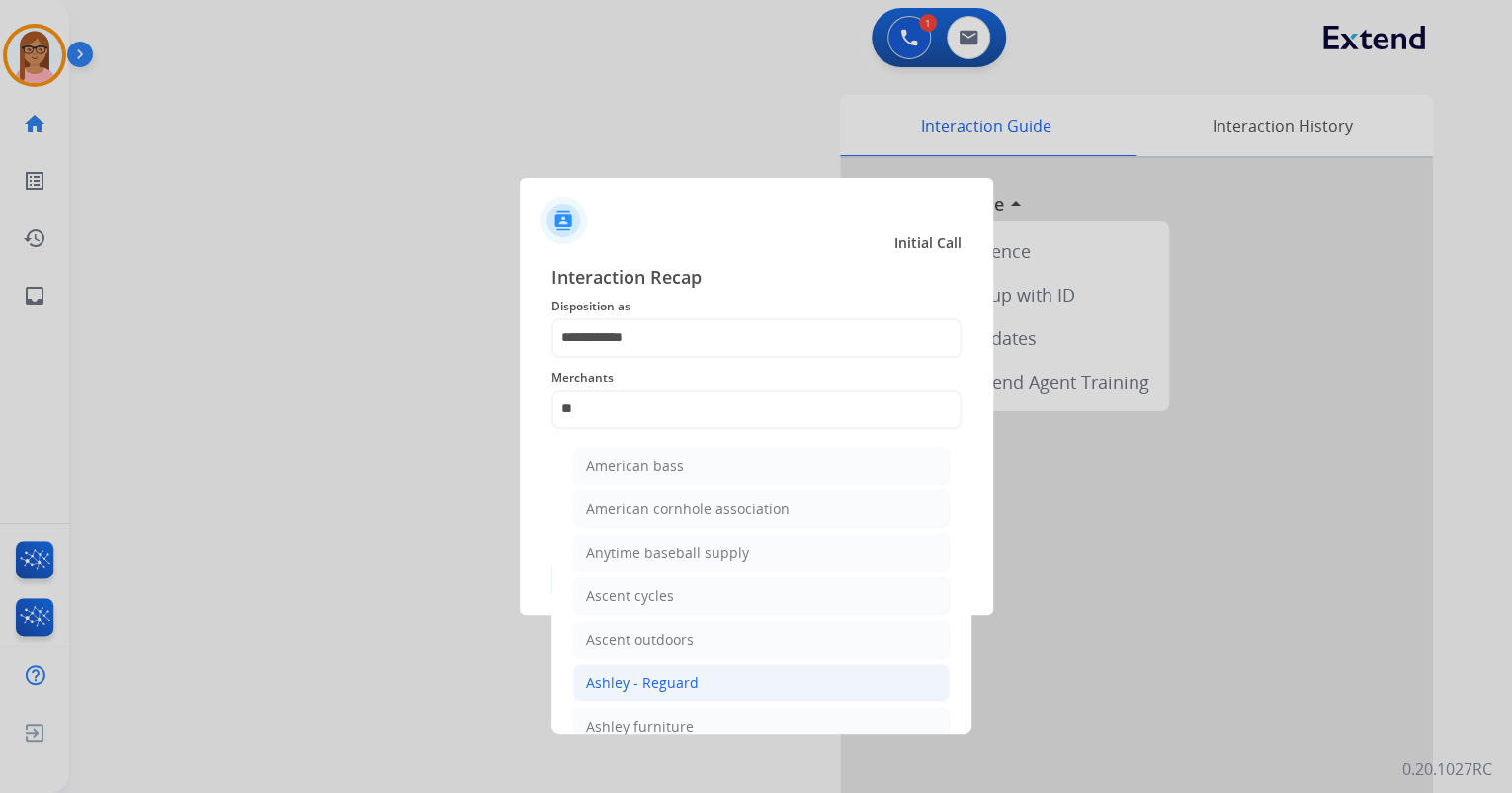 click on "Ashley - Reguard" 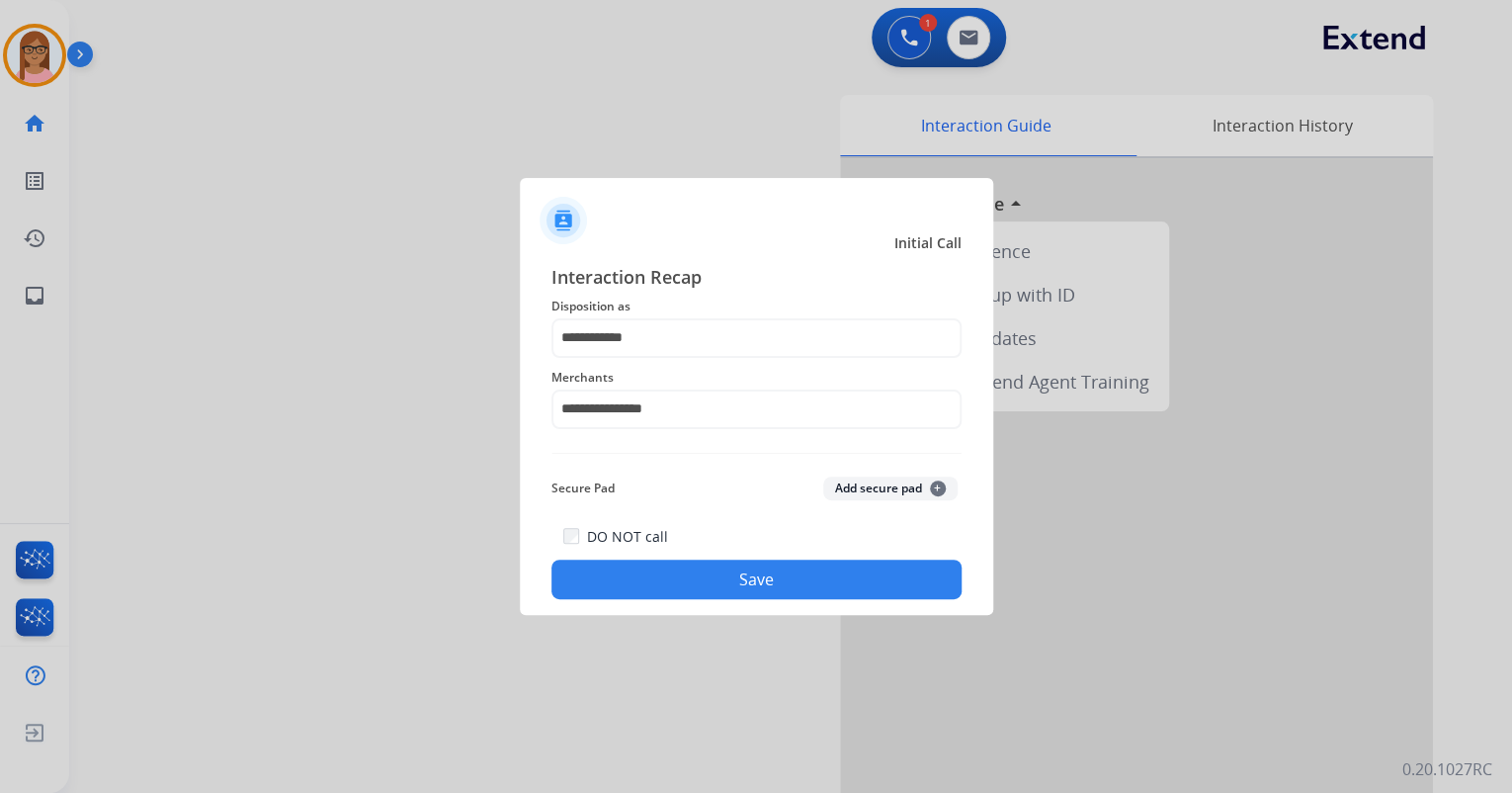 click on "Save" 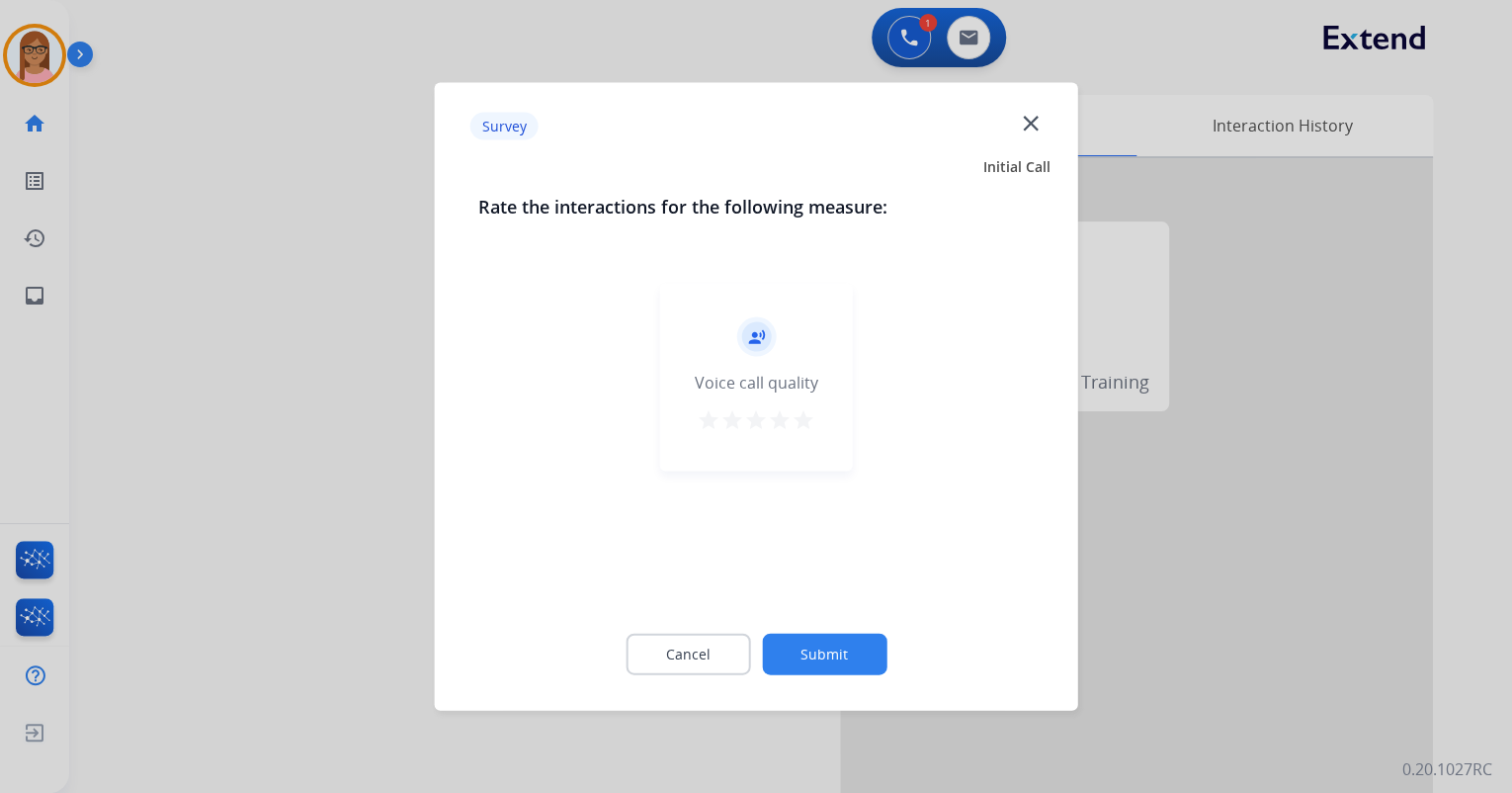 click on "star" at bounding box center (803, 420) 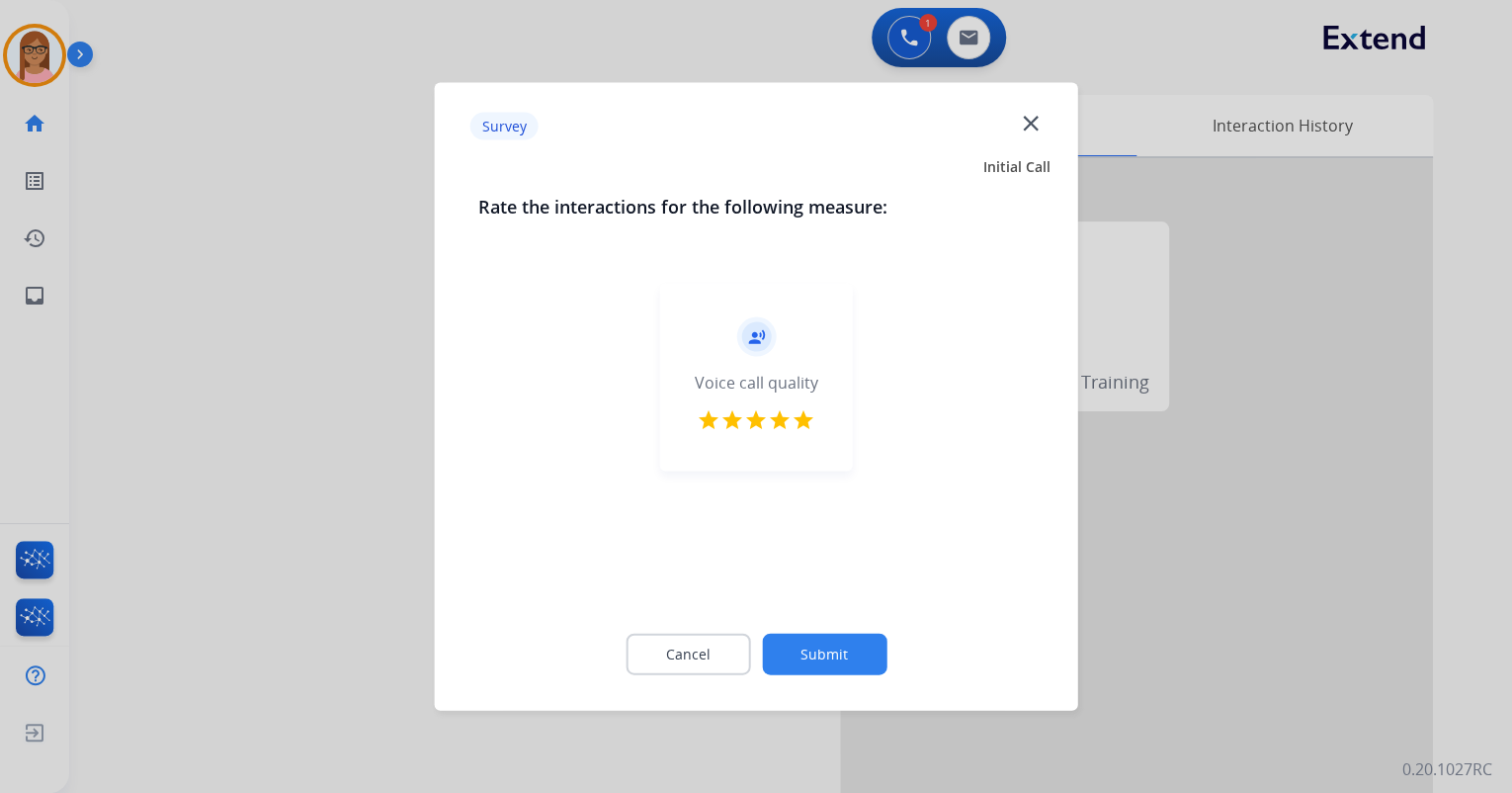 click on "Submit" 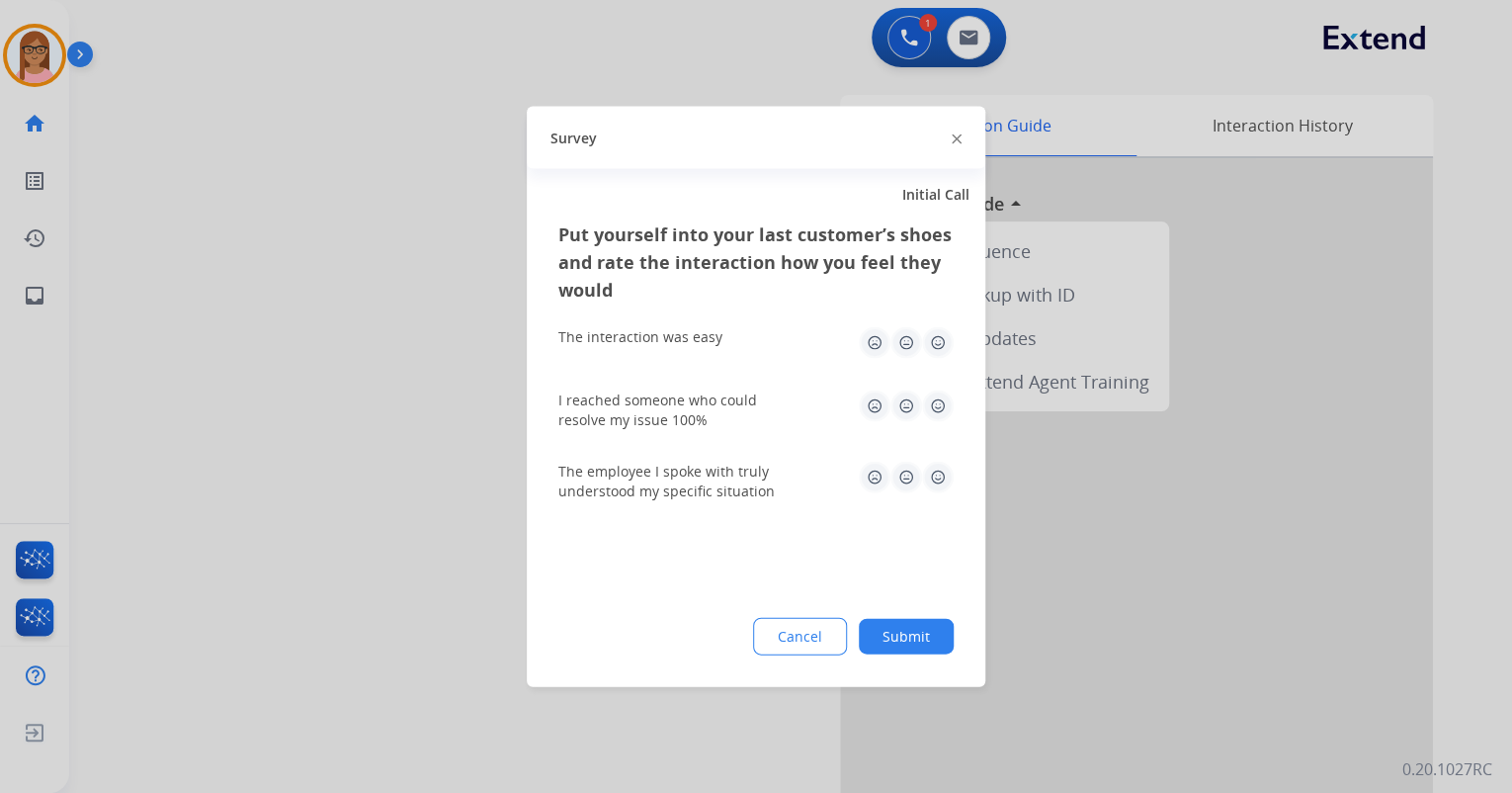 click 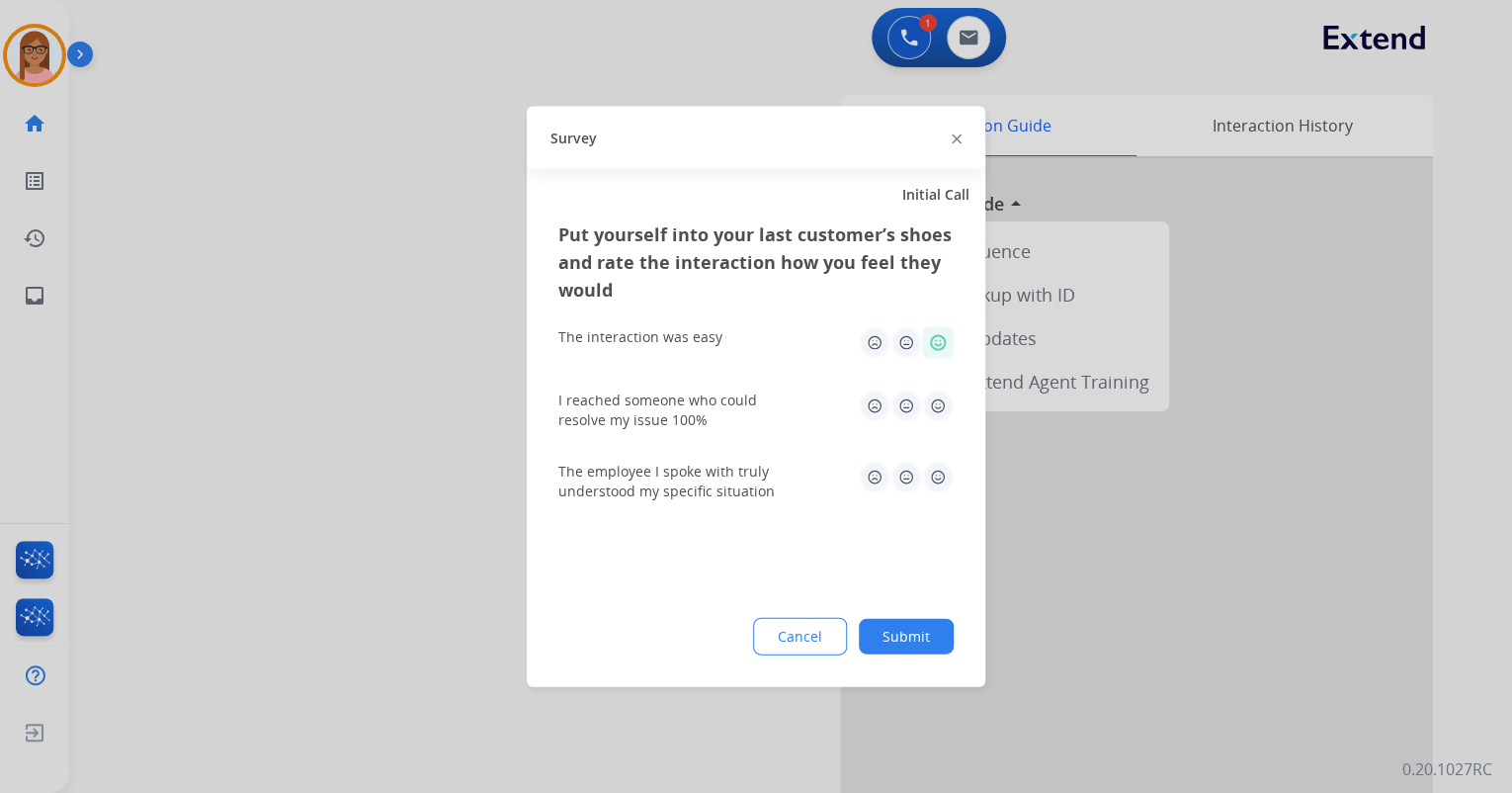 click on "I reached someone who could resolve my issue 100%" 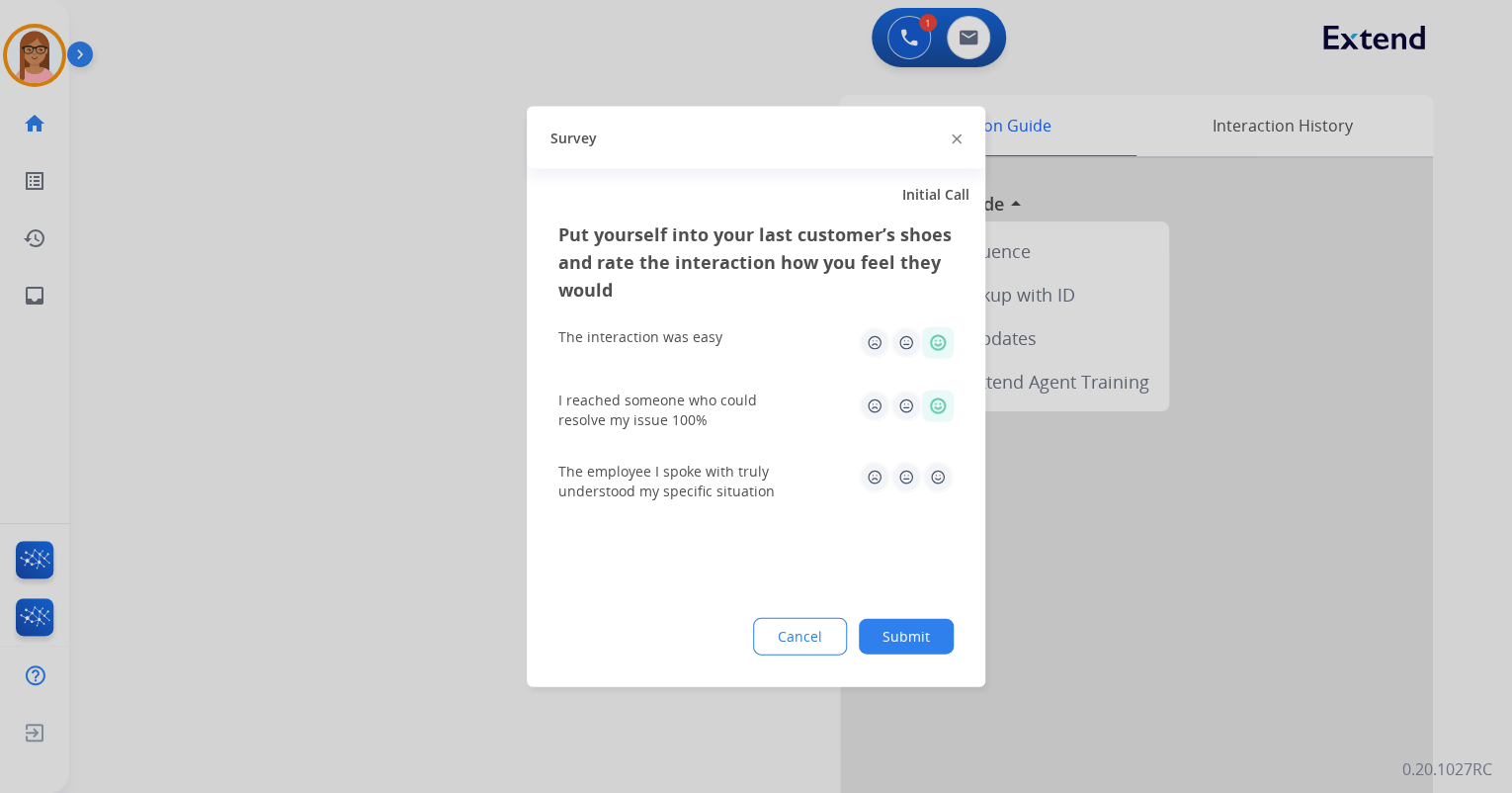 click 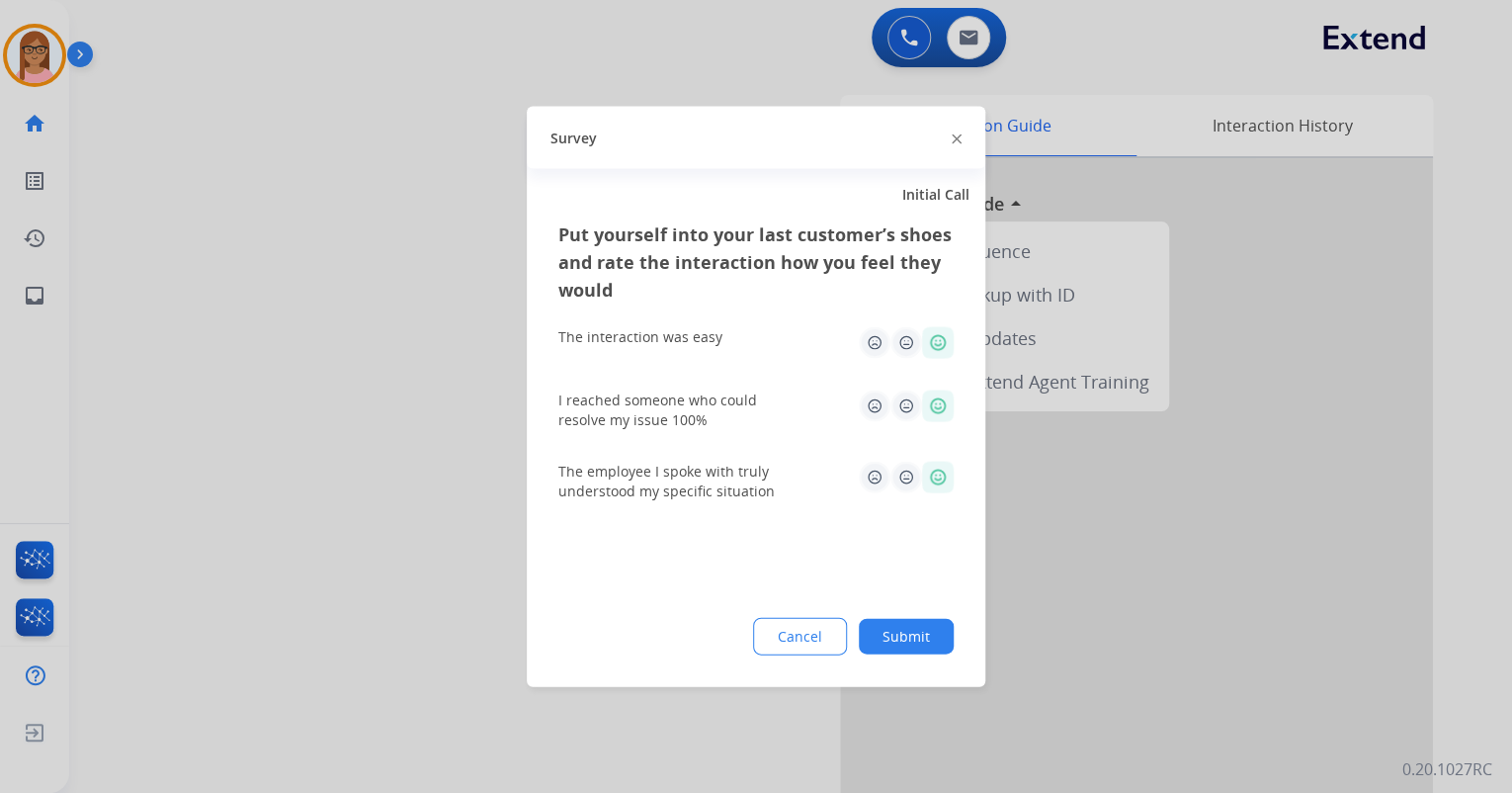 click on "Submit" 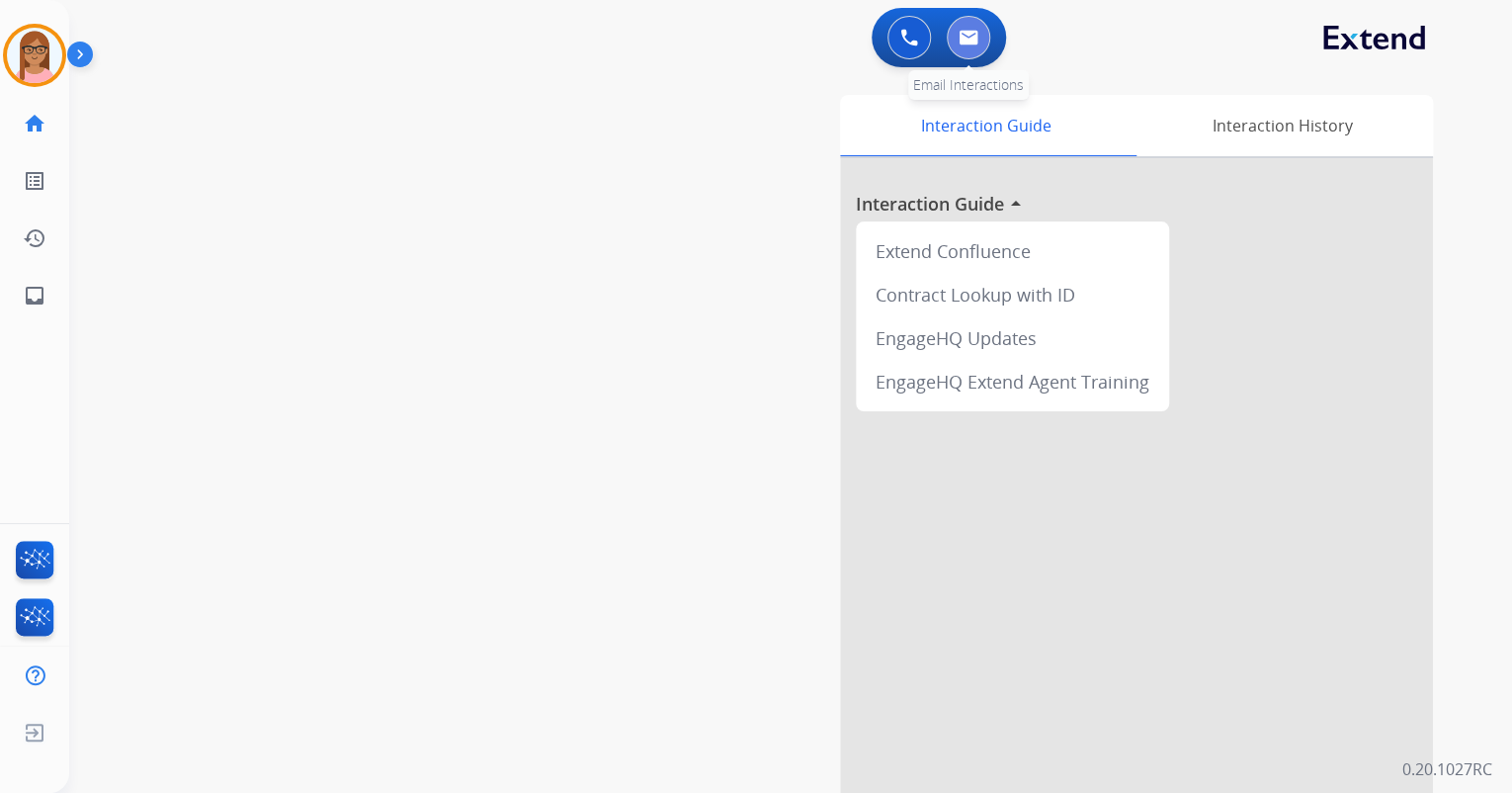 click at bounding box center (968, 38) 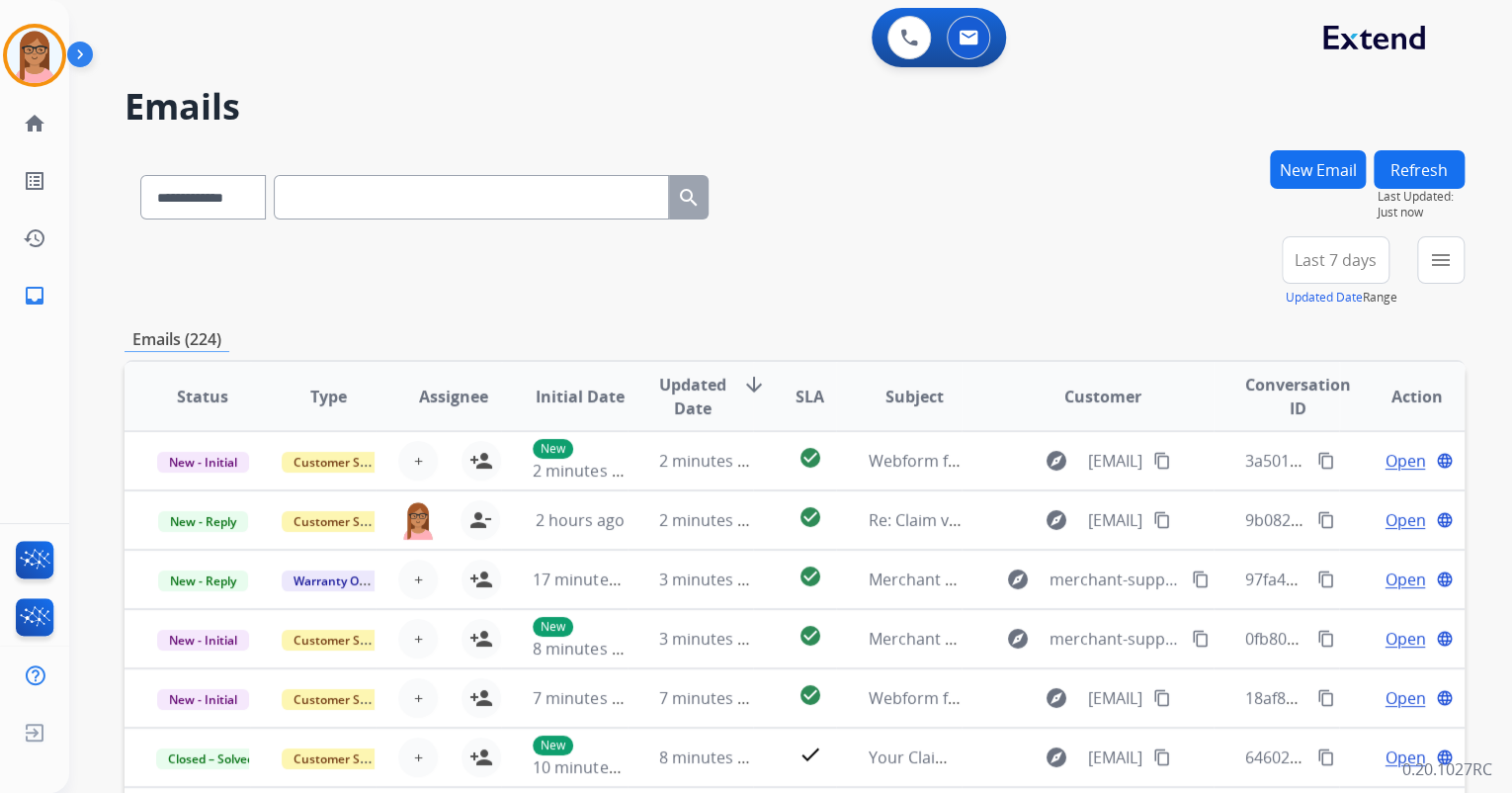 click on "New Email" at bounding box center [1317, 169] 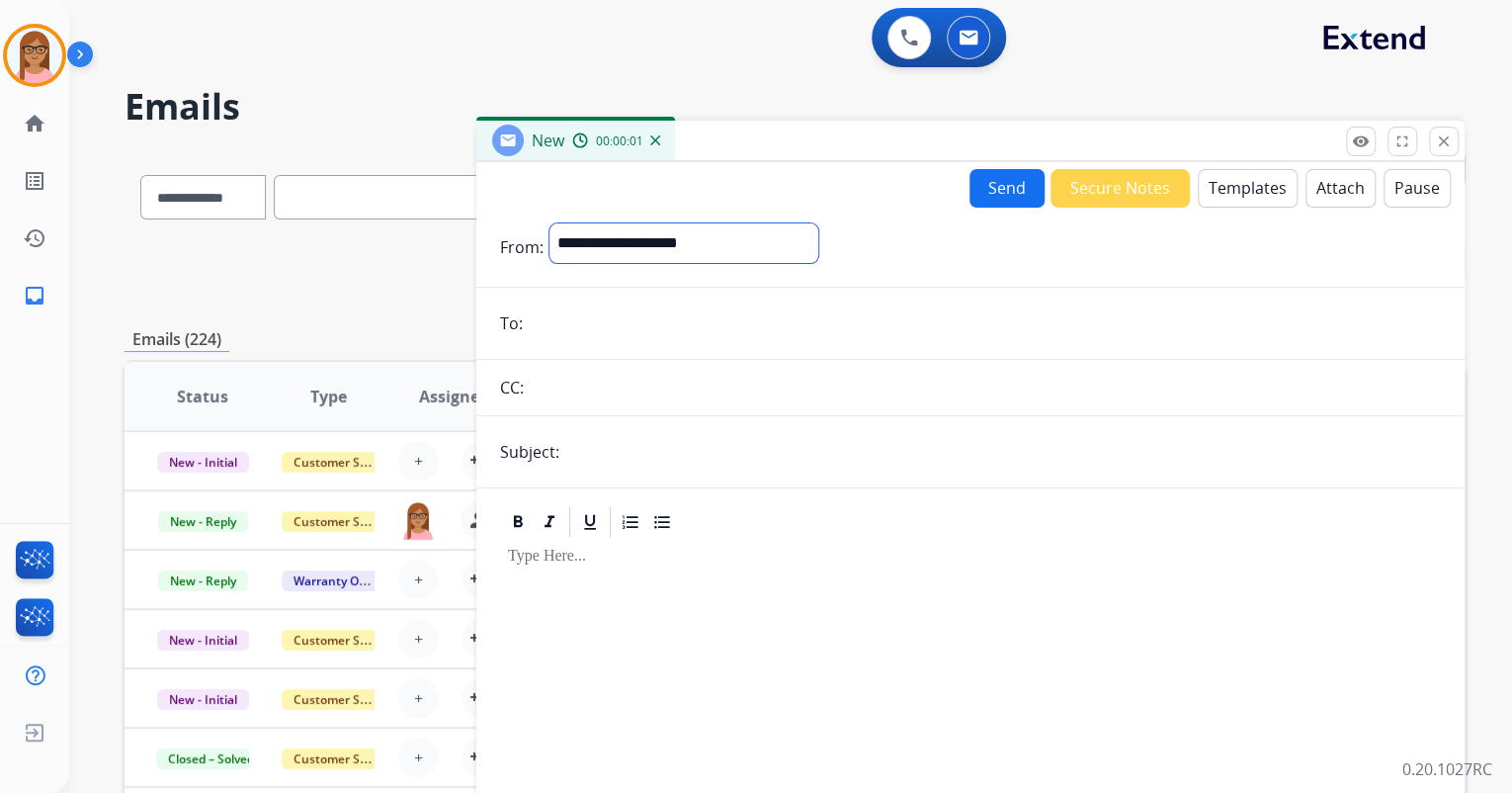 click on "**********" at bounding box center (684, 243) 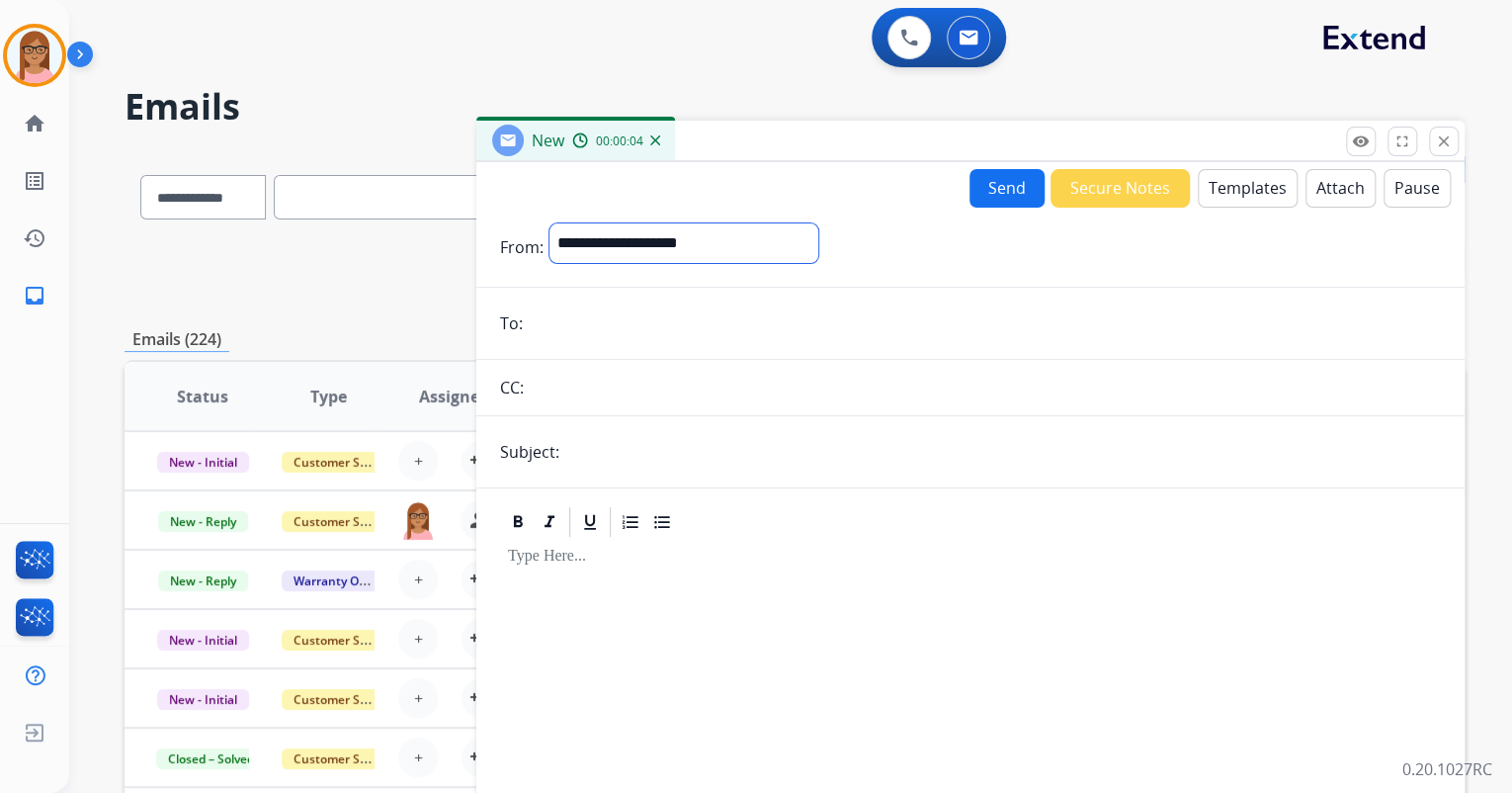 select on "**********" 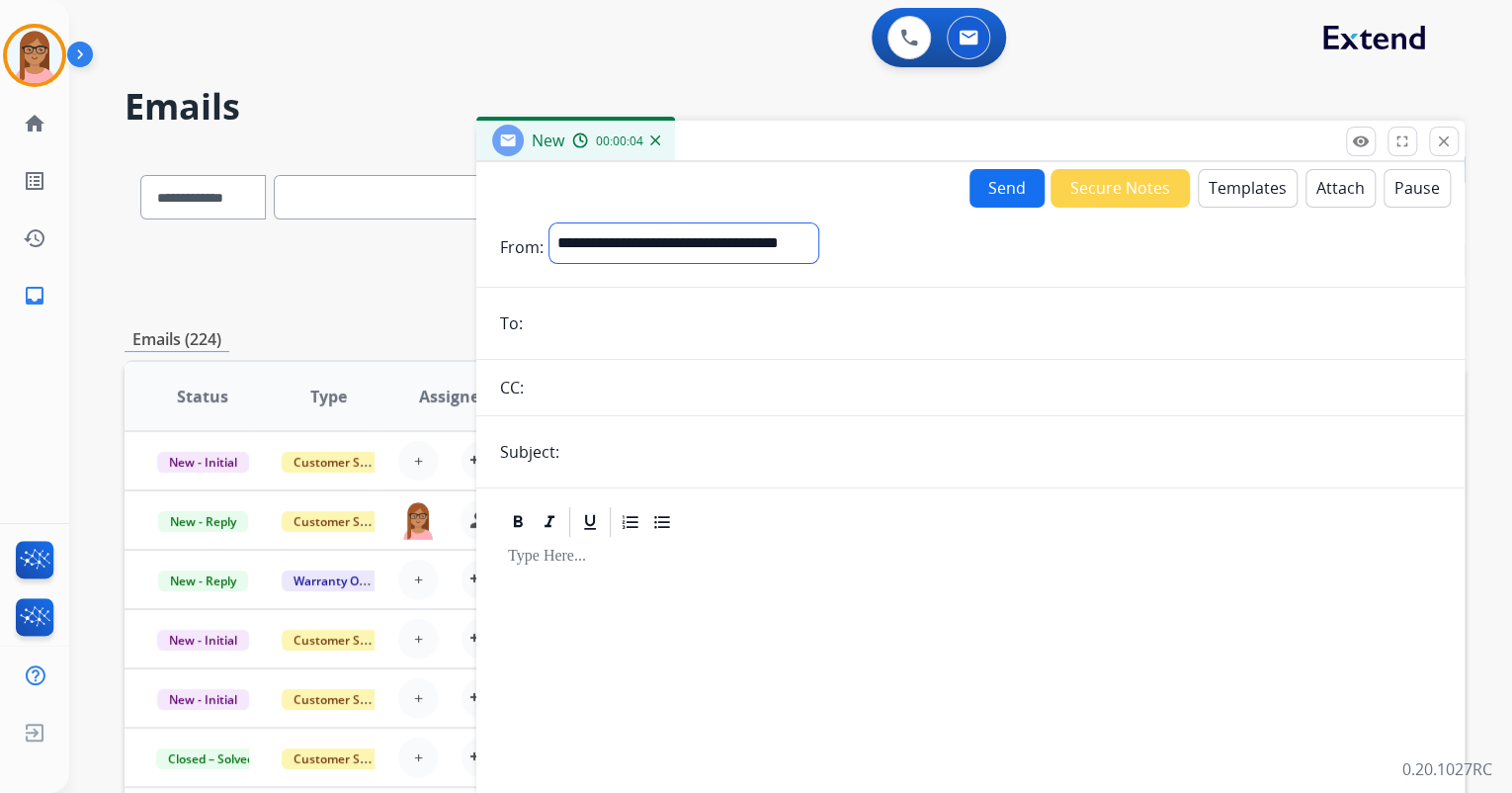 click on "**********" at bounding box center [684, 243] 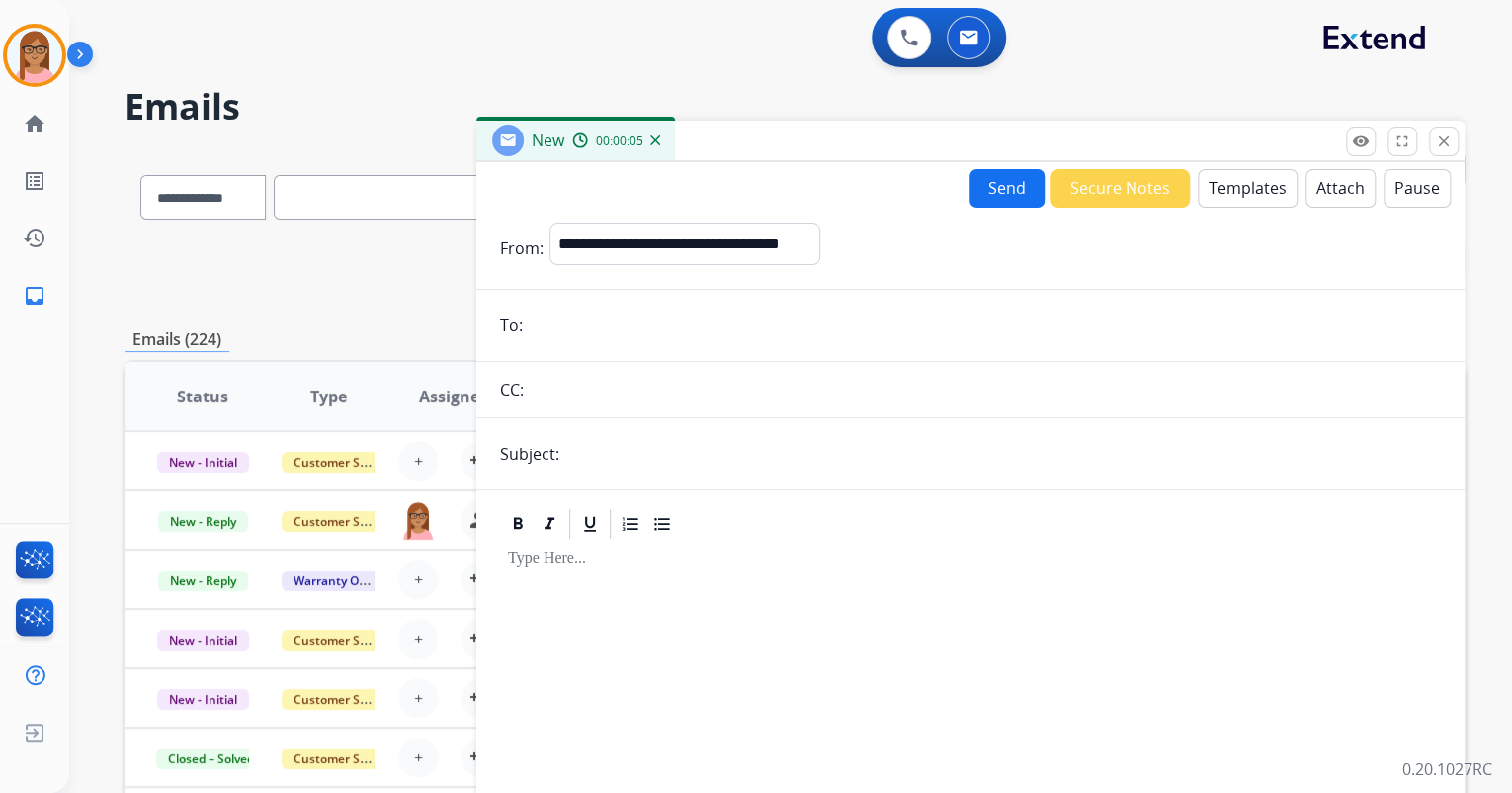 click at bounding box center (984, 325) 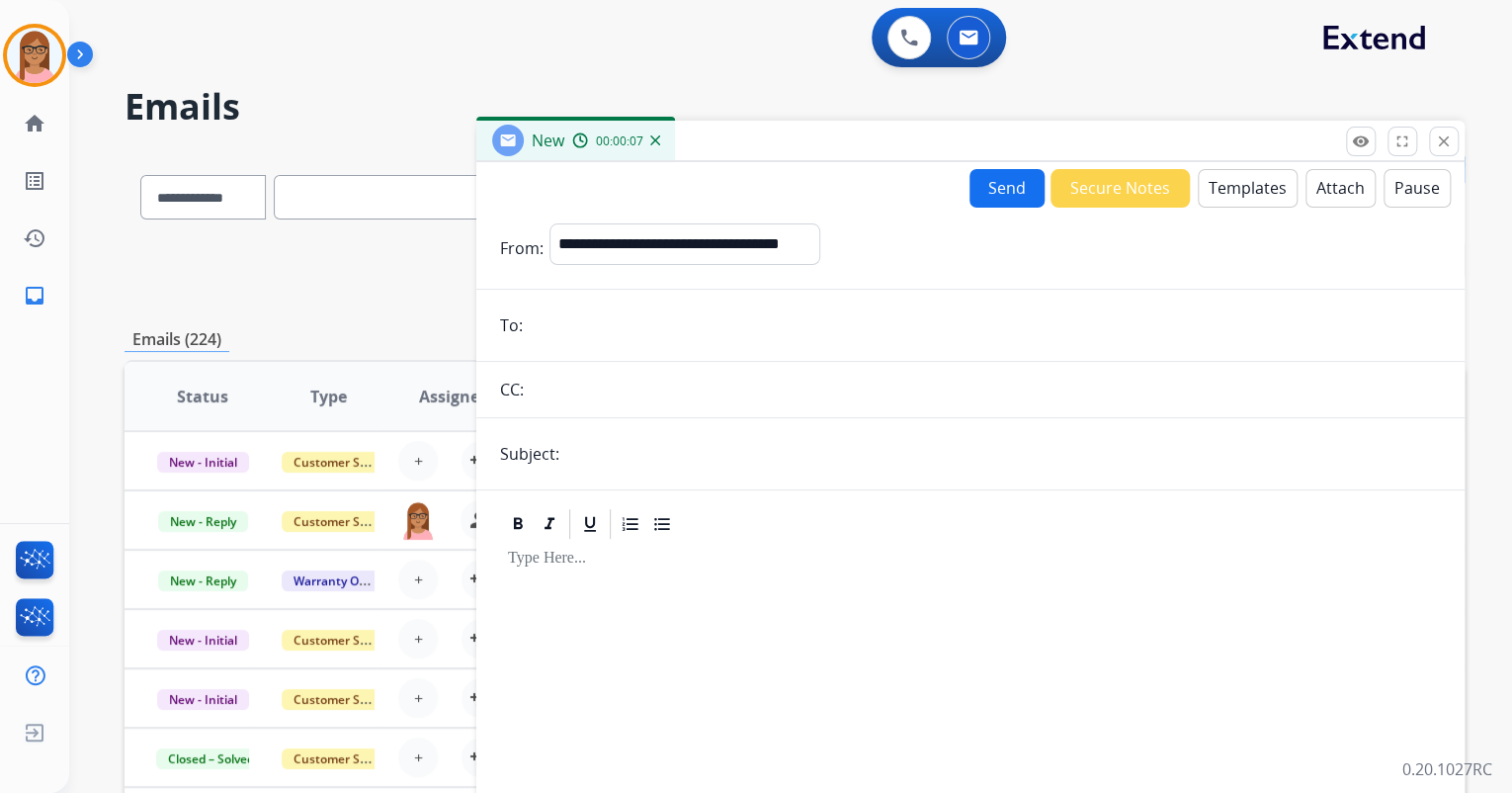 paste on "**********" 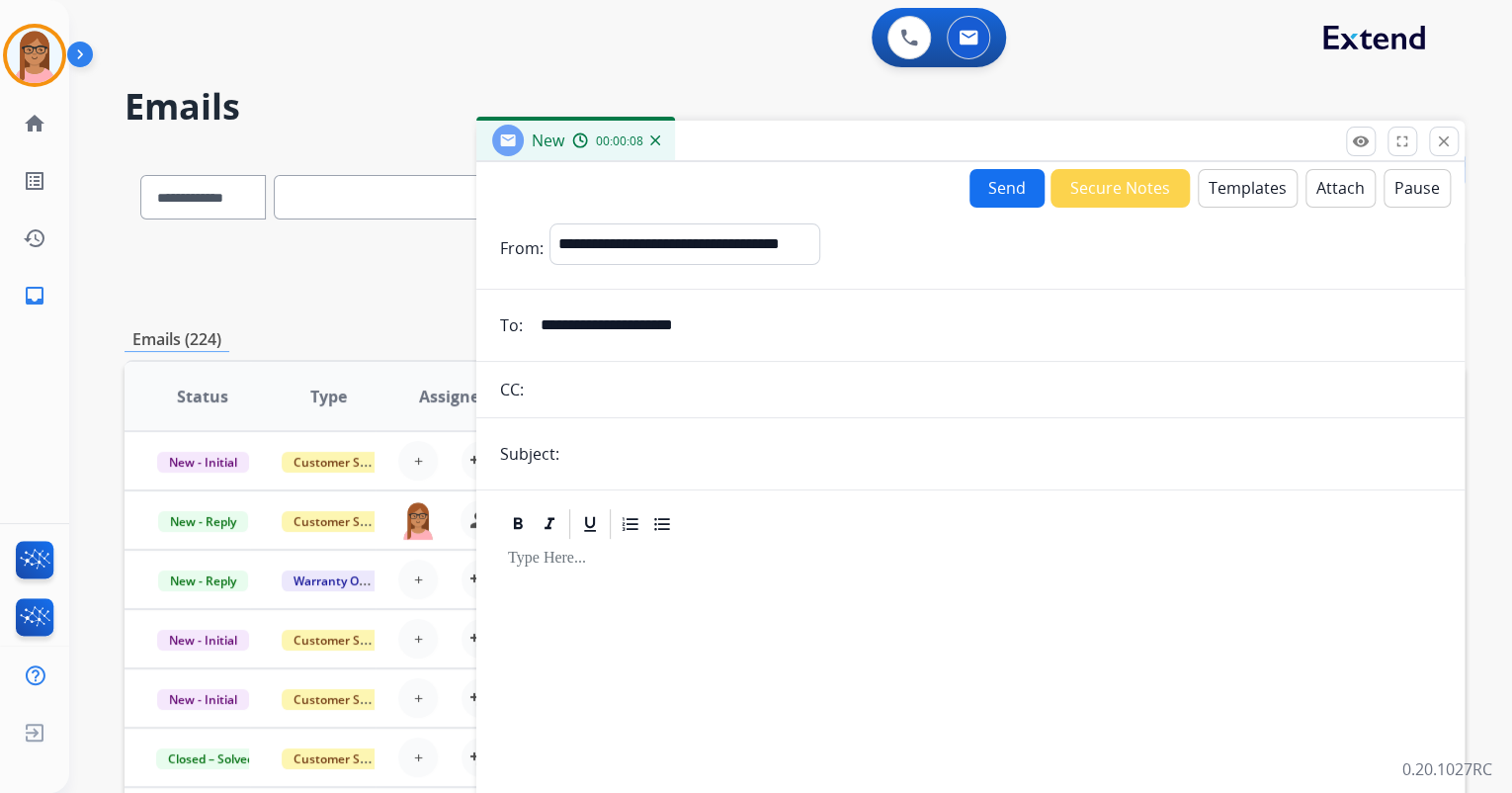 type on "**********" 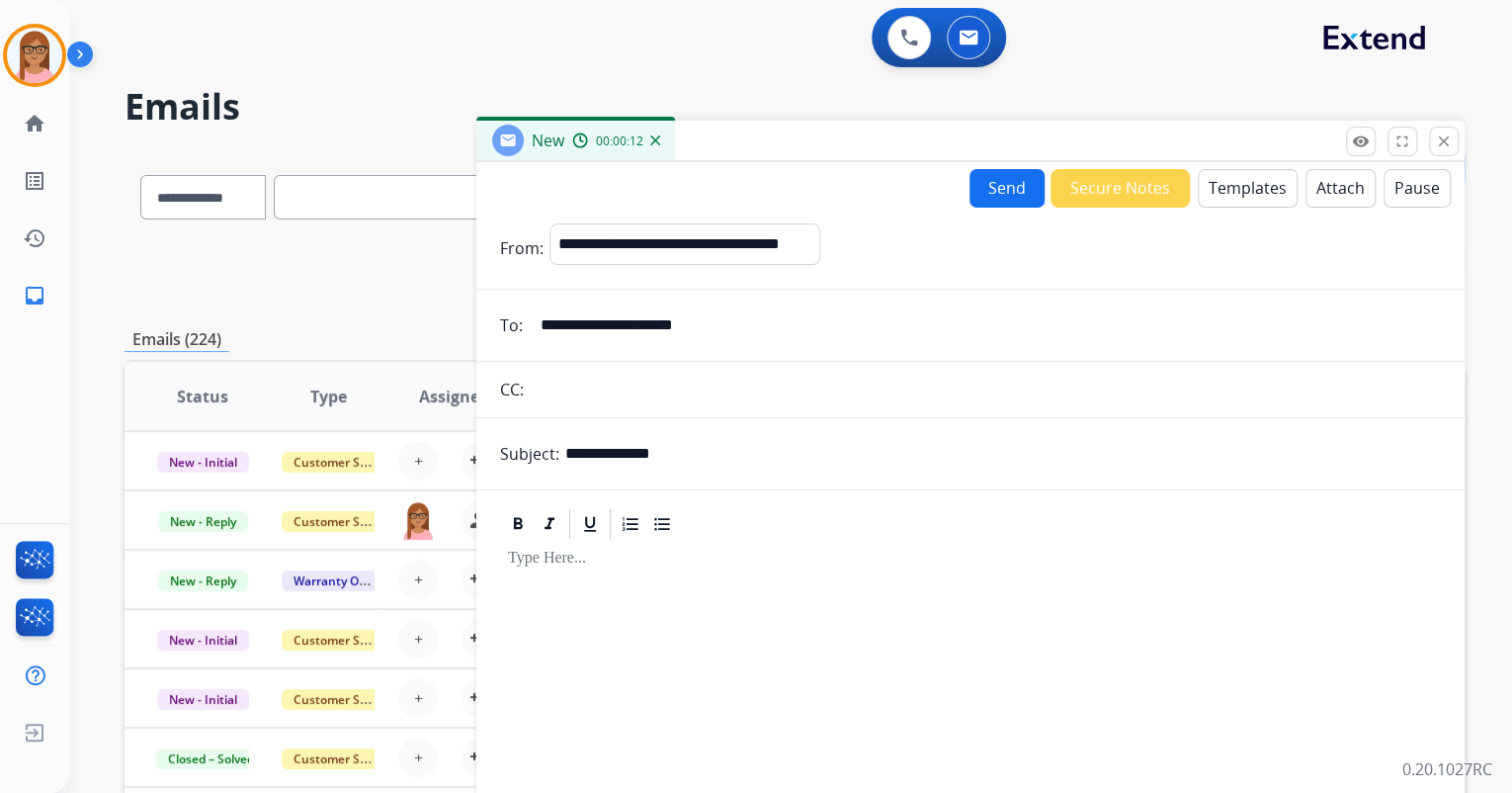 click on "**********" at bounding box center [1003, 454] 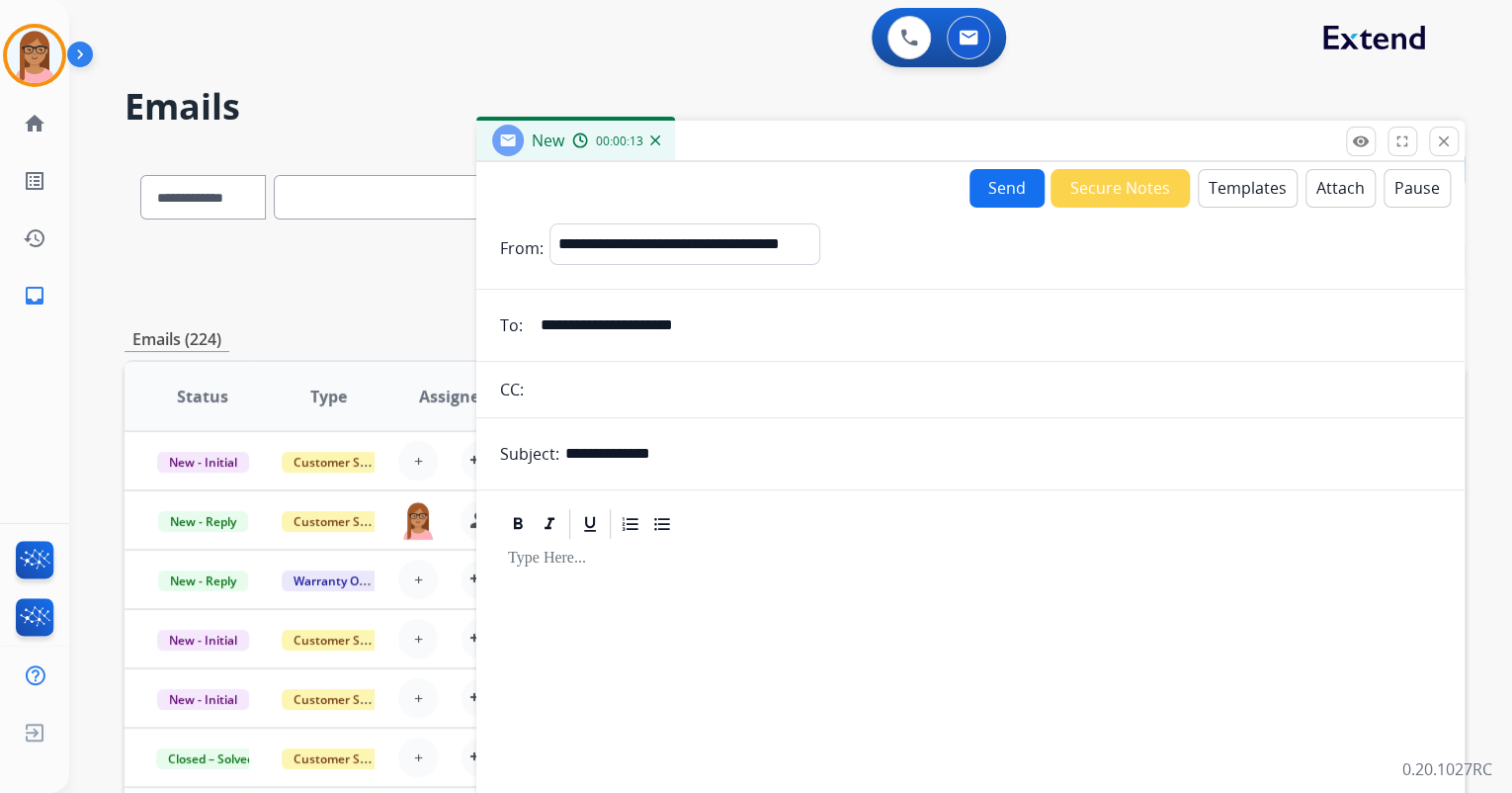 click on "**********" at bounding box center (1003, 454) 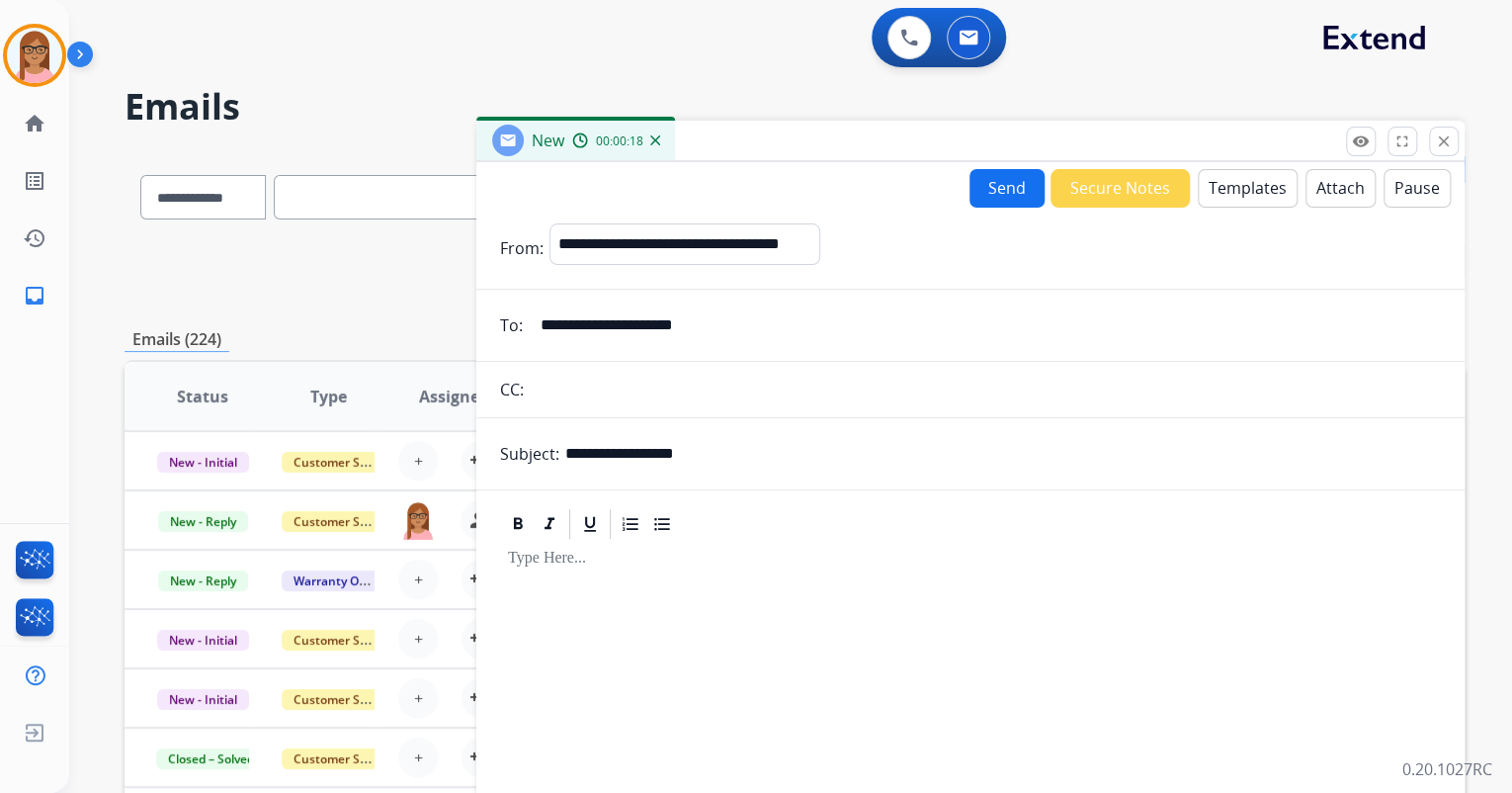 click on "**********" at bounding box center [1003, 454] 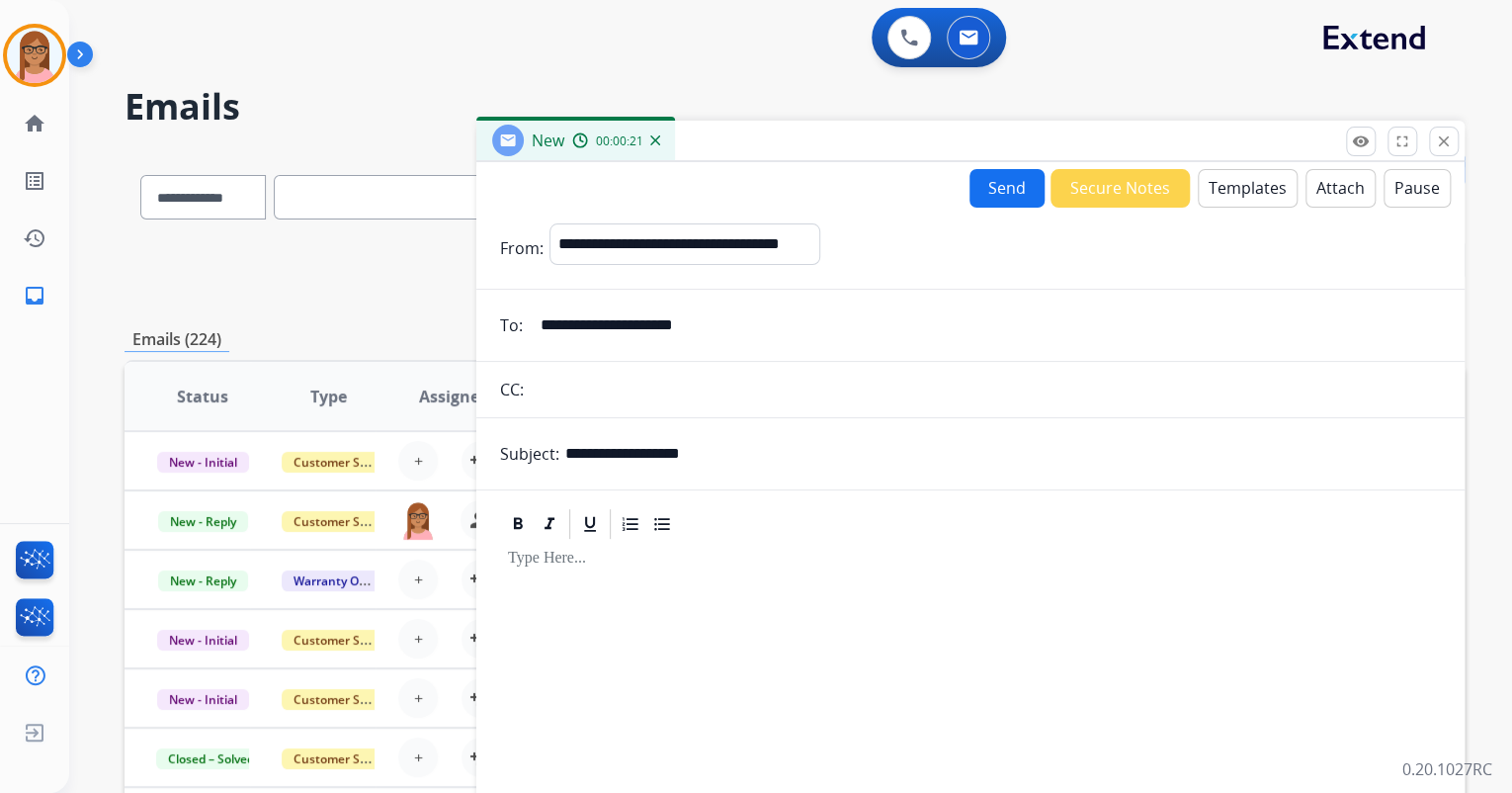 type on "**********" 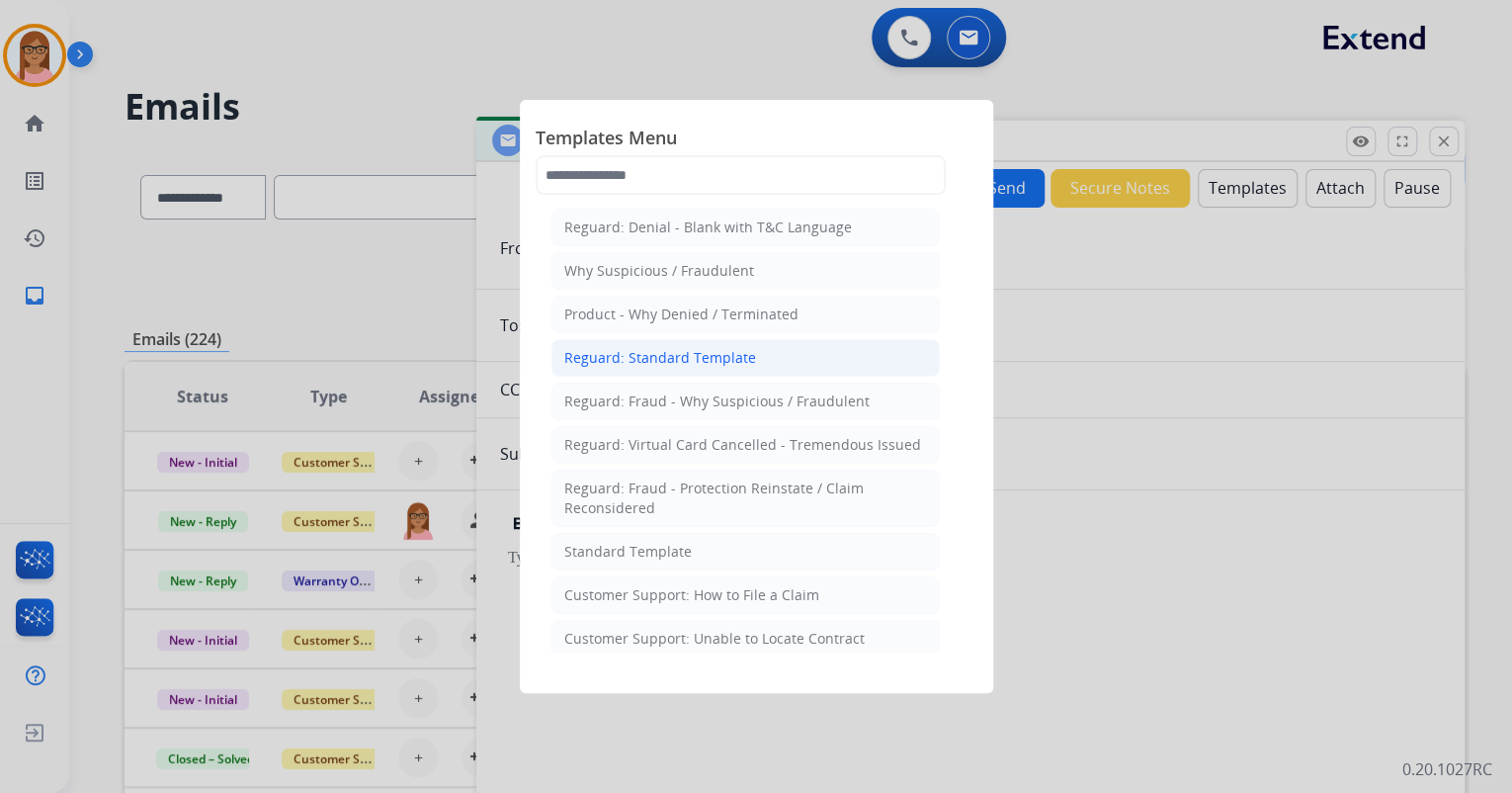 click on "Reguard: Standard Template" 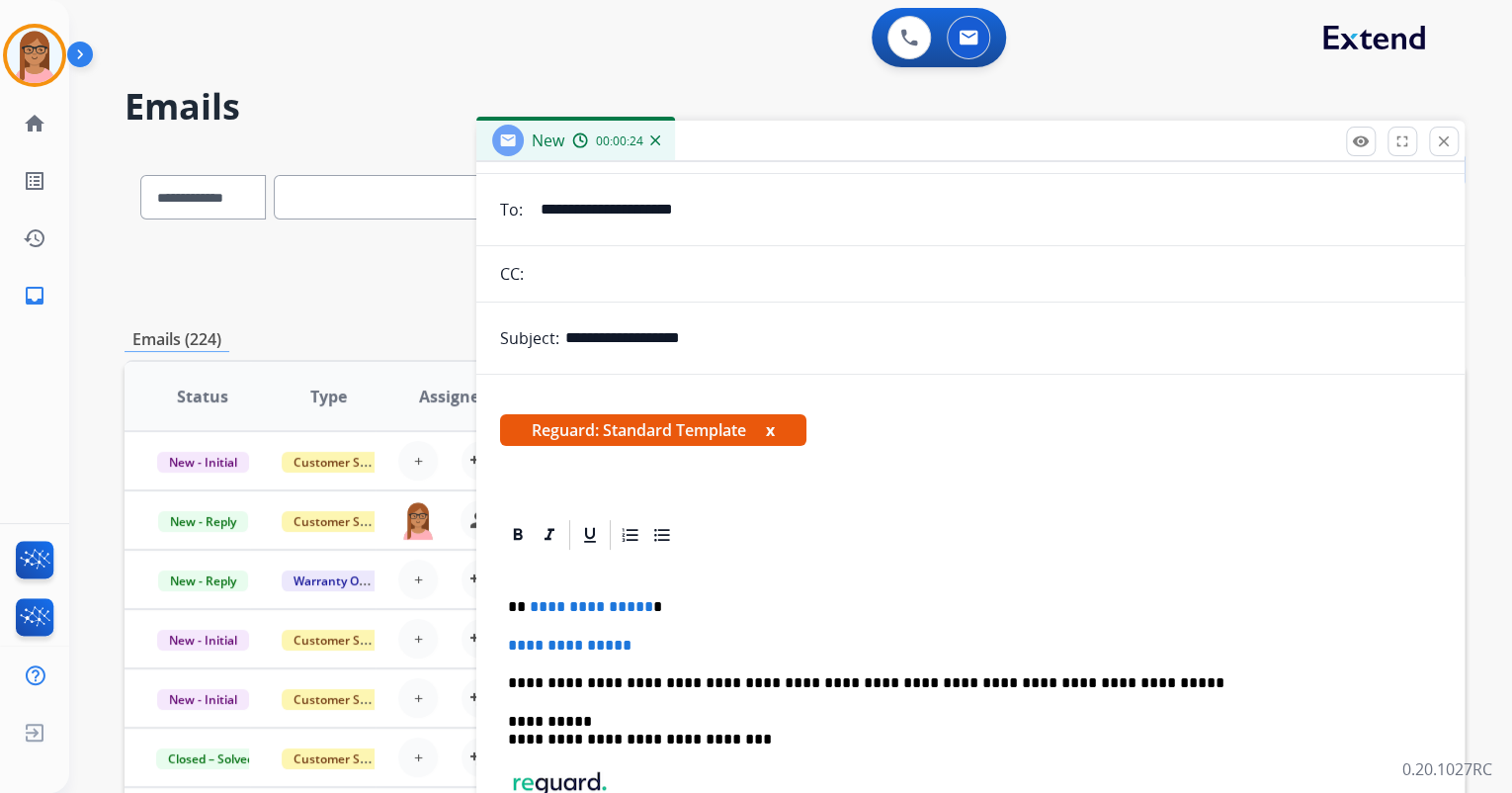 scroll, scrollTop: 166, scrollLeft: 0, axis: vertical 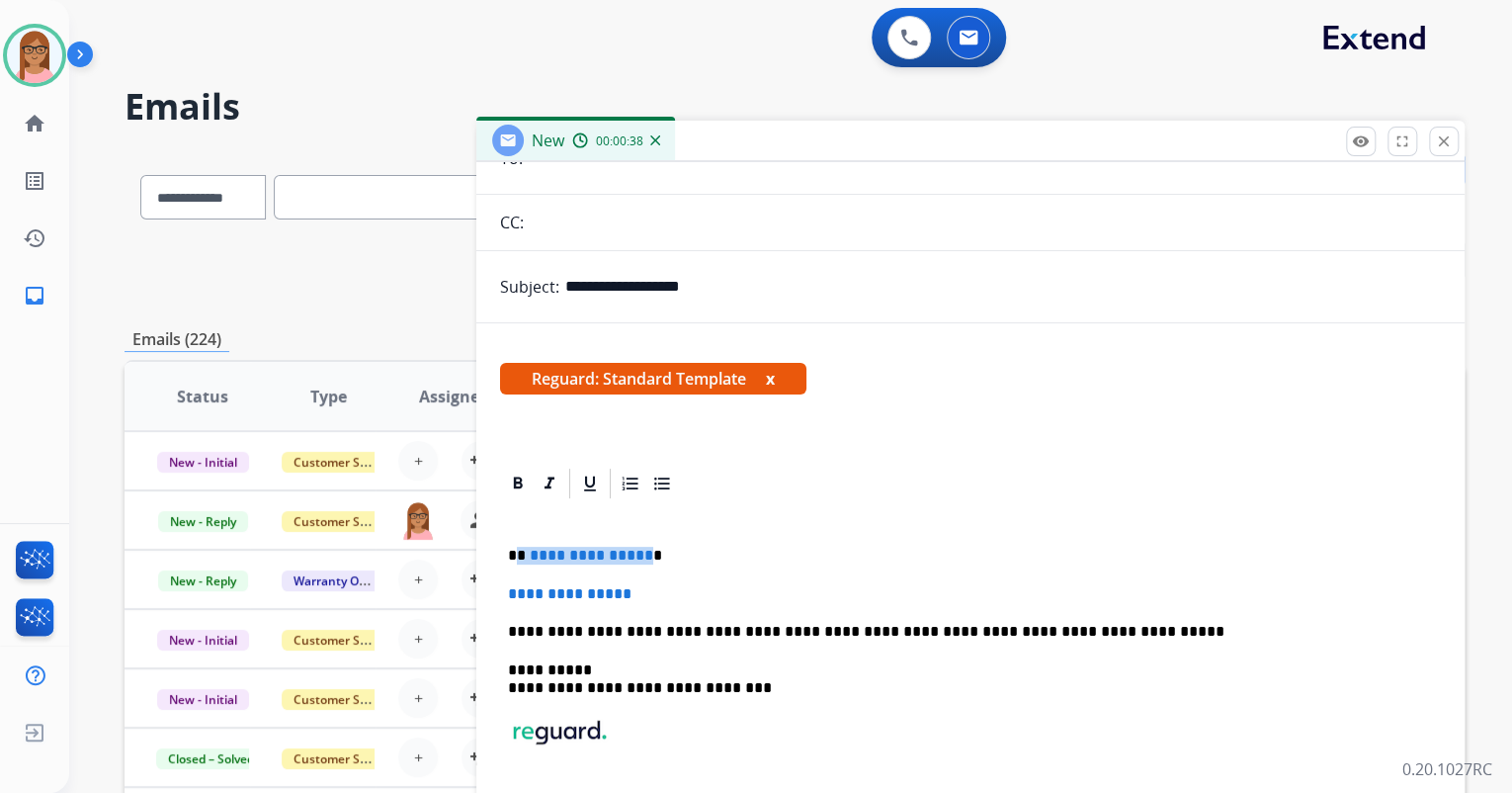 drag, startPoint x: 522, startPoint y: 555, endPoint x: 640, endPoint y: 551, distance: 118.06778 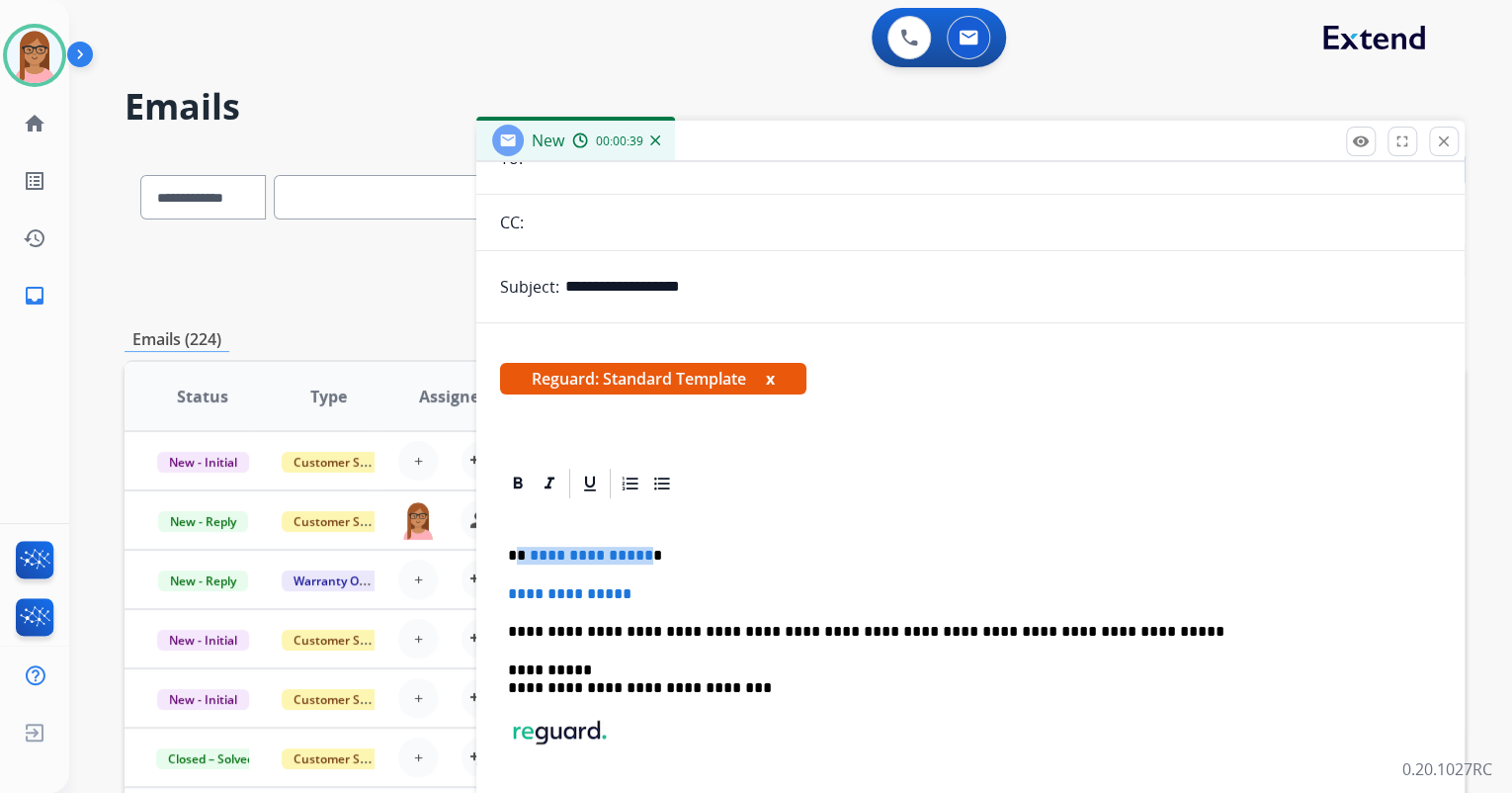 type 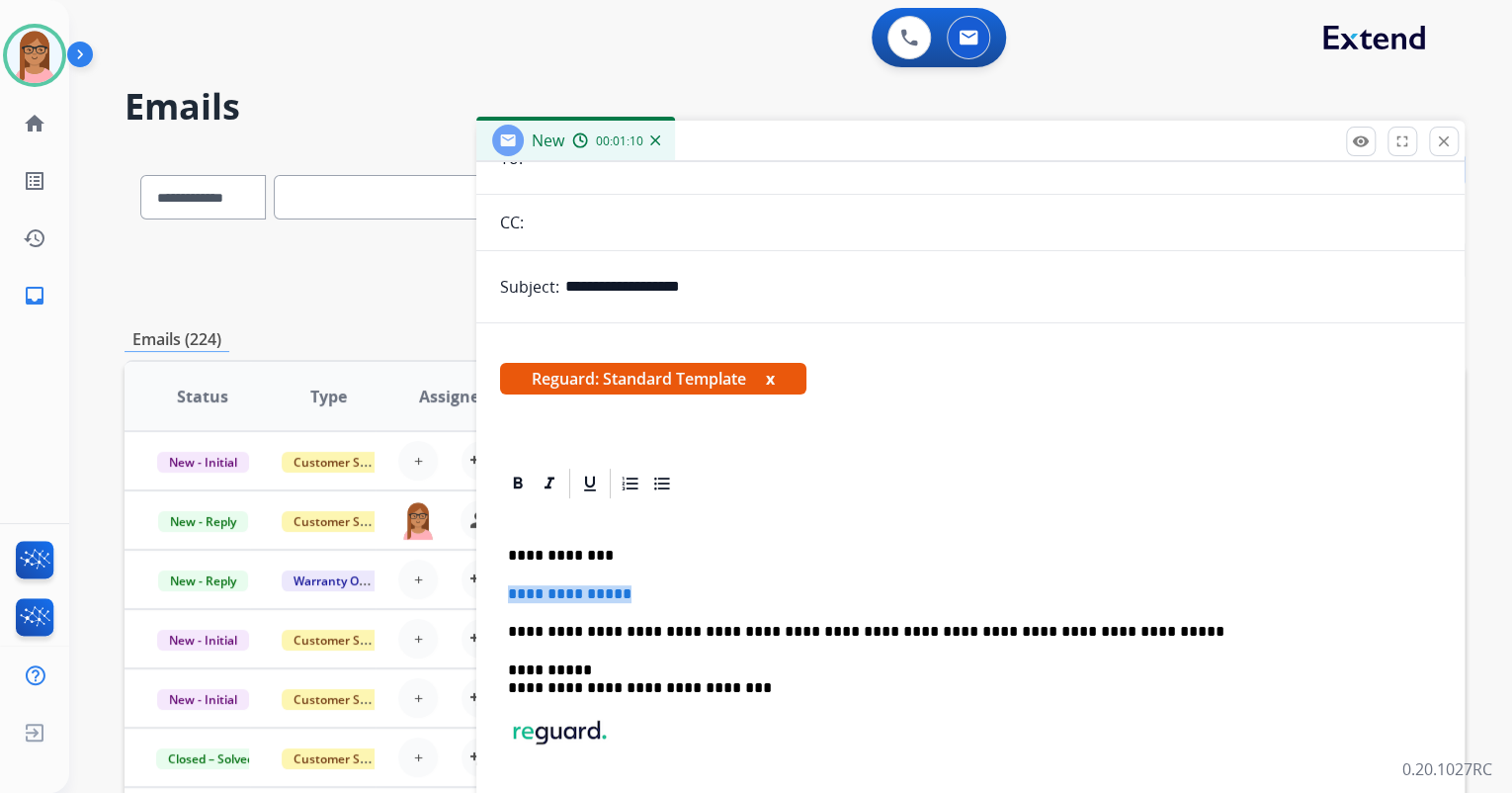 drag, startPoint x: 505, startPoint y: 590, endPoint x: 640, endPoint y: 591, distance: 135.0037 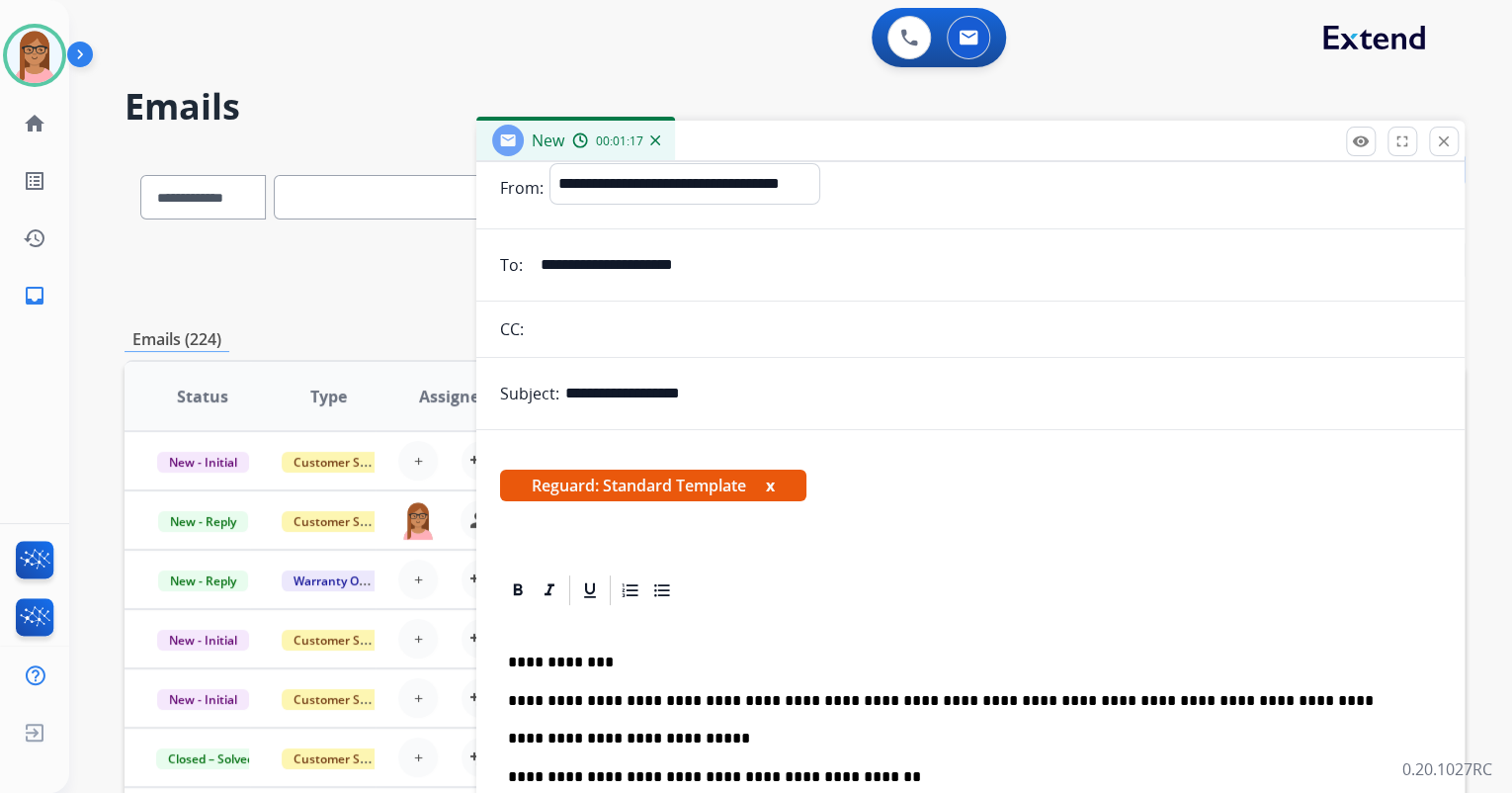 scroll, scrollTop: 0, scrollLeft: 0, axis: both 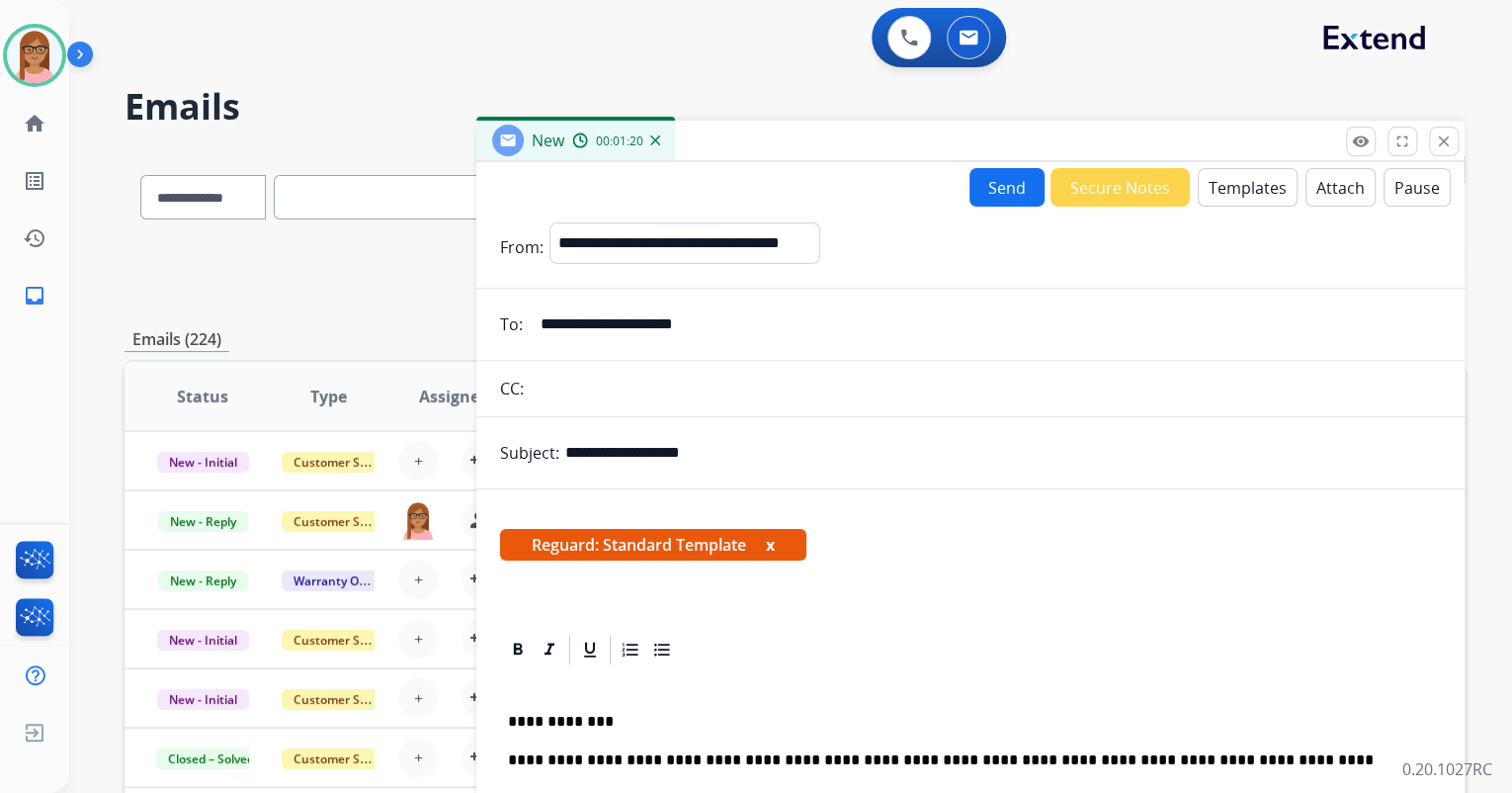 click on "Send" at bounding box center [1007, 187] 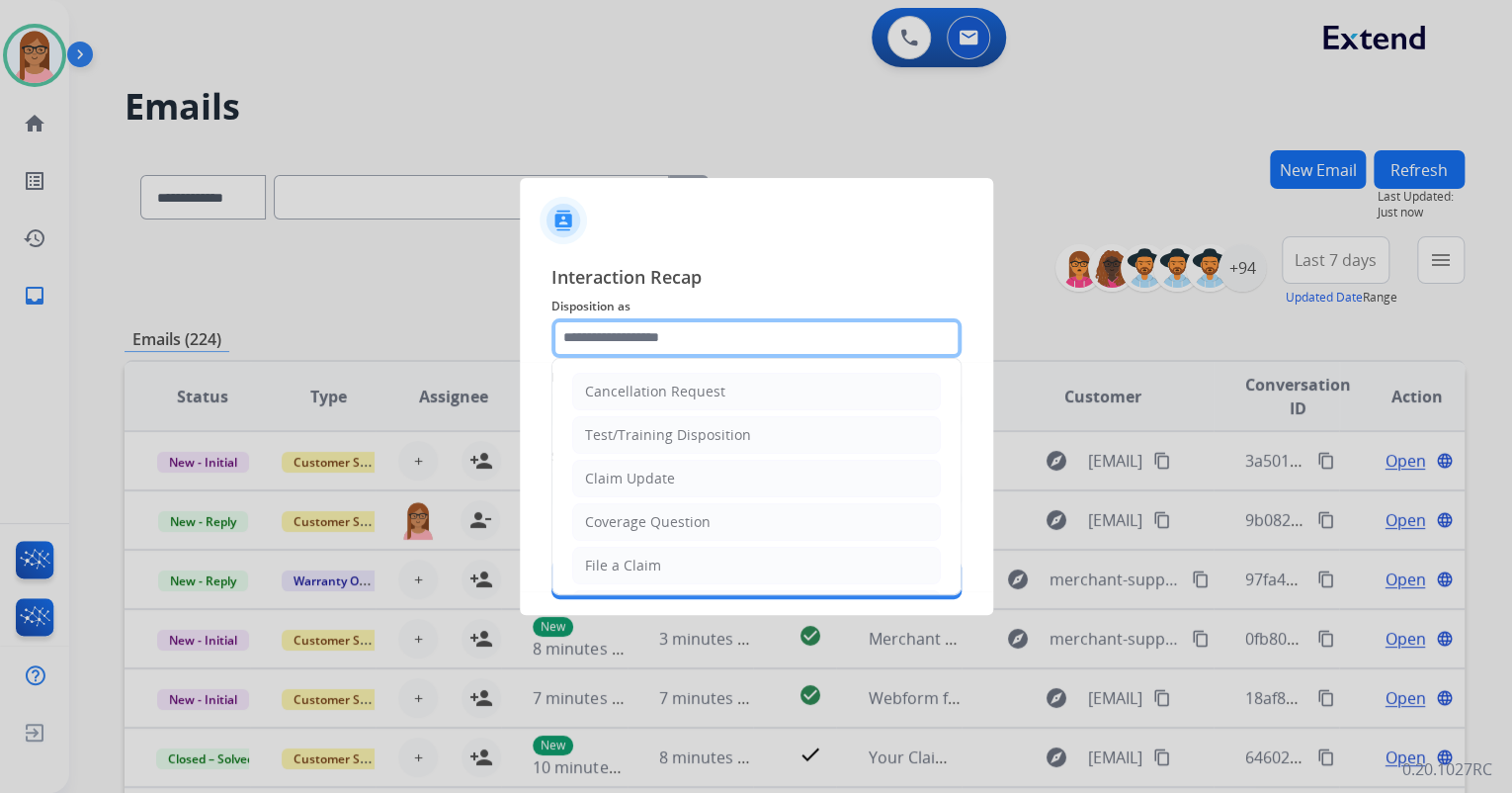 click 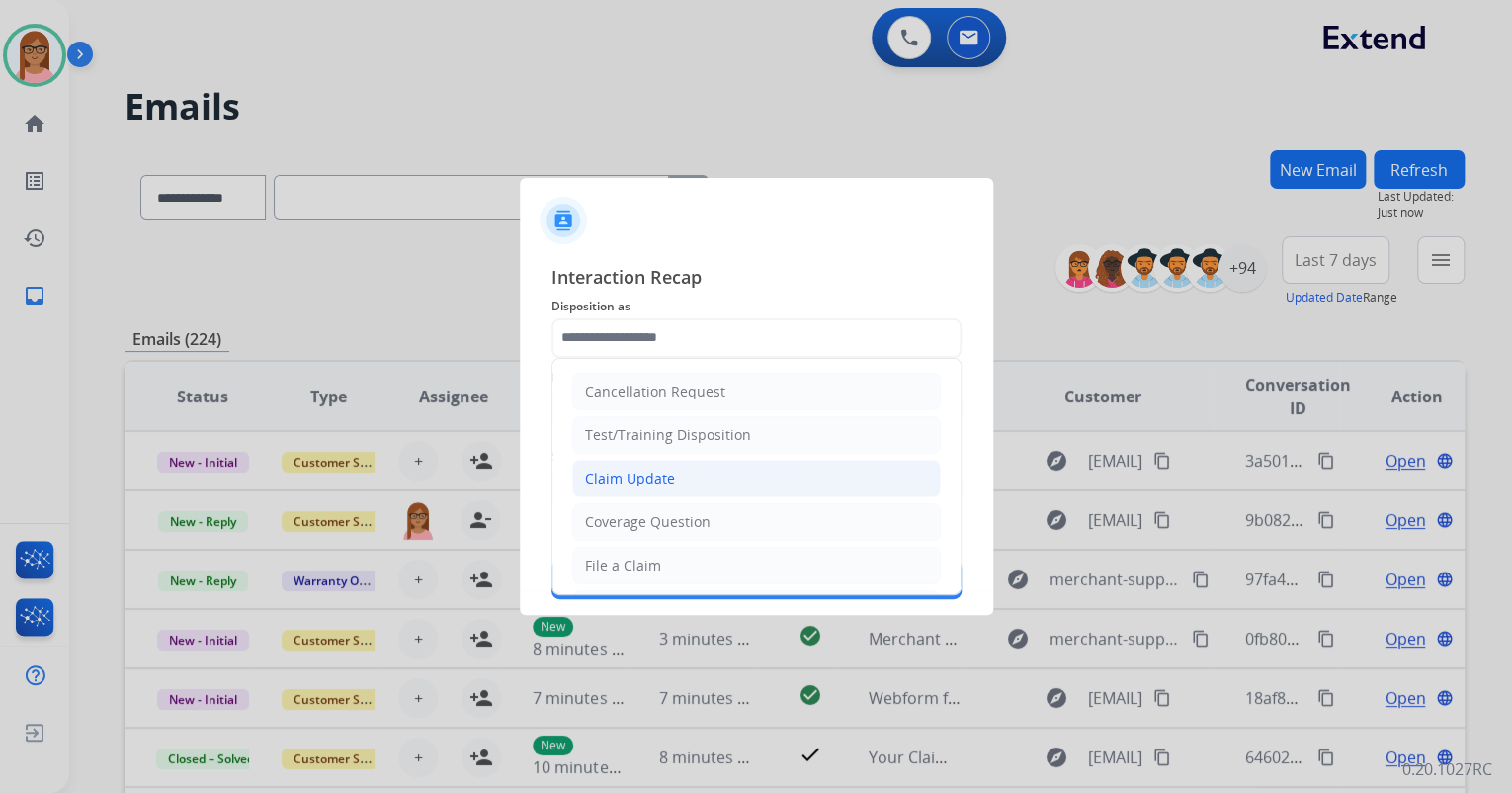 click on "Claim Update" 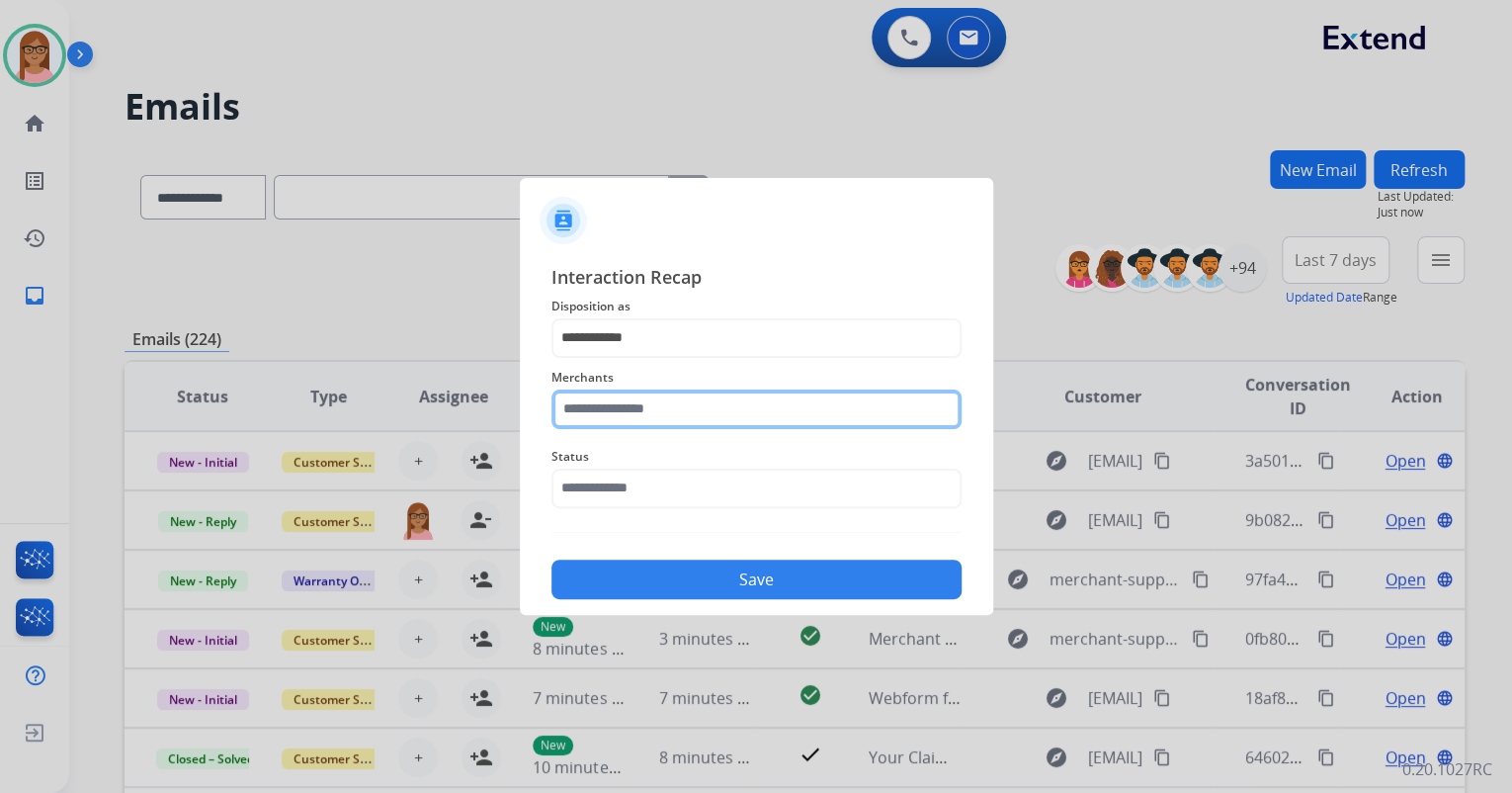 click 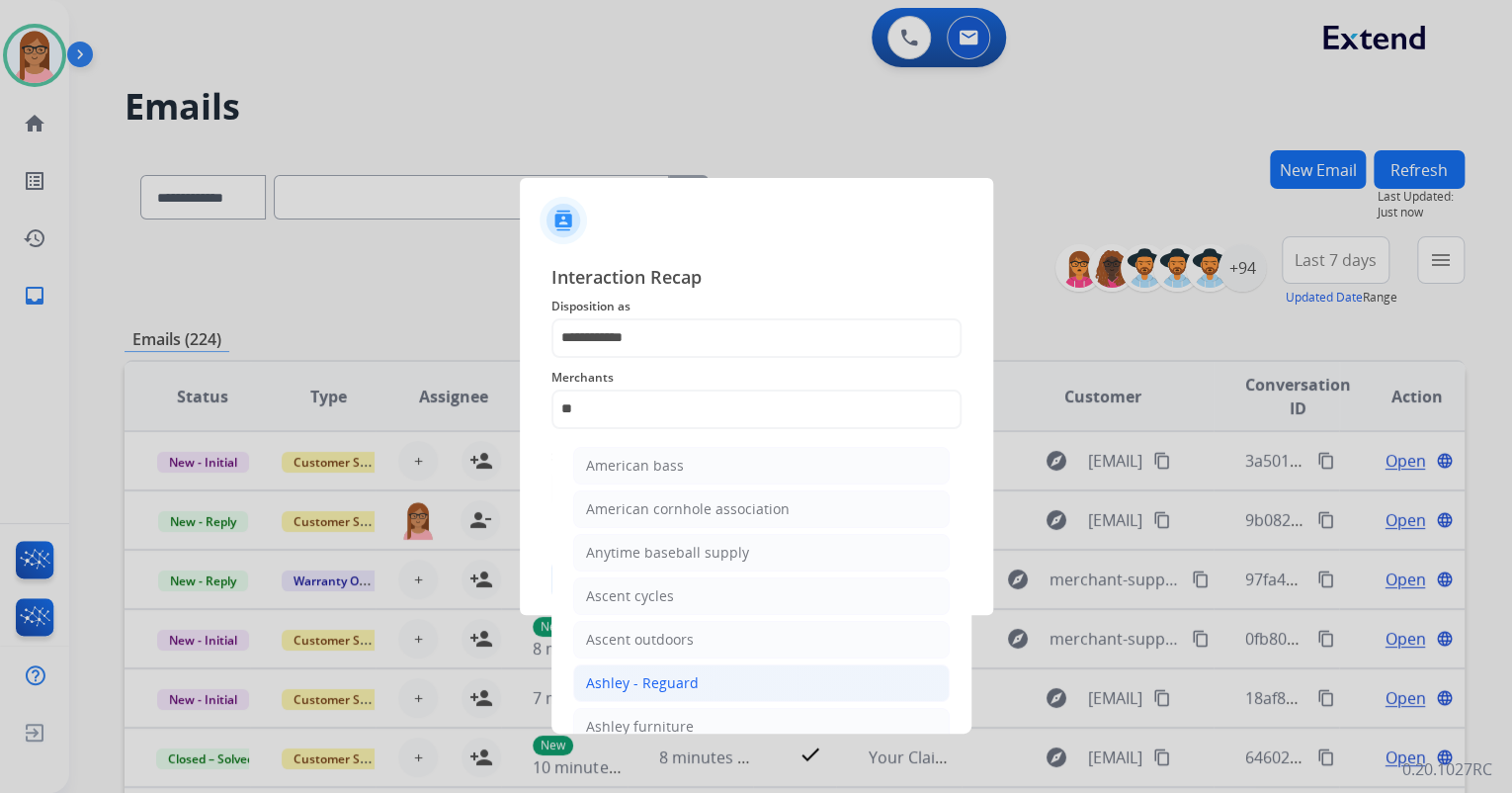 click on "Ashley - Reguard" 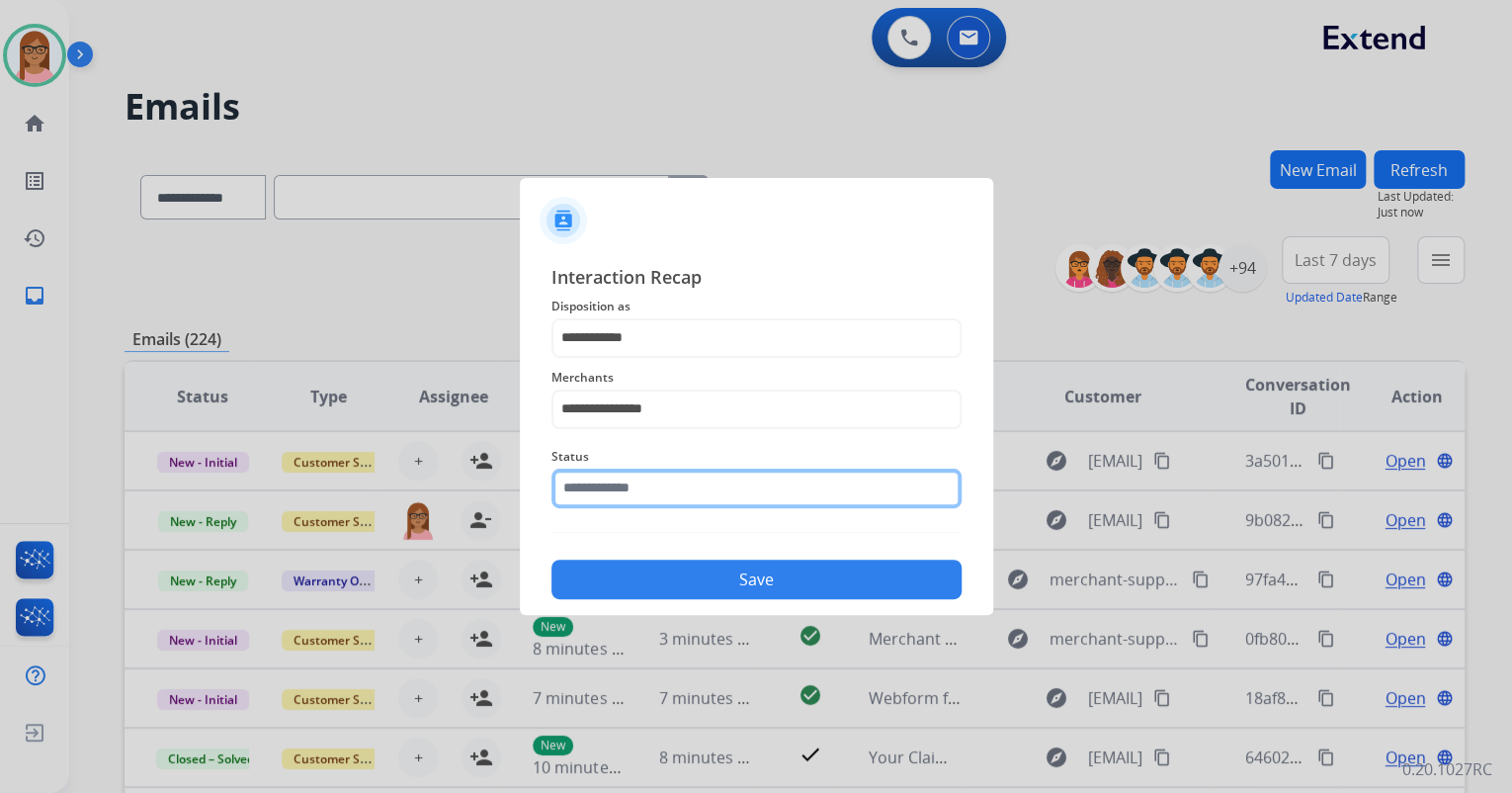 click 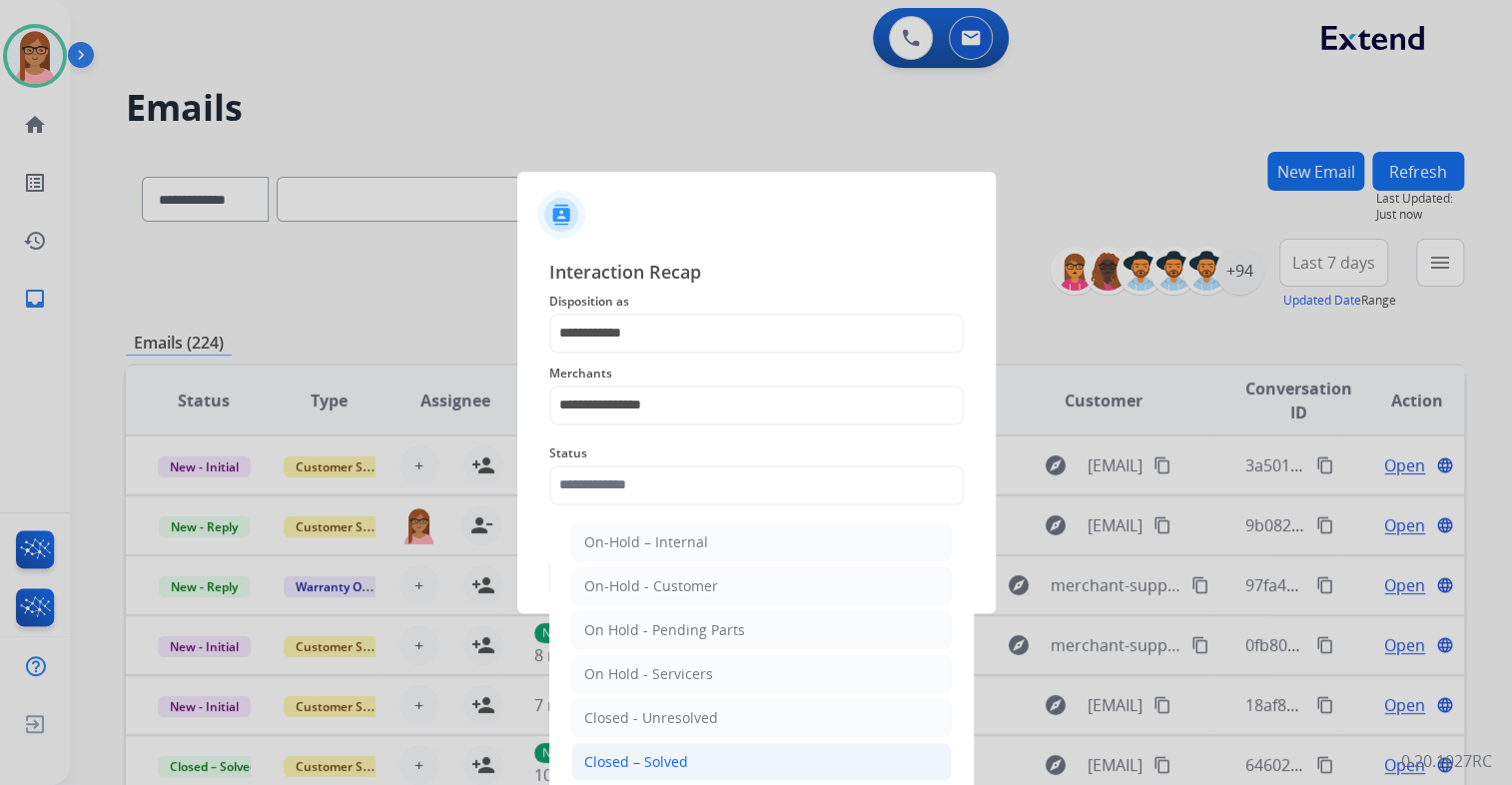 click on "Closed – Solved" 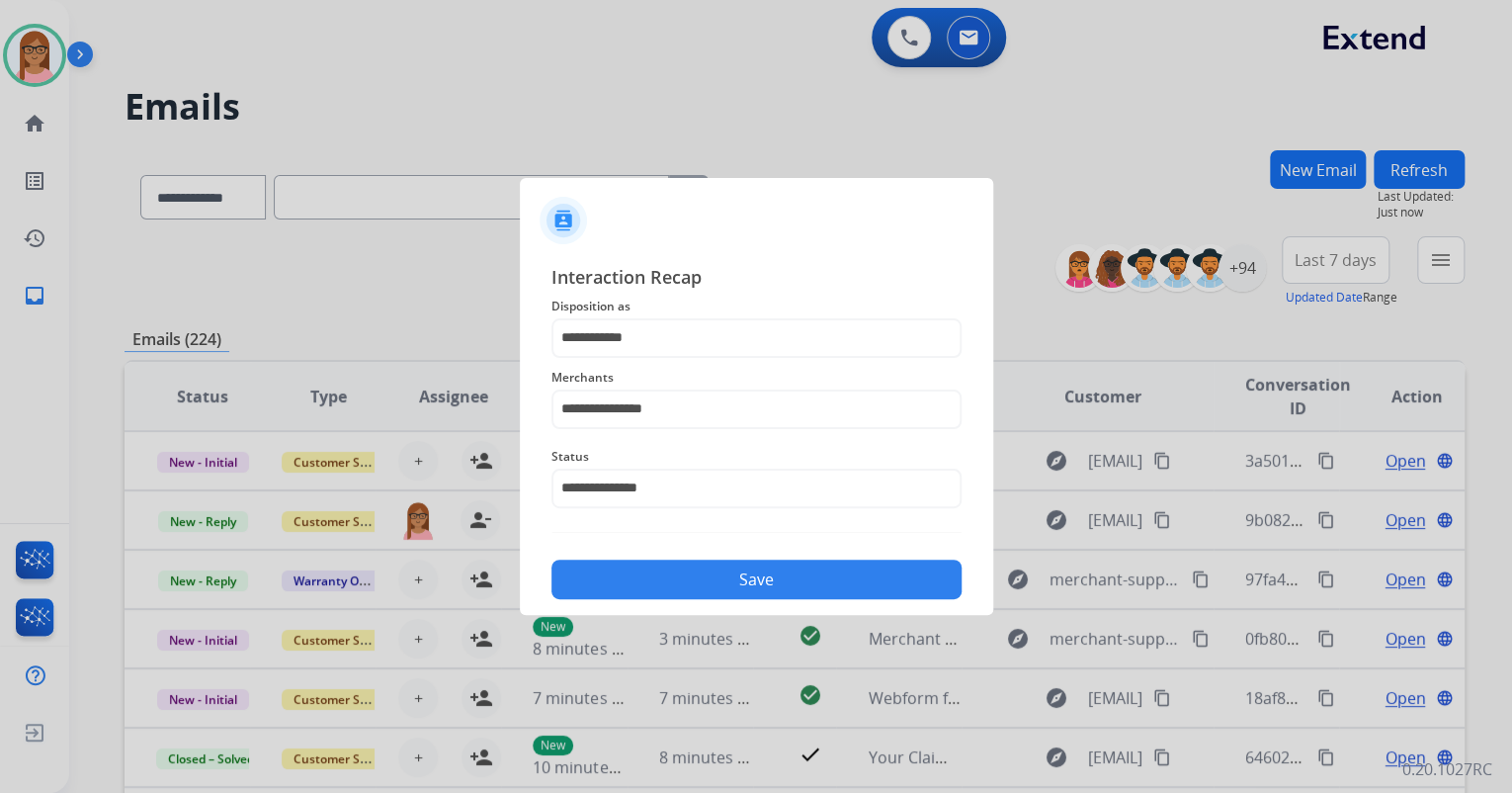 click on "Save" 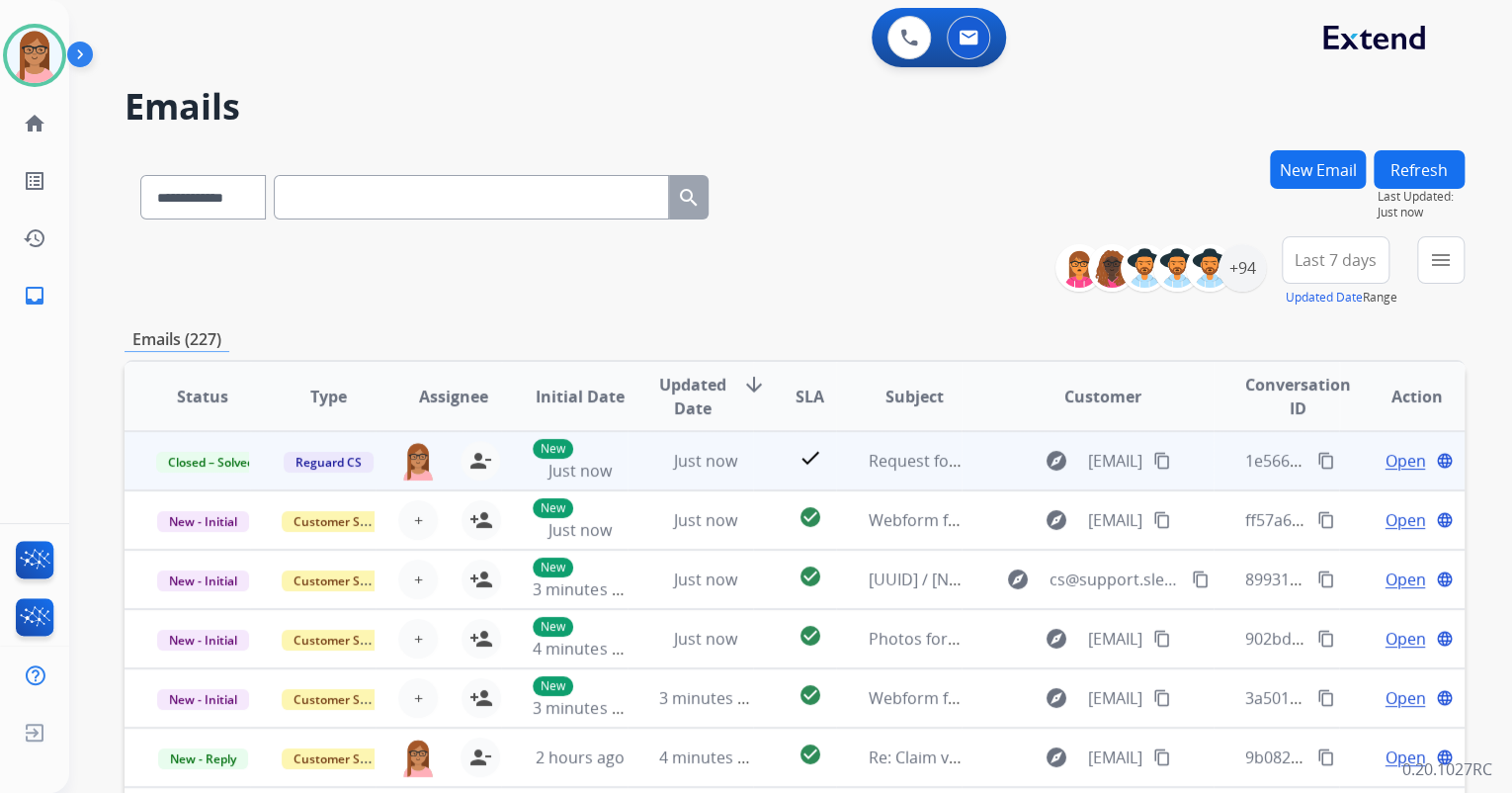 click on "content_copy" at bounding box center (1326, 461) 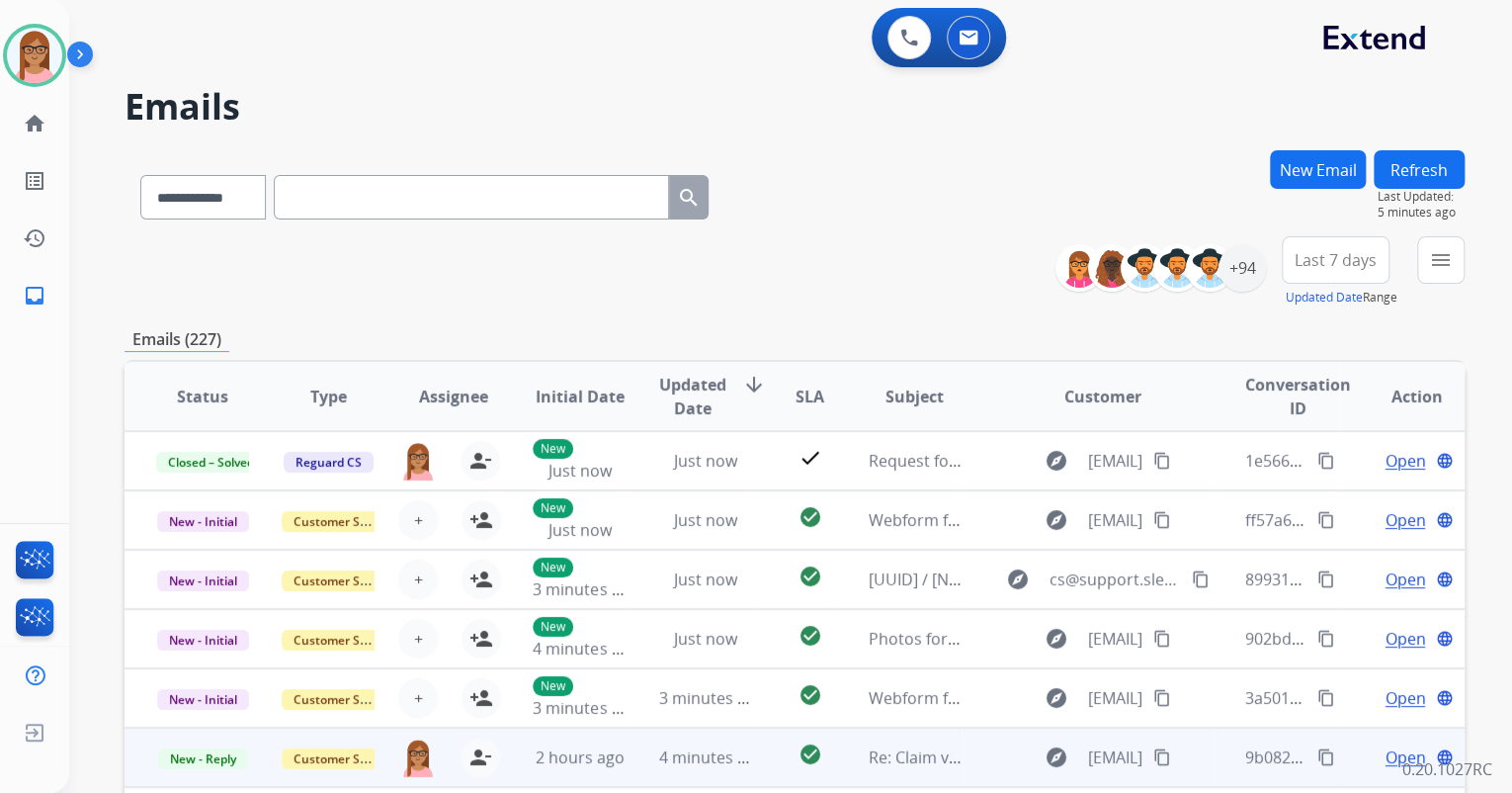 scroll, scrollTop: 1, scrollLeft: 0, axis: vertical 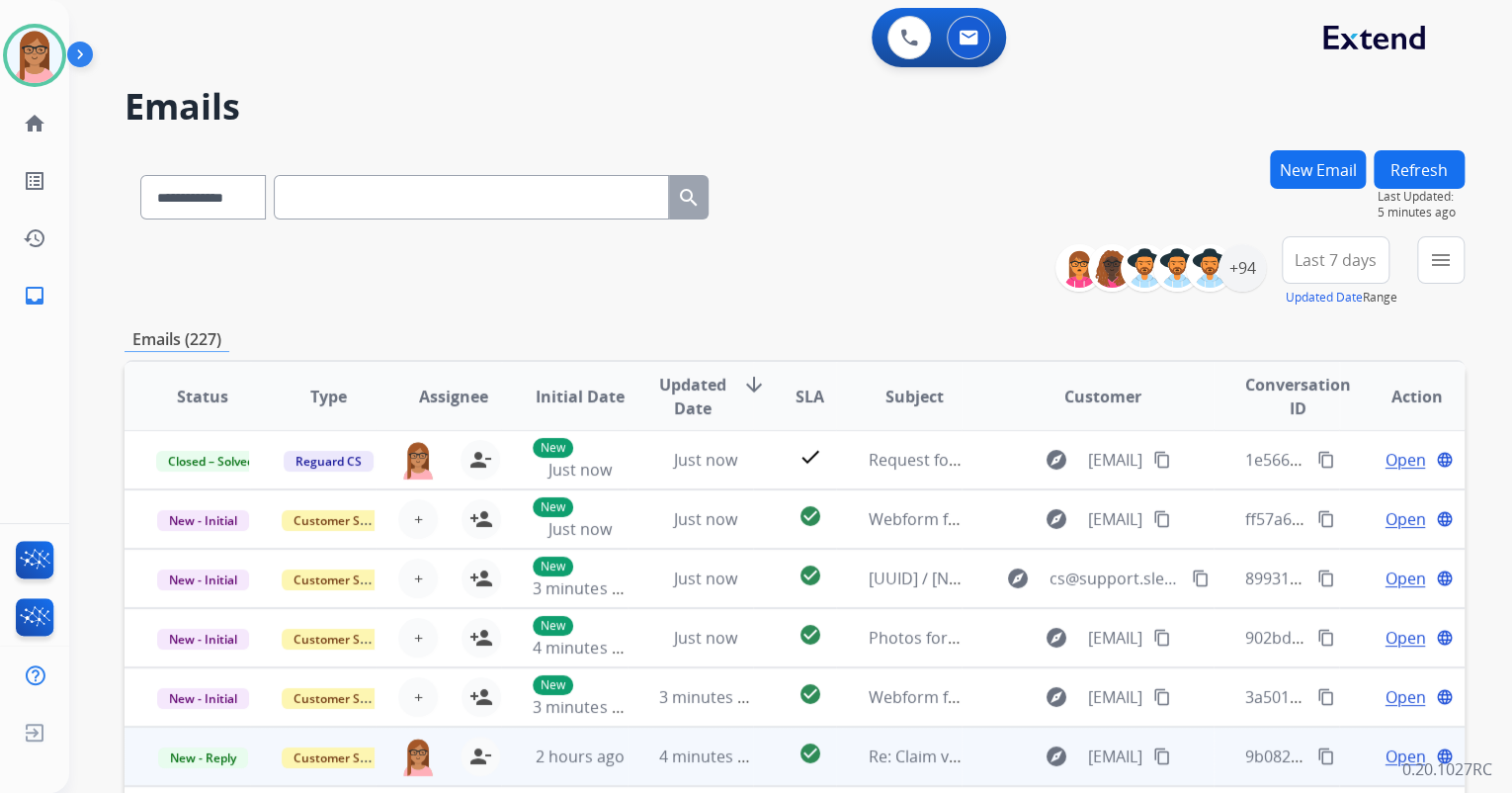 click on "content_copy" at bounding box center (1326, 756) 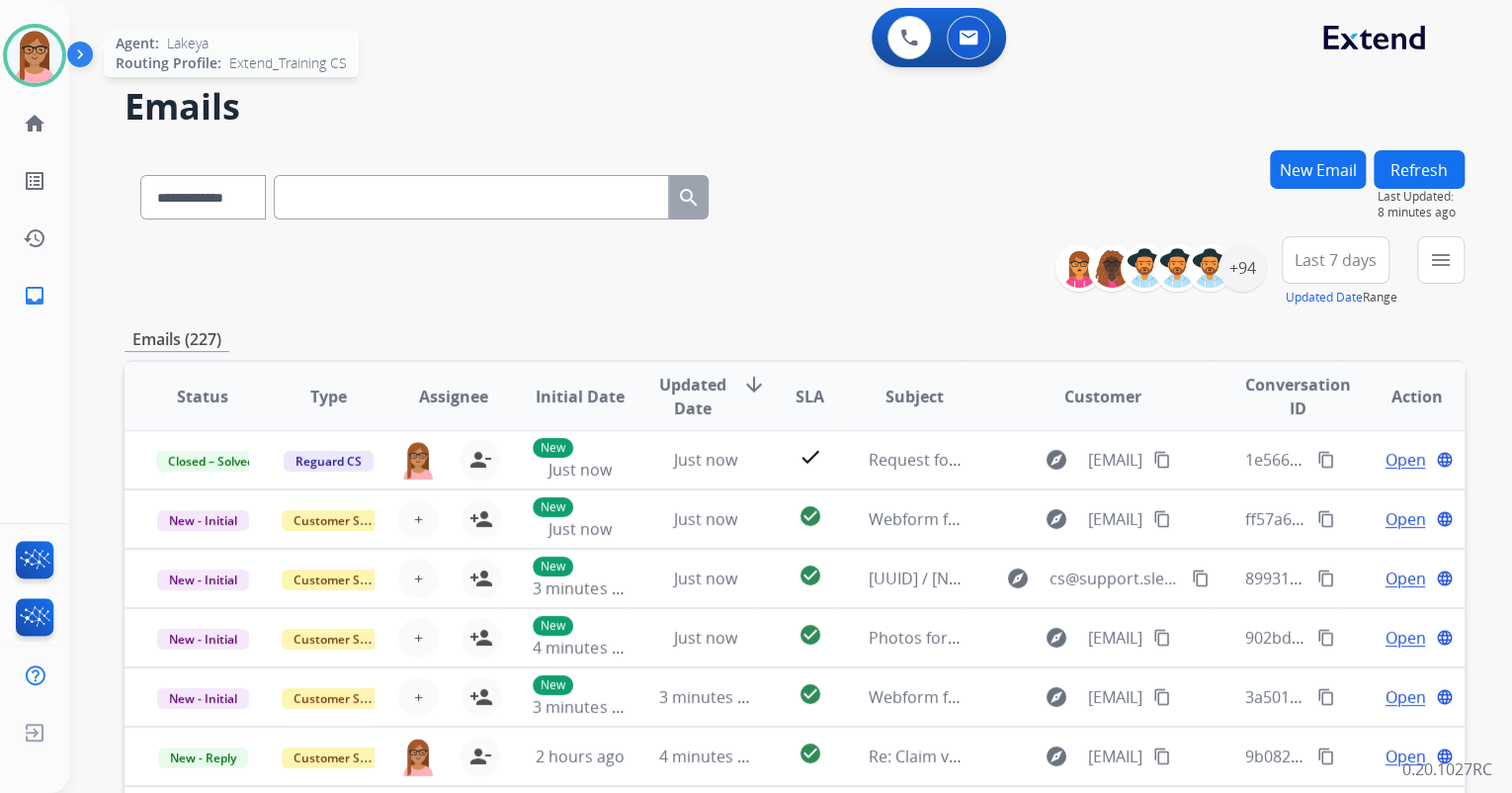 click on "[FIRST]   Available  Edit Avatar  Agent:   [FIRST]  Routing Profile:  Extend_Training CS" 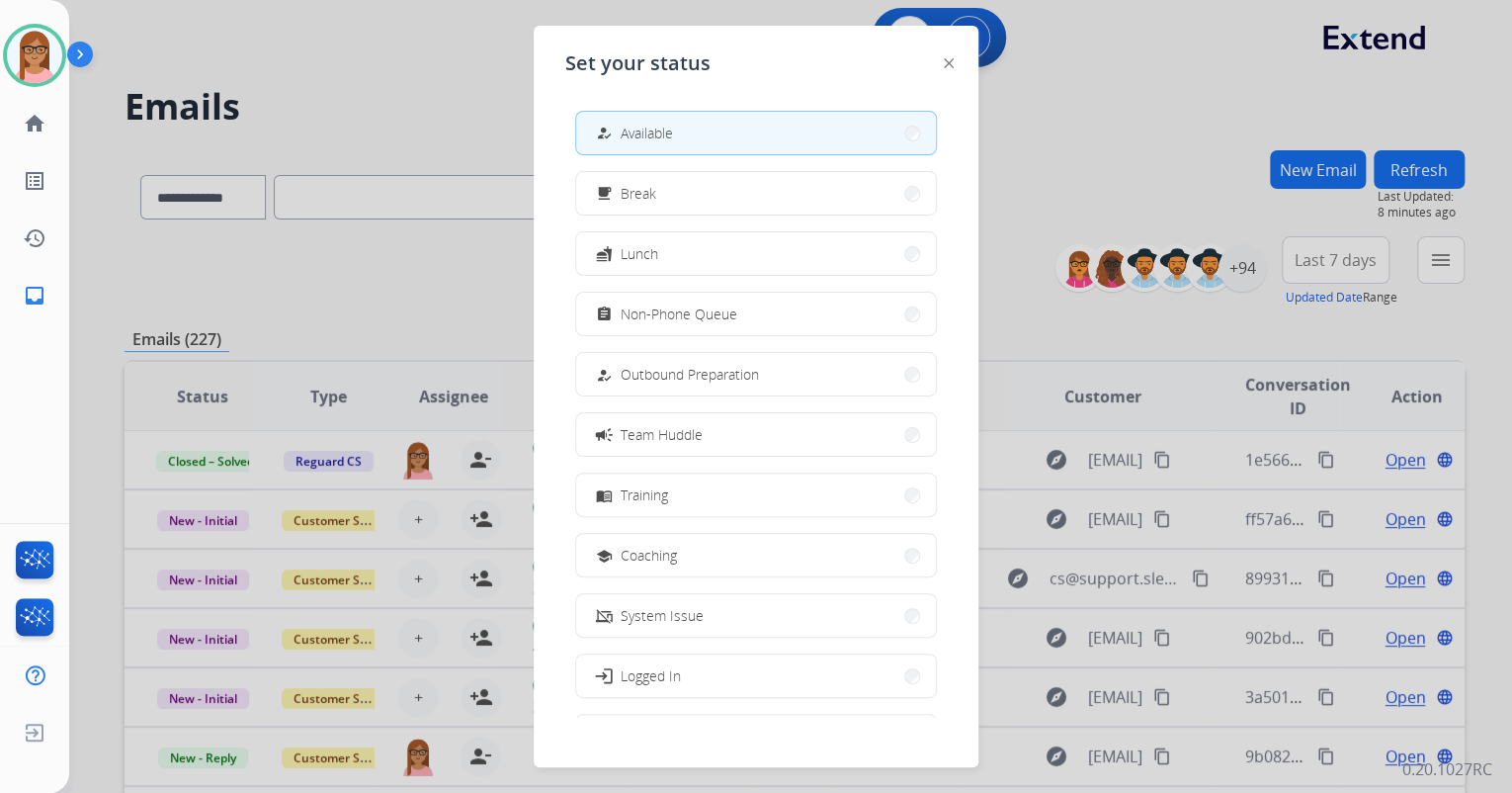click on "Non-Phone Queue" at bounding box center [679, 313] 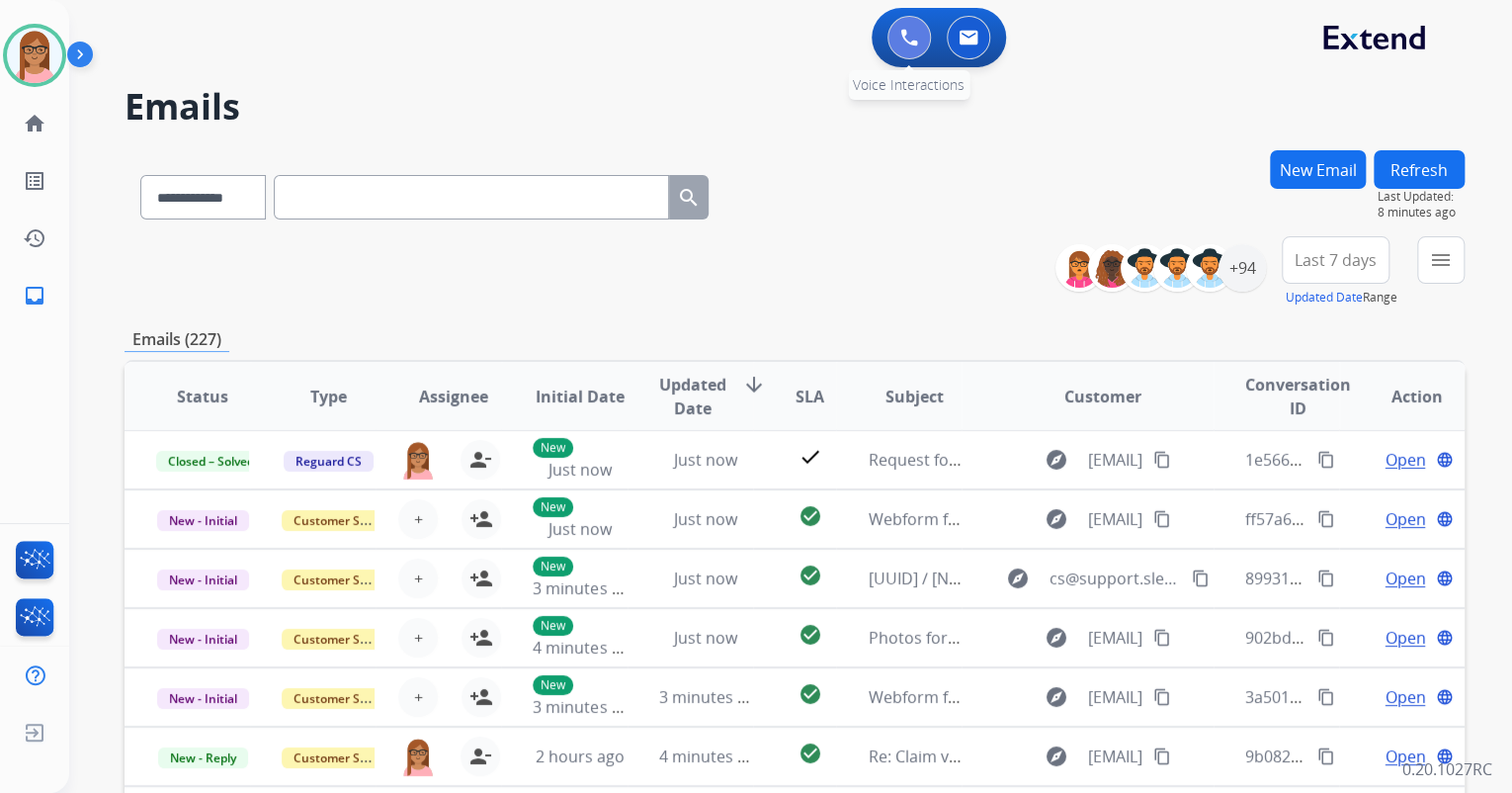 click at bounding box center [909, 38] 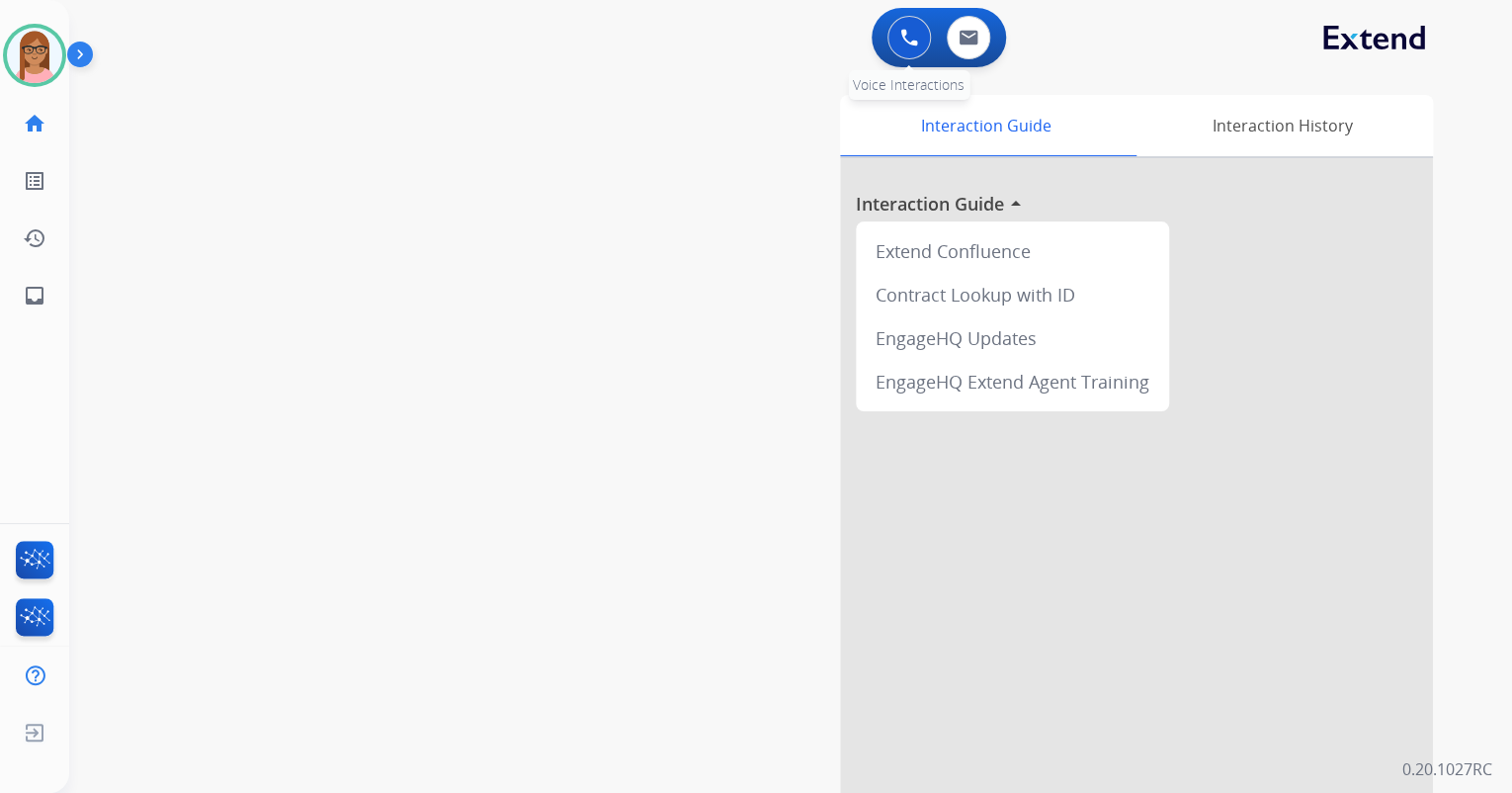 click at bounding box center [909, 38] 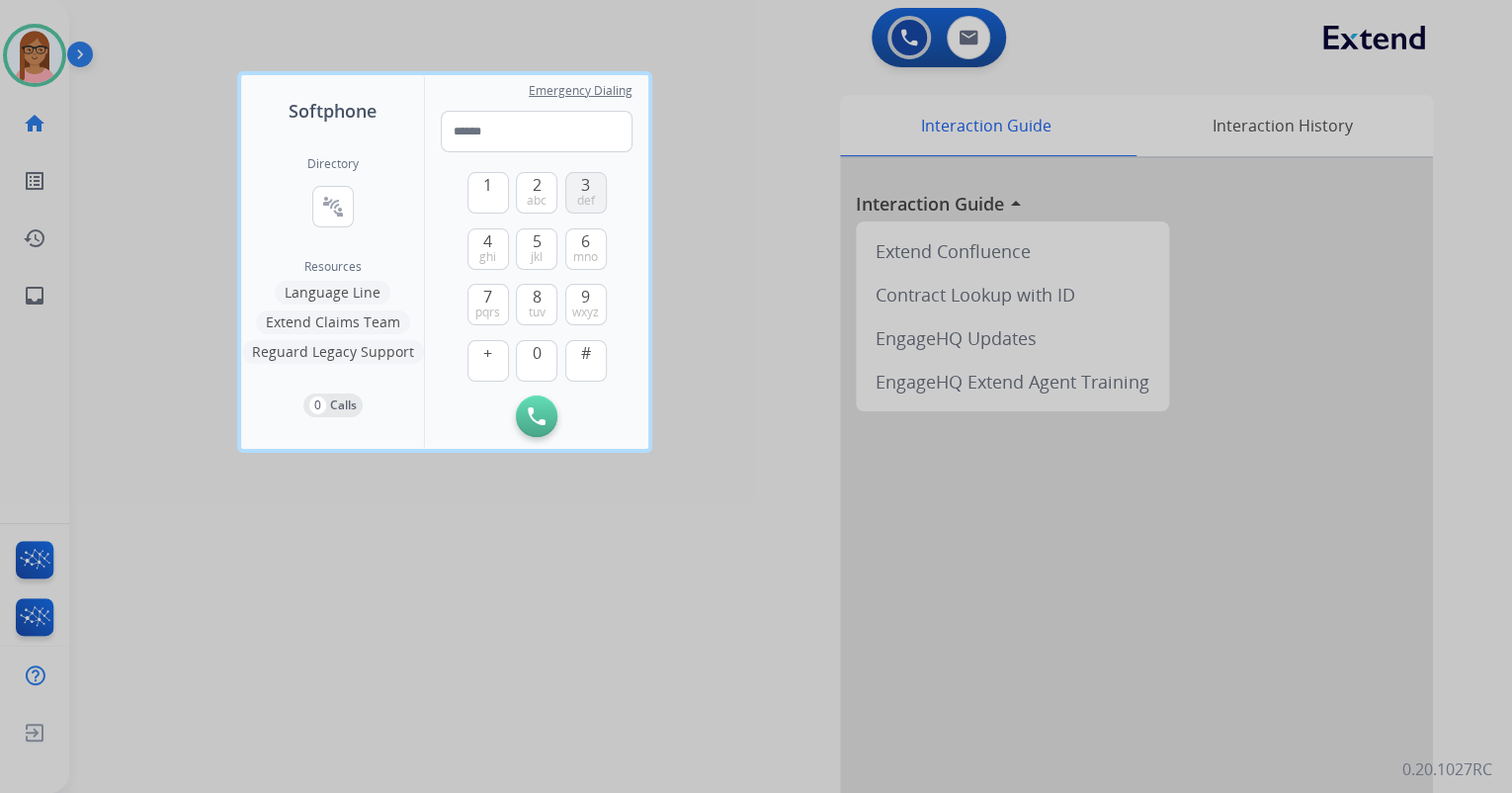 click on "3" at bounding box center [585, 185] 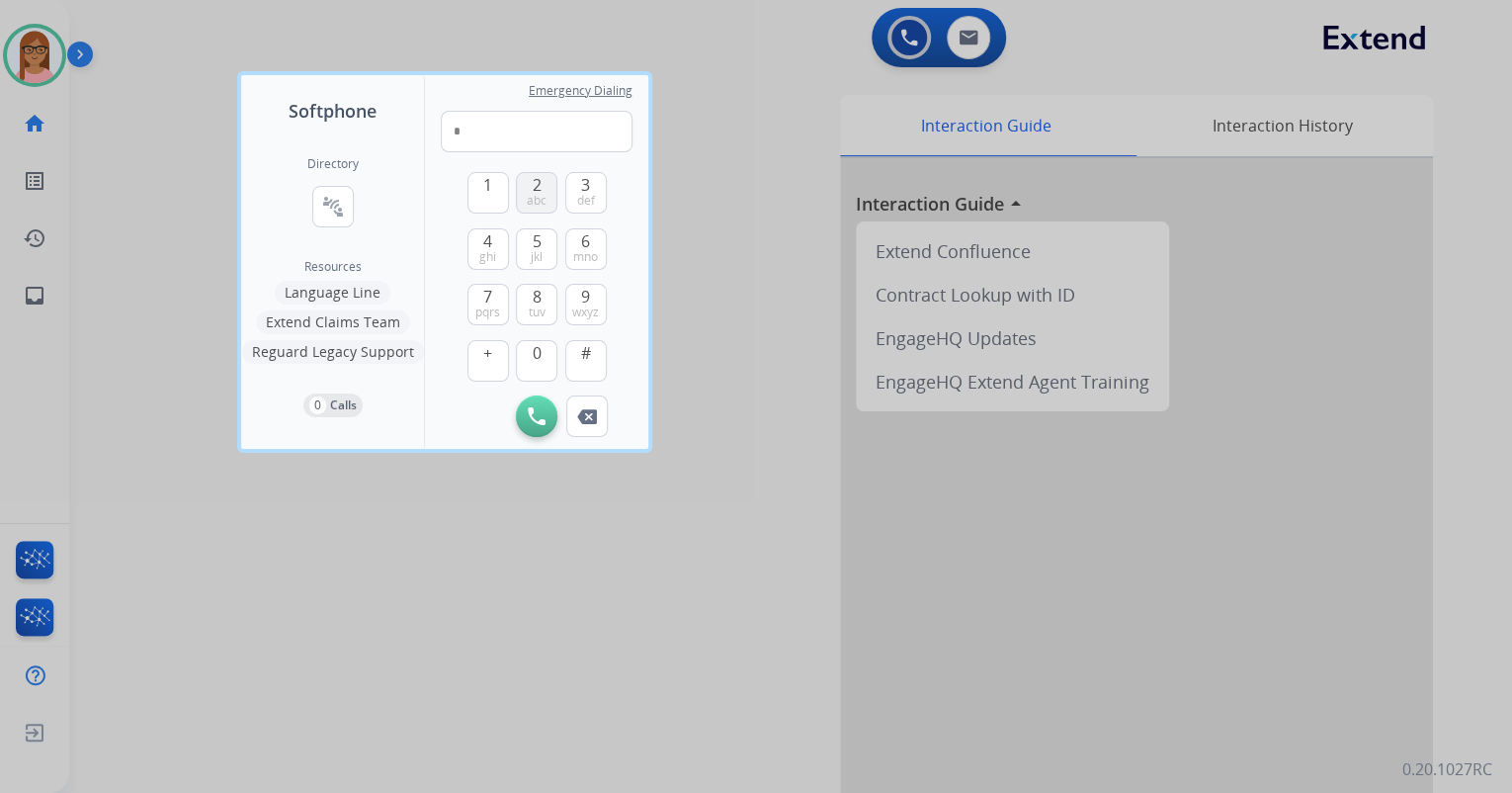 drag, startPoint x: 498, startPoint y: 186, endPoint x: 526, endPoint y: 189, distance: 28.160256 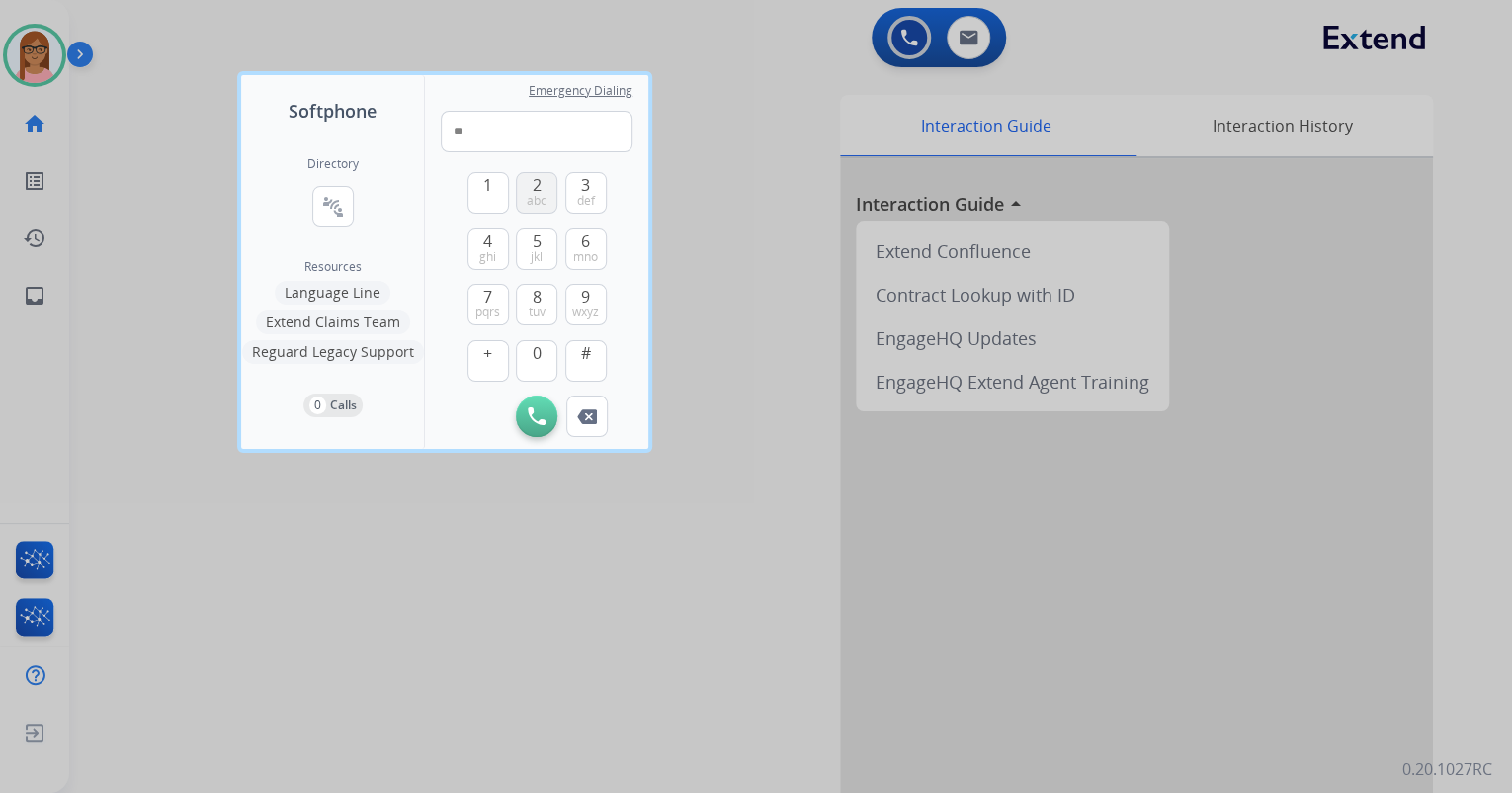 click on "2 abc" at bounding box center [537, 193] 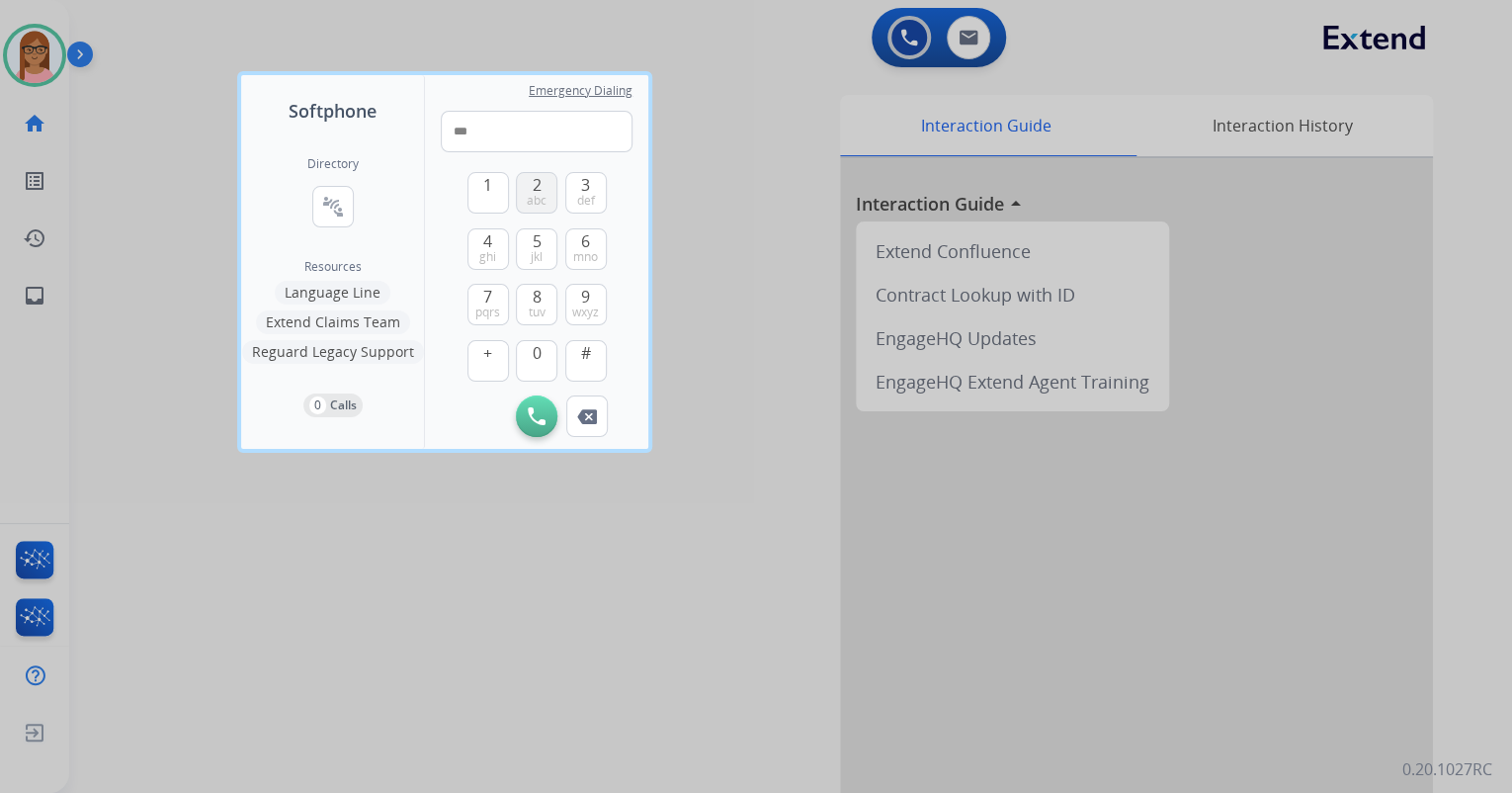 click on "2 abc" at bounding box center [537, 193] 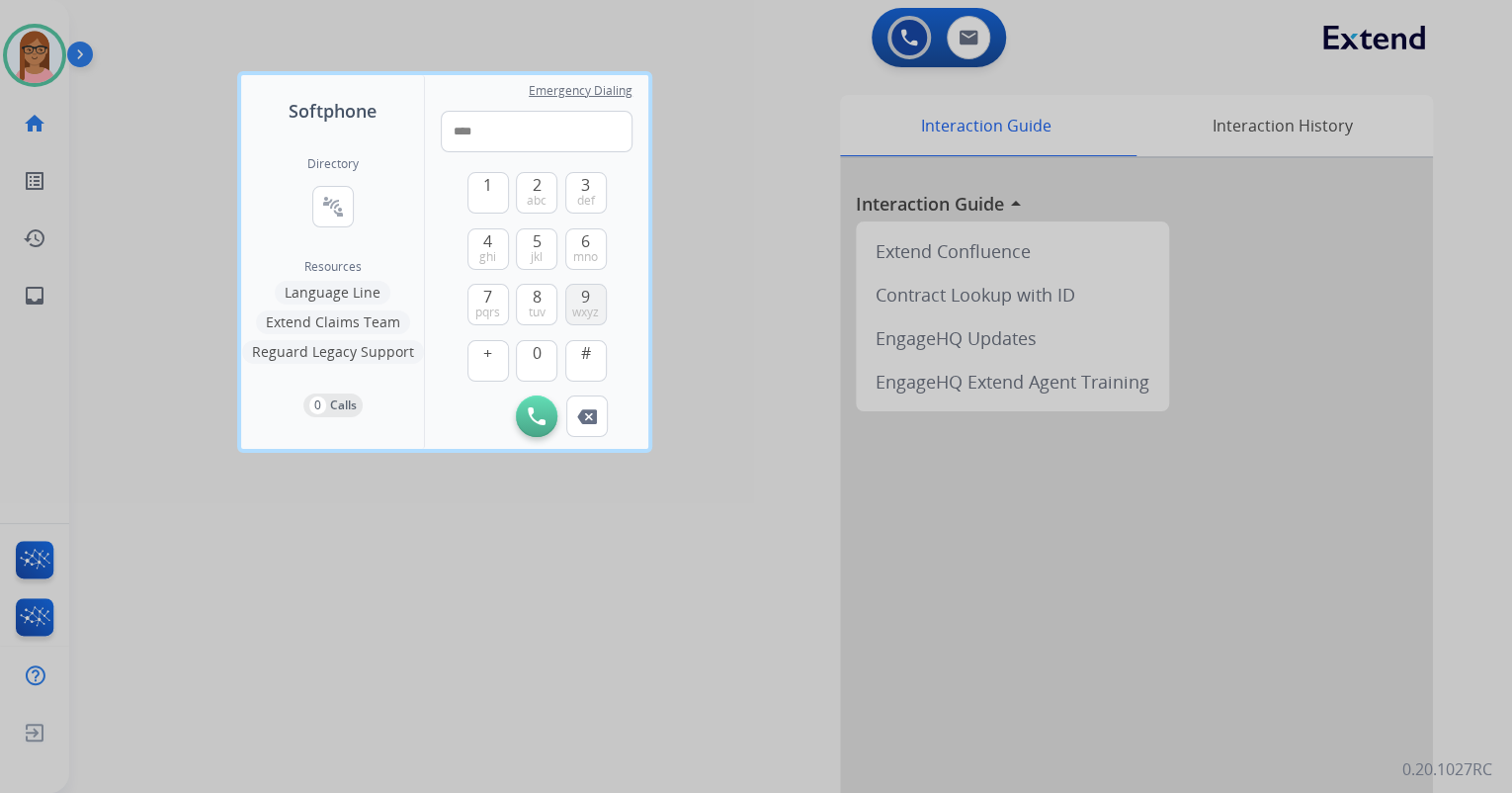 click on "9 wxyz" at bounding box center [586, 305] 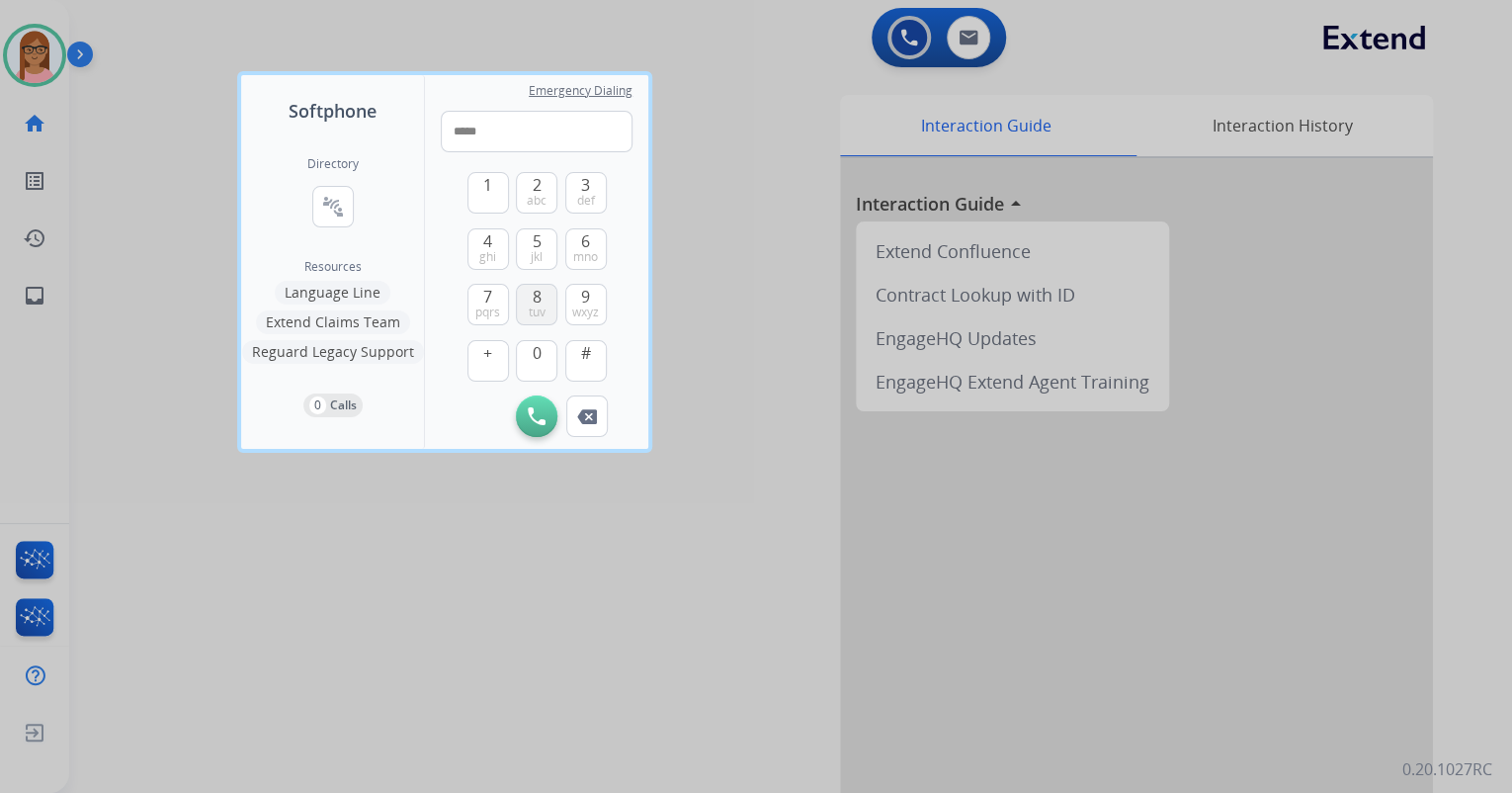 click on "8 tuv" at bounding box center [537, 305] 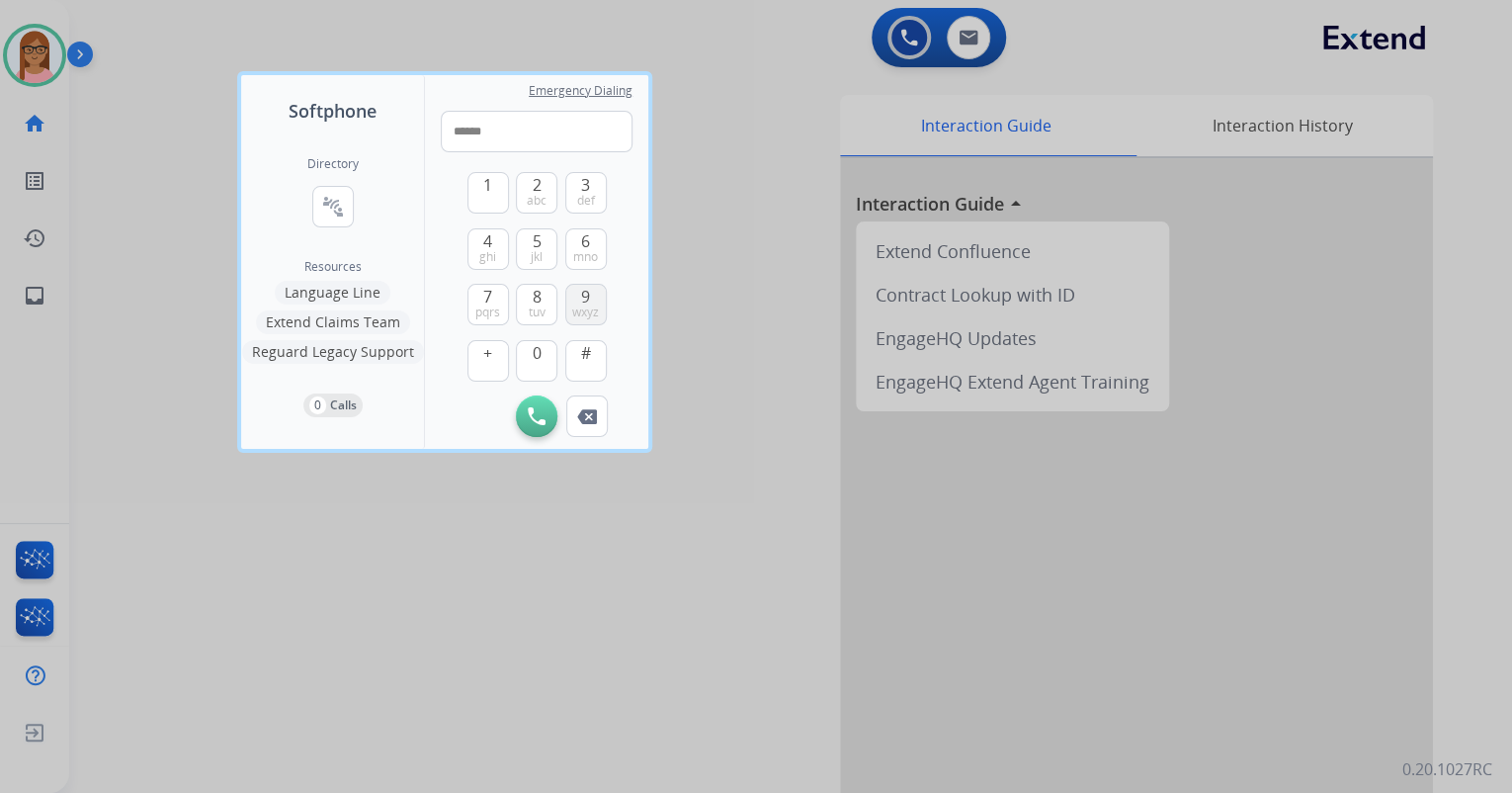 click on "9" at bounding box center [585, 297] 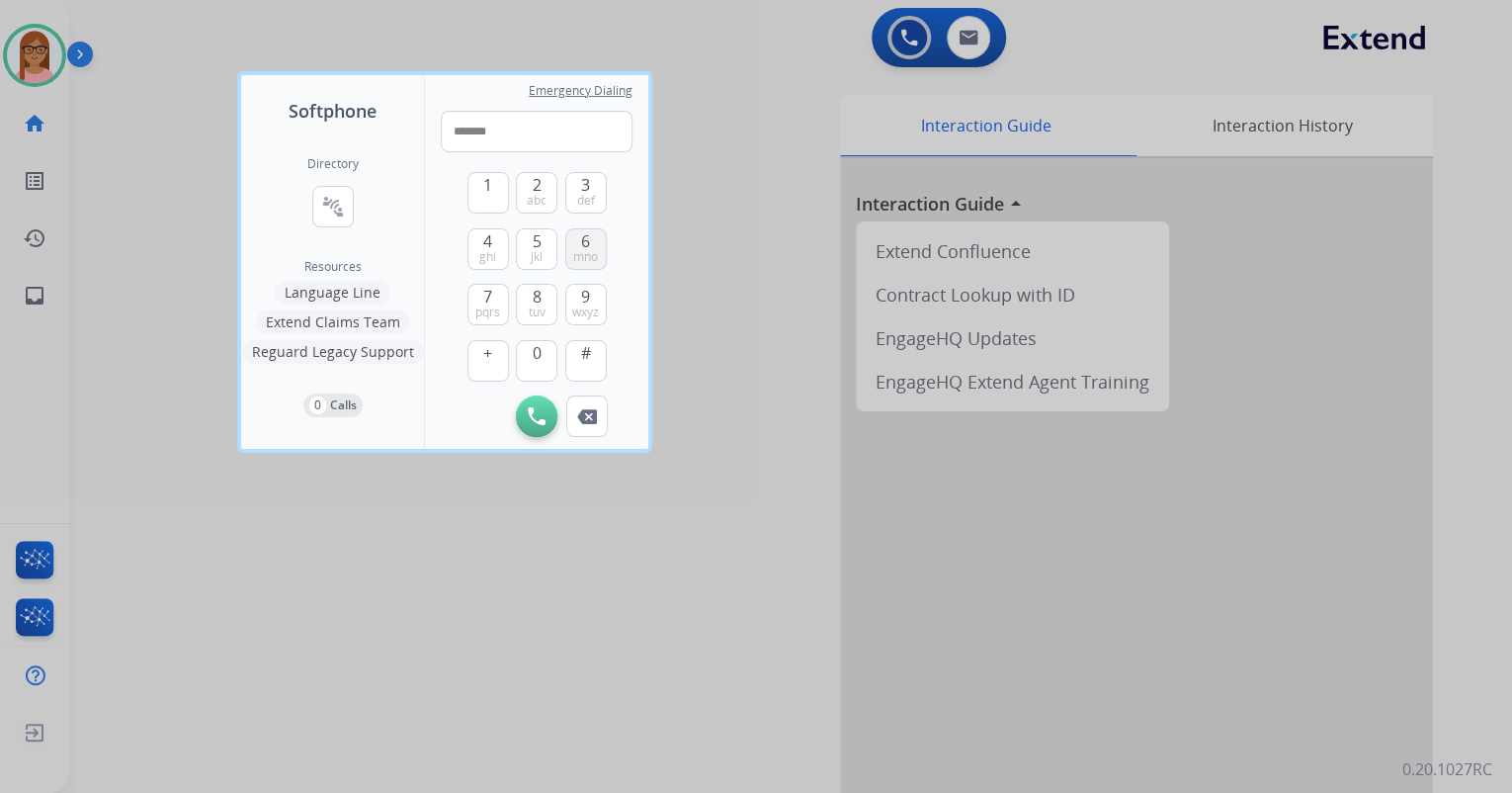 click on "mno" at bounding box center (585, 257) 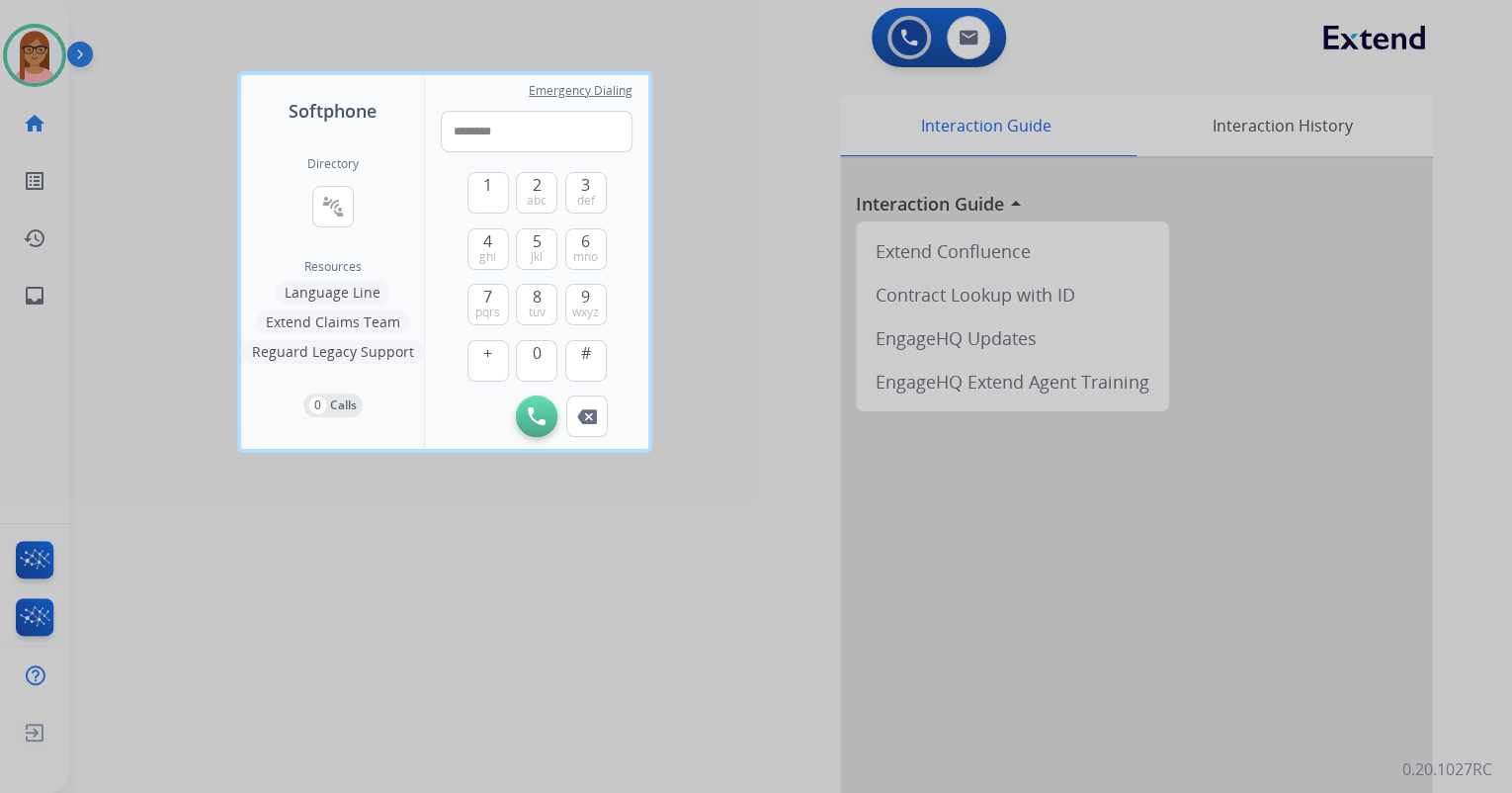 drag, startPoint x: 494, startPoint y: 249, endPoint x: 542, endPoint y: 280, distance: 57.14018 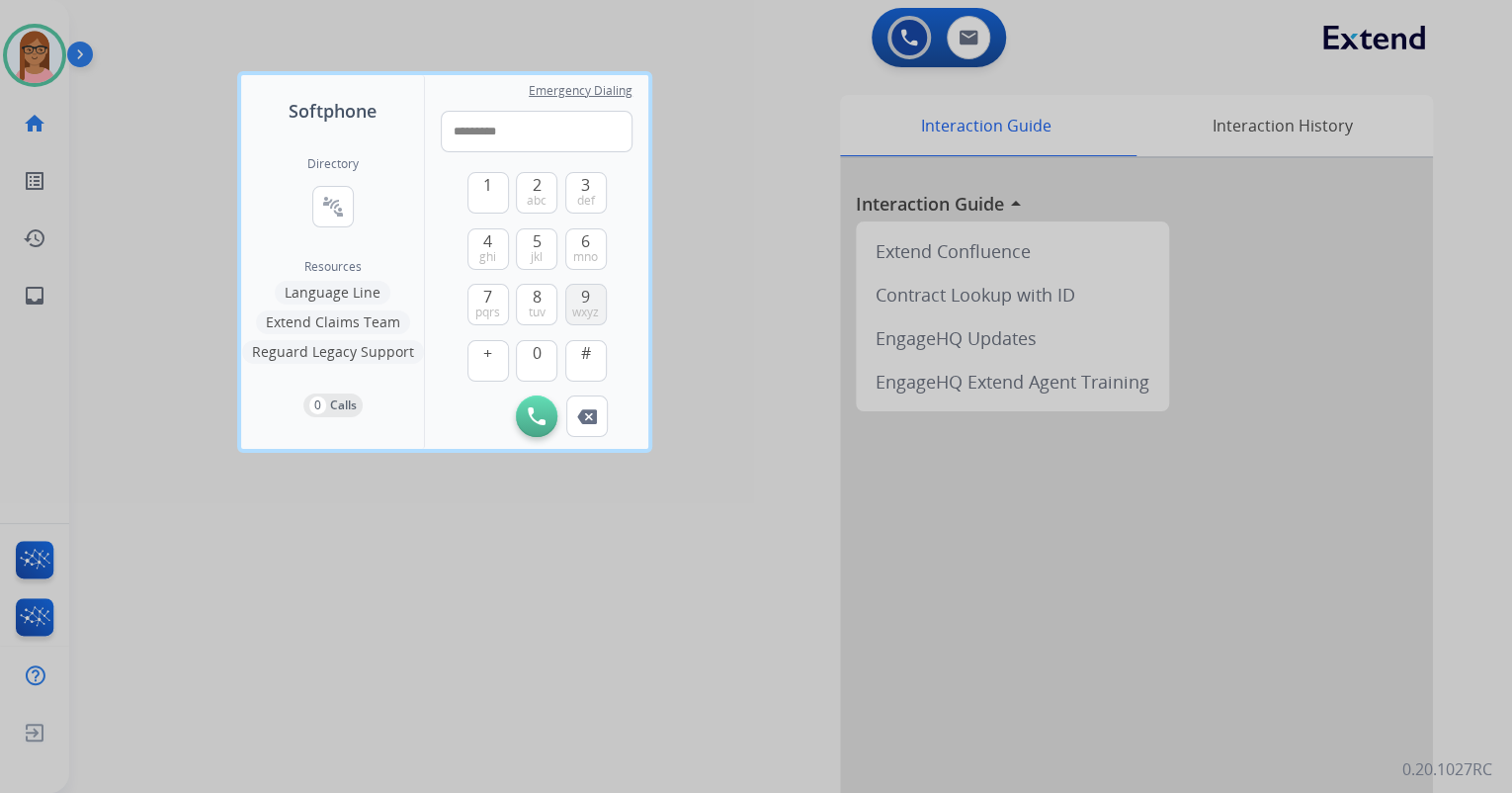 click on "9" at bounding box center [585, 297] 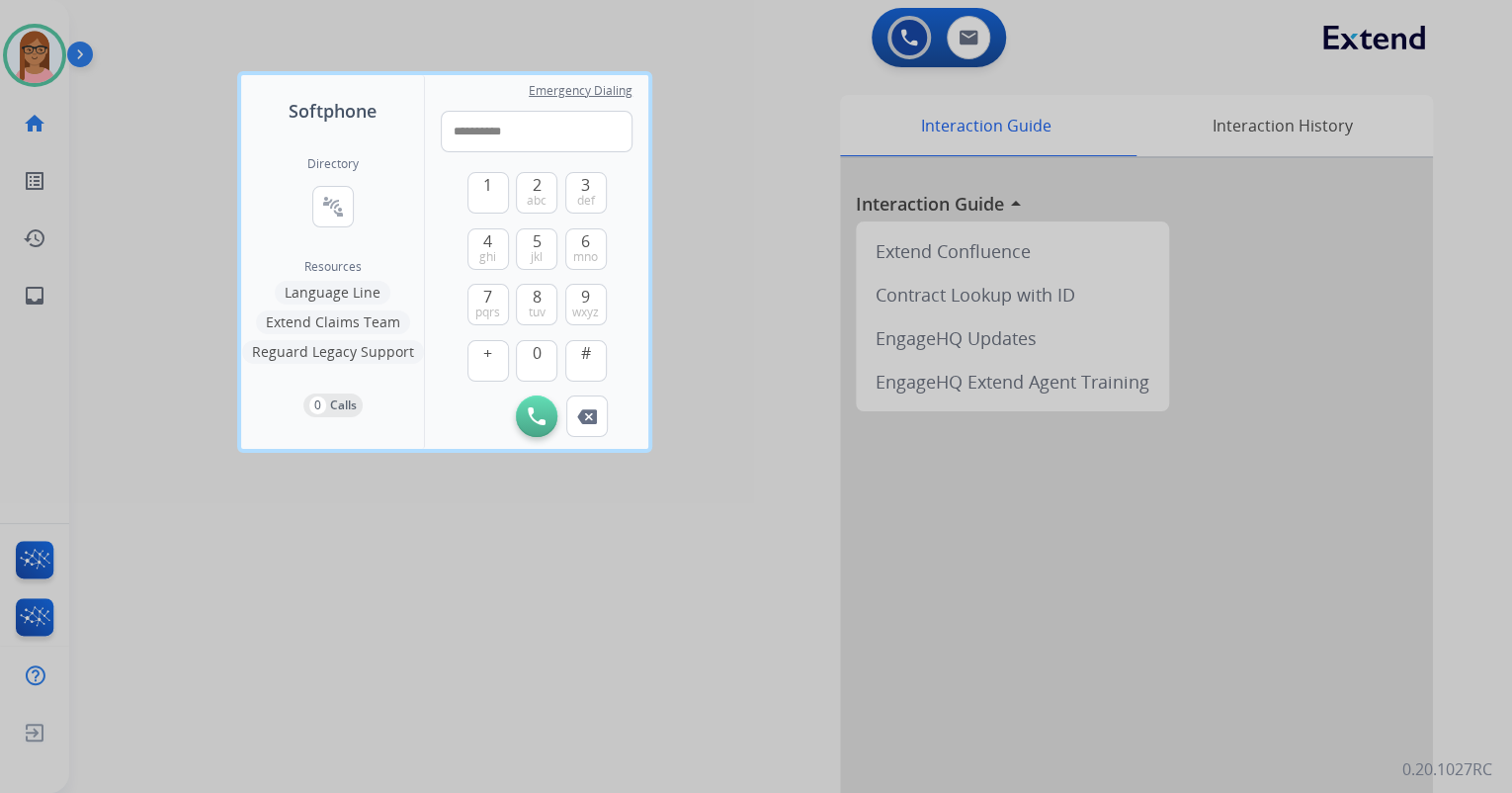 click at bounding box center (537, 416) 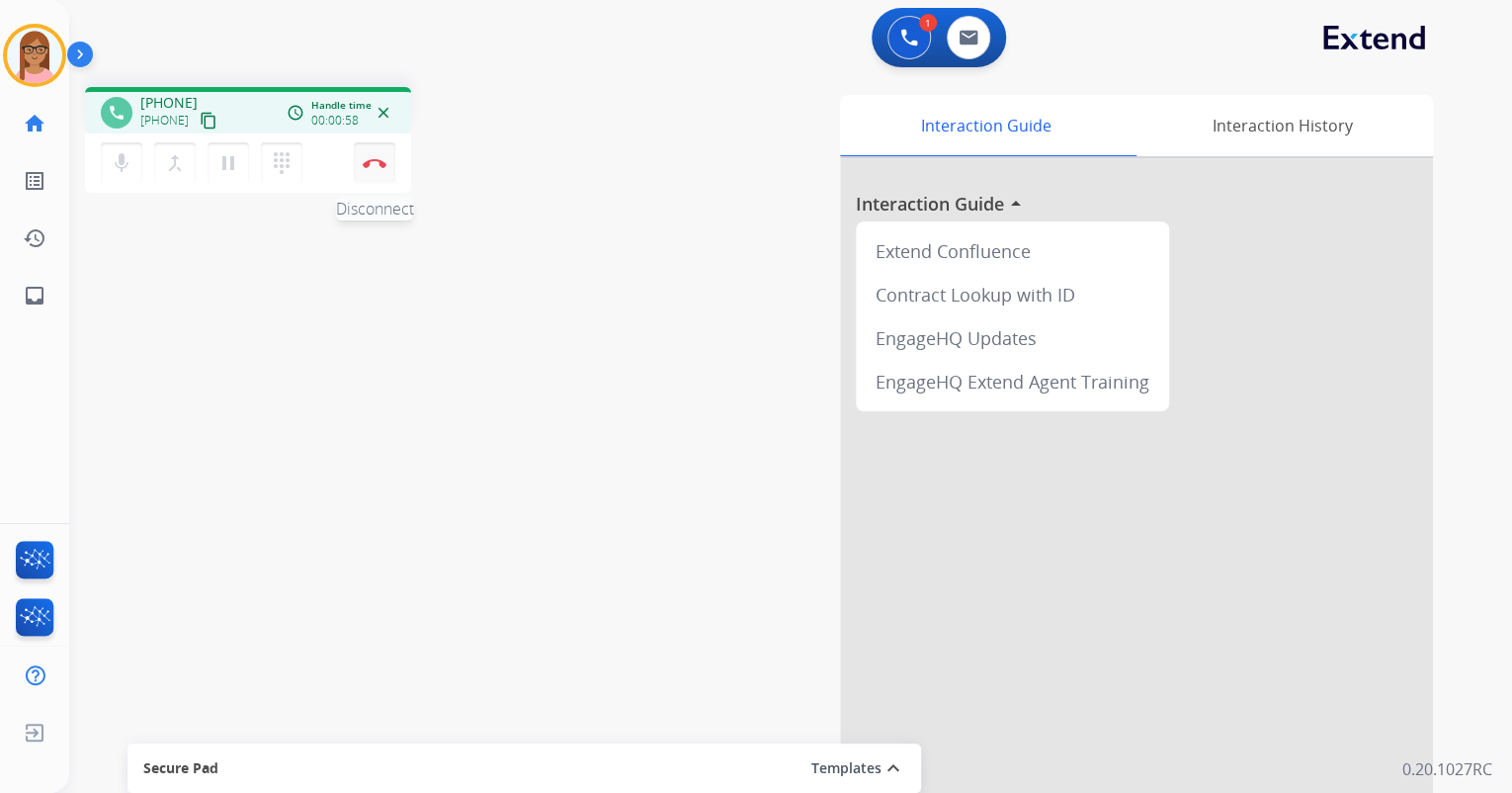 click at bounding box center (375, 163) 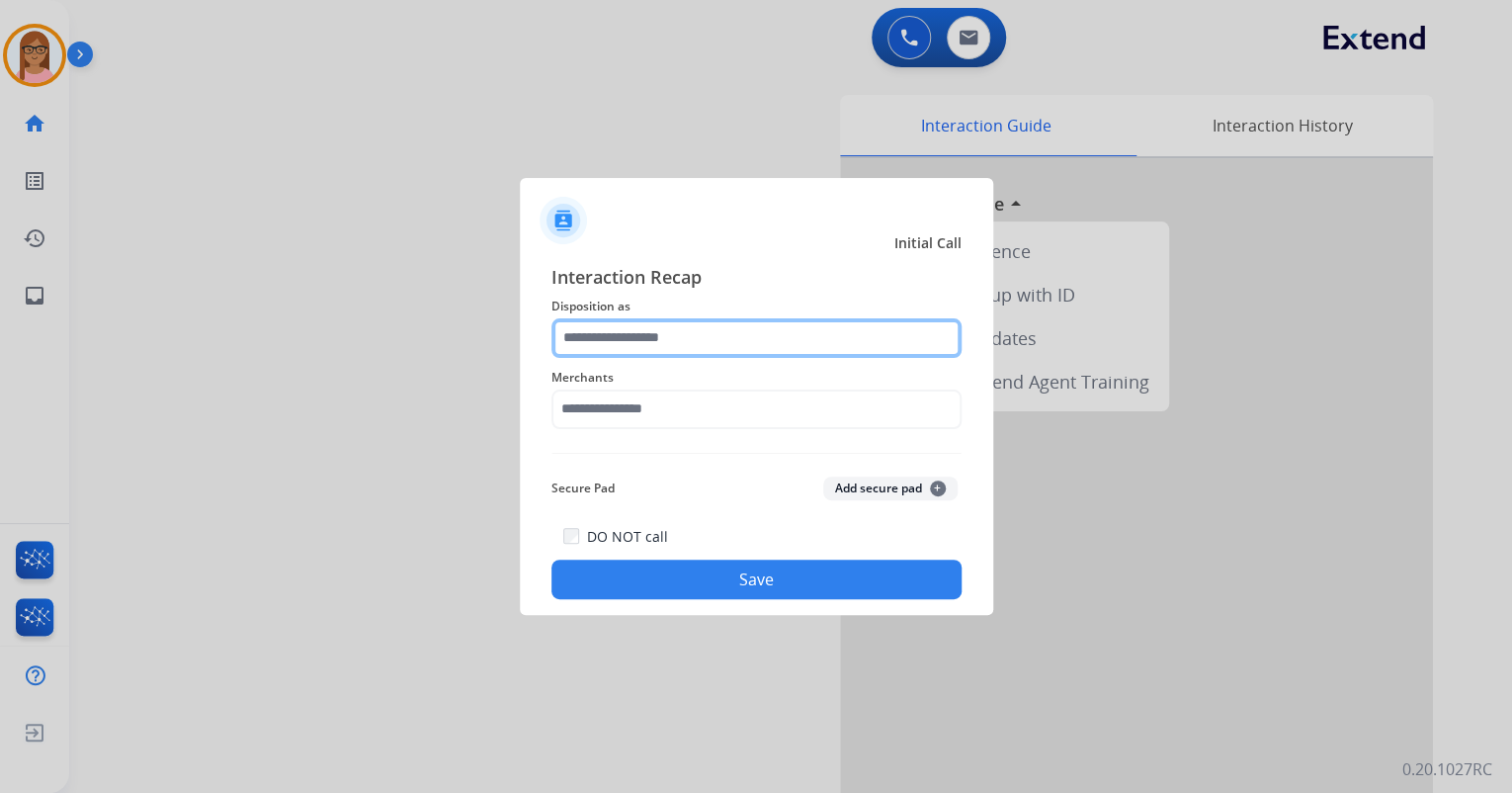 click 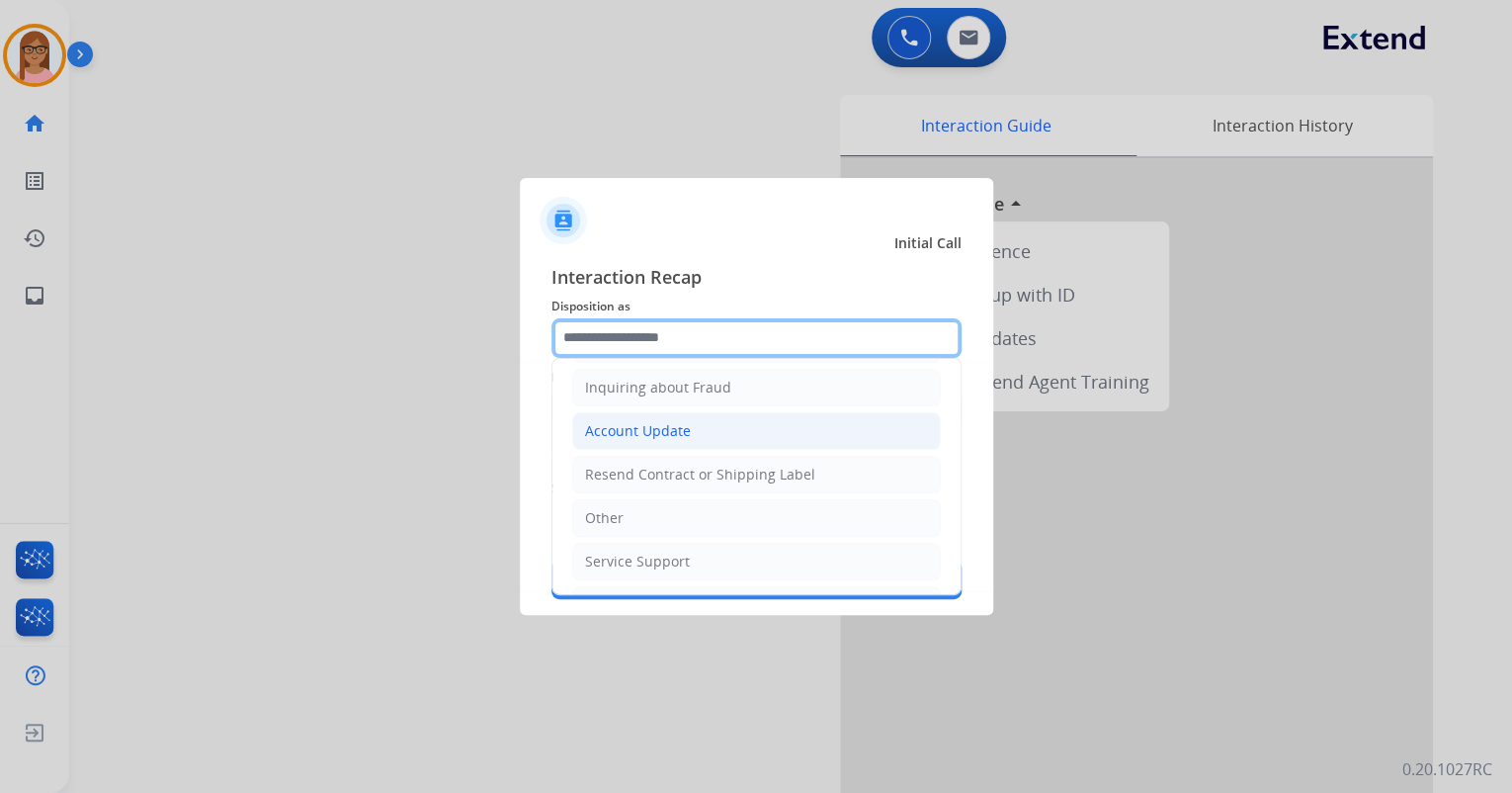 scroll, scrollTop: 316, scrollLeft: 0, axis: vertical 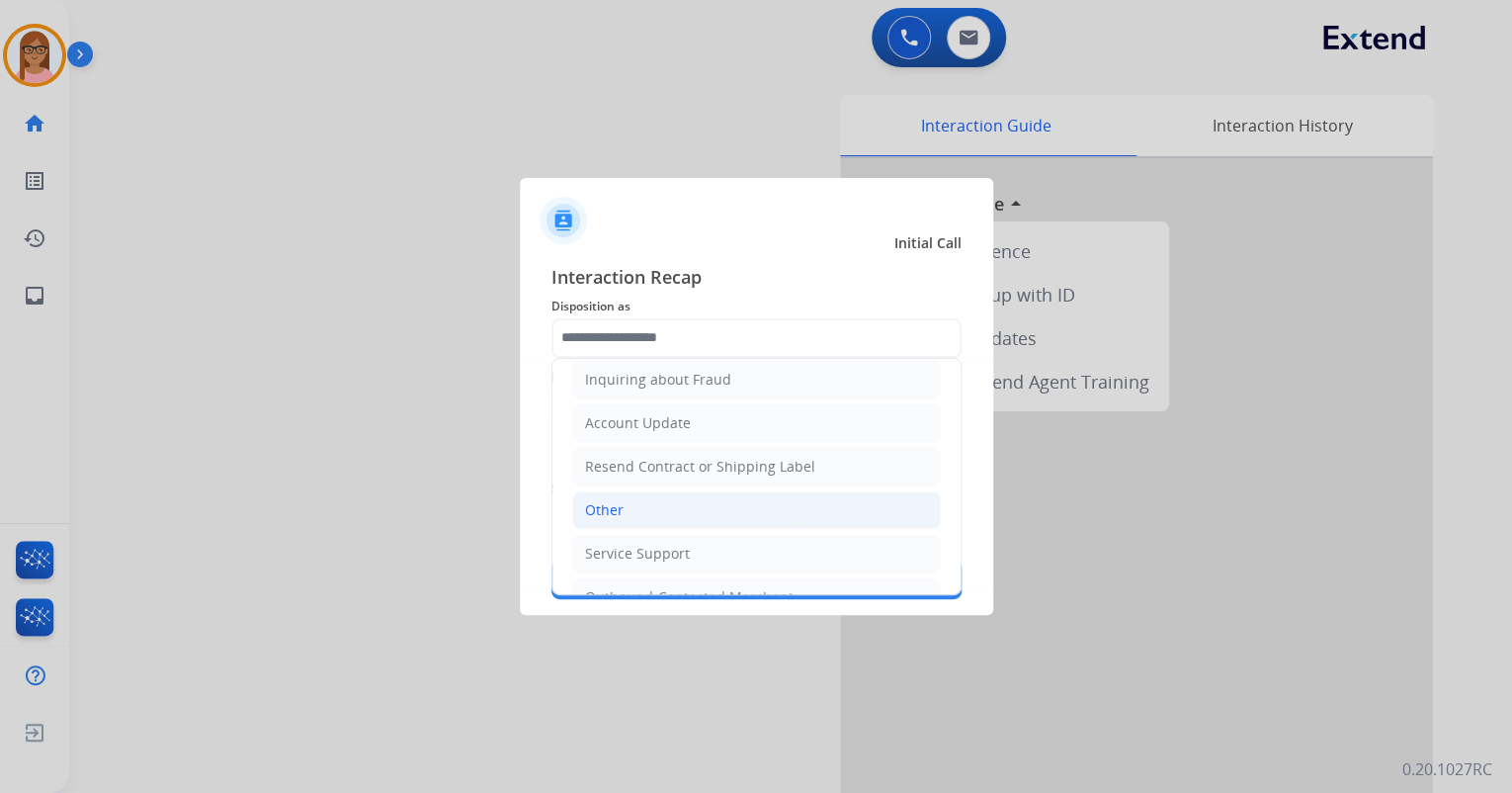 click on "Other" 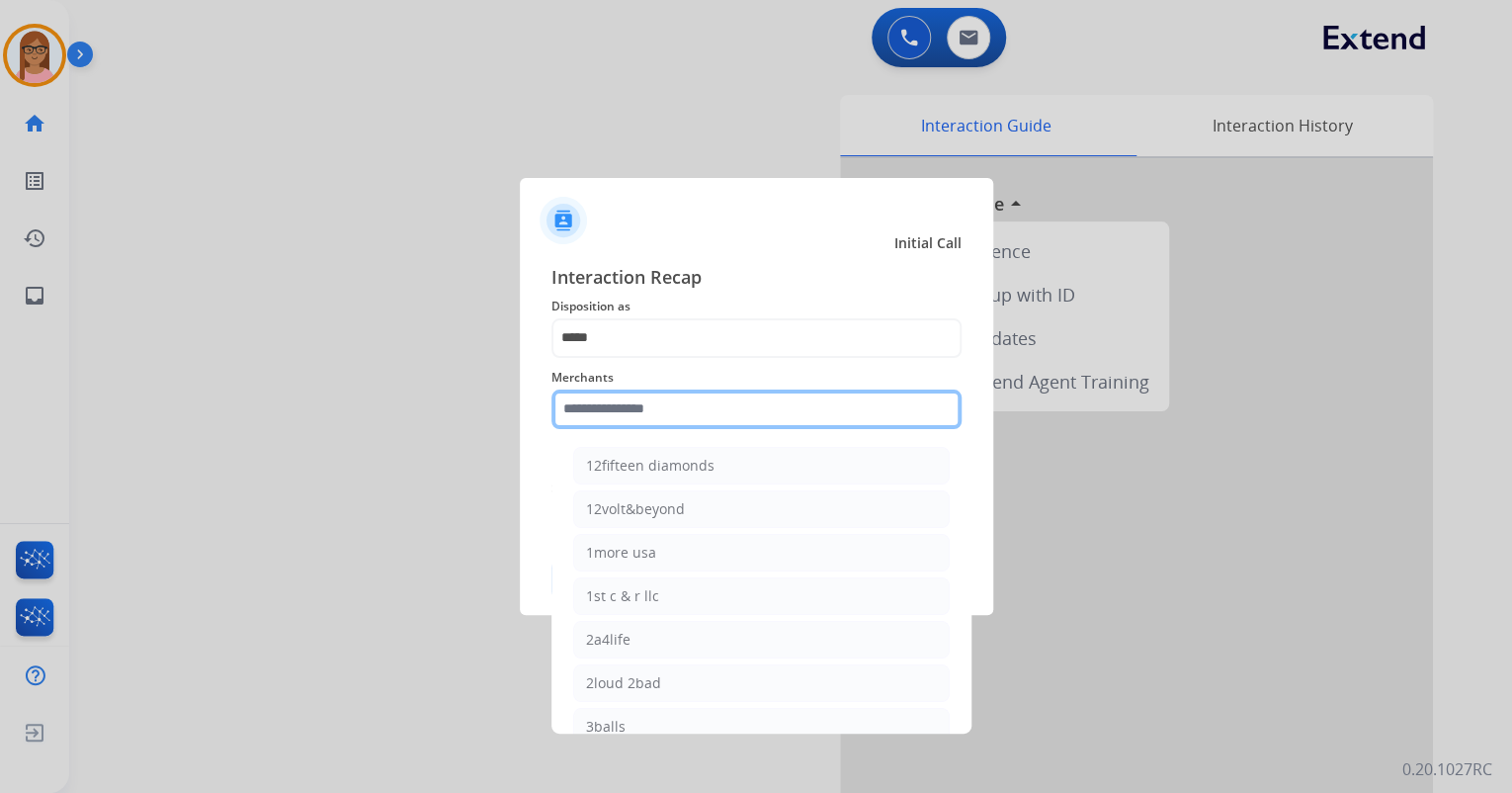 click 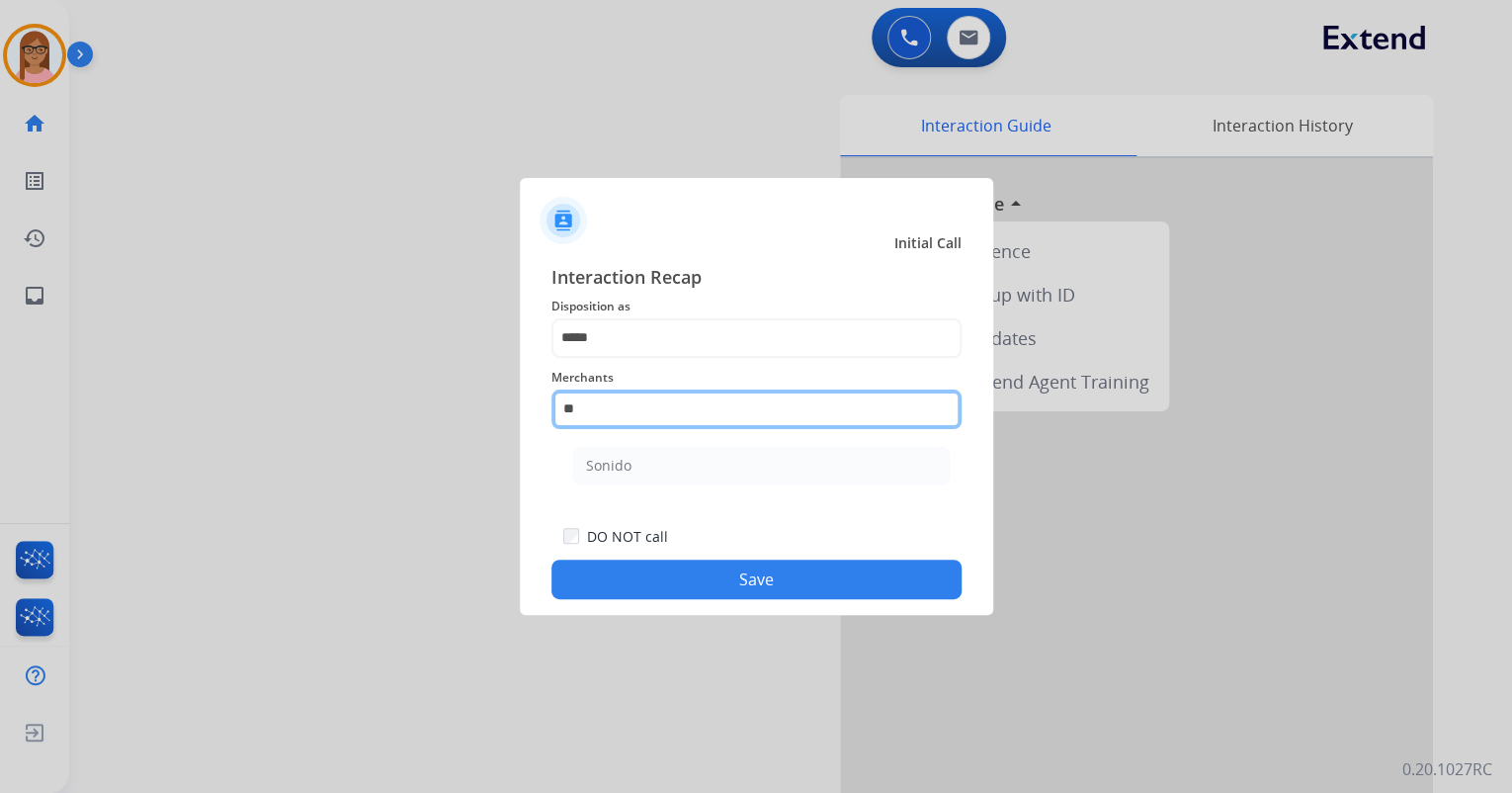 type on "*" 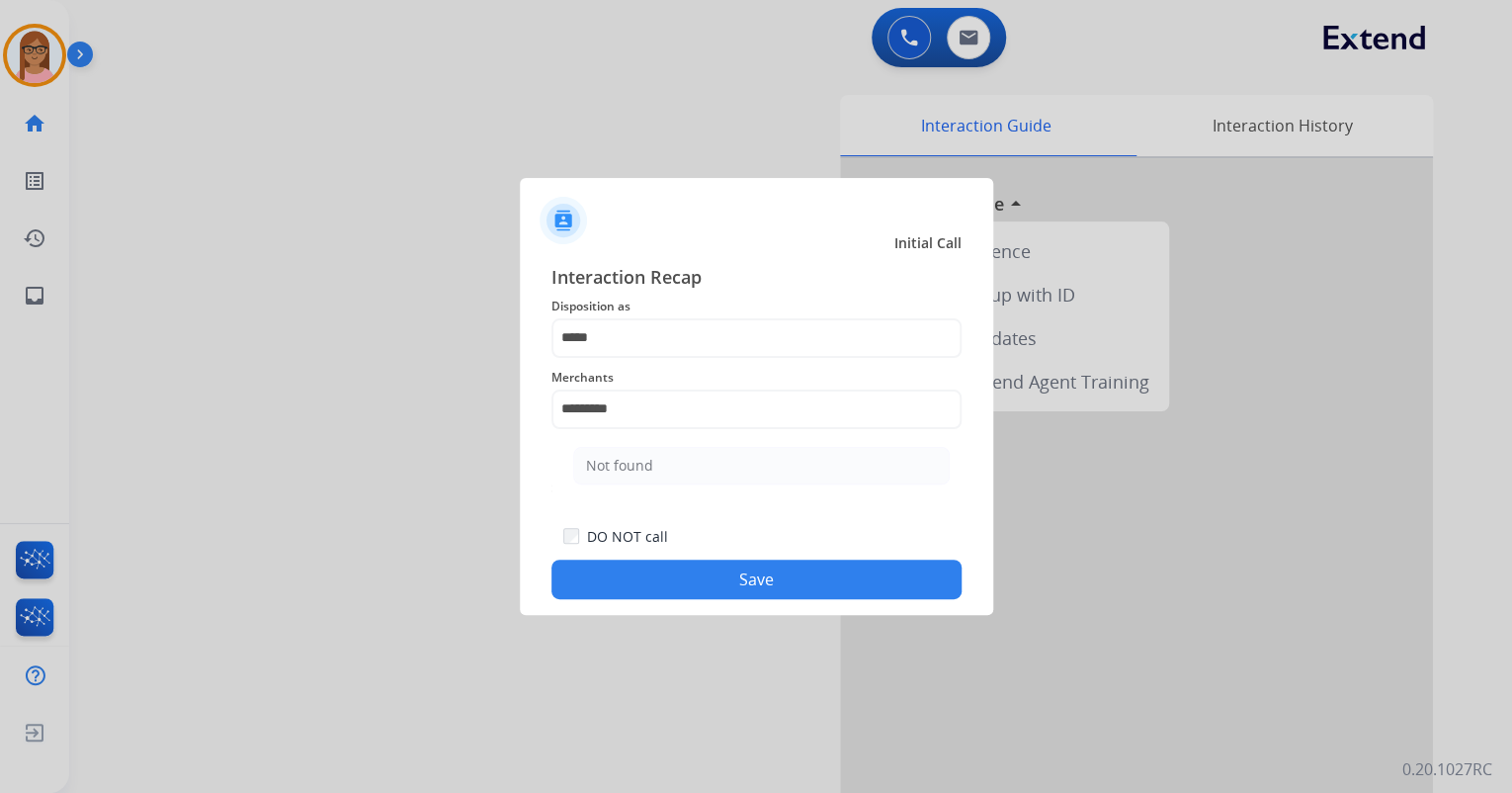 click on "Save" 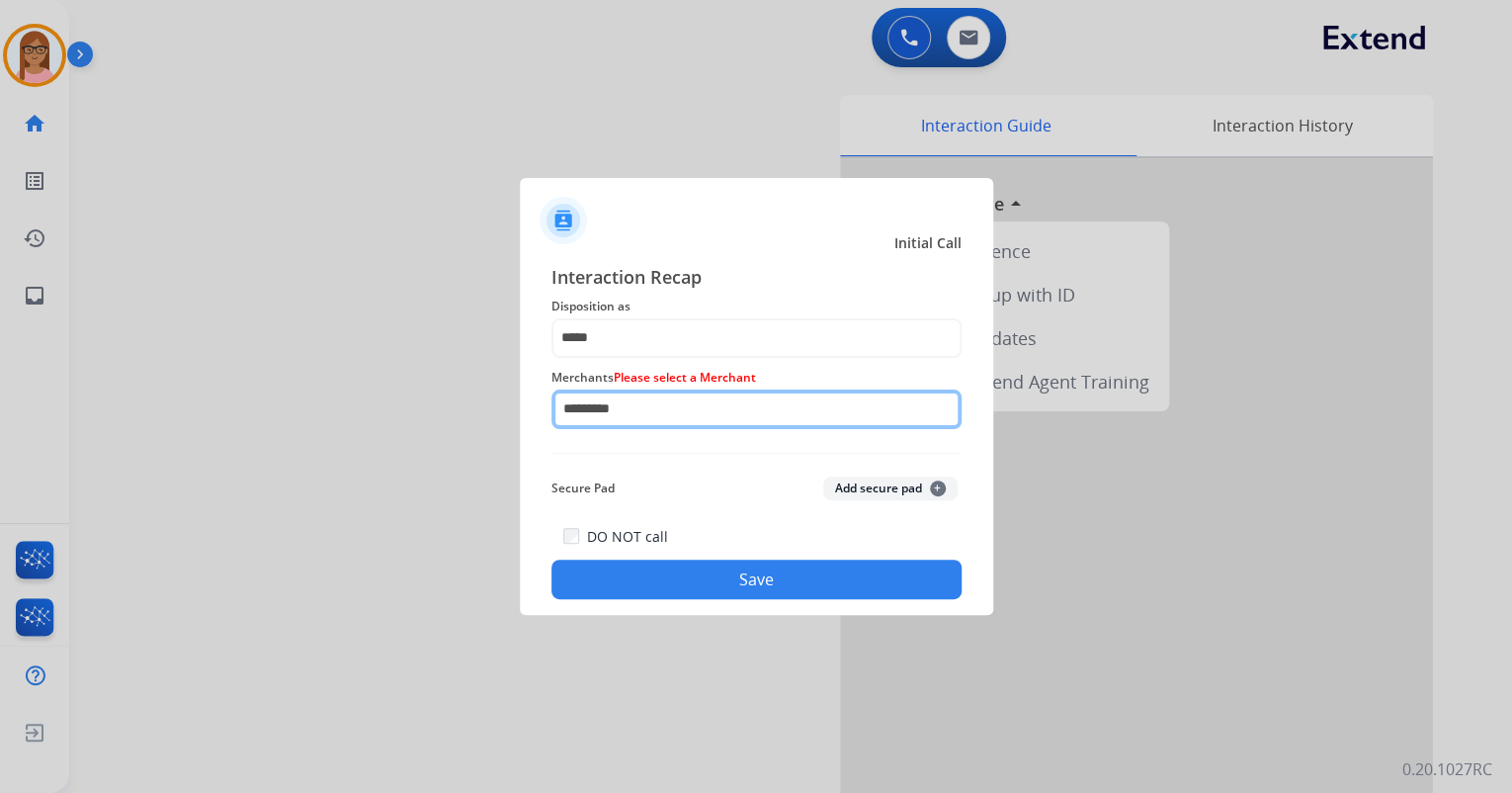 click on "*********" 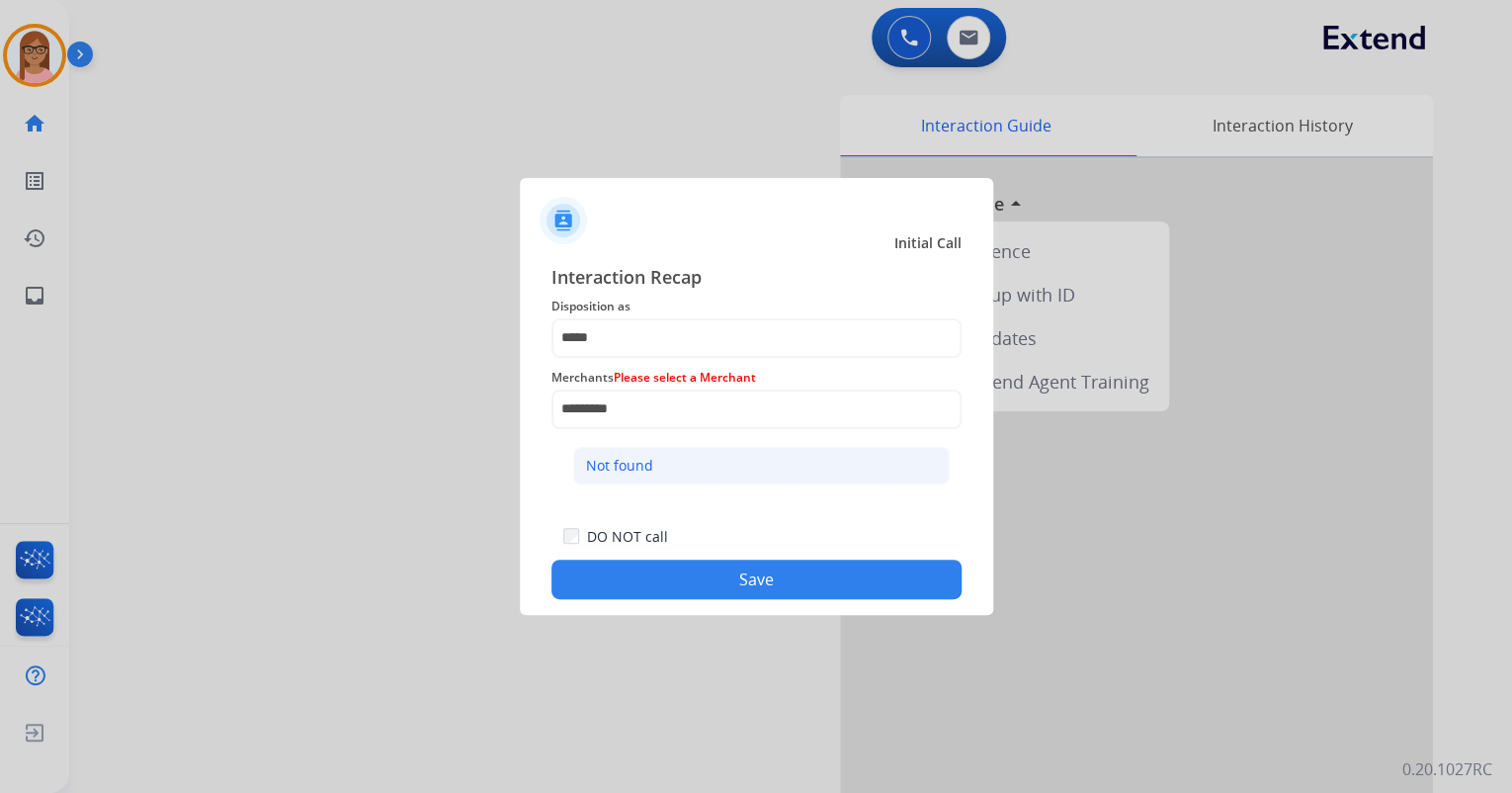 click on "Not found" 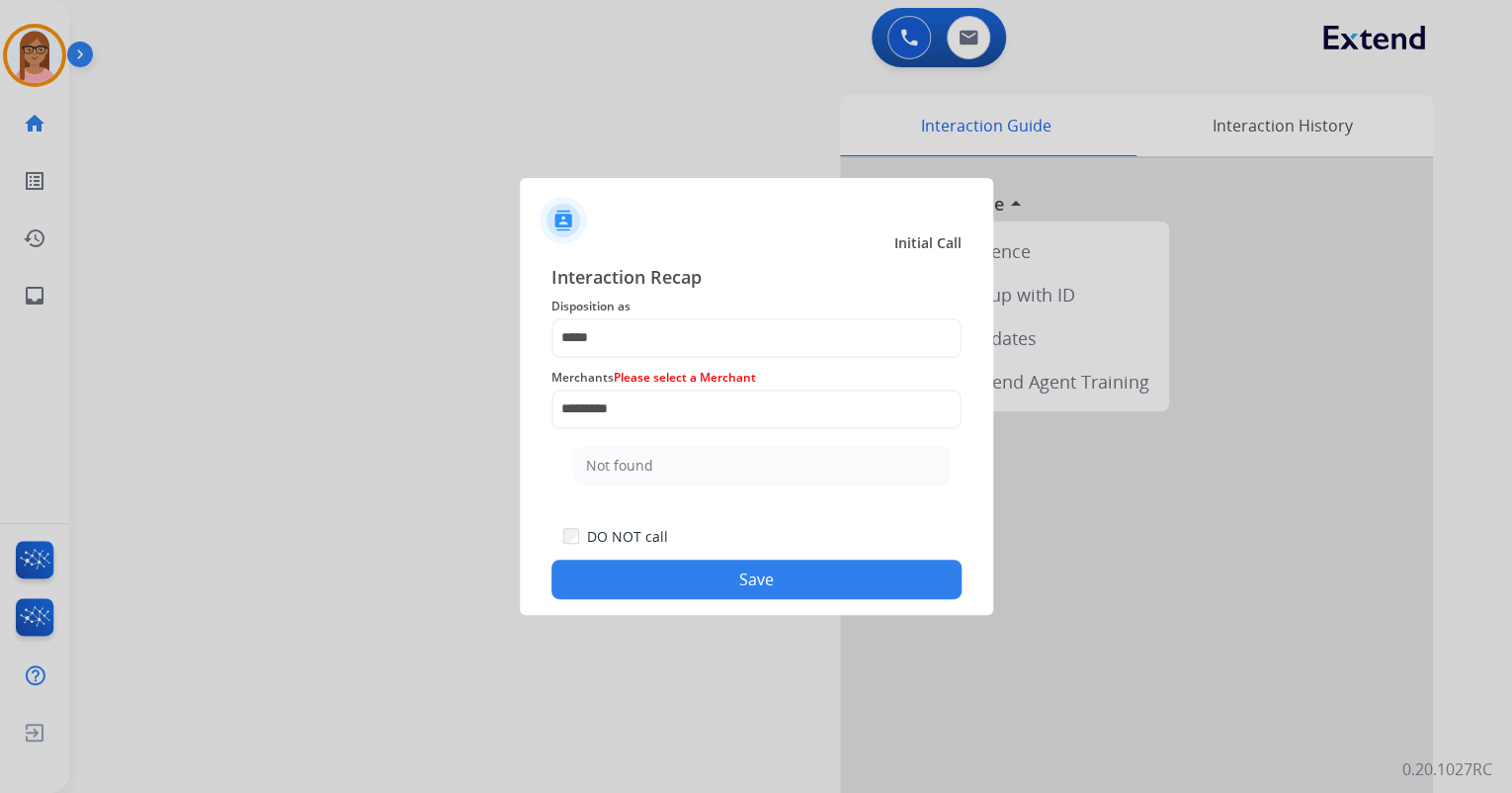 type on "*********" 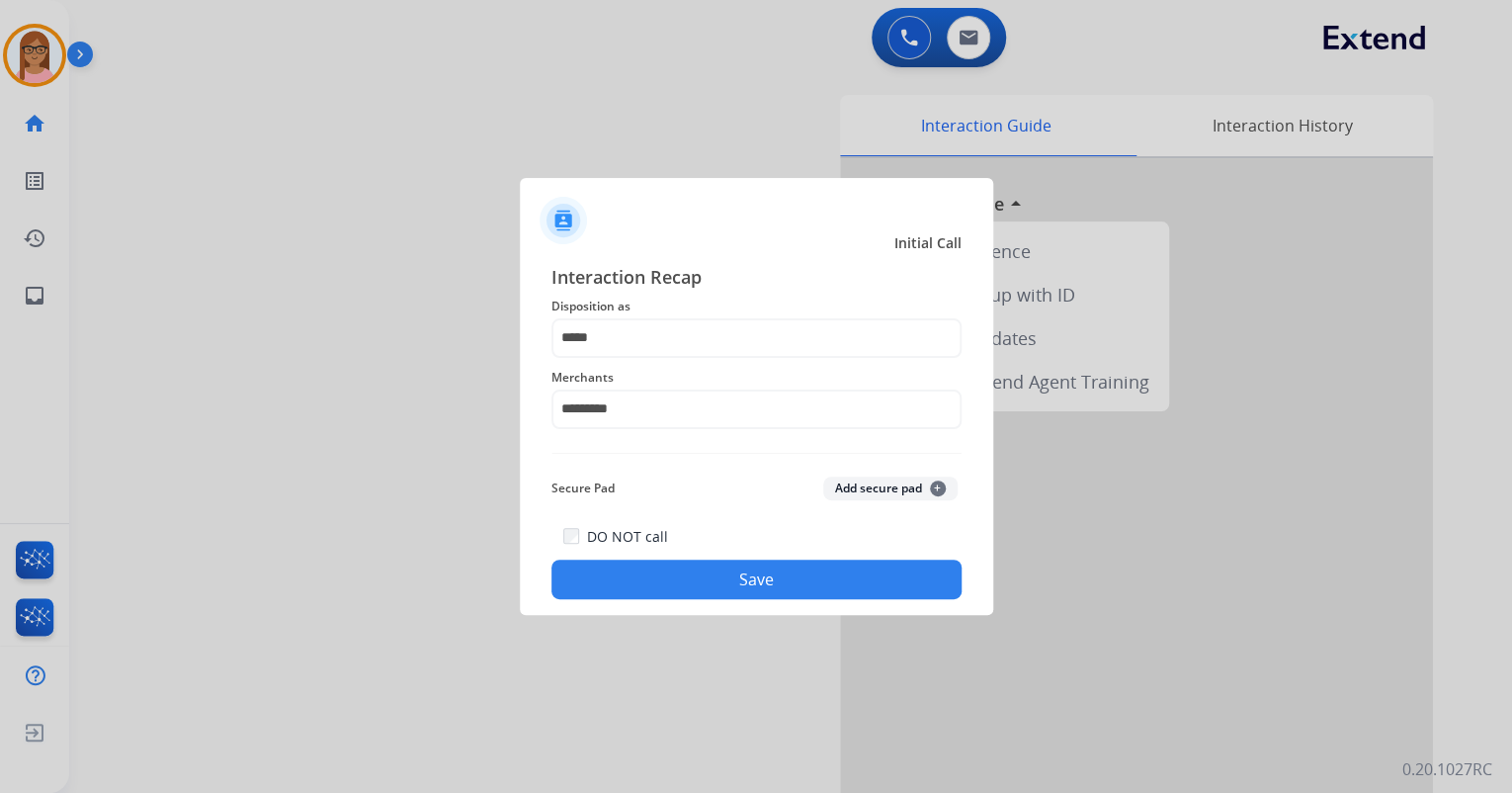 click on "Save" 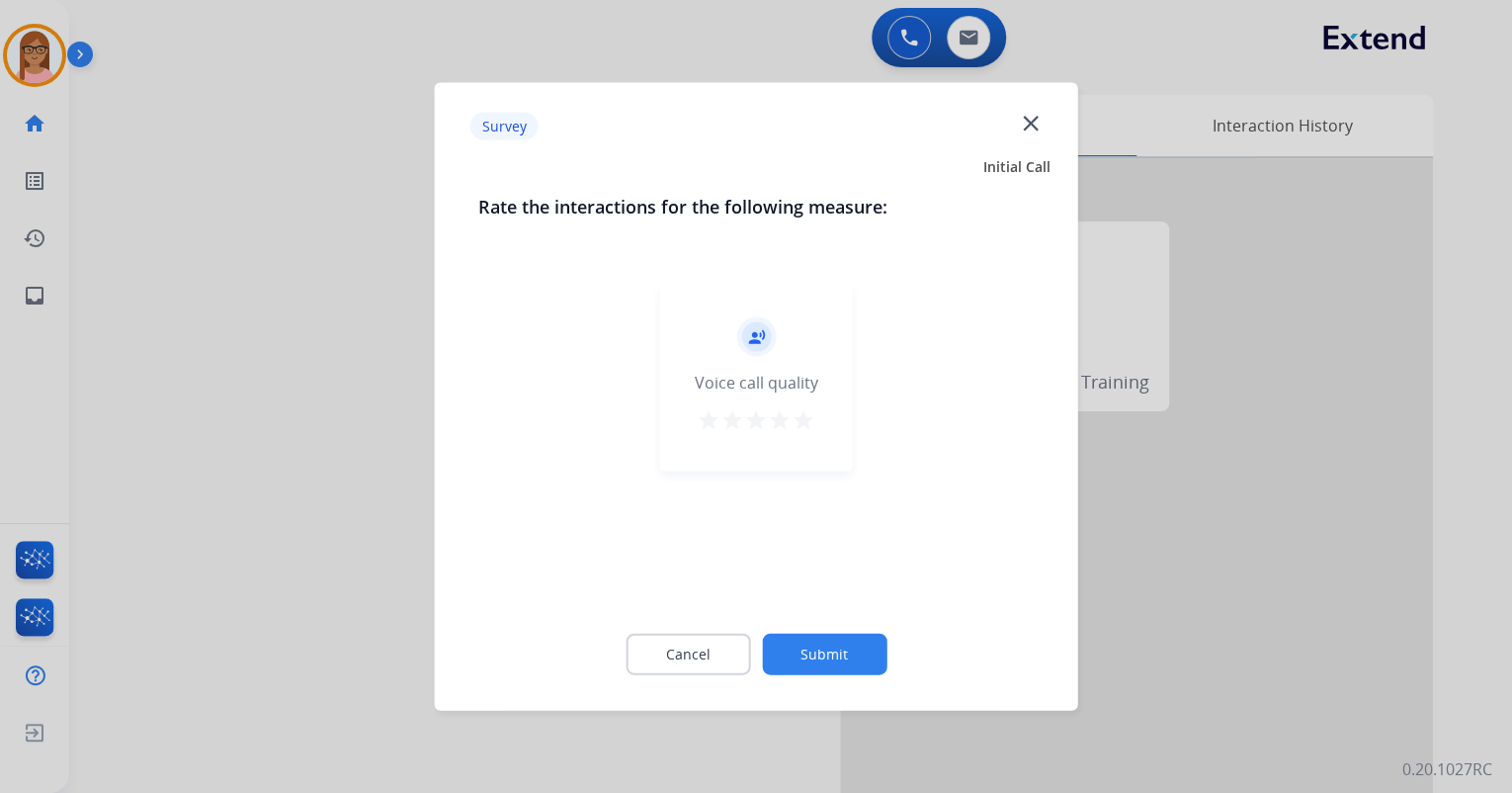click on "star" at bounding box center [780, 420] 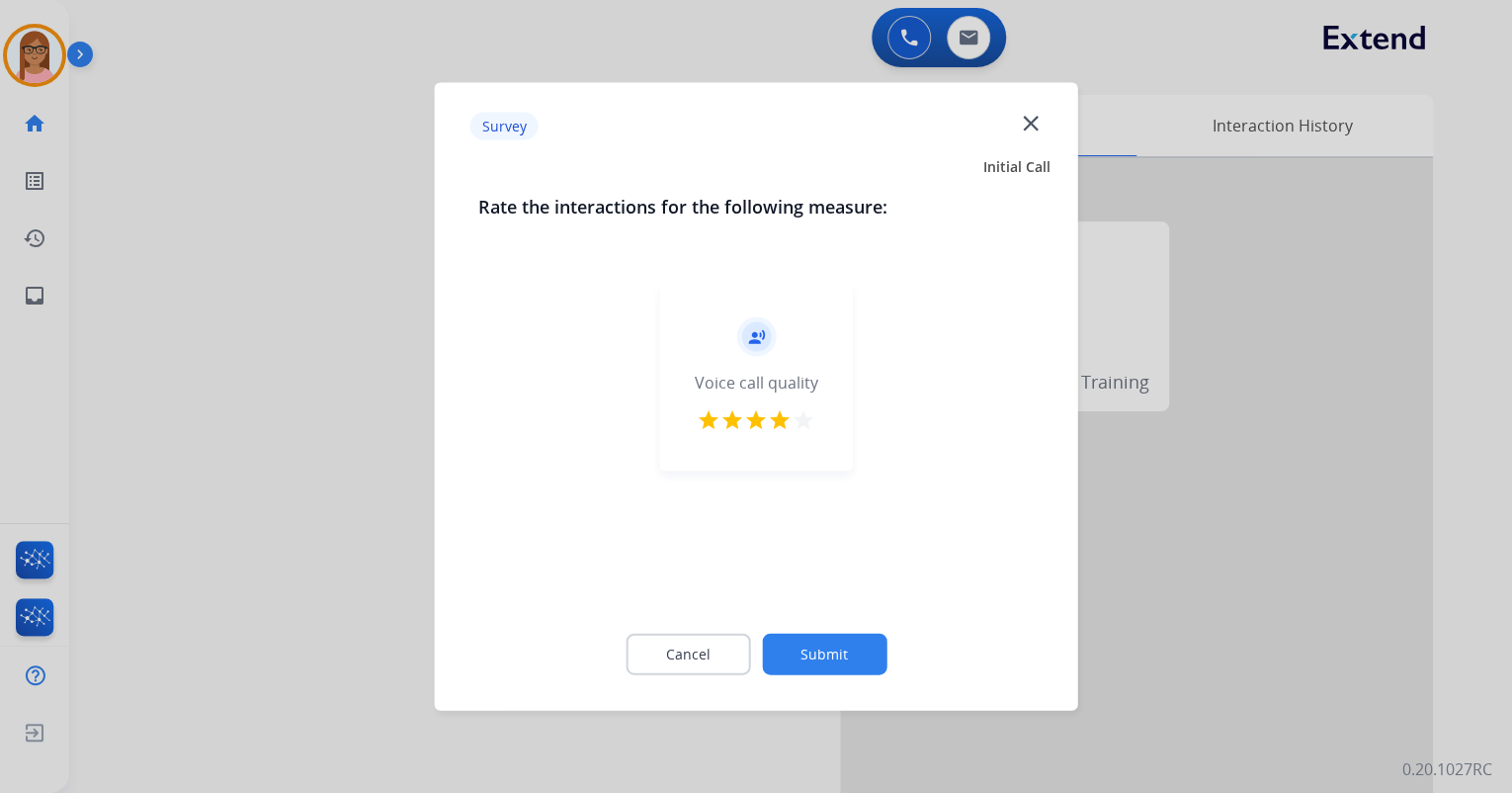 click on "star" at bounding box center [803, 420] 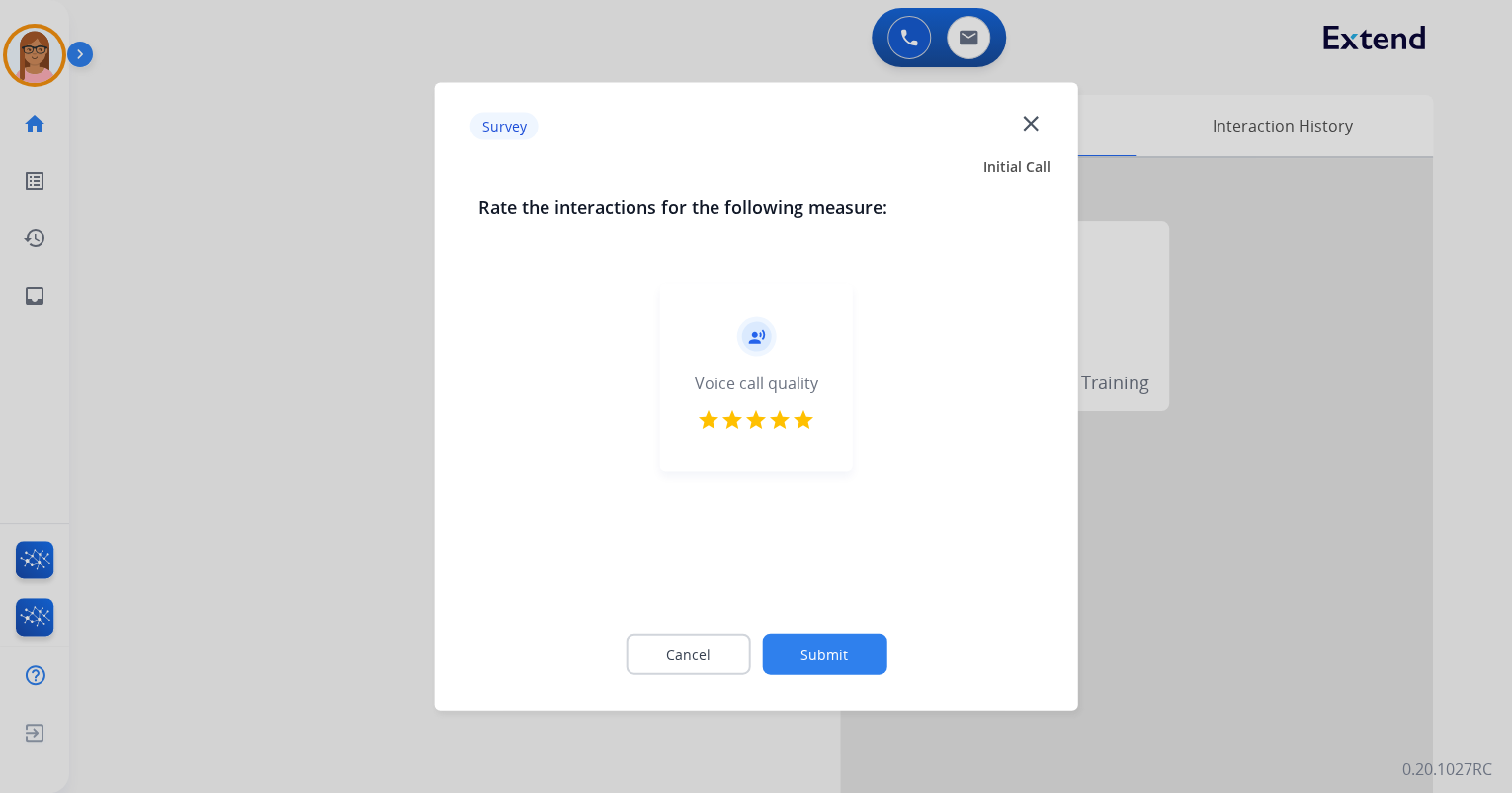drag, startPoint x: 808, startPoint y: 642, endPoint x: 813, endPoint y: 556, distance: 86.14523 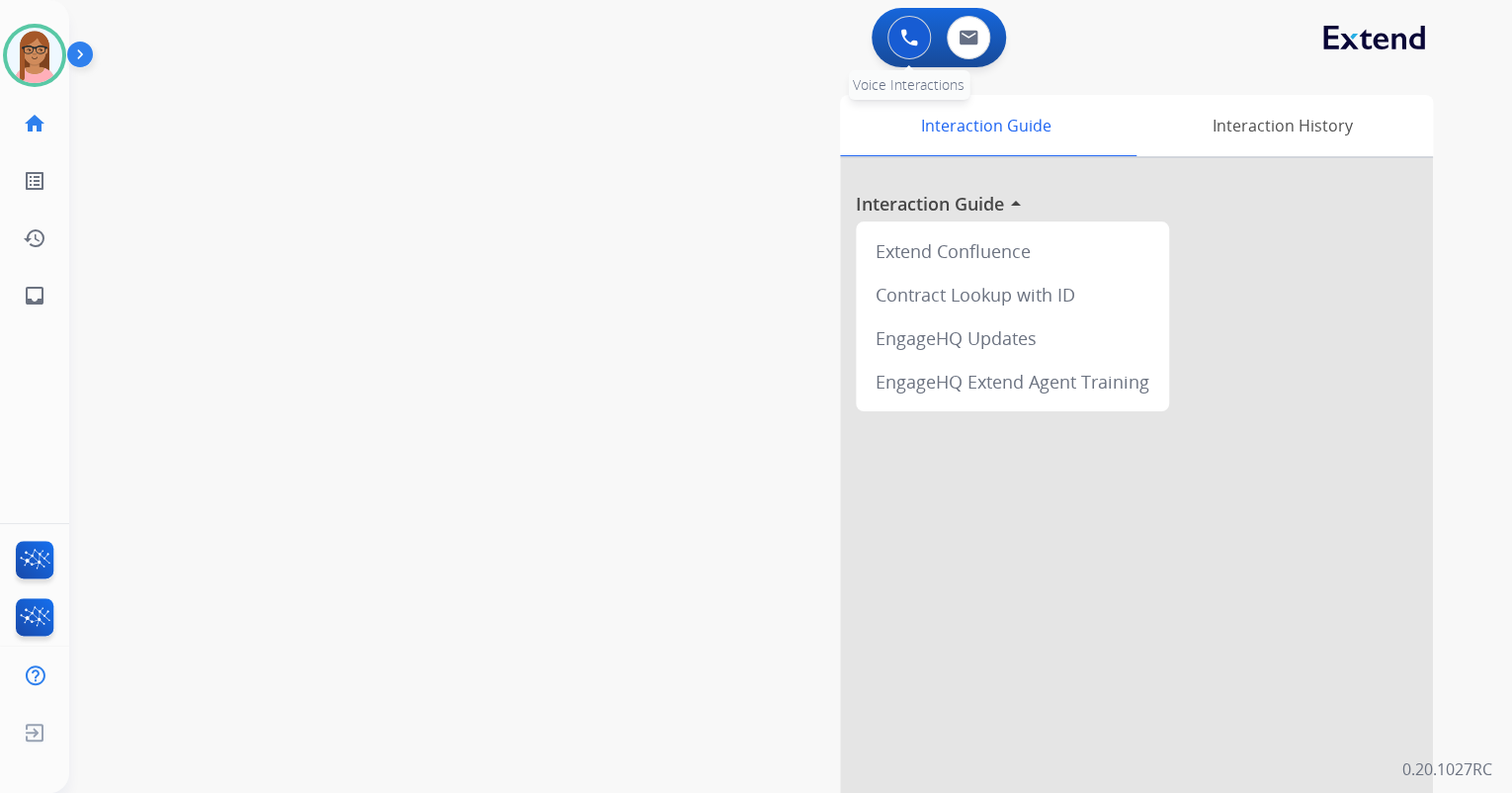 click on "0 Voice Interactions" at bounding box center [909, 38] 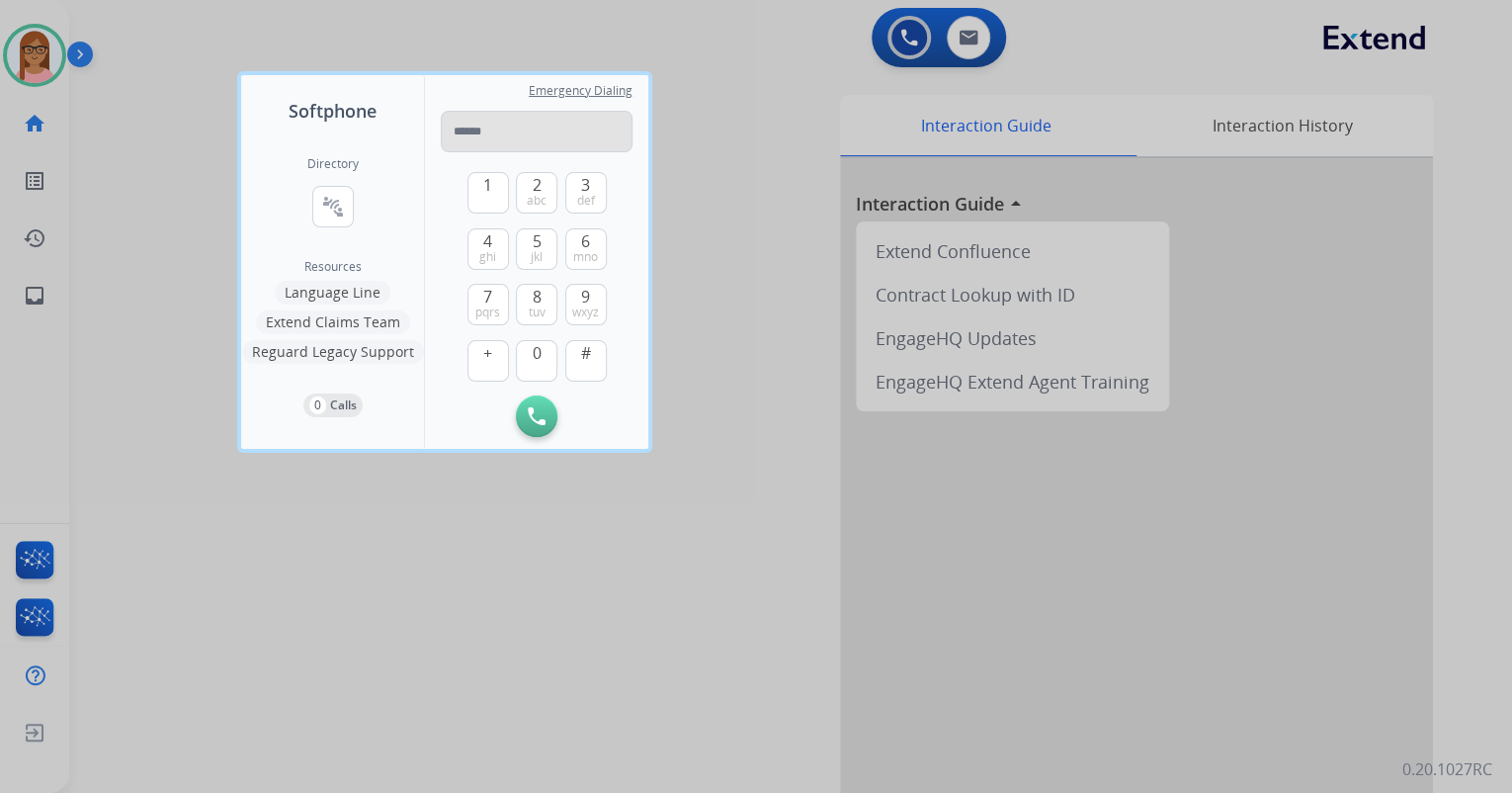 click at bounding box center (537, 132) 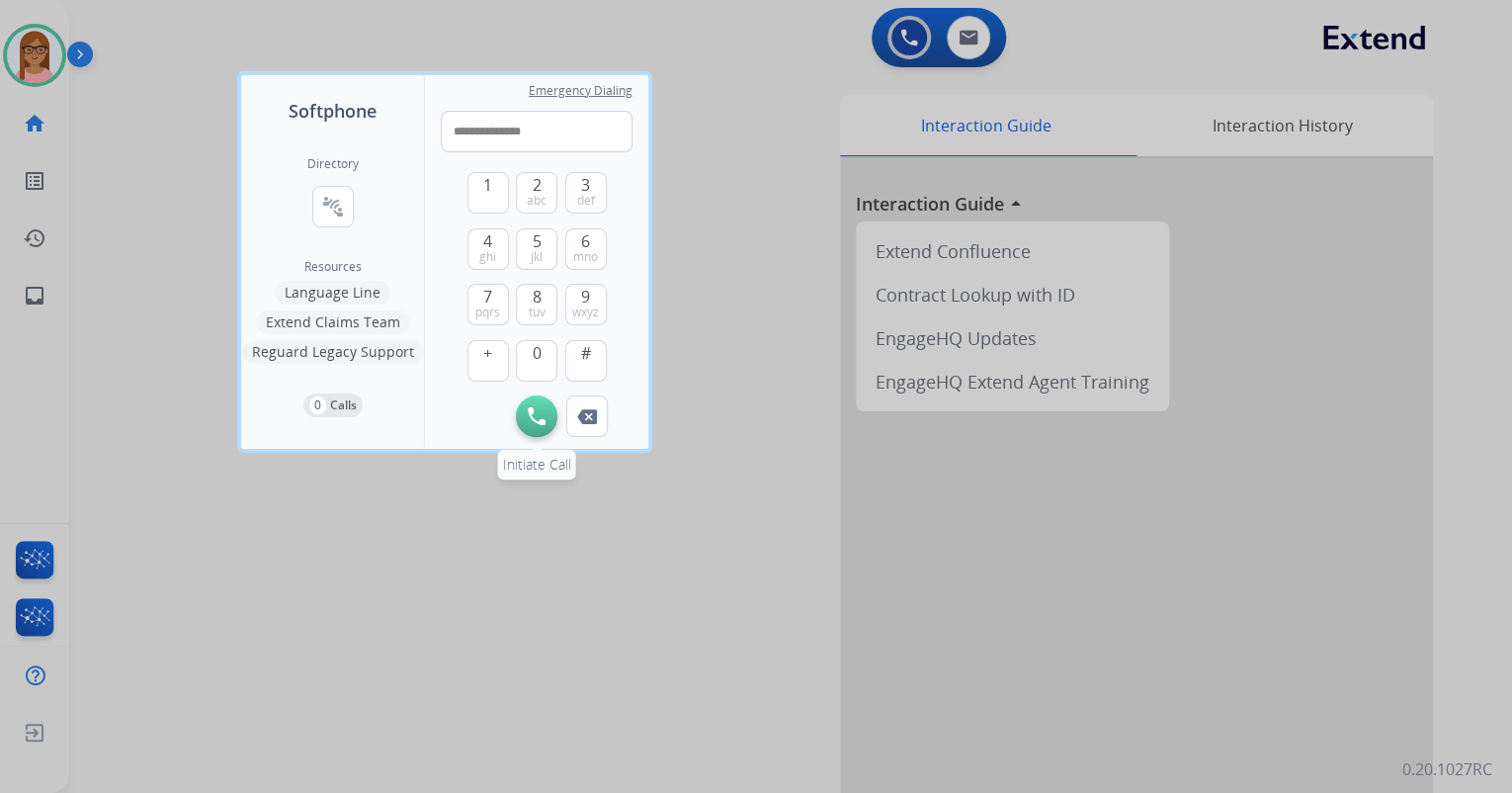 type on "**********" 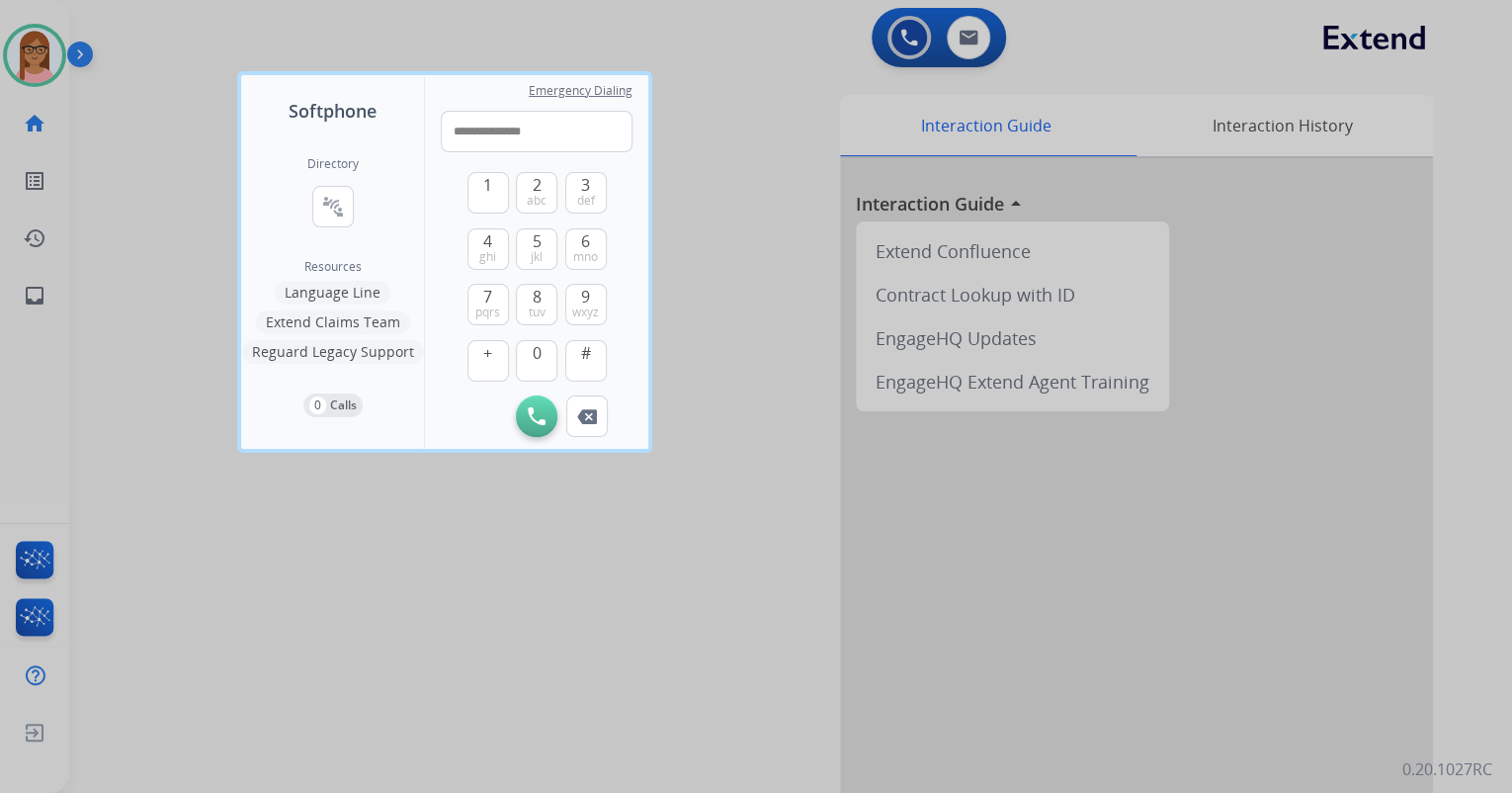 click at bounding box center [537, 416] 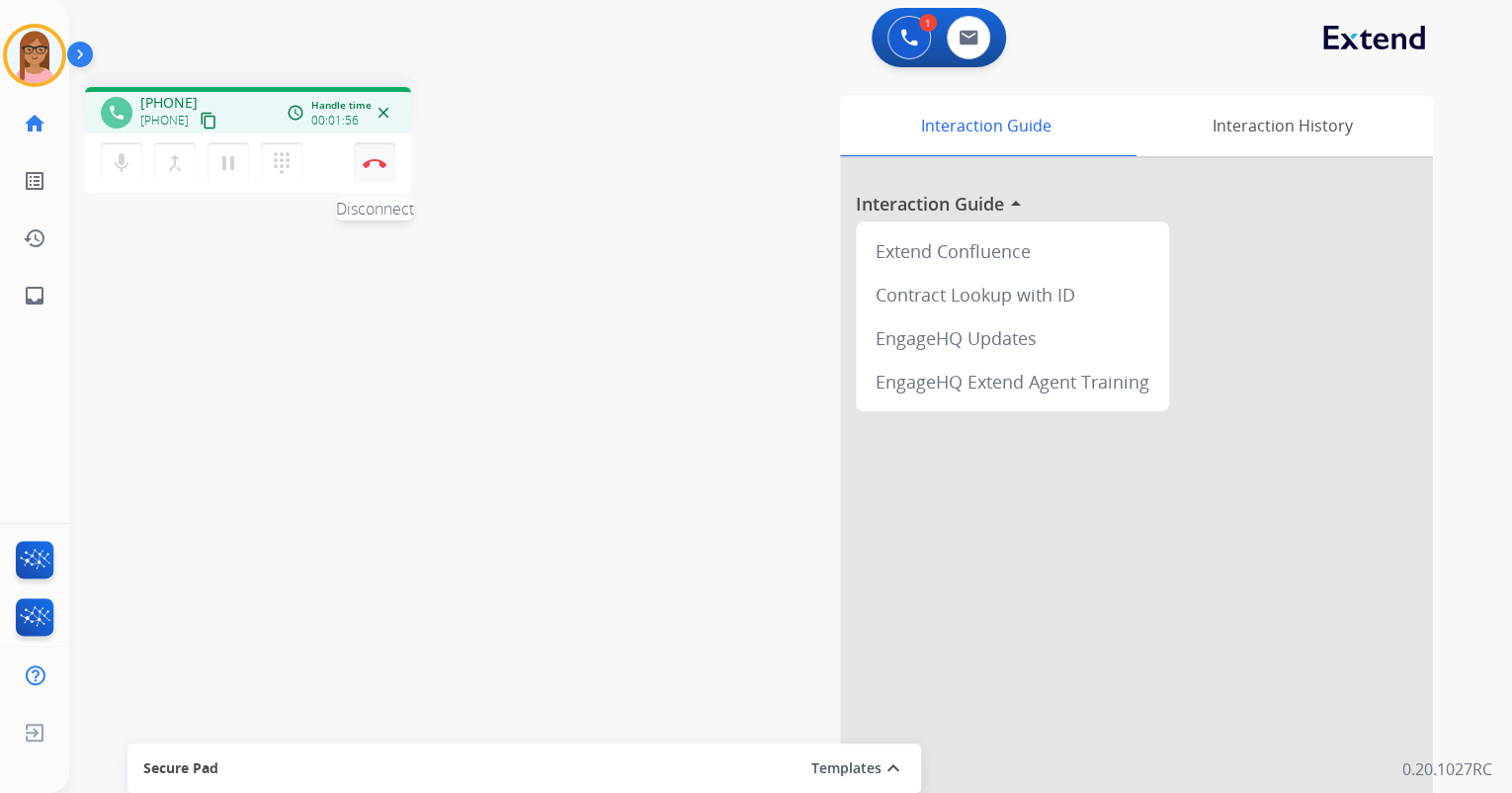 click on "Disconnect" at bounding box center [375, 163] 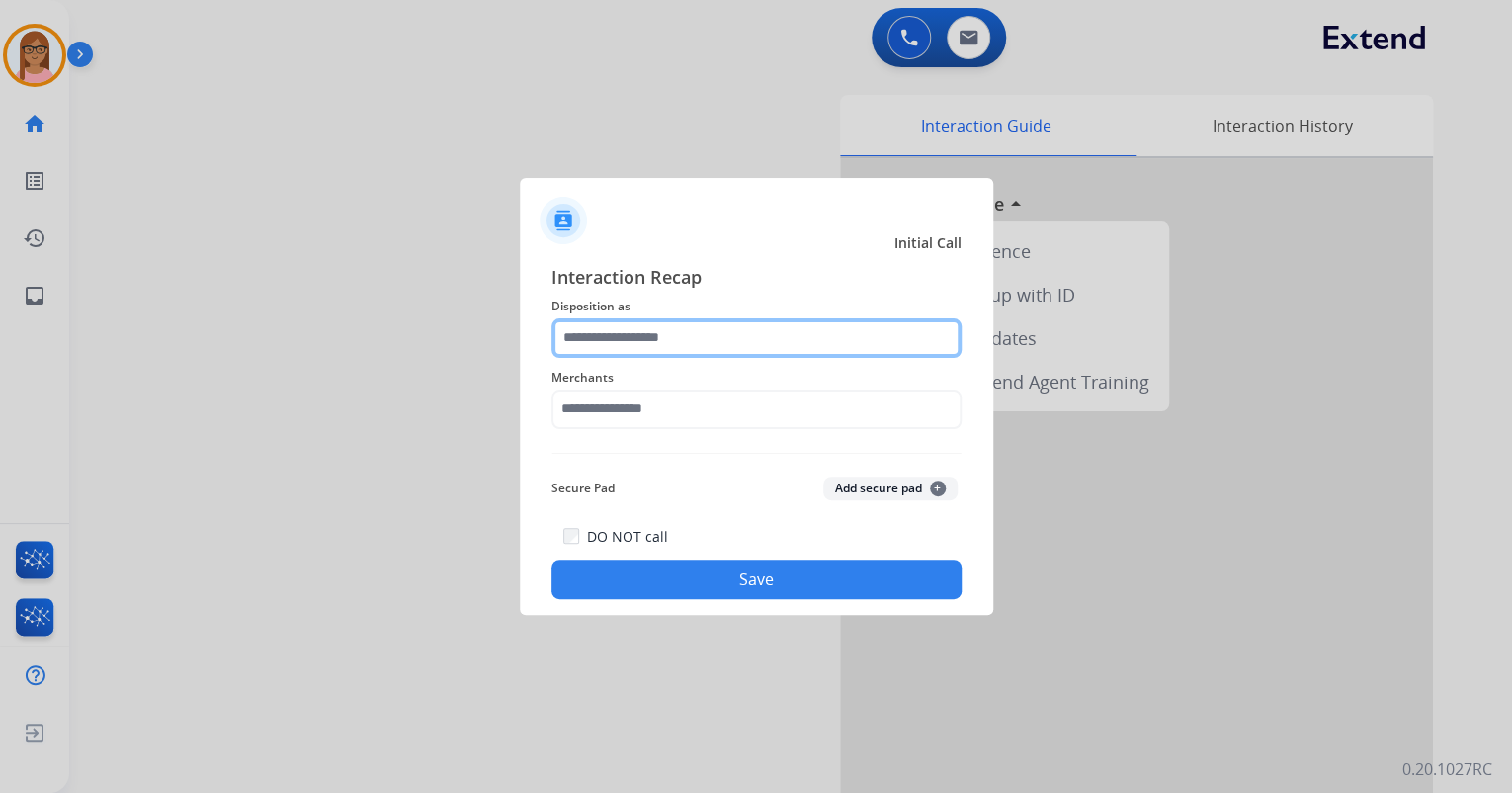 click 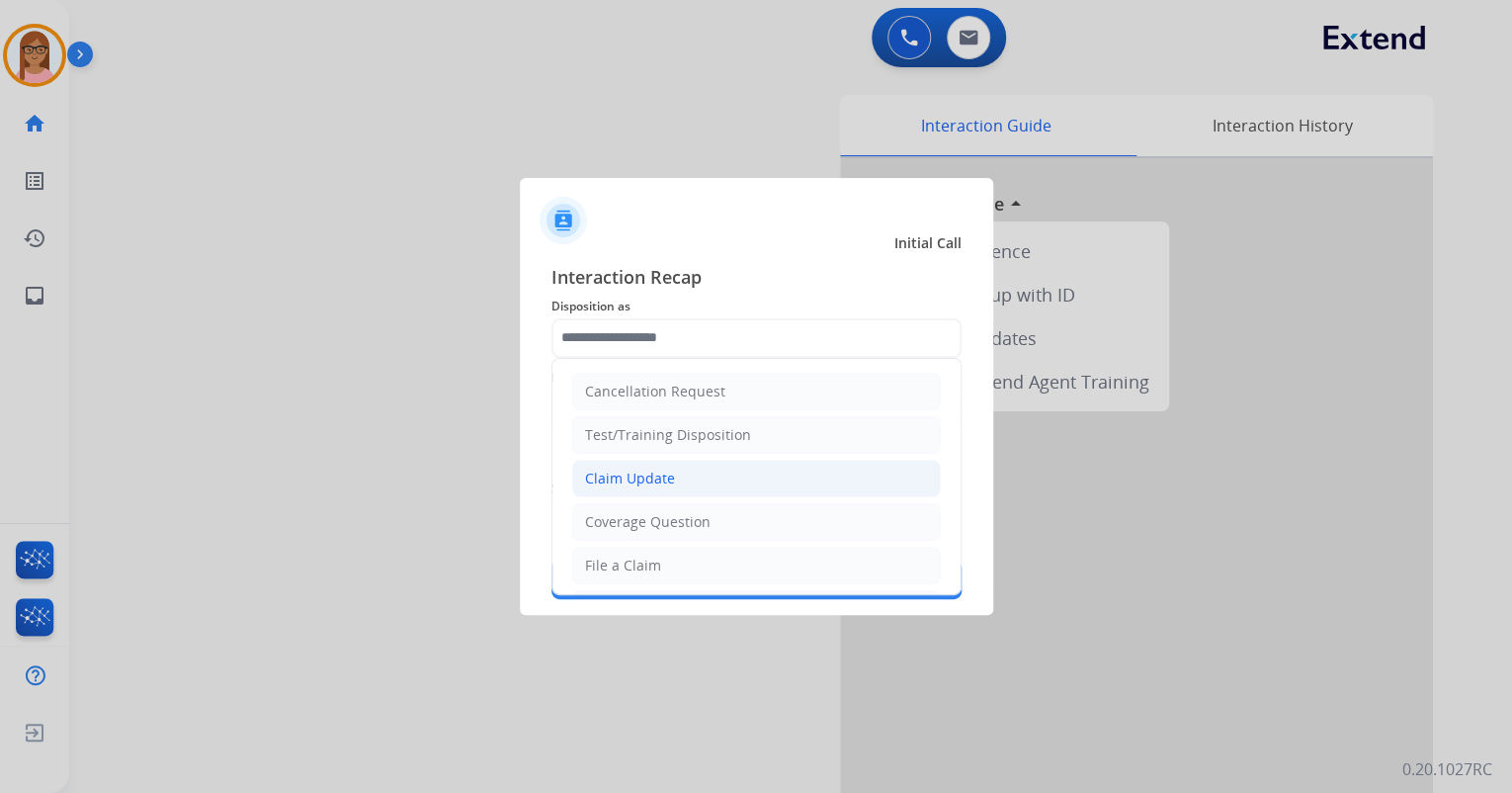click on "Claim Update" 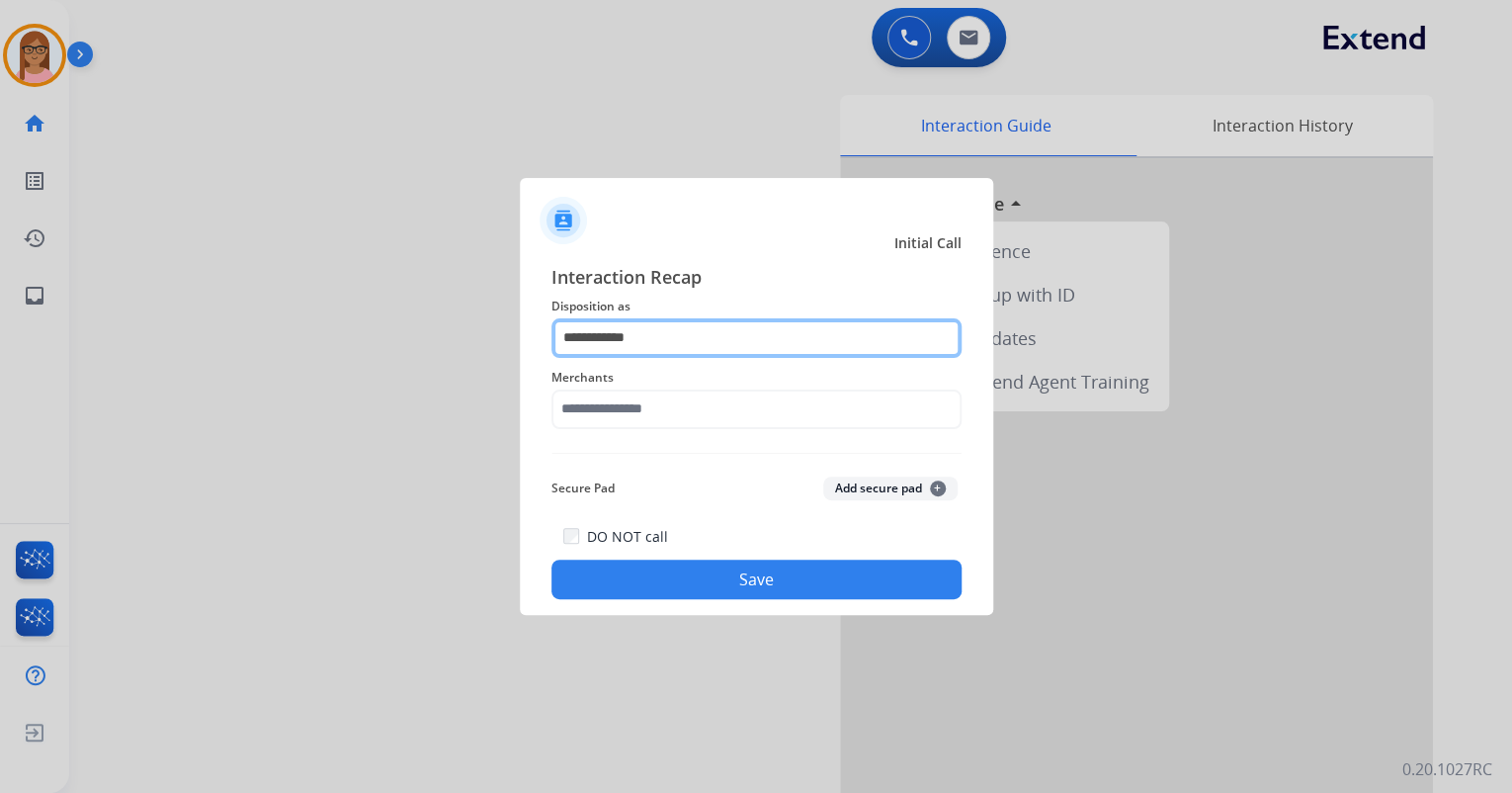 click on "**********" 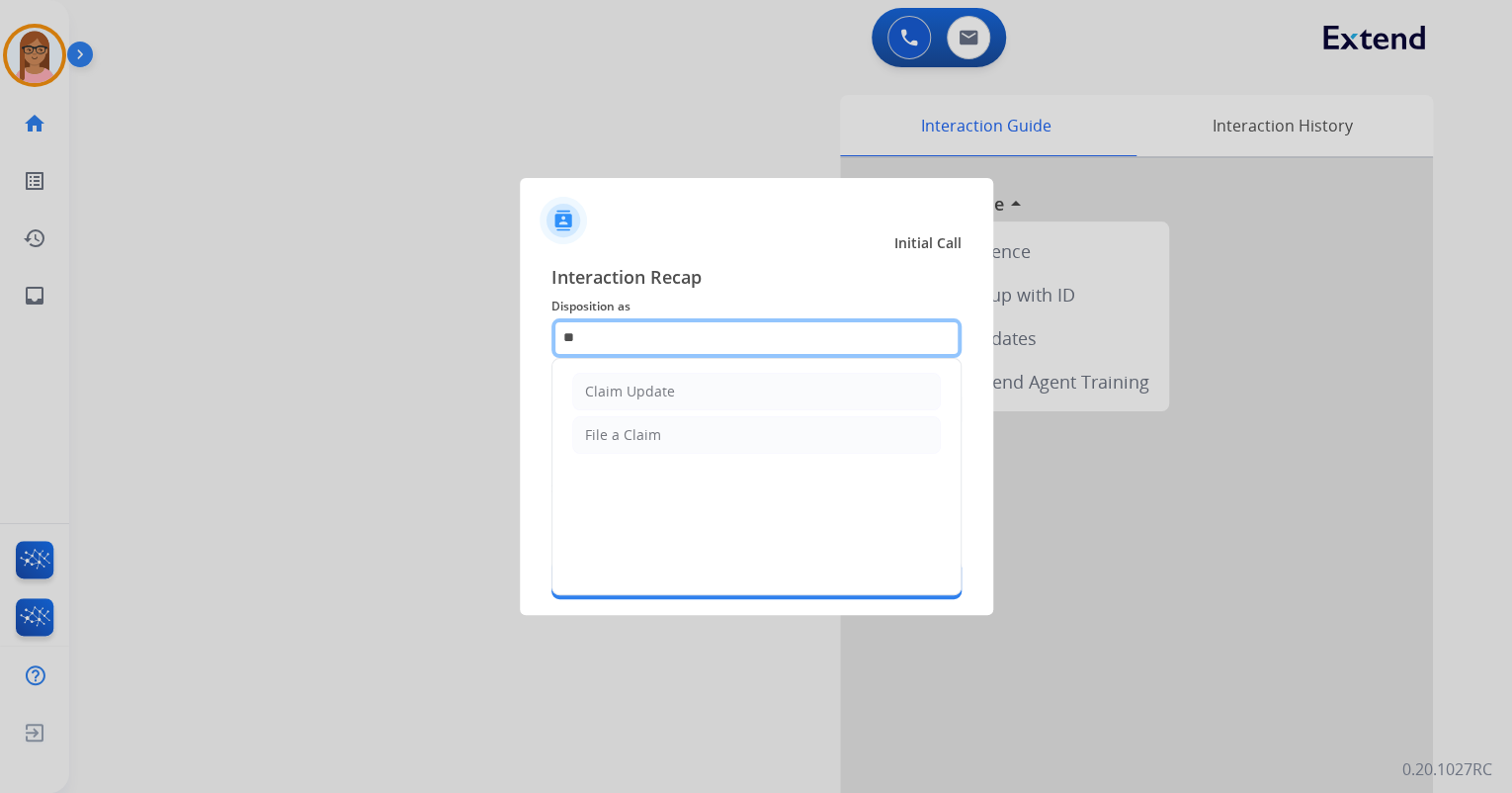type on "*" 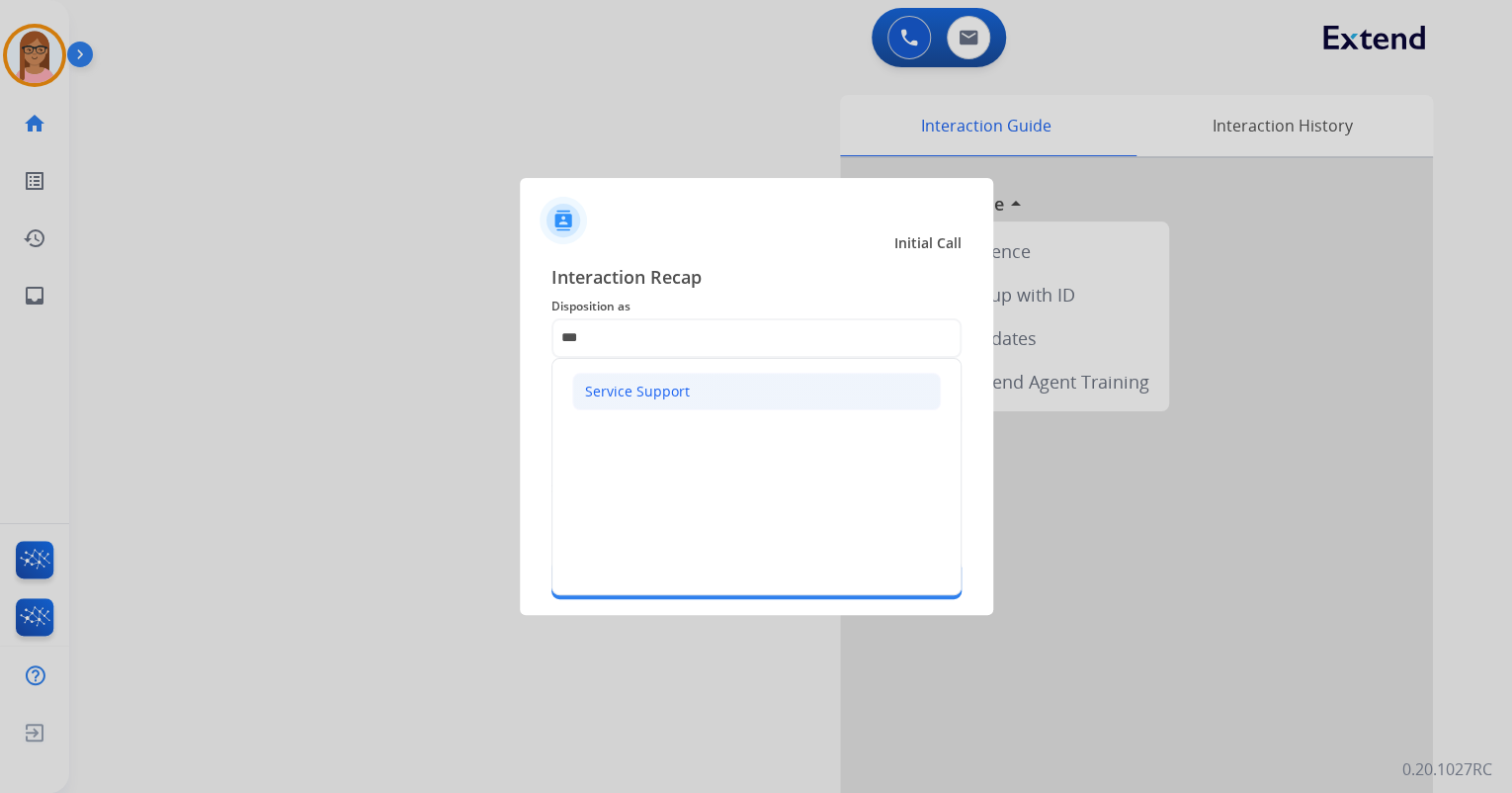 click on "Service Support" 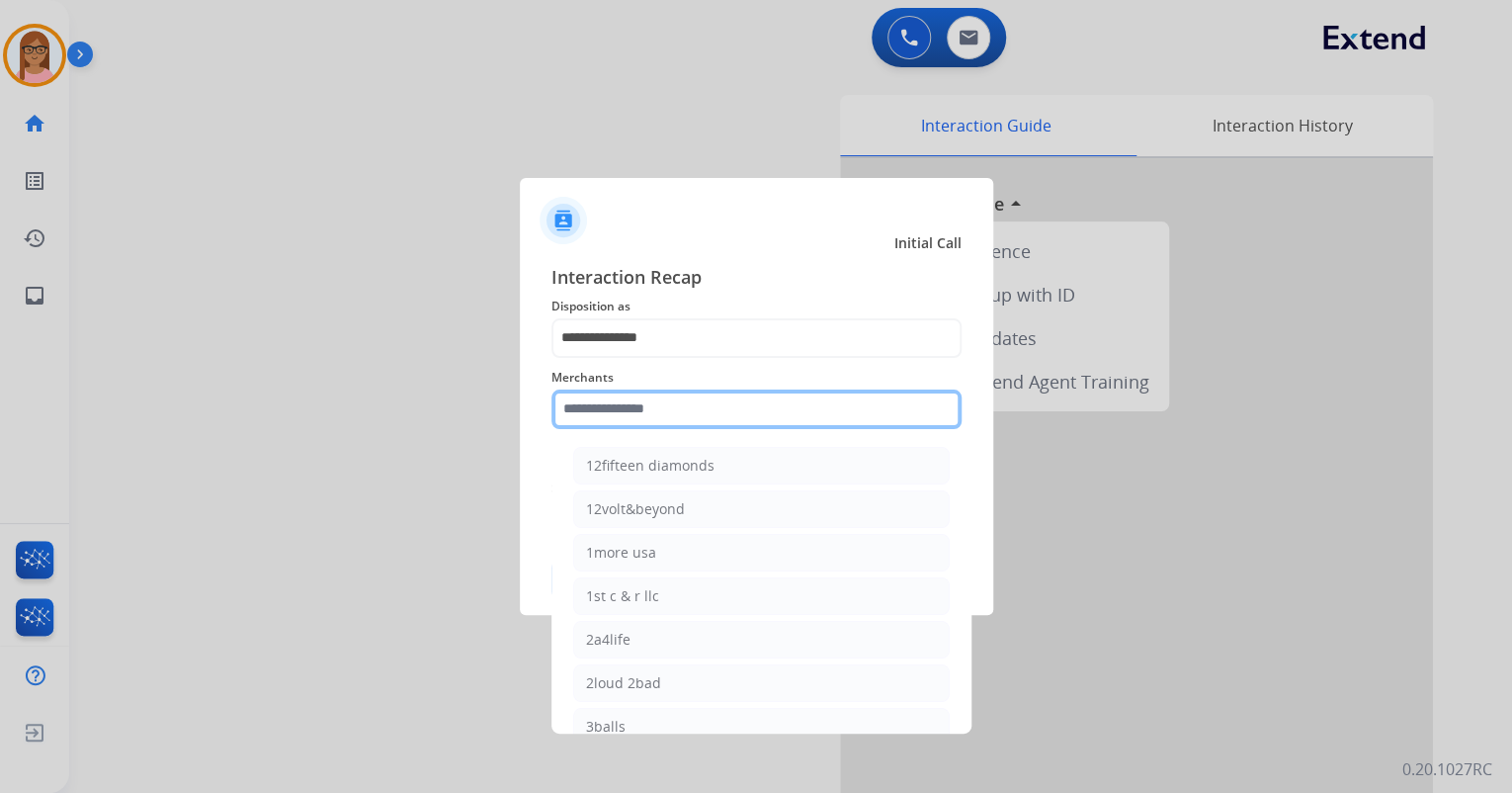 click 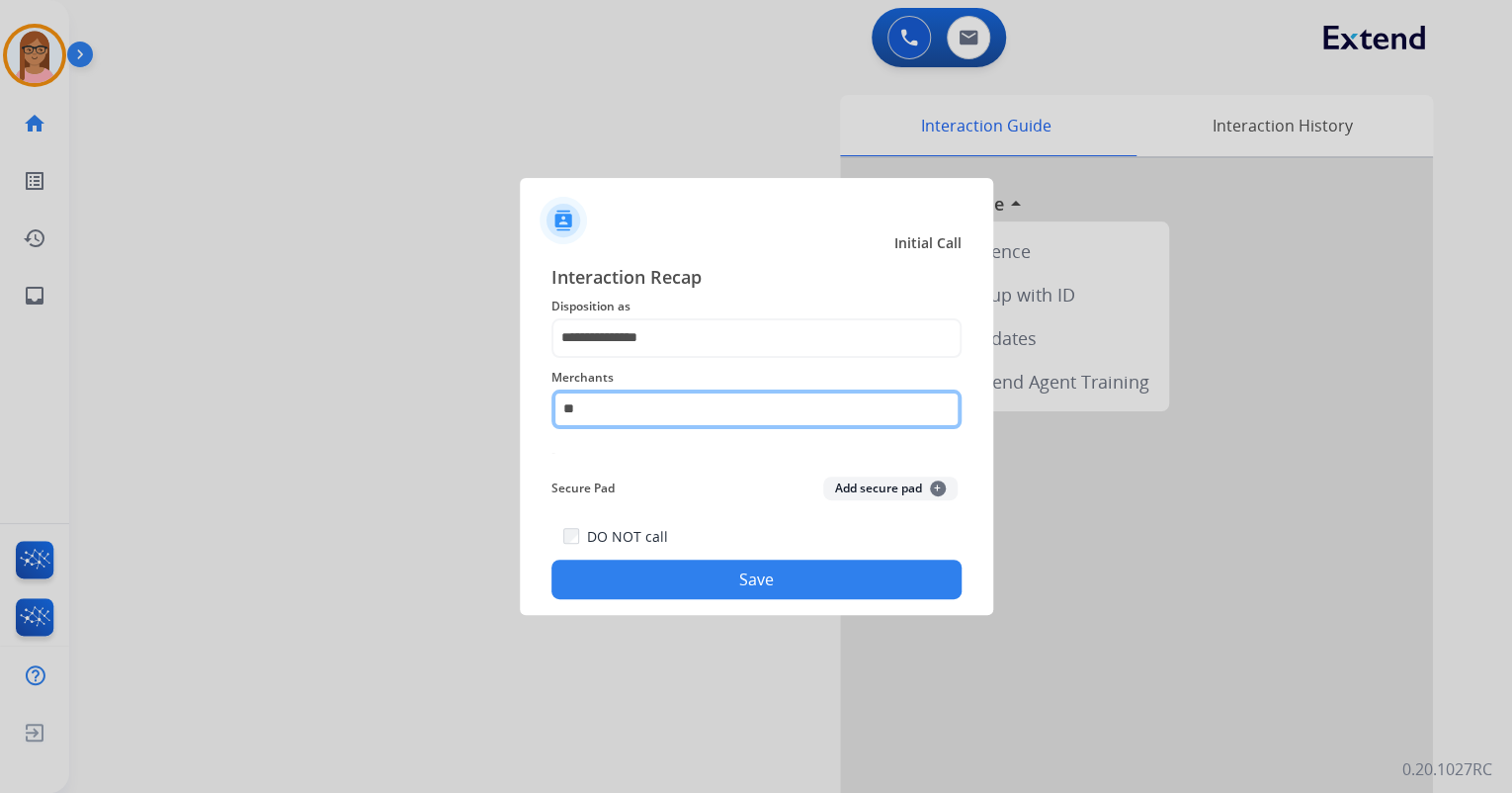 type on "*" 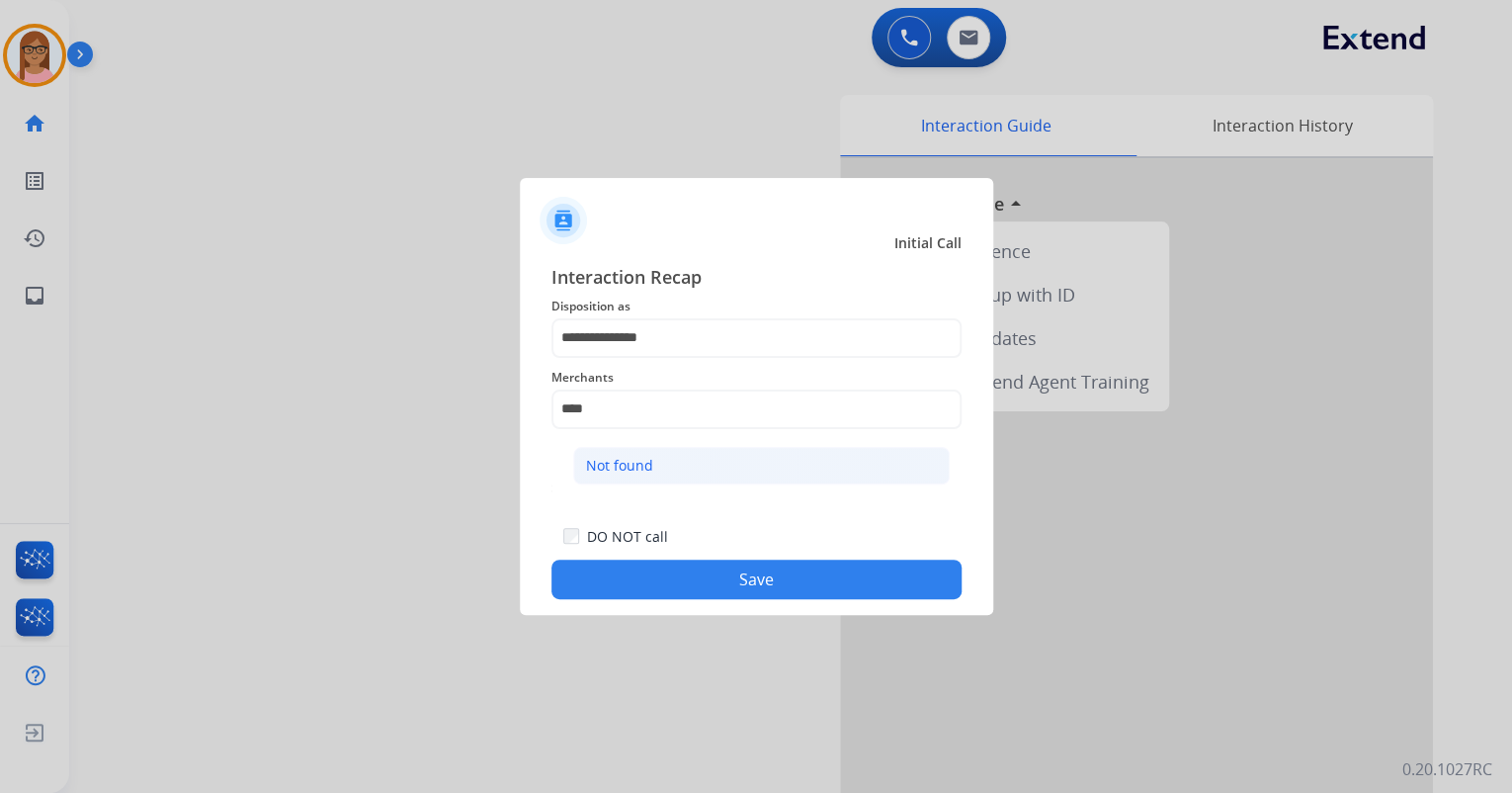 click on "Not found" 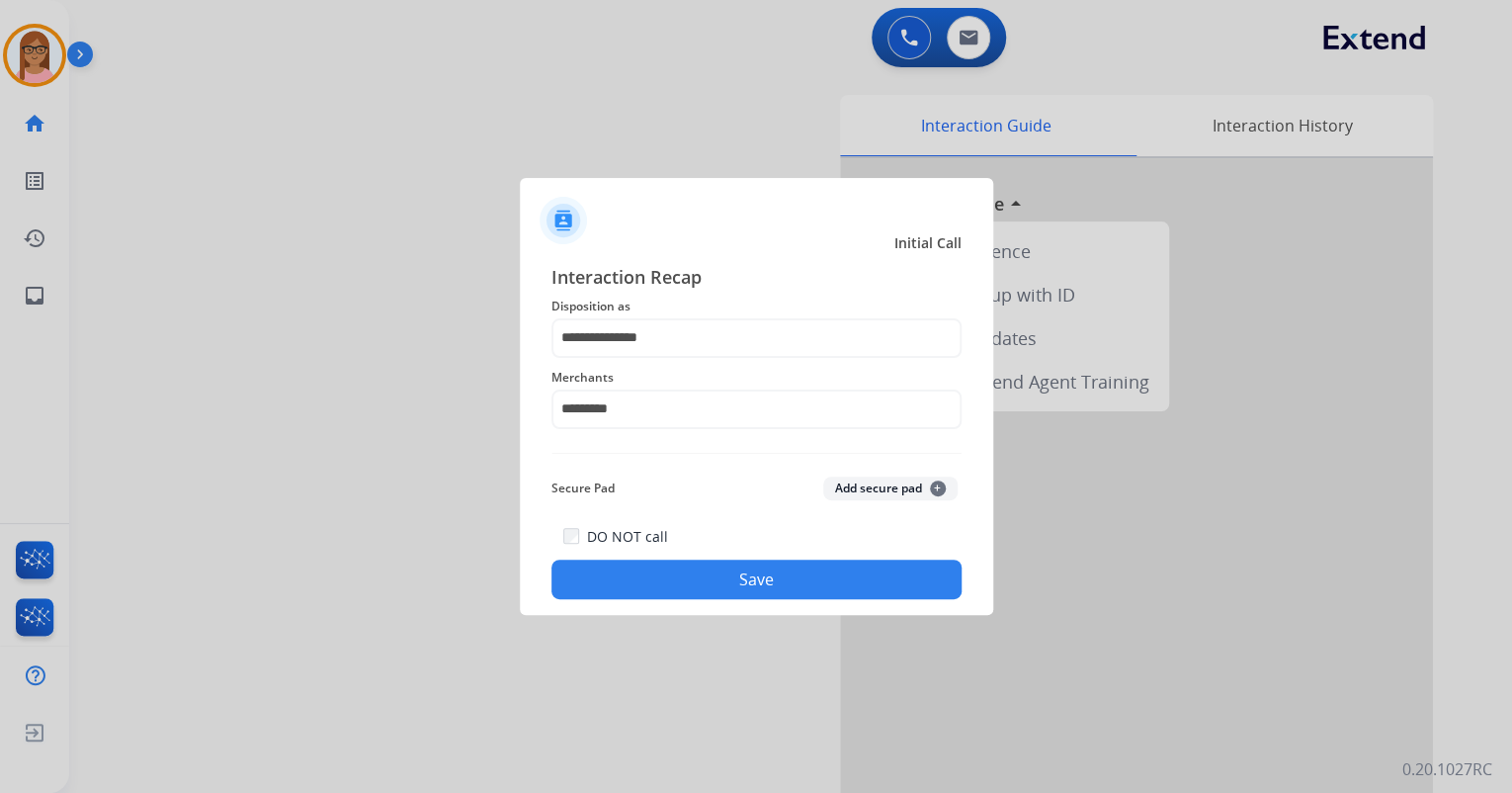click on "Save" 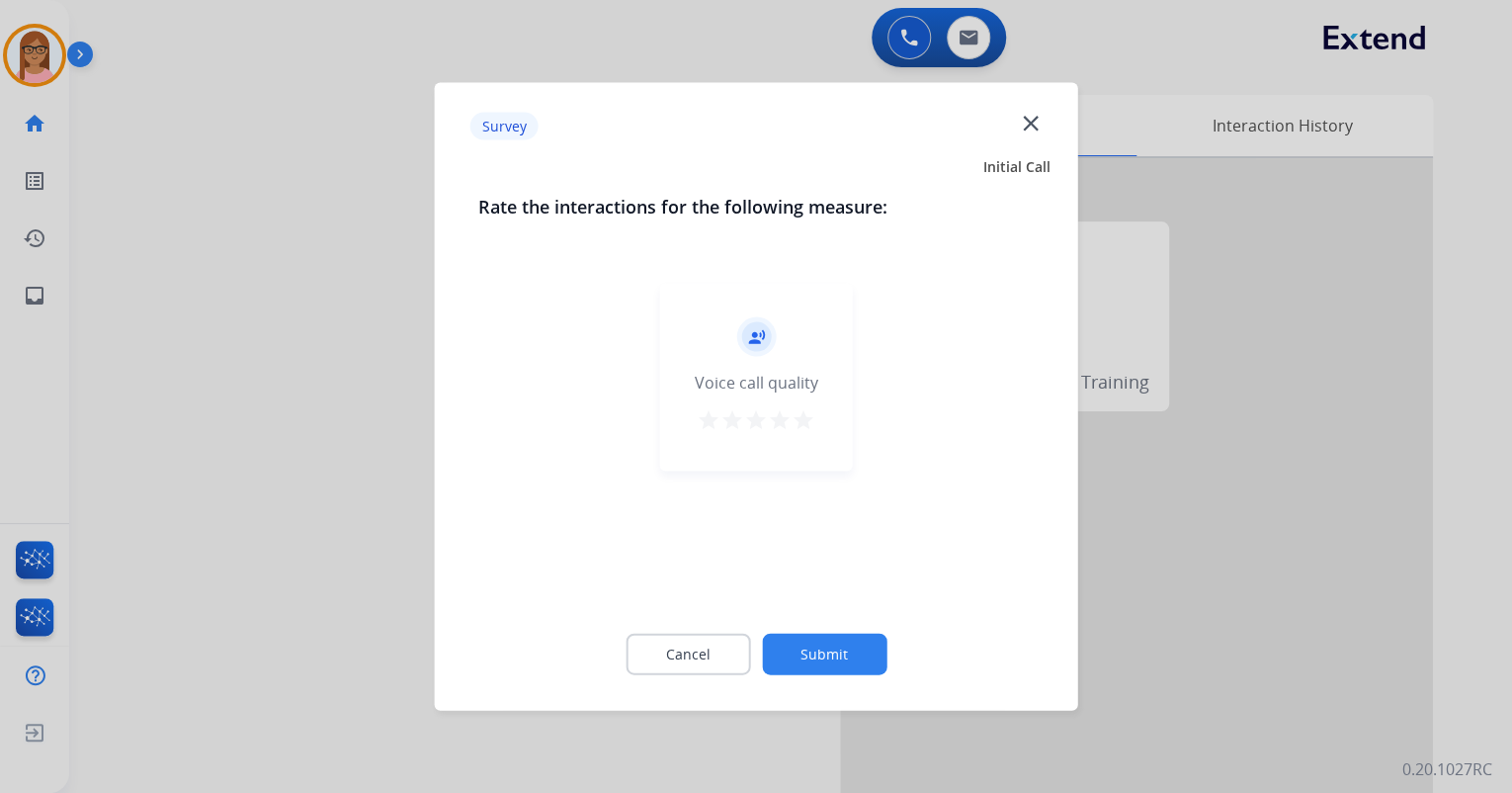 drag, startPoint x: 801, startPoint y: 413, endPoint x: 804, endPoint y: 443, distance: 30.149627 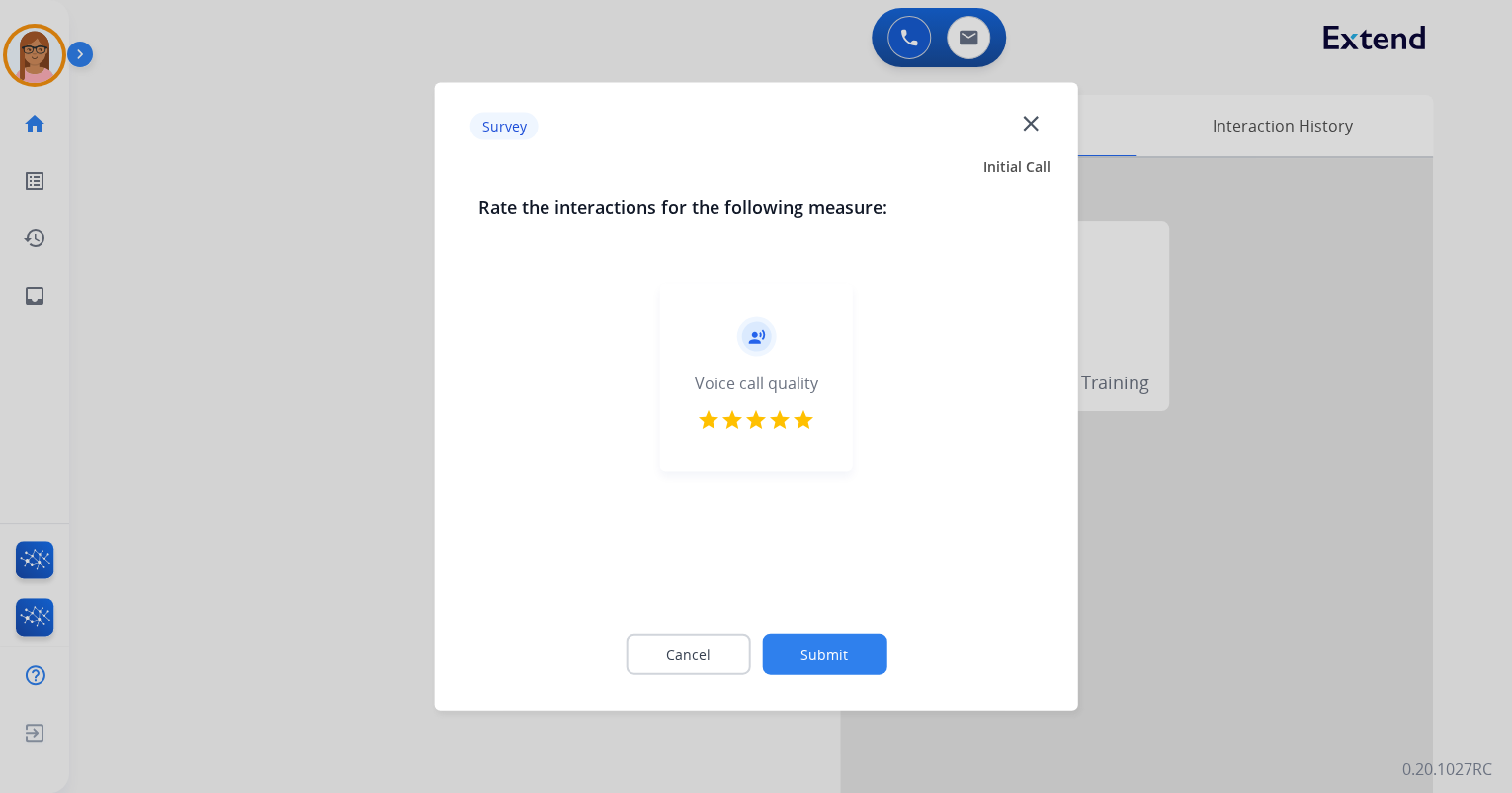click on "Submit" 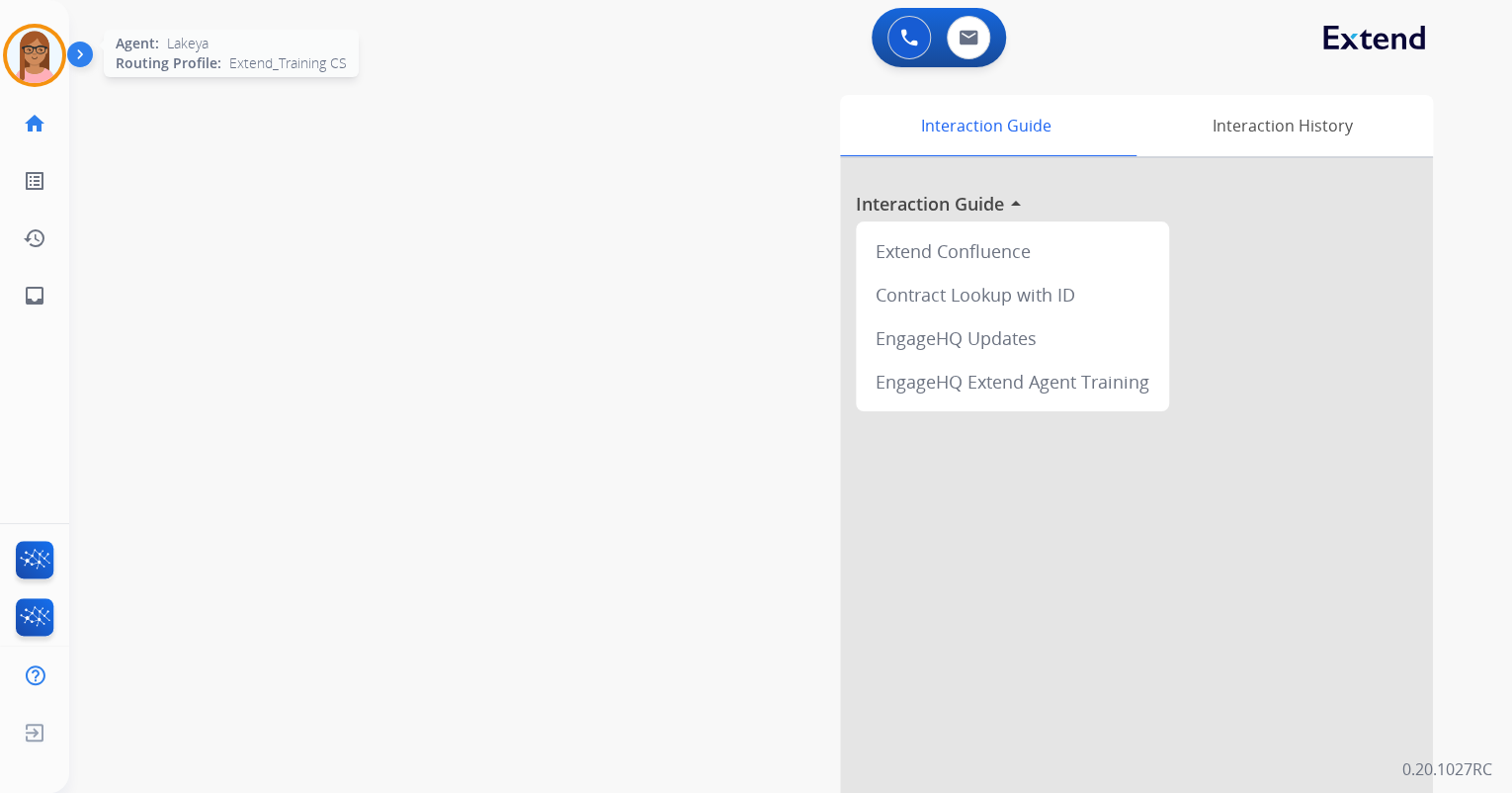 click at bounding box center (35, 55) 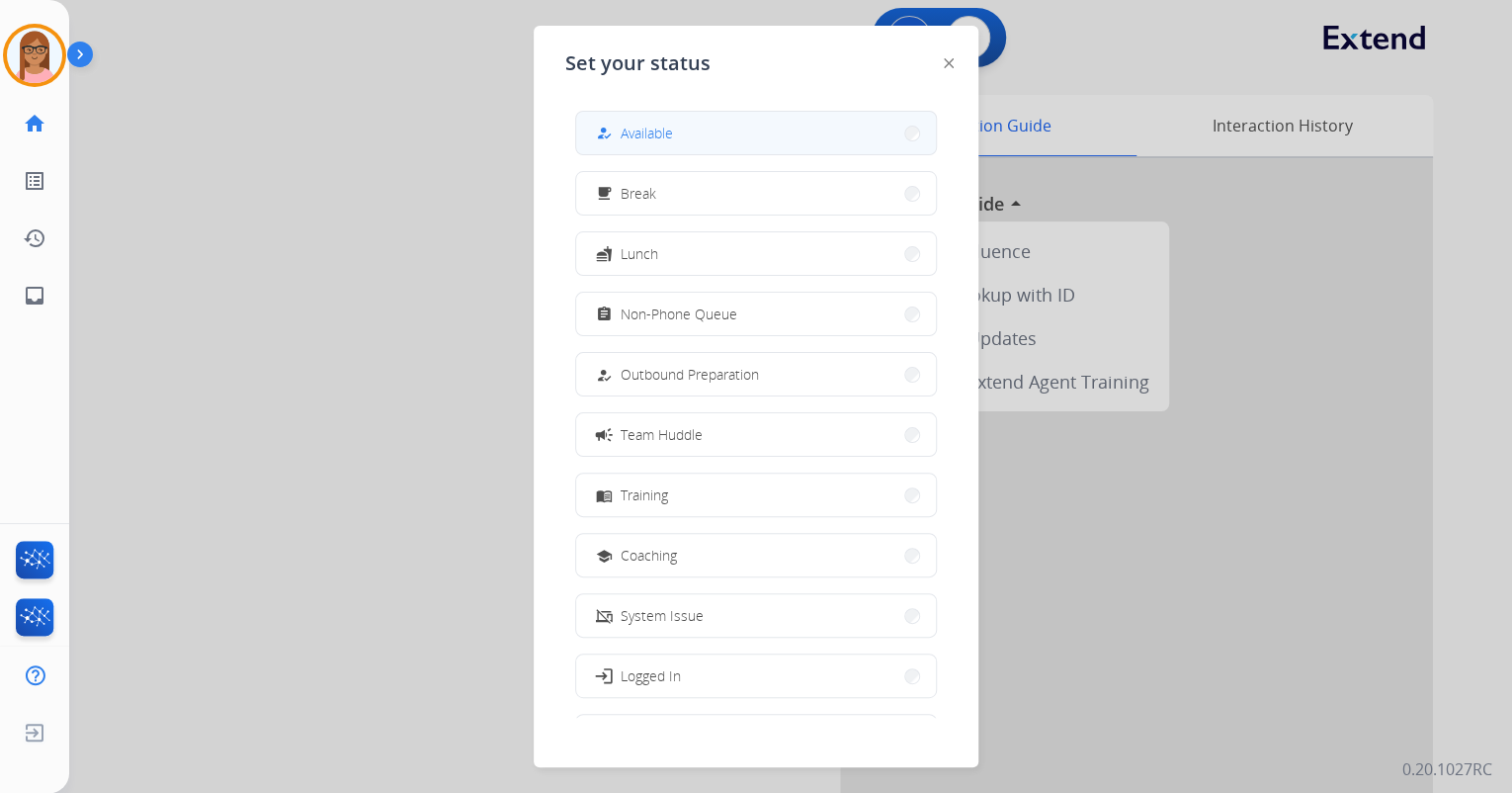 click on "how_to_reg Available" at bounding box center [756, 132] 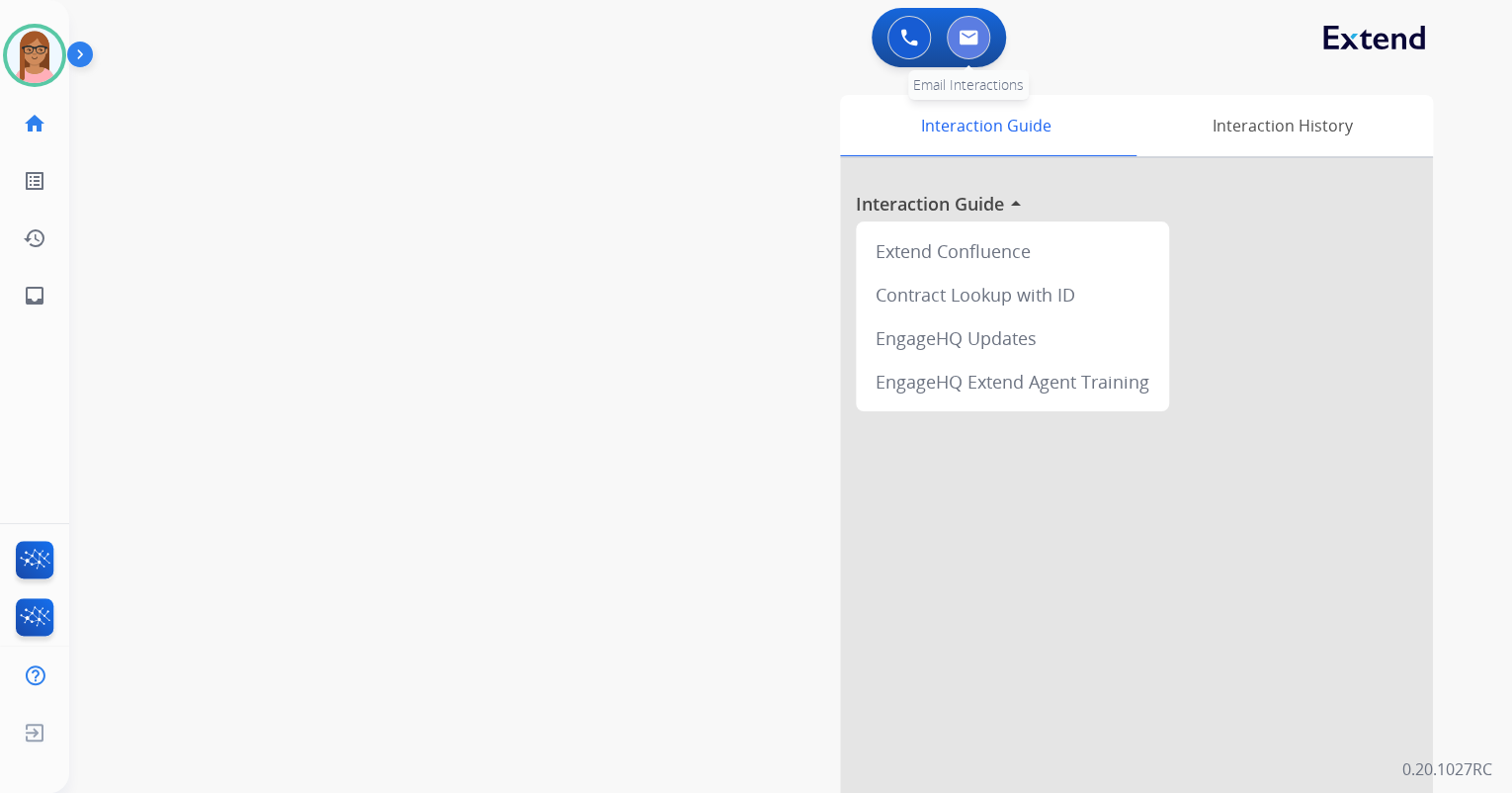 click at bounding box center (968, 38) 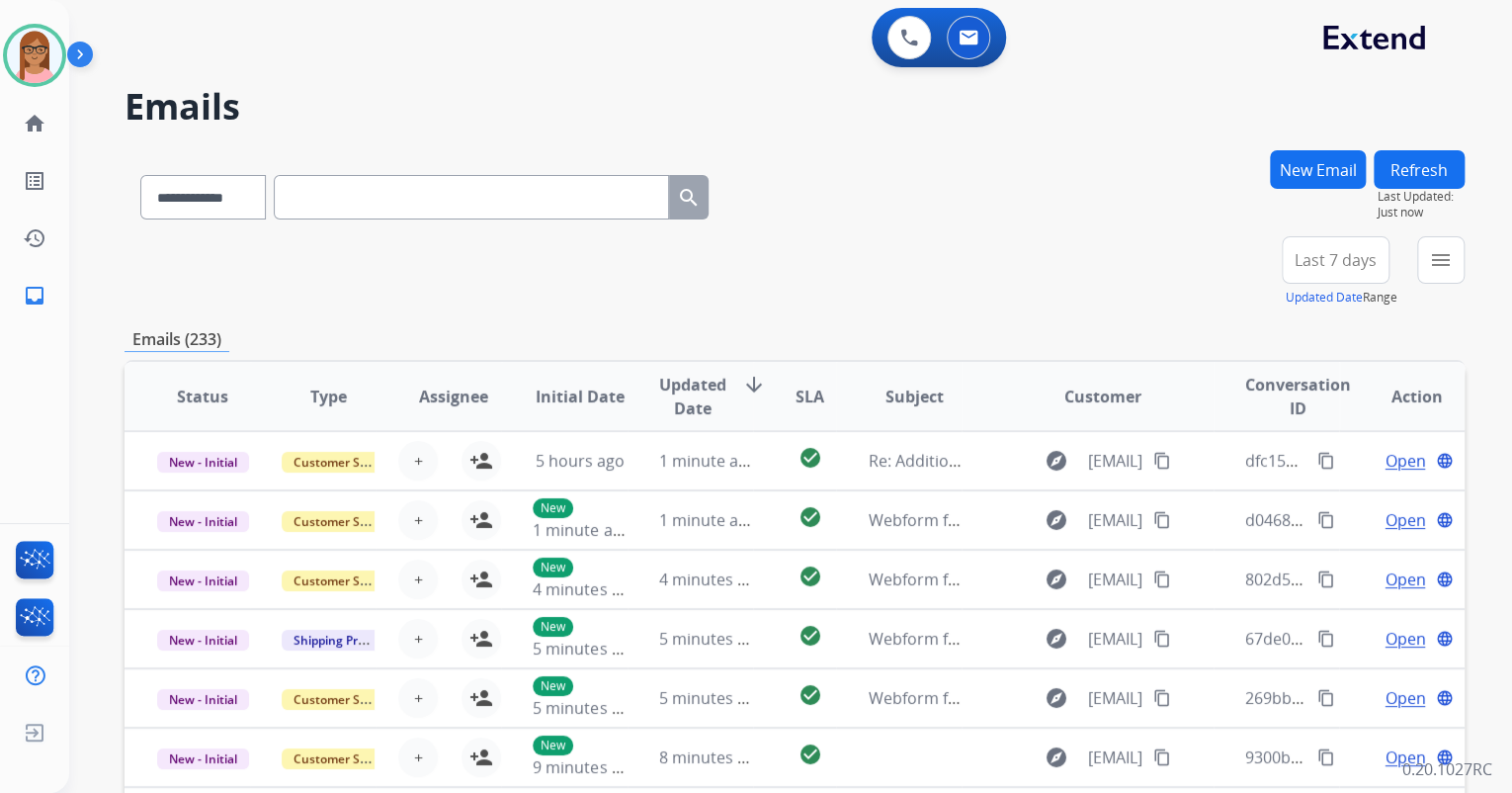 click at bounding box center [471, 197] 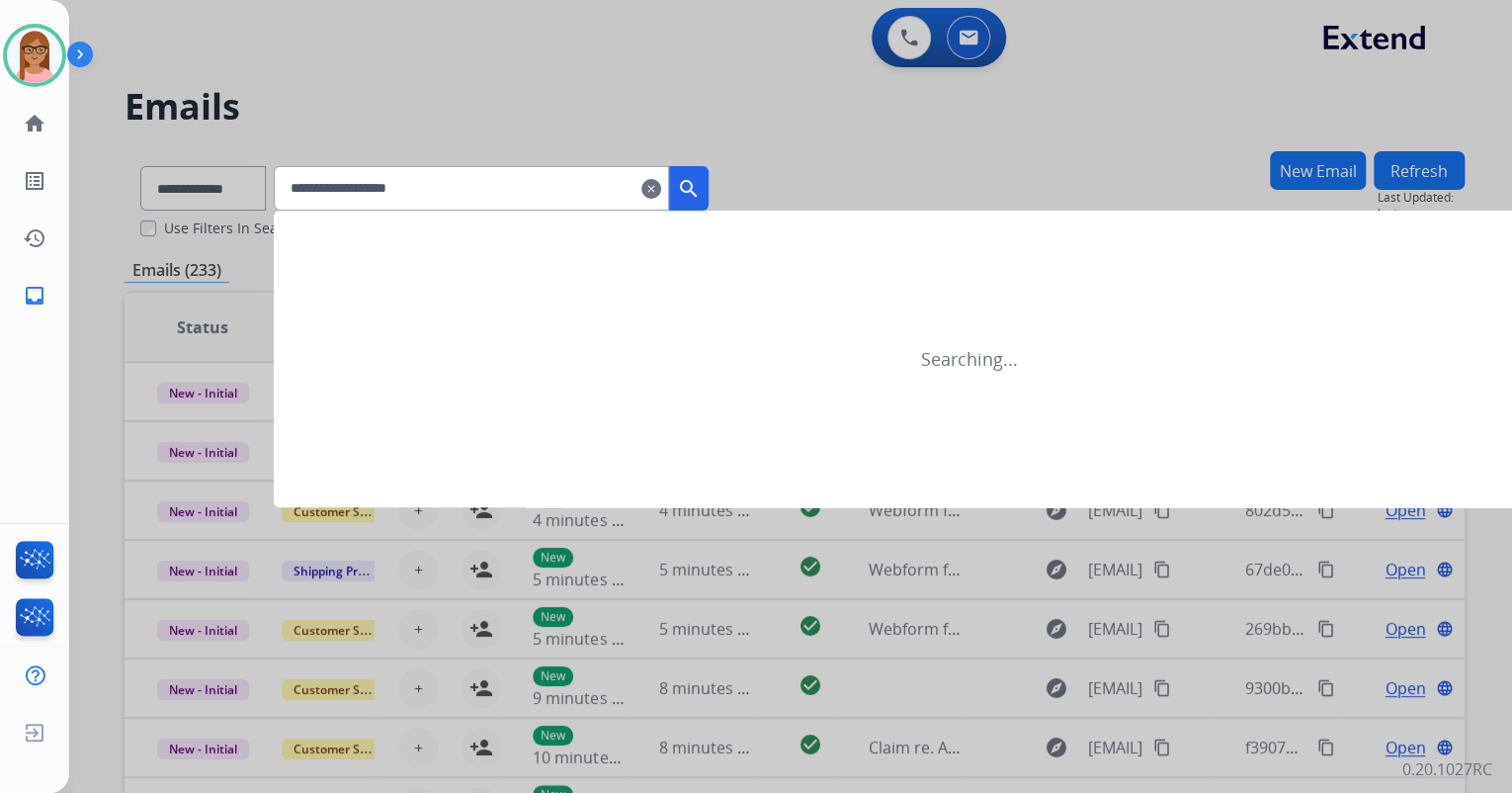 type on "**********" 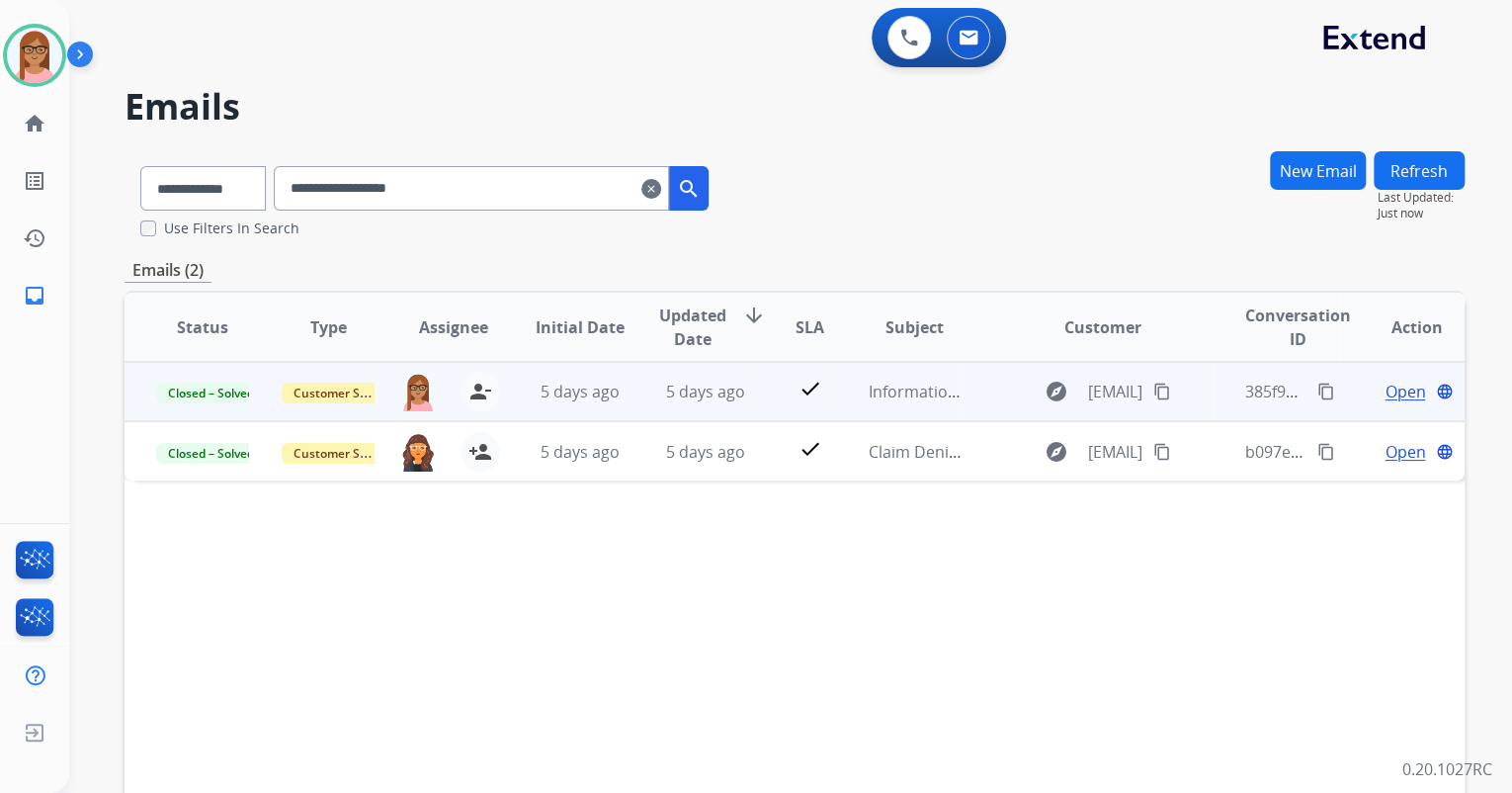 click on "Open" at bounding box center (1404, 392) 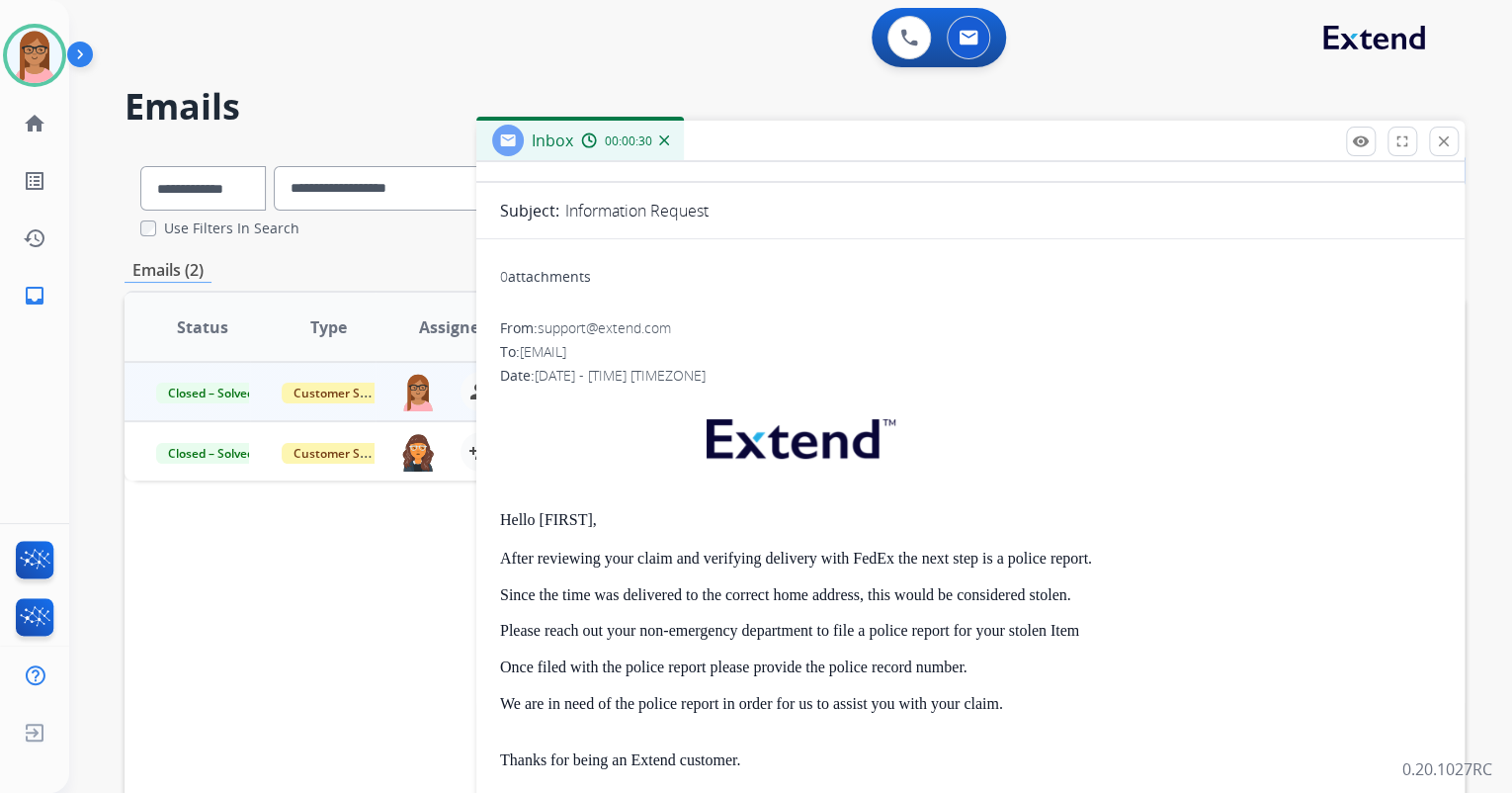 scroll, scrollTop: 0, scrollLeft: 0, axis: both 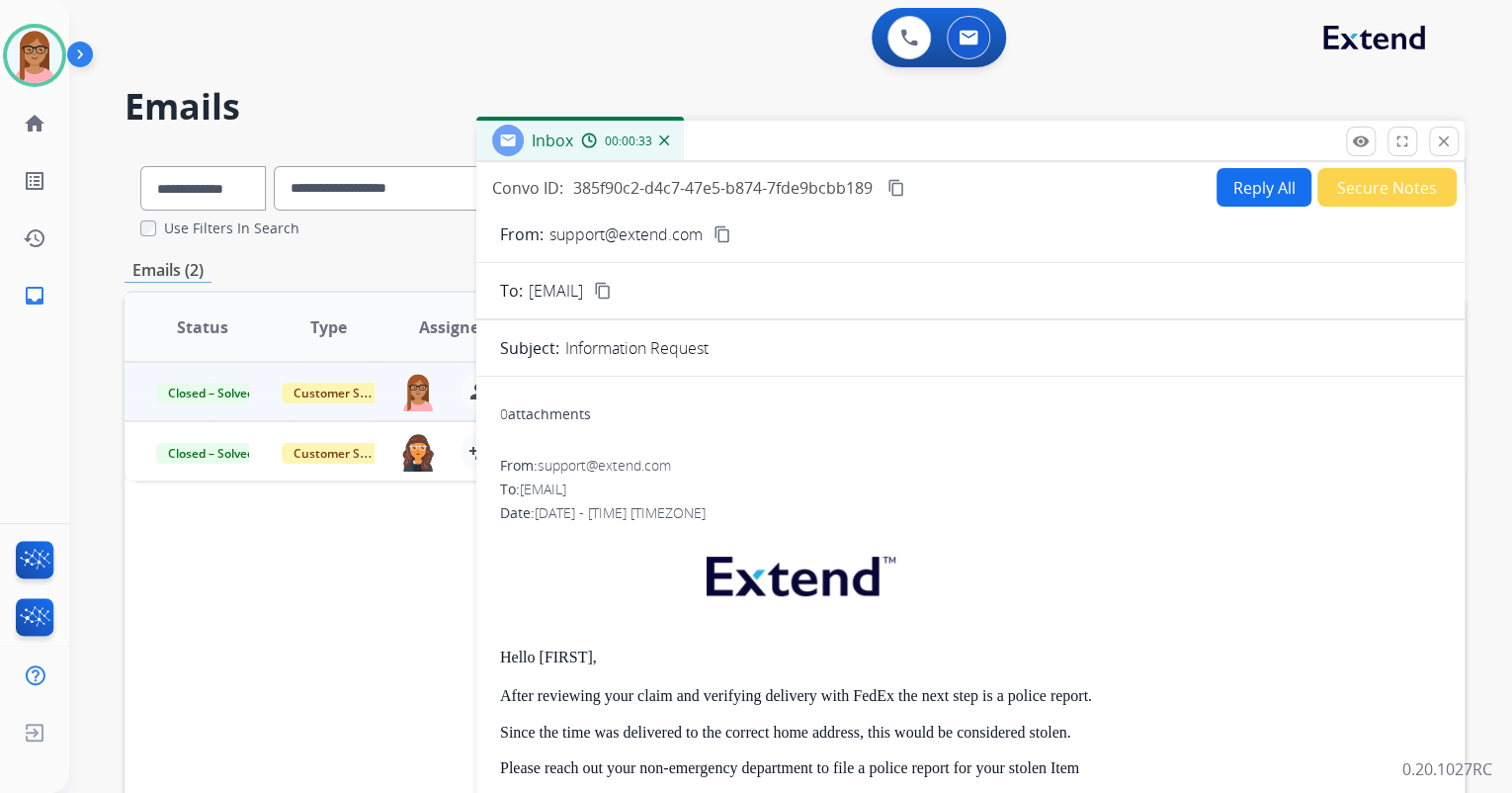 click on "Reply All" at bounding box center [1264, 187] 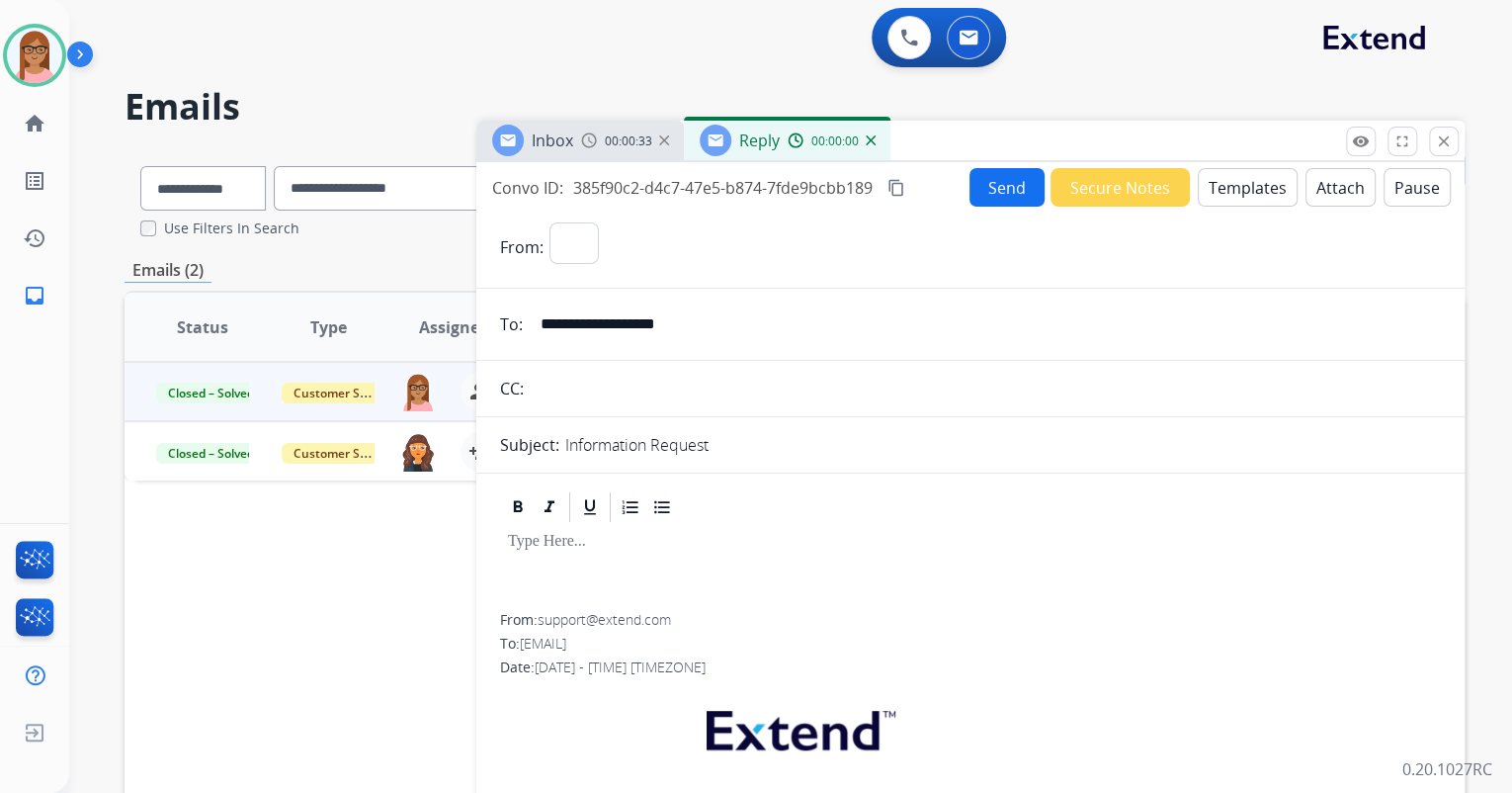 select on "**********" 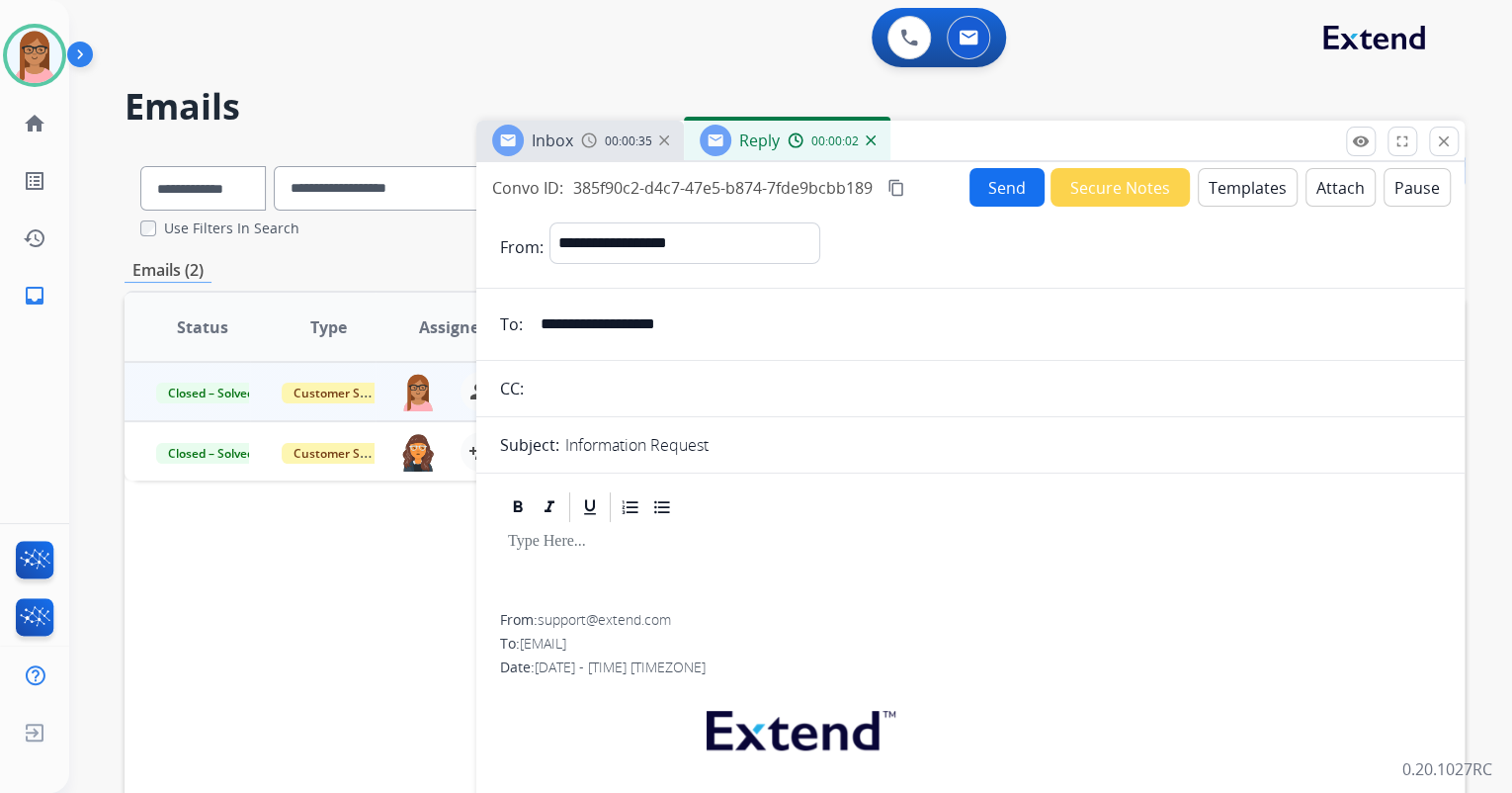 click on "Templates" at bounding box center (1247, 187) 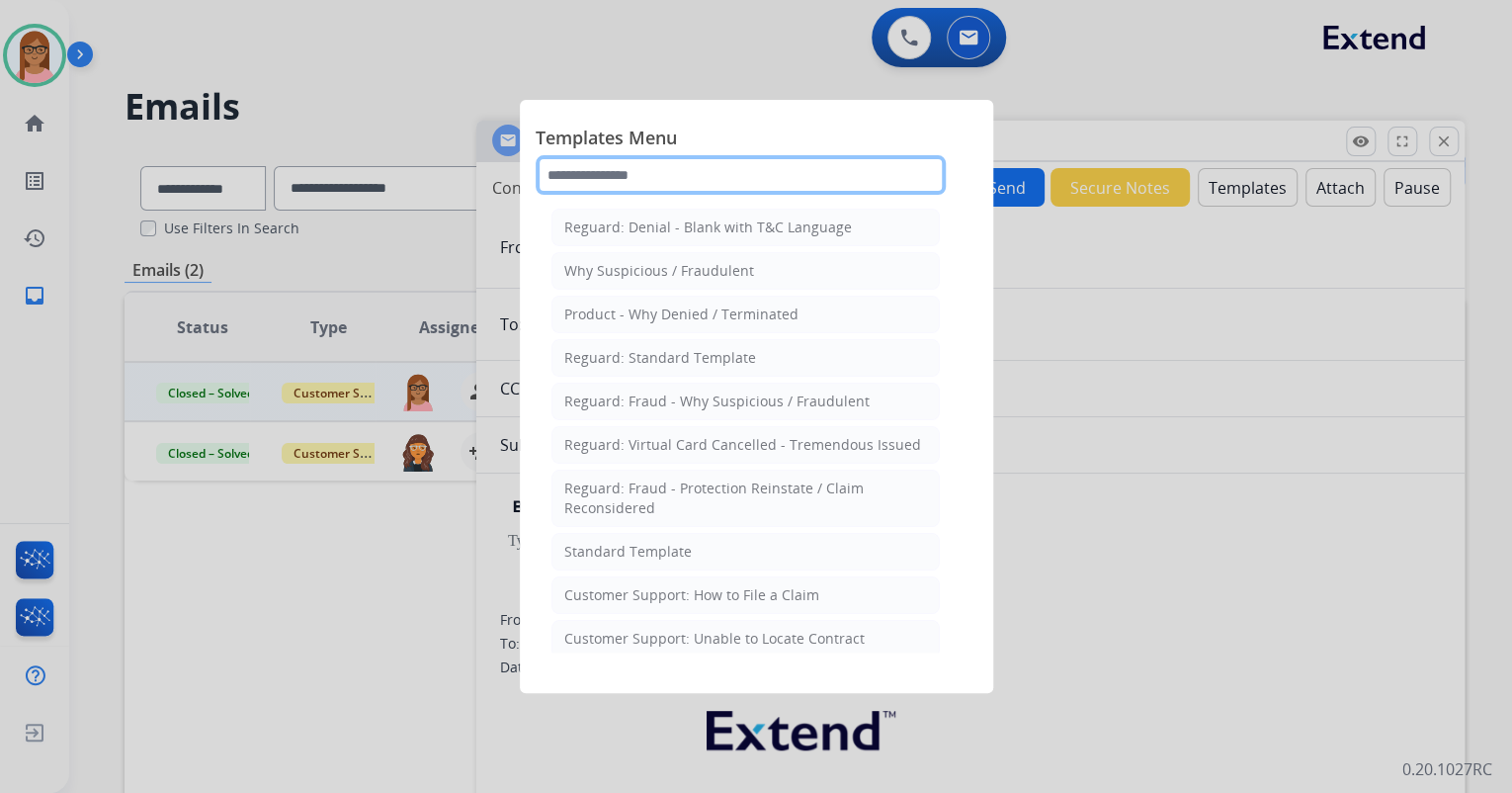 click 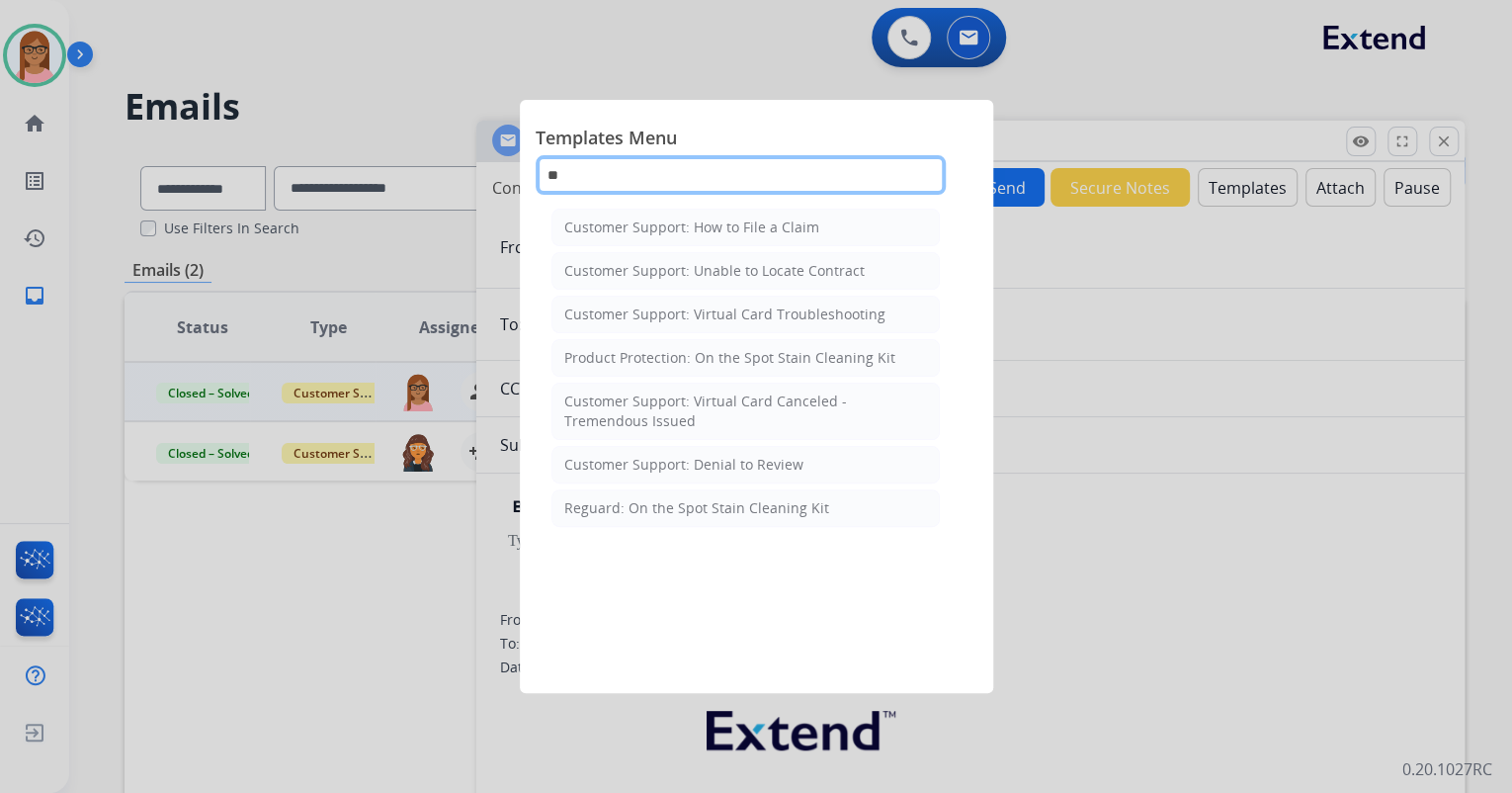 type on "**" 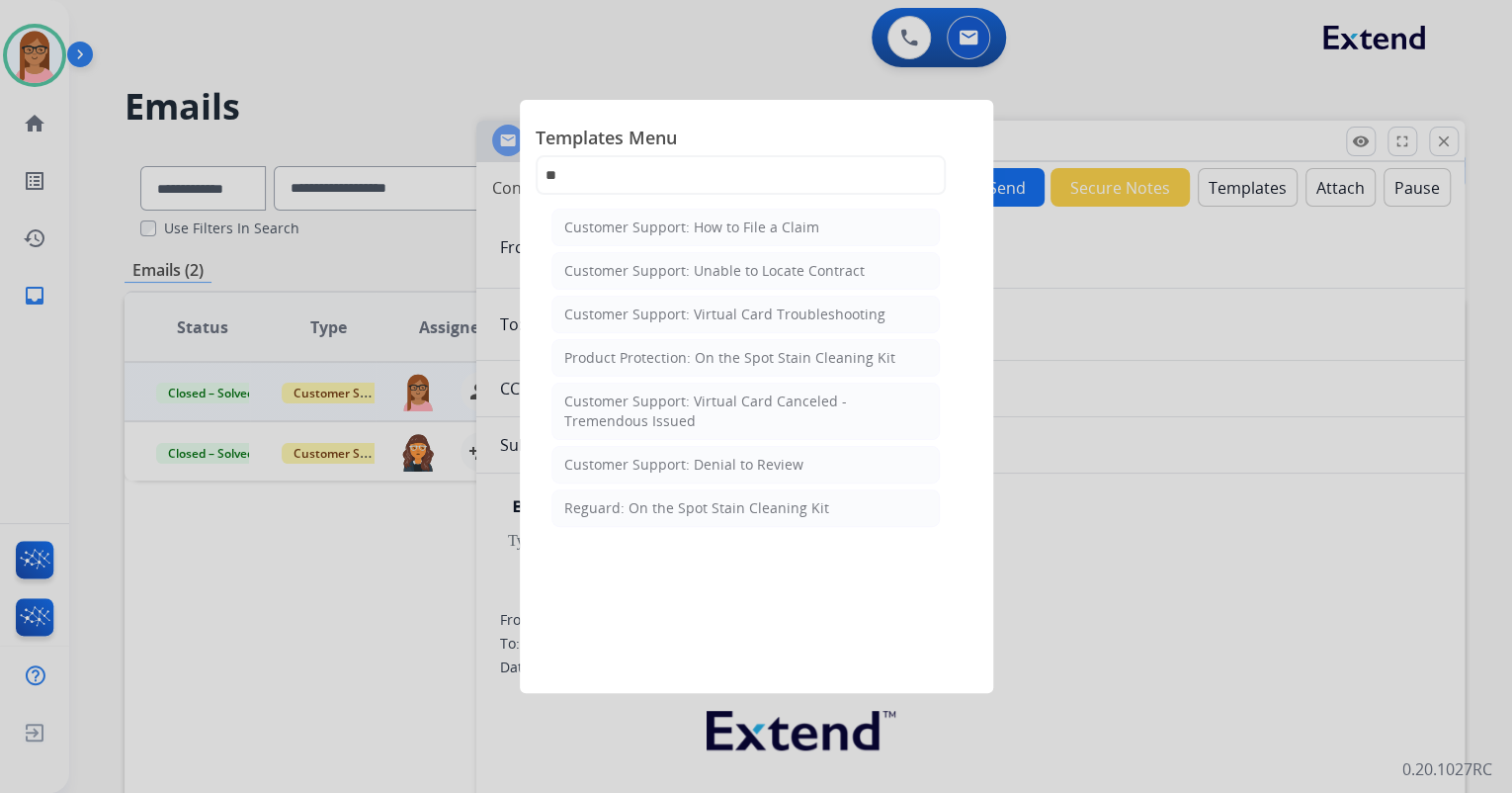 click 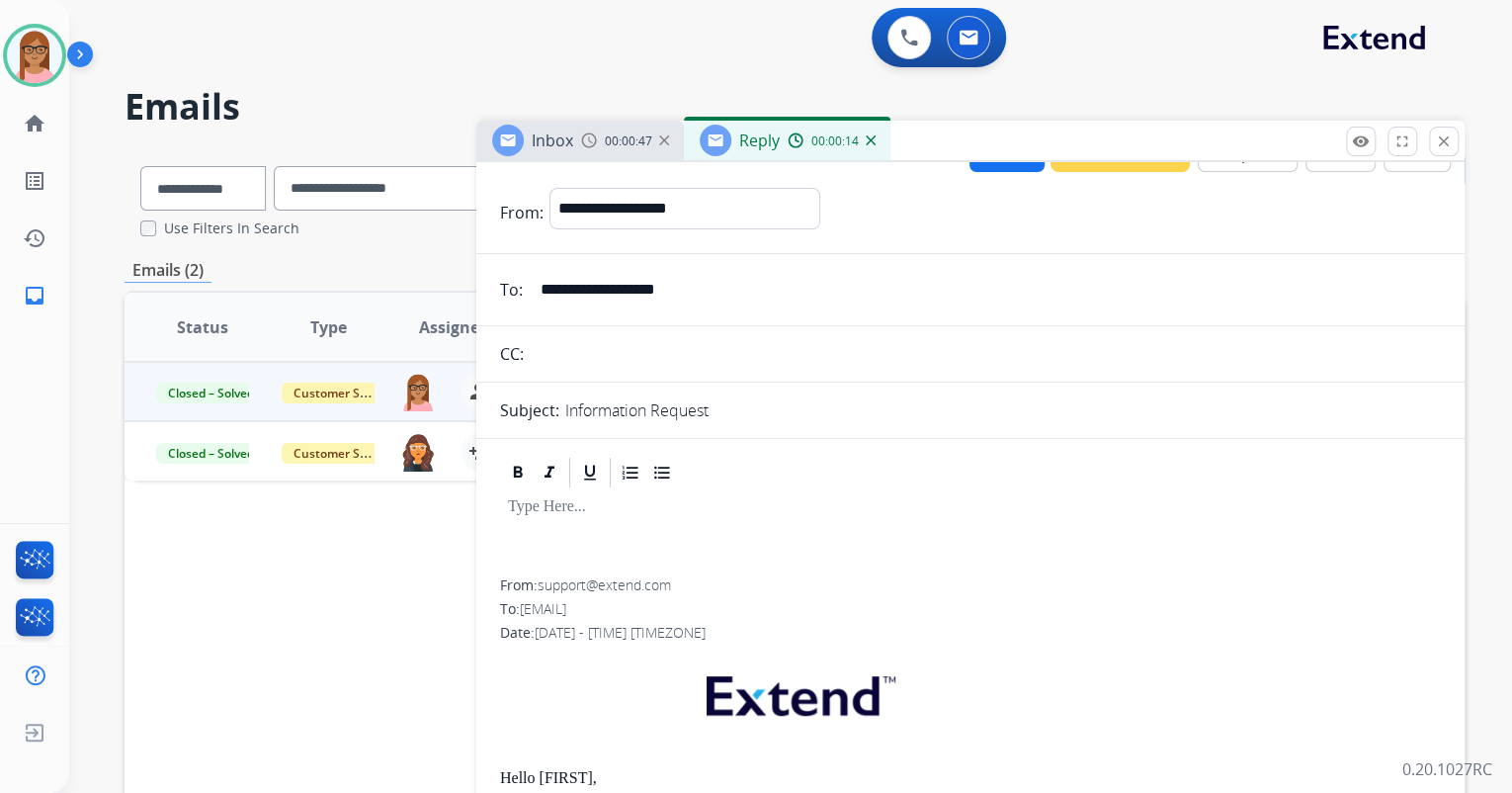 scroll, scrollTop: 0, scrollLeft: 0, axis: both 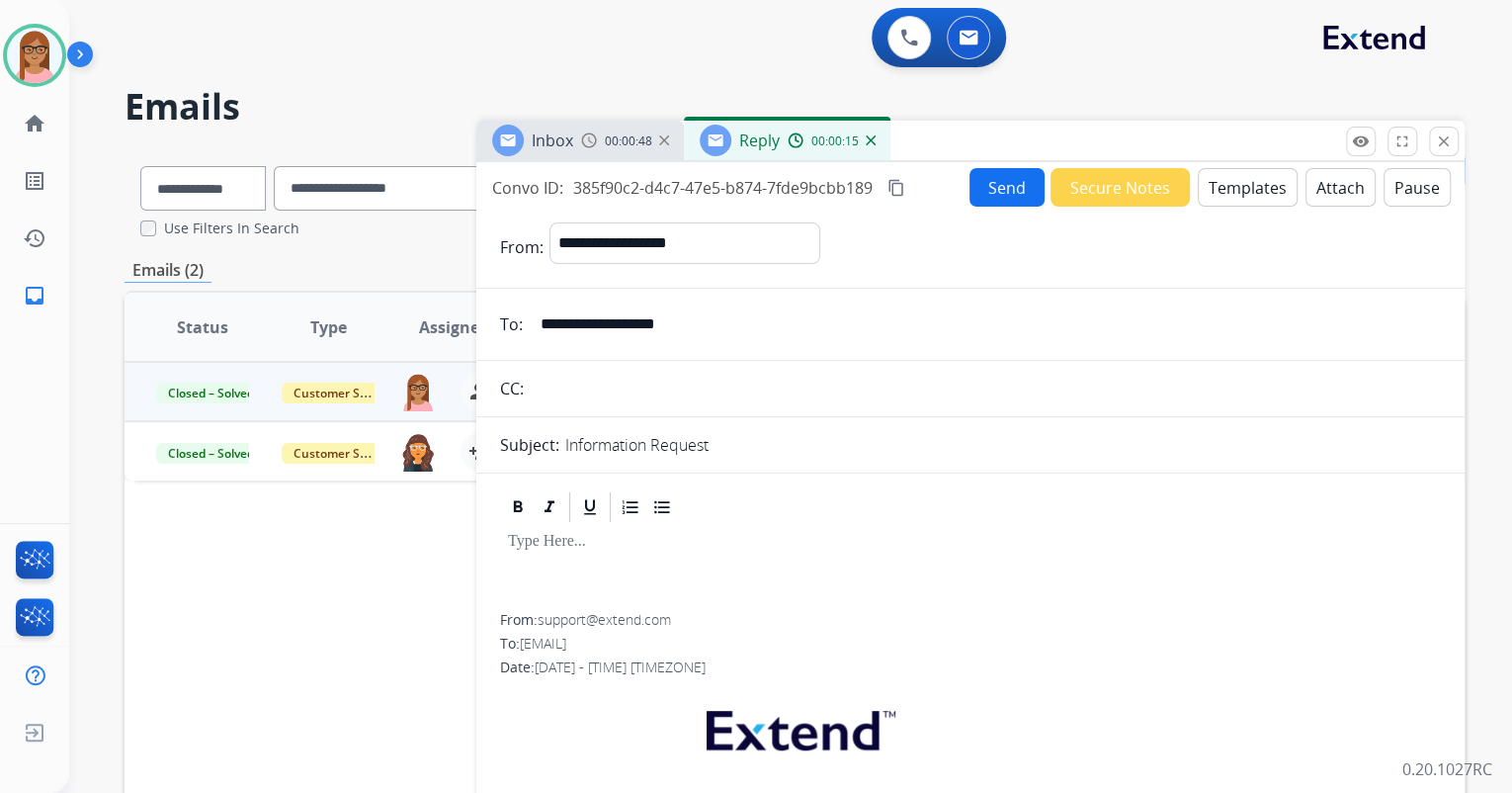 click on "Send  Secure Notes  Templates Attach  Pause" at bounding box center (1210, 187) 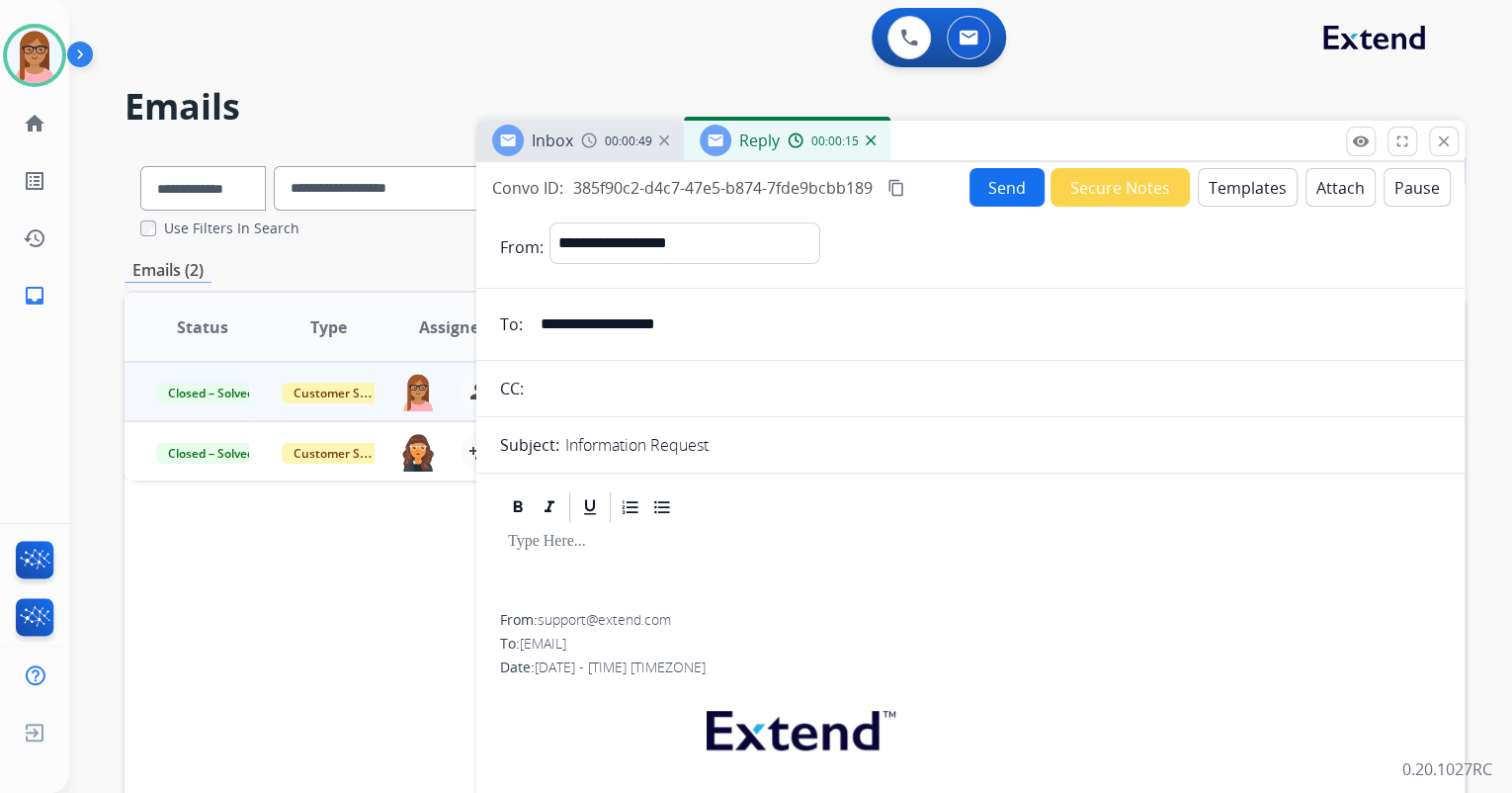 click on "Templates" at bounding box center (1247, 187) 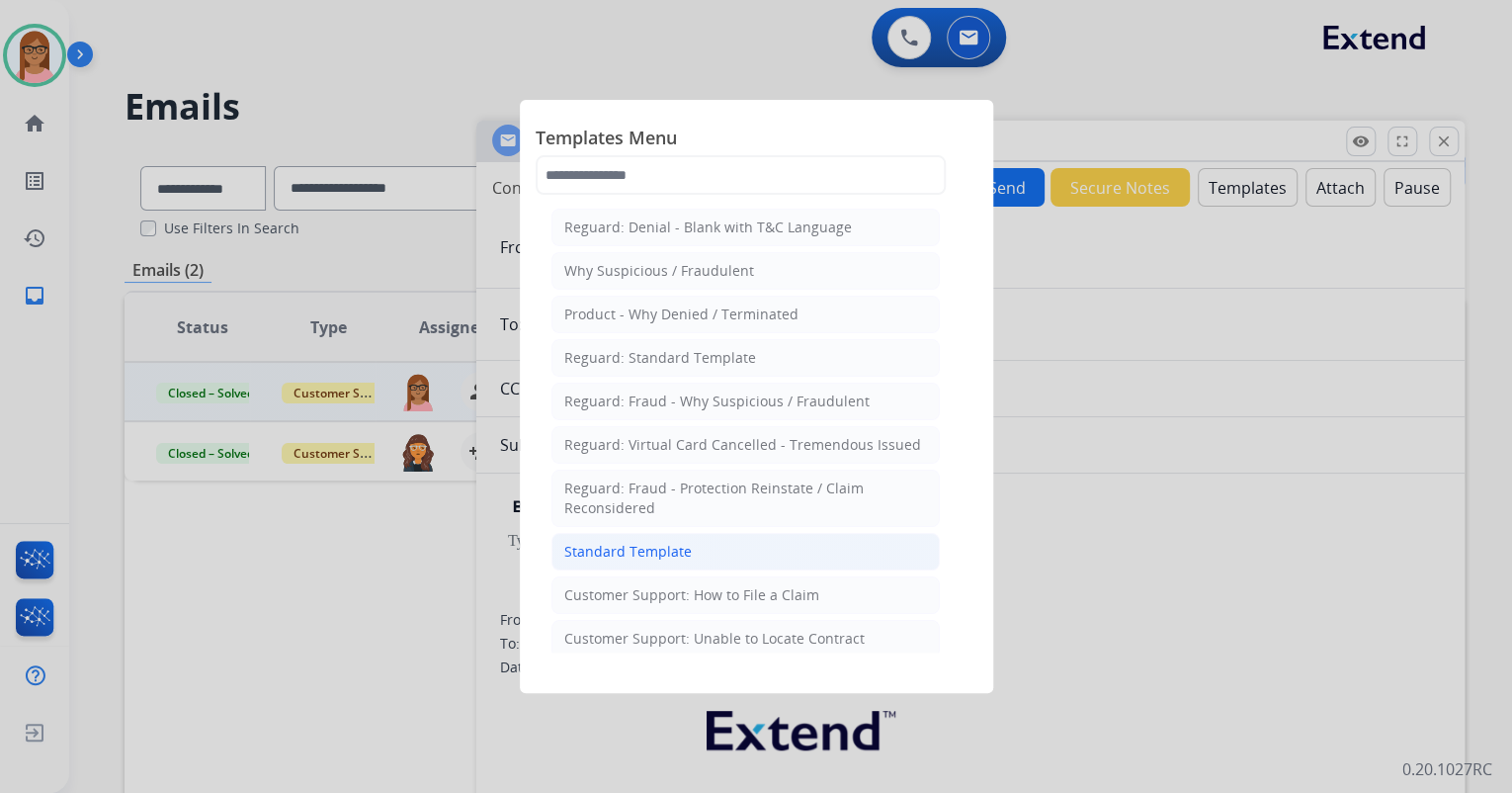 click on "Standard Template" 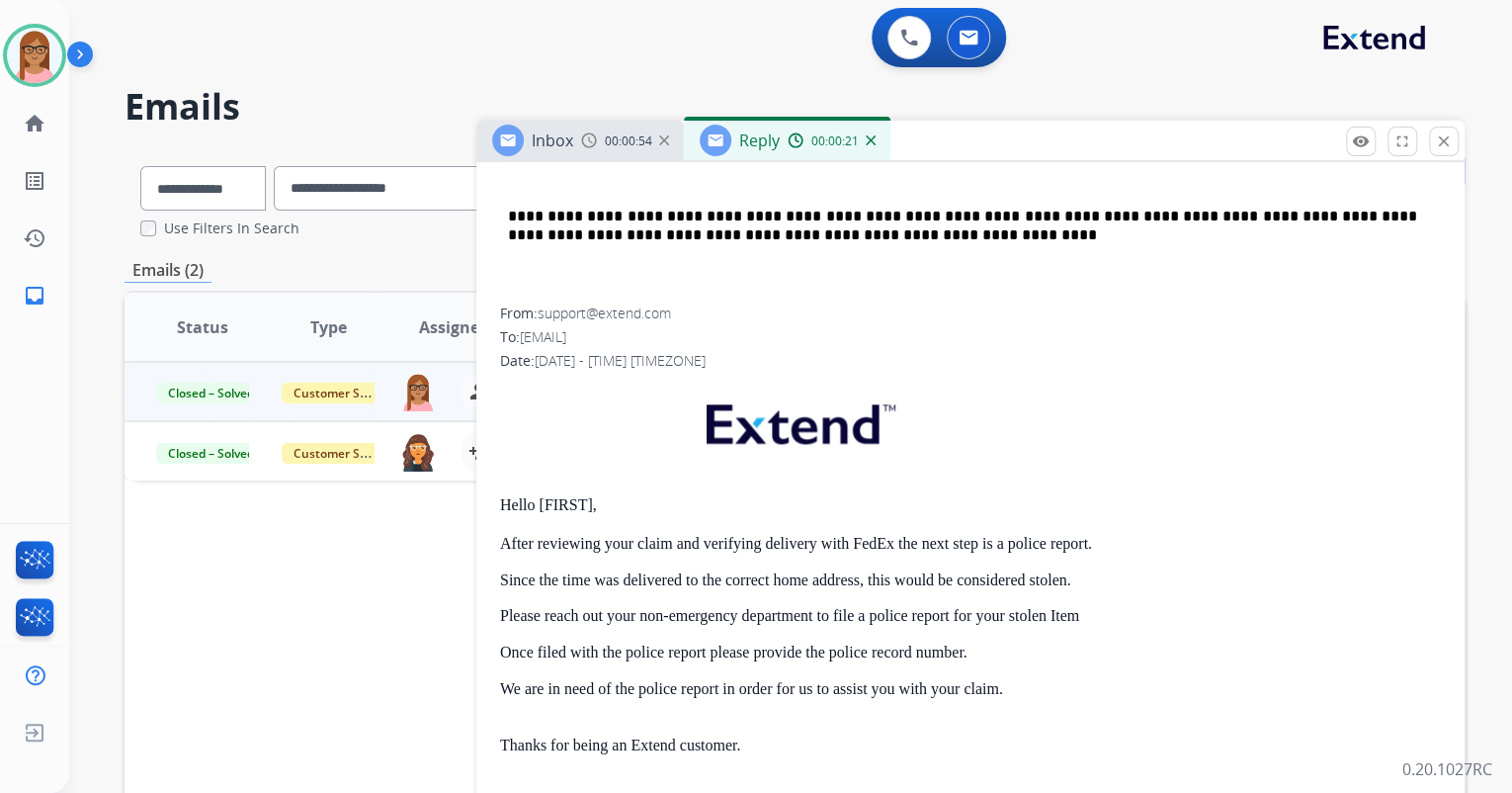 scroll, scrollTop: 1028, scrollLeft: 0, axis: vertical 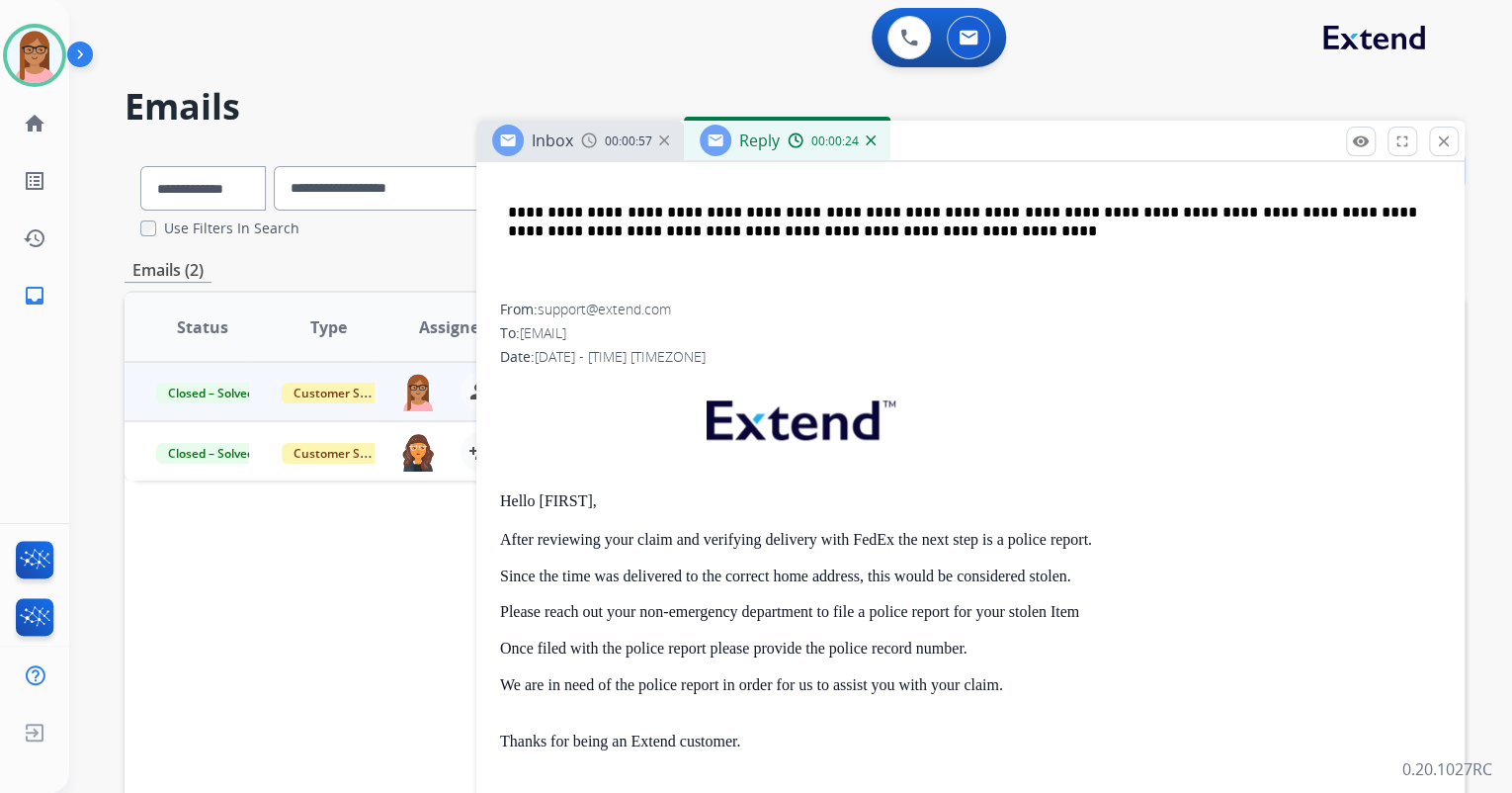 drag, startPoint x: 498, startPoint y: 494, endPoint x: 1012, endPoint y: 682, distance: 547.30248 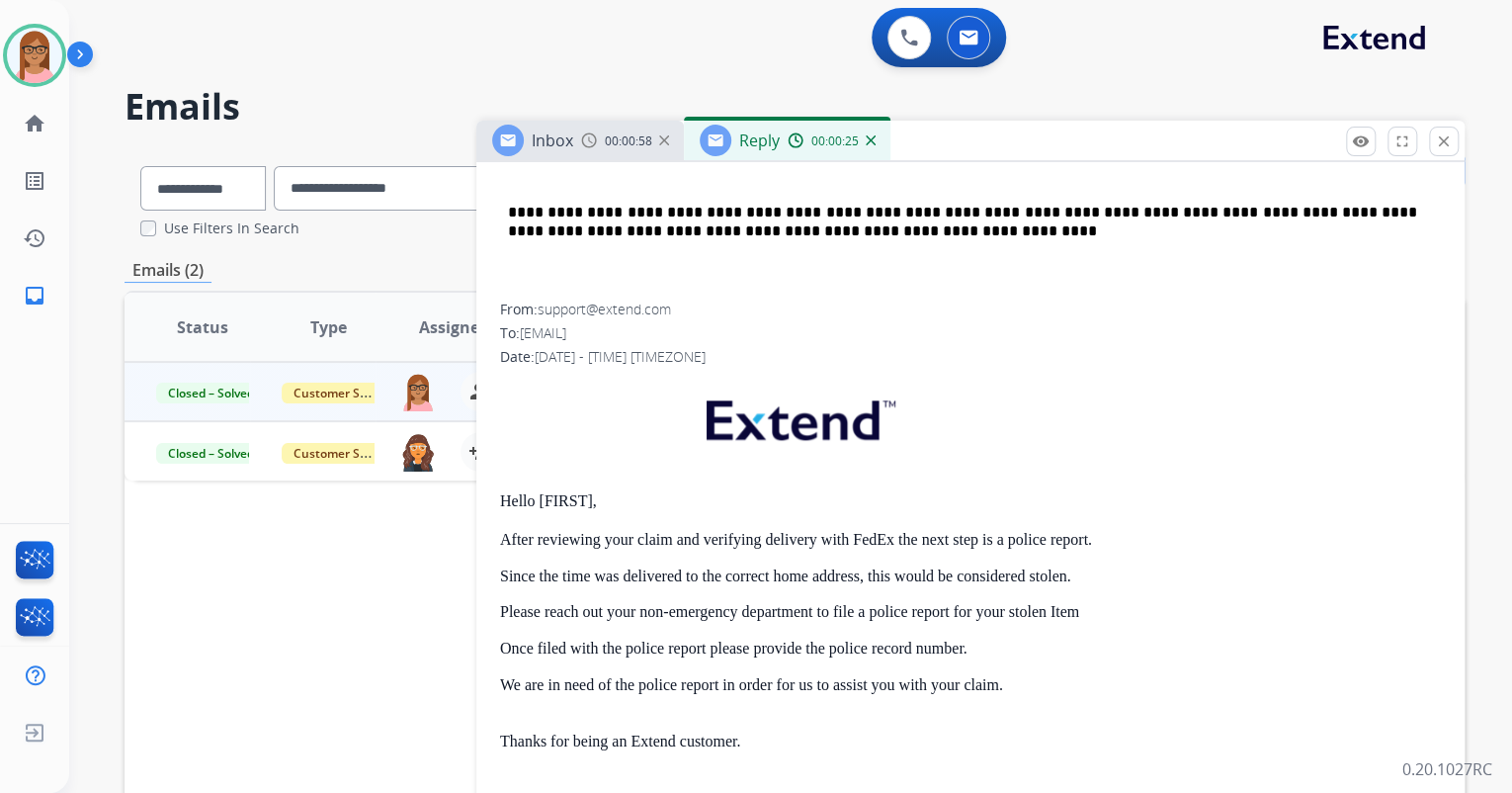 copy on "Hello [FIRST], After reviewing your claim and verifying delivery with FedEx the next step is a police report. Since the time was delivered to the correct home address, this would be considered stolen. Please reach out your non-emergency department to file a police report for your stolen Item Once filed with the police report please provide the police record number. We are in need of the police report in order for us to assist you with your claim." 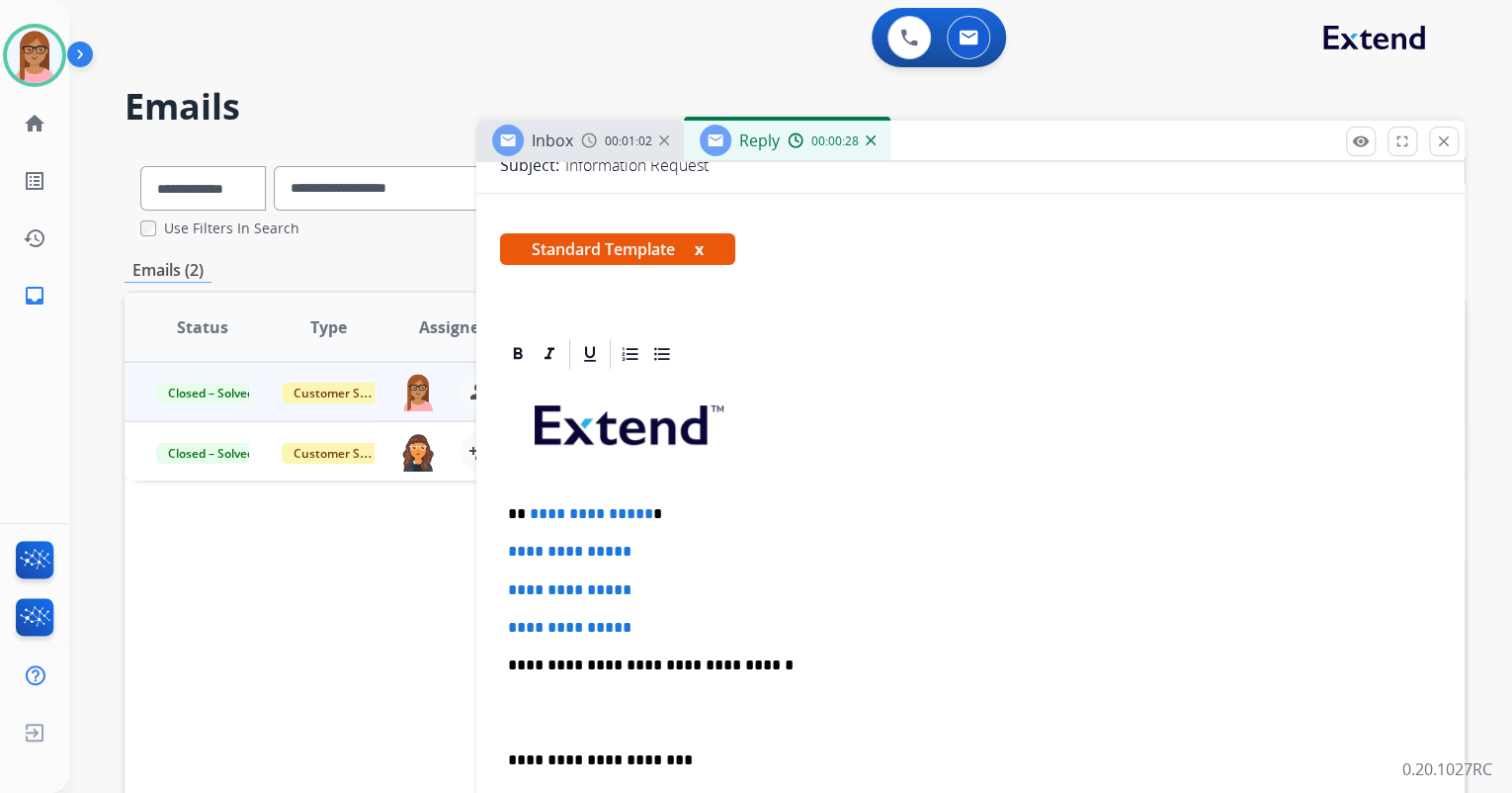 scroll, scrollTop: 316, scrollLeft: 0, axis: vertical 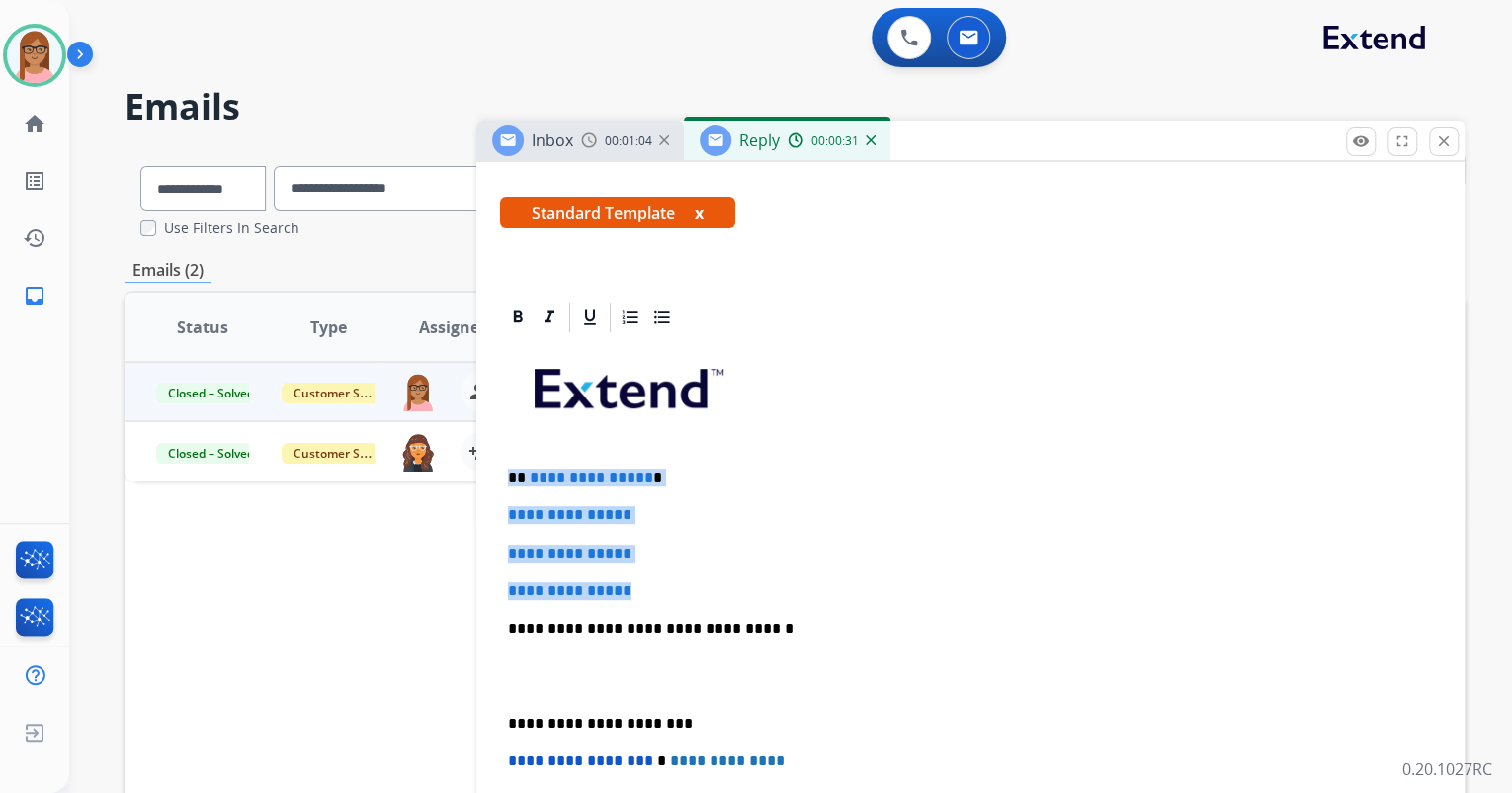 drag, startPoint x: 506, startPoint y: 479, endPoint x: 678, endPoint y: 570, distance: 194.5893 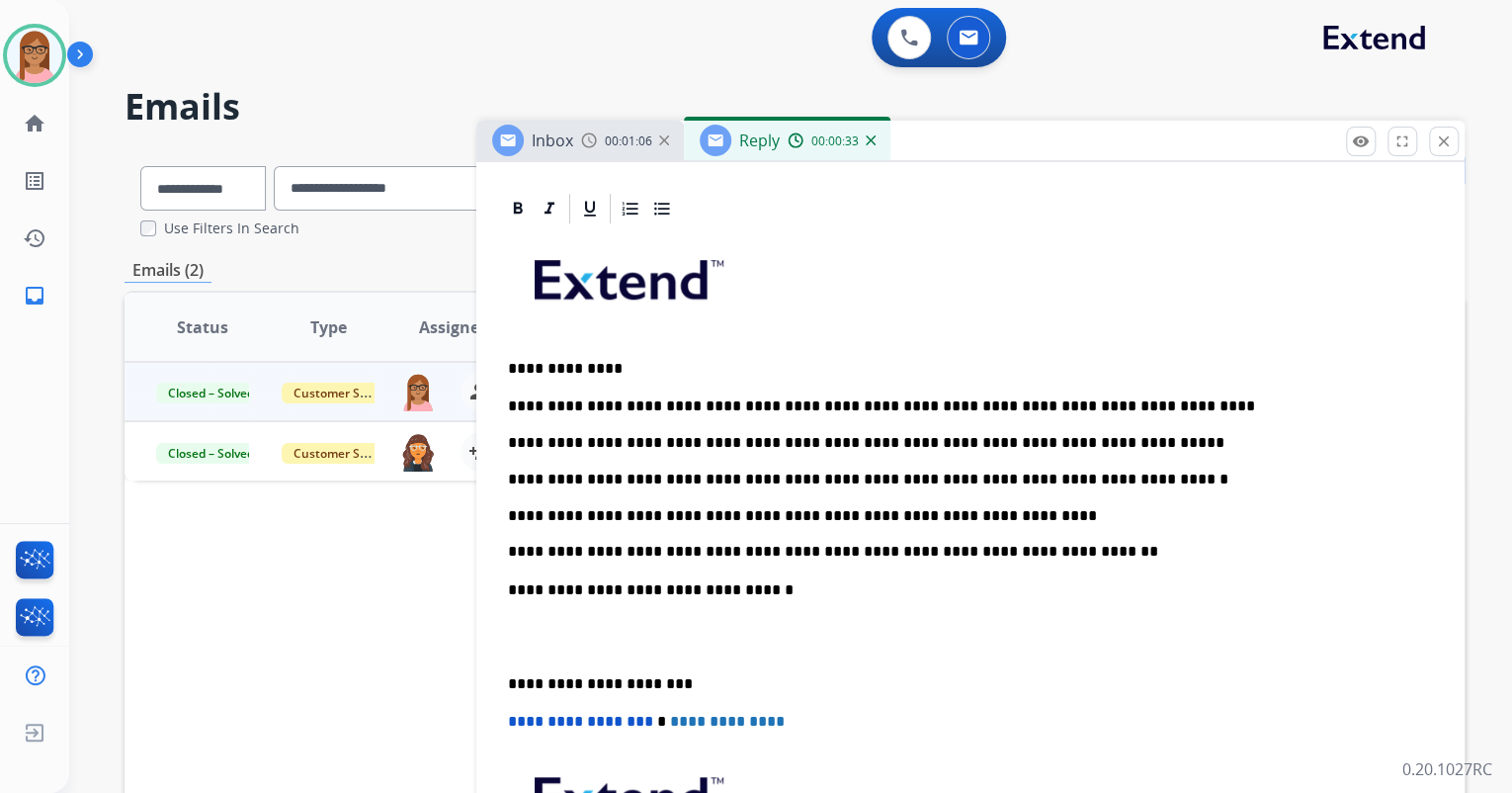 scroll, scrollTop: 554, scrollLeft: 0, axis: vertical 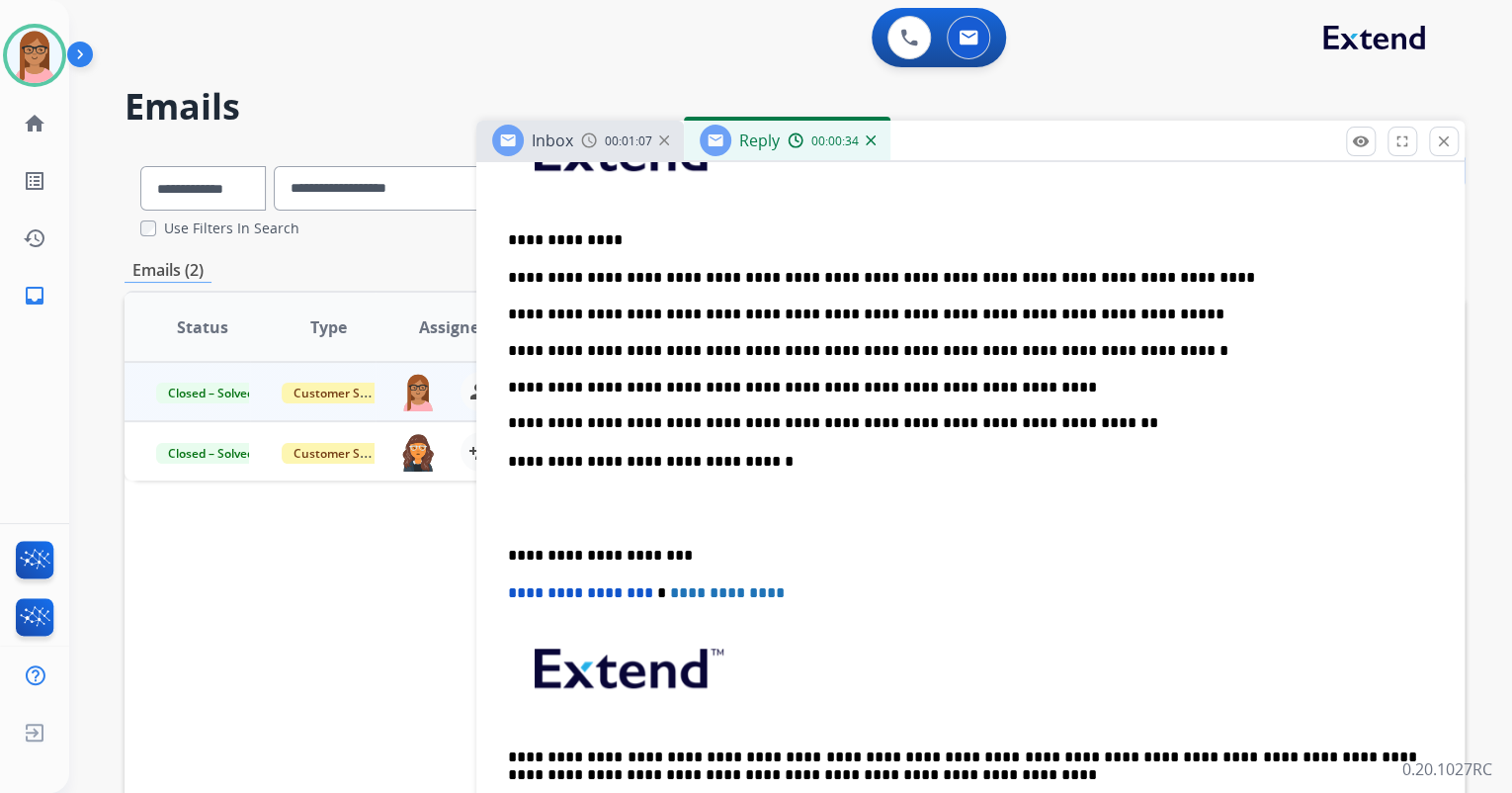 click at bounding box center (970, 508) 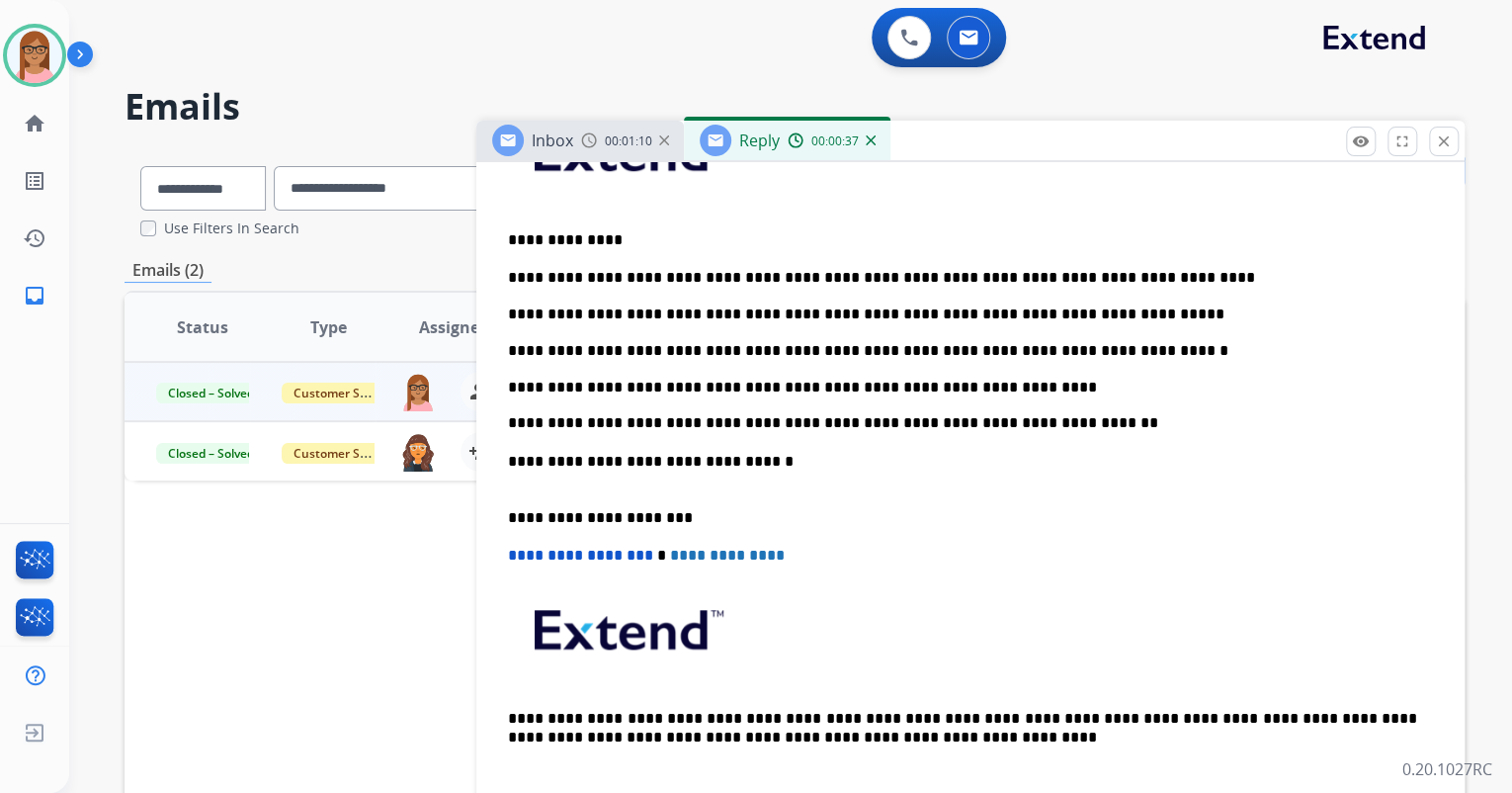 click on "**********" at bounding box center [963, 508] 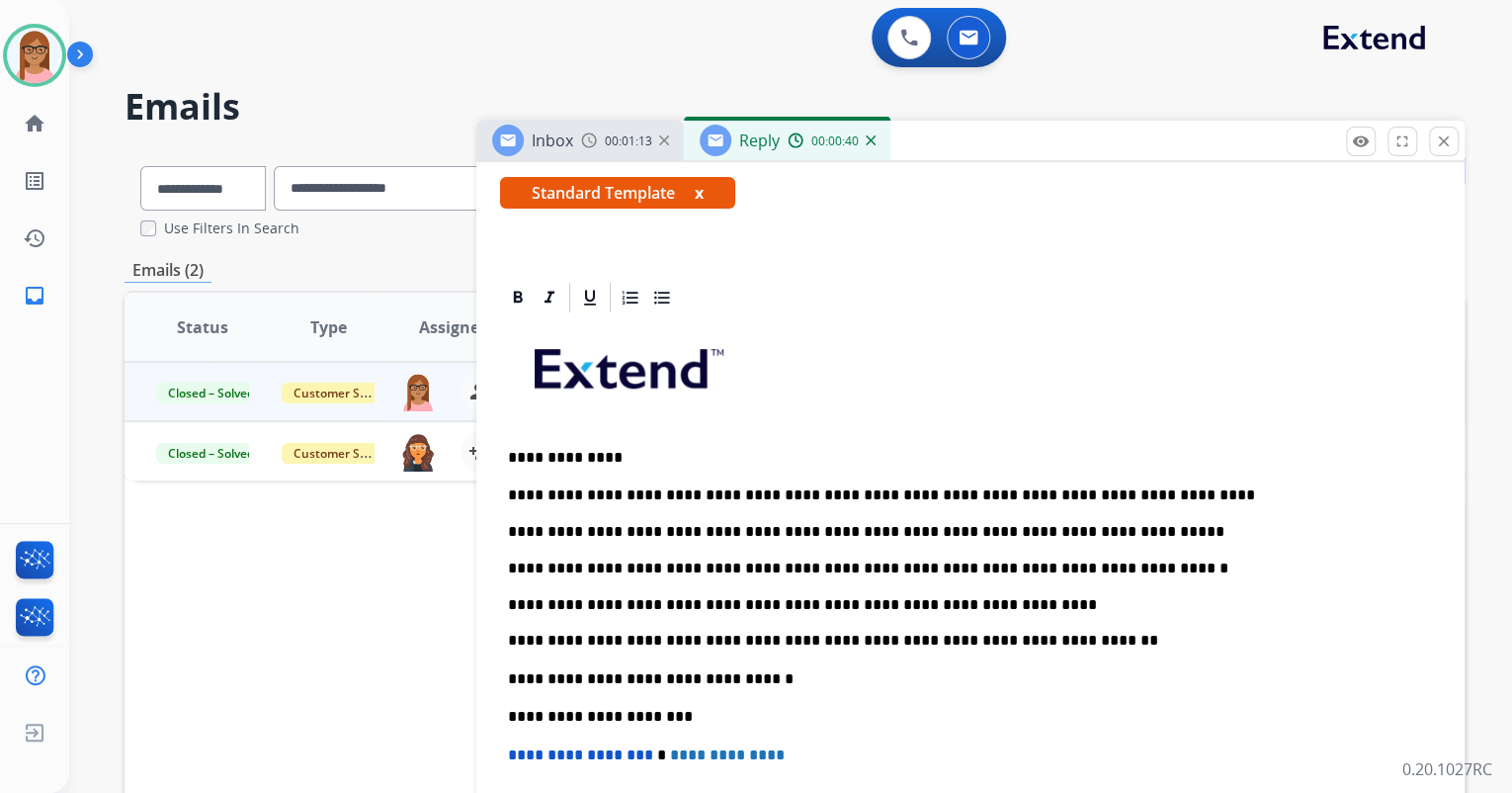 scroll, scrollTop: 316, scrollLeft: 0, axis: vertical 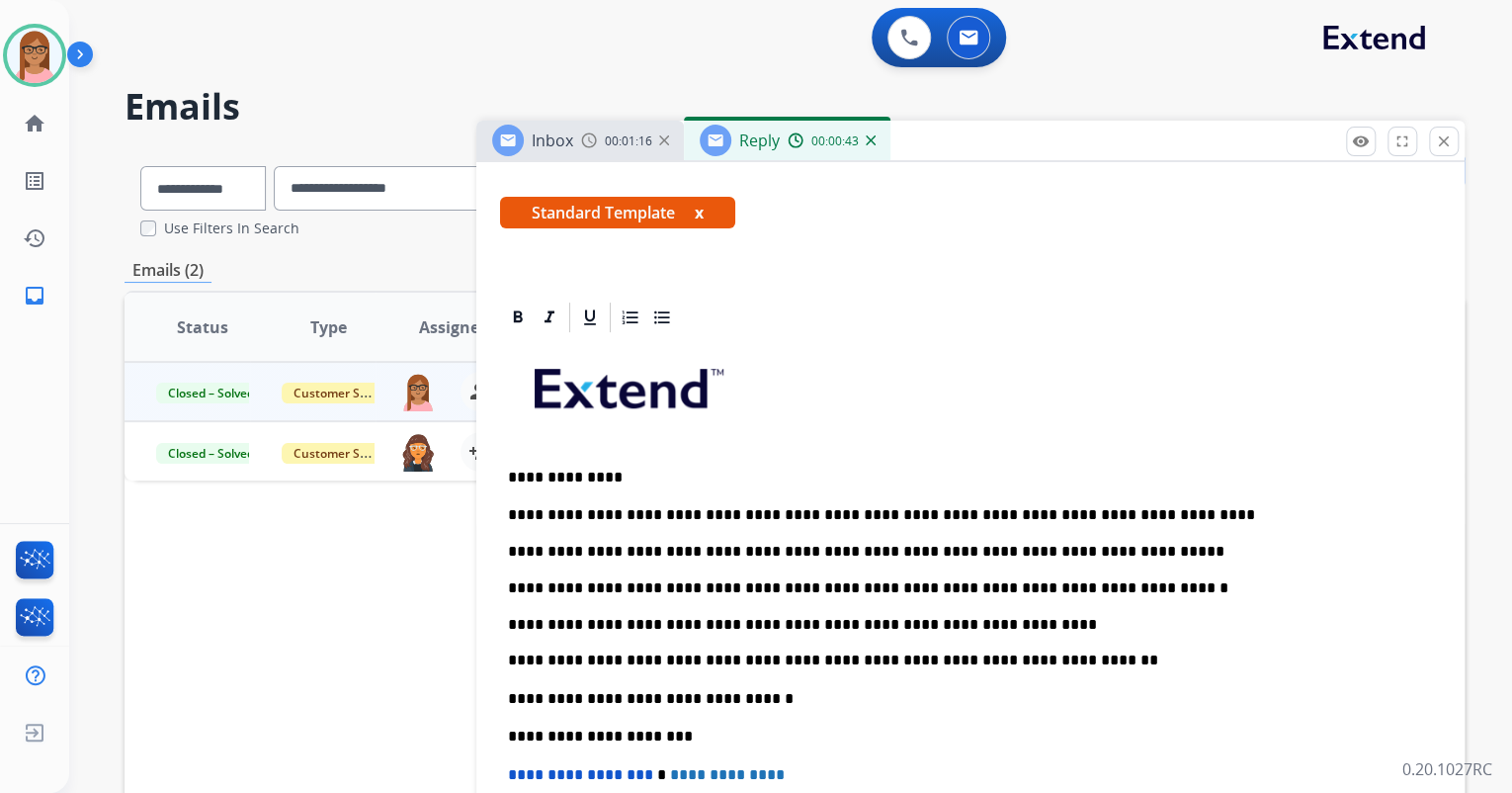 click on "**********" at bounding box center [963, 588] 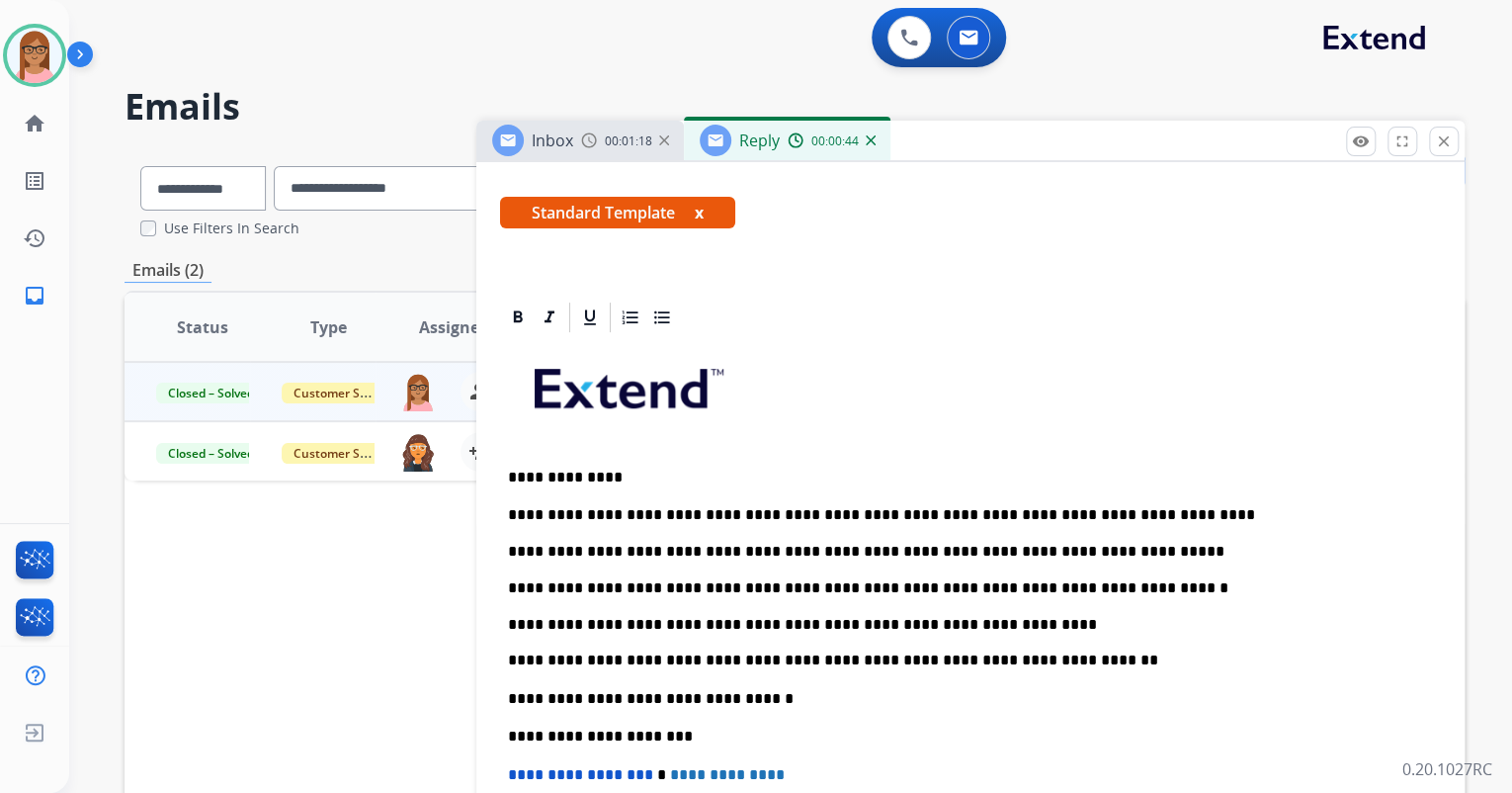 type 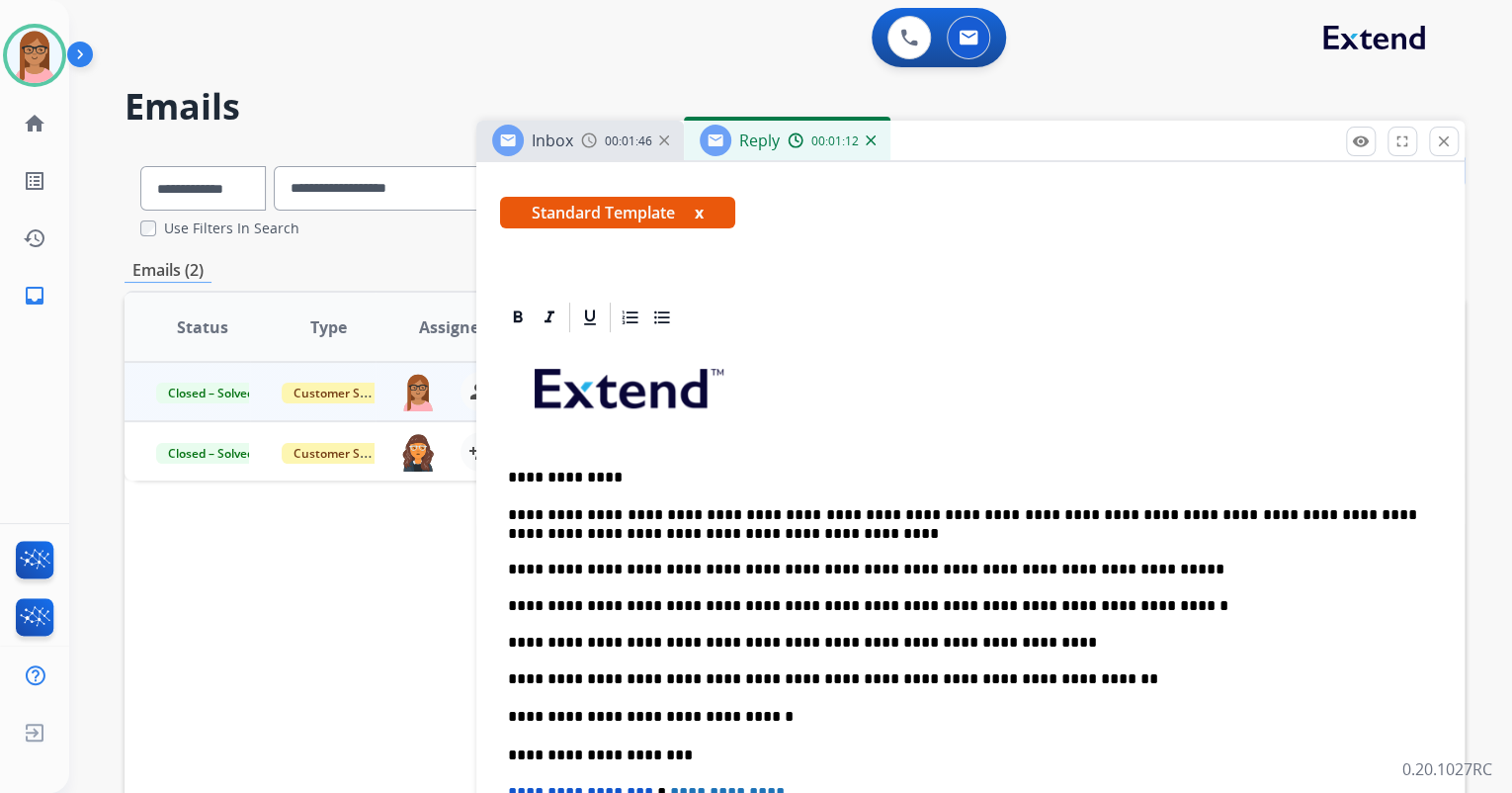 click on "**********" at bounding box center [963, 597] 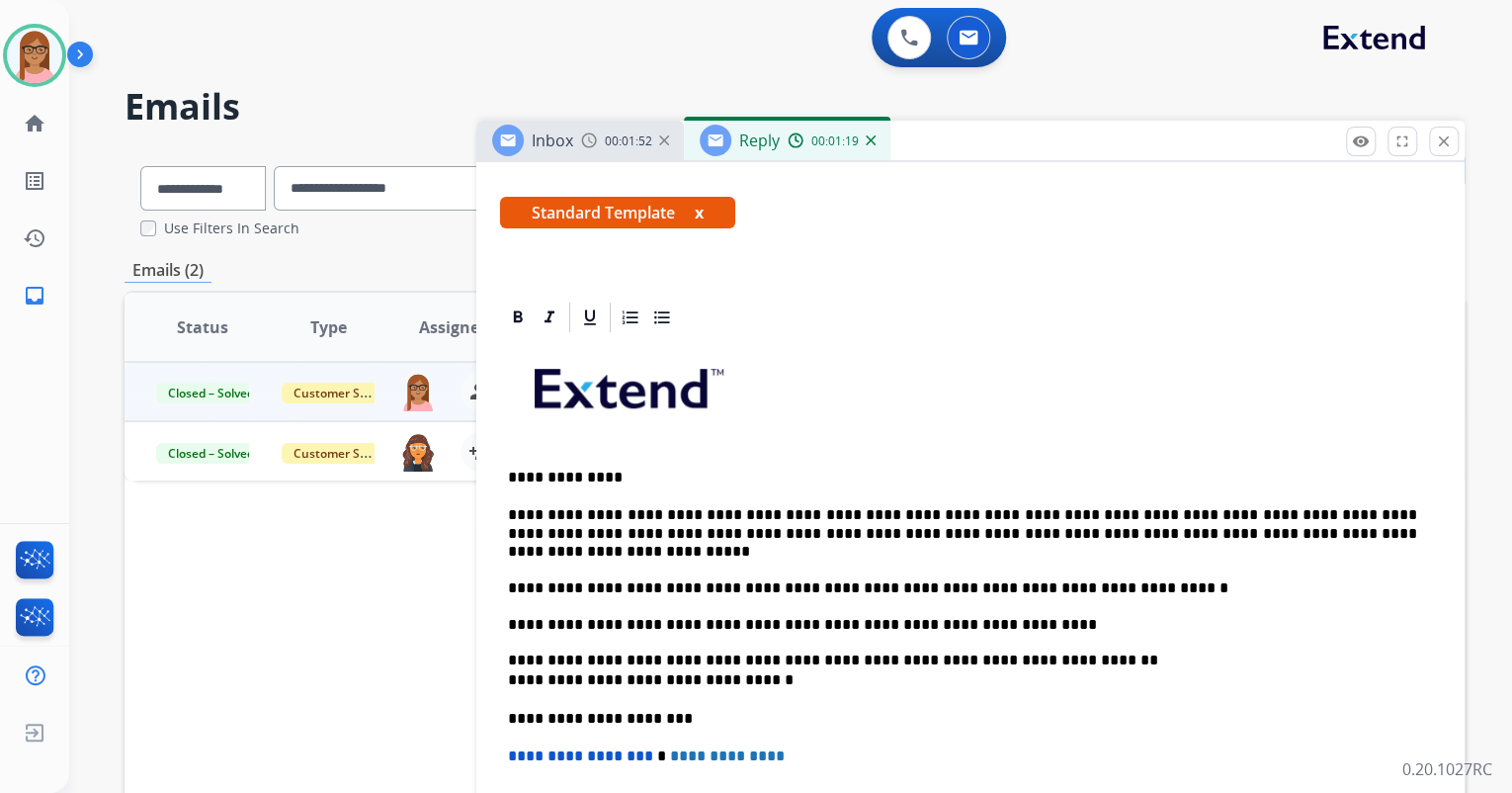 click on "**********" at bounding box center (963, 578) 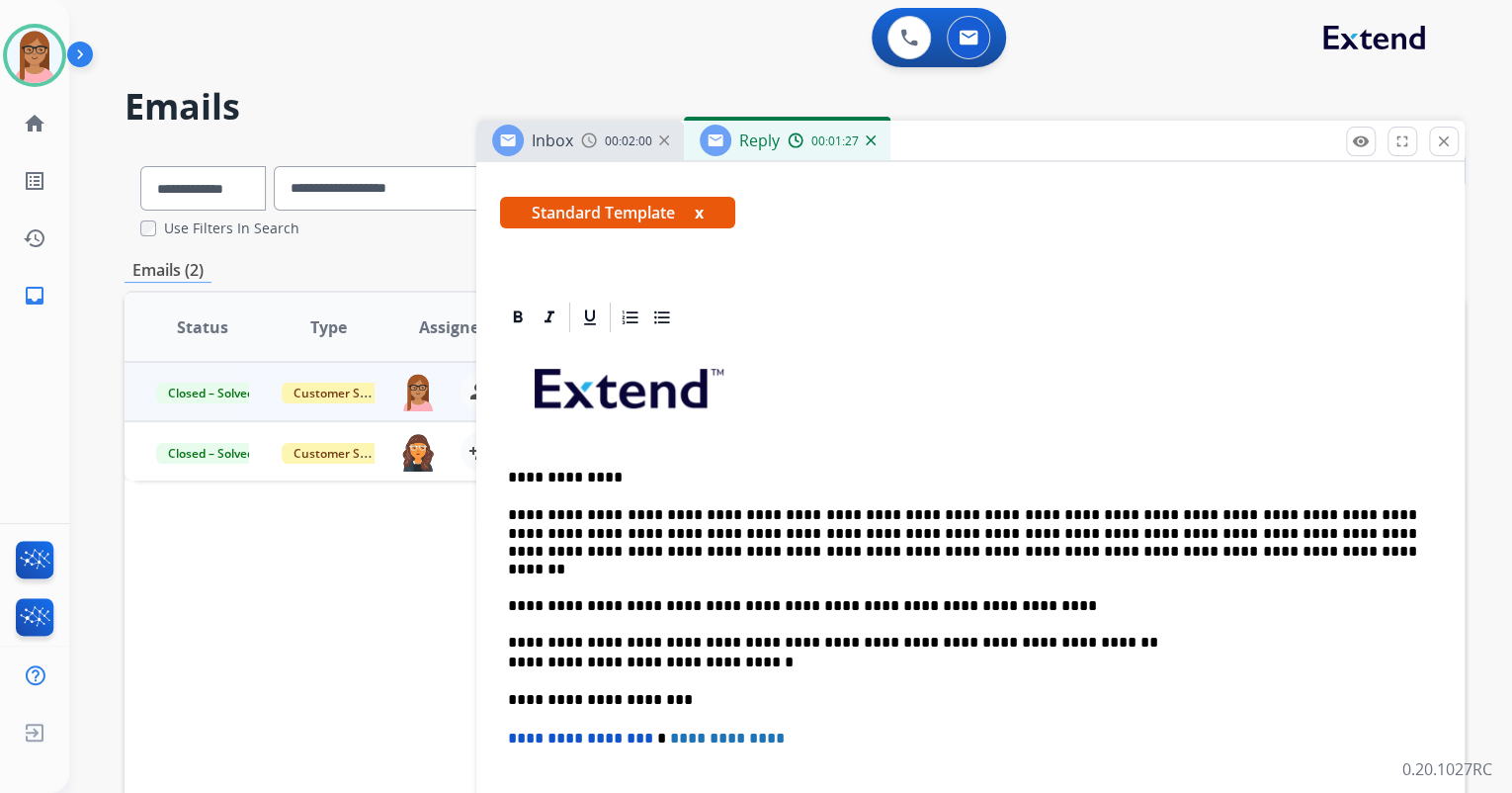 click on "**********" at bounding box center (963, 570) 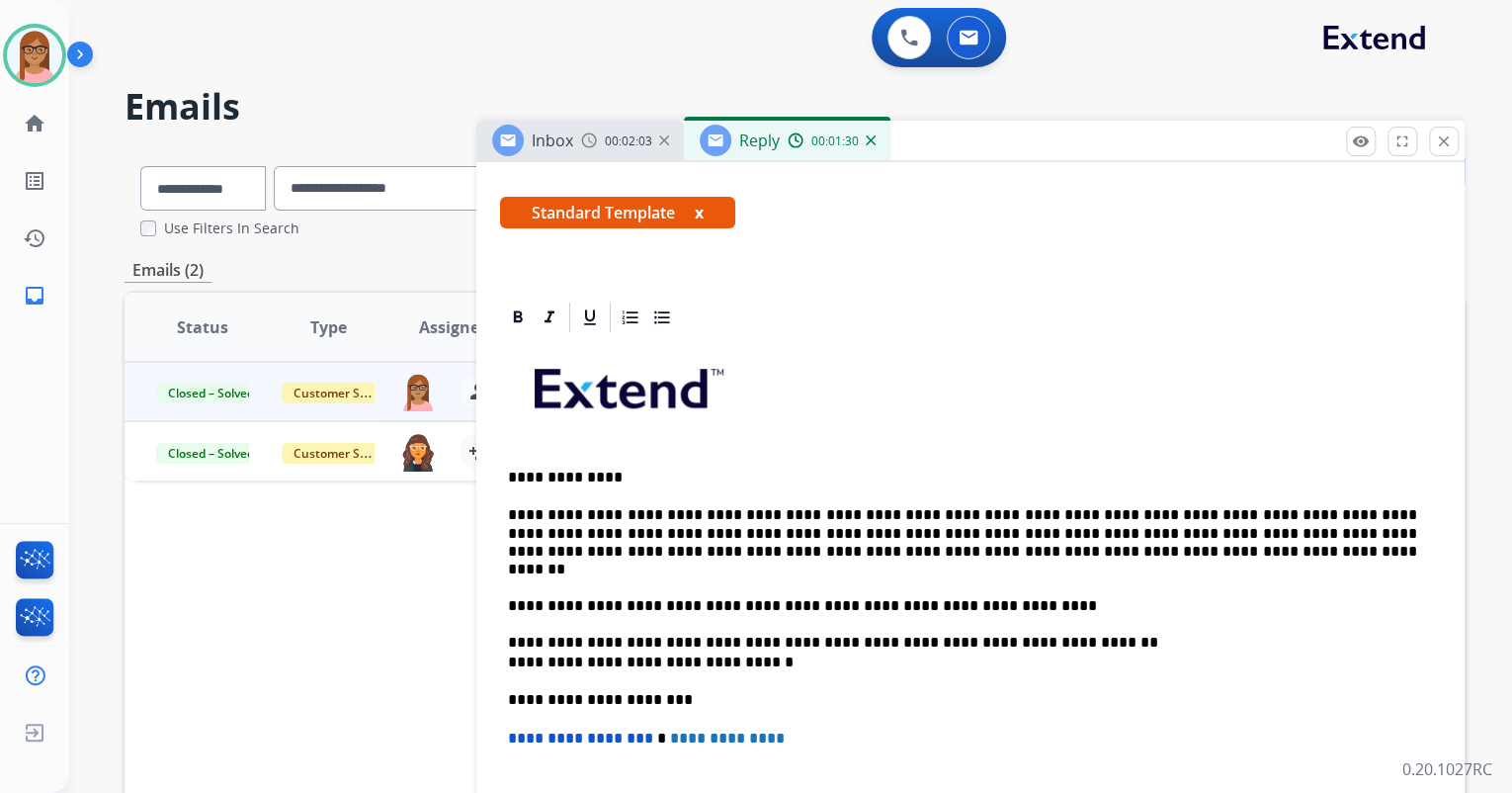 click on "**********" at bounding box center (963, 570) 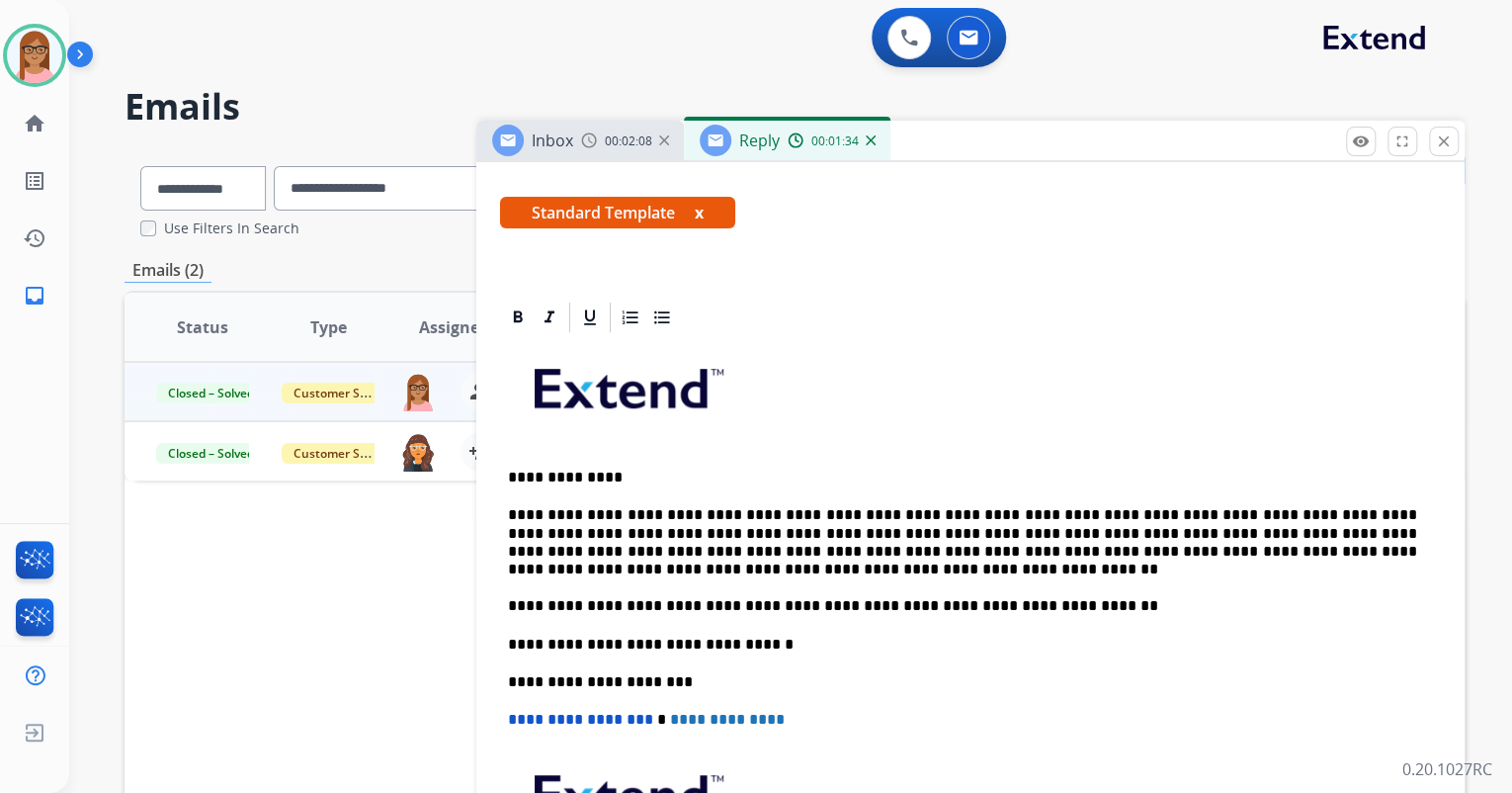 click on "**********" at bounding box center [963, 561] 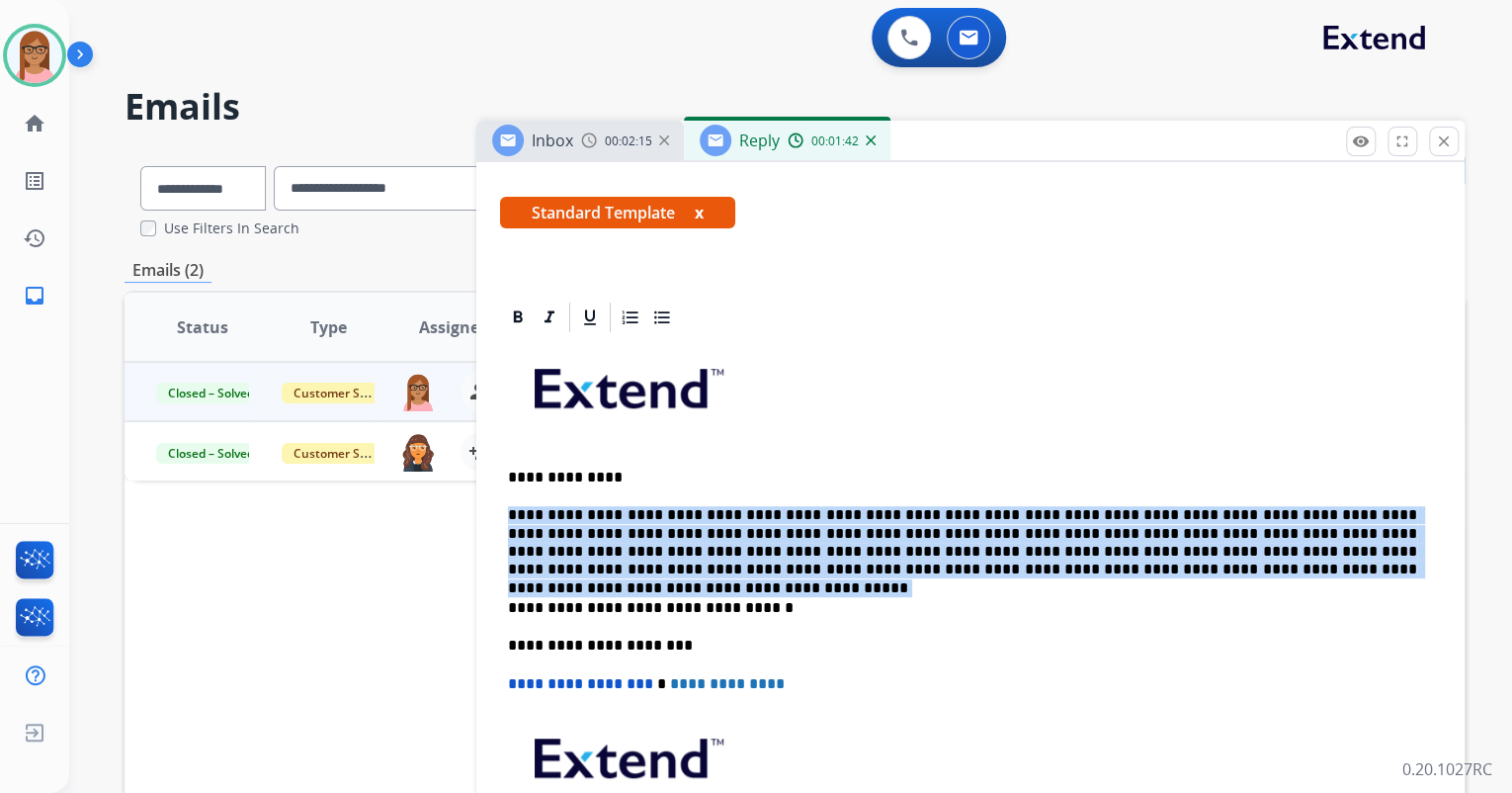 drag, startPoint x: 509, startPoint y: 502, endPoint x: 1097, endPoint y: 571, distance: 592.0346 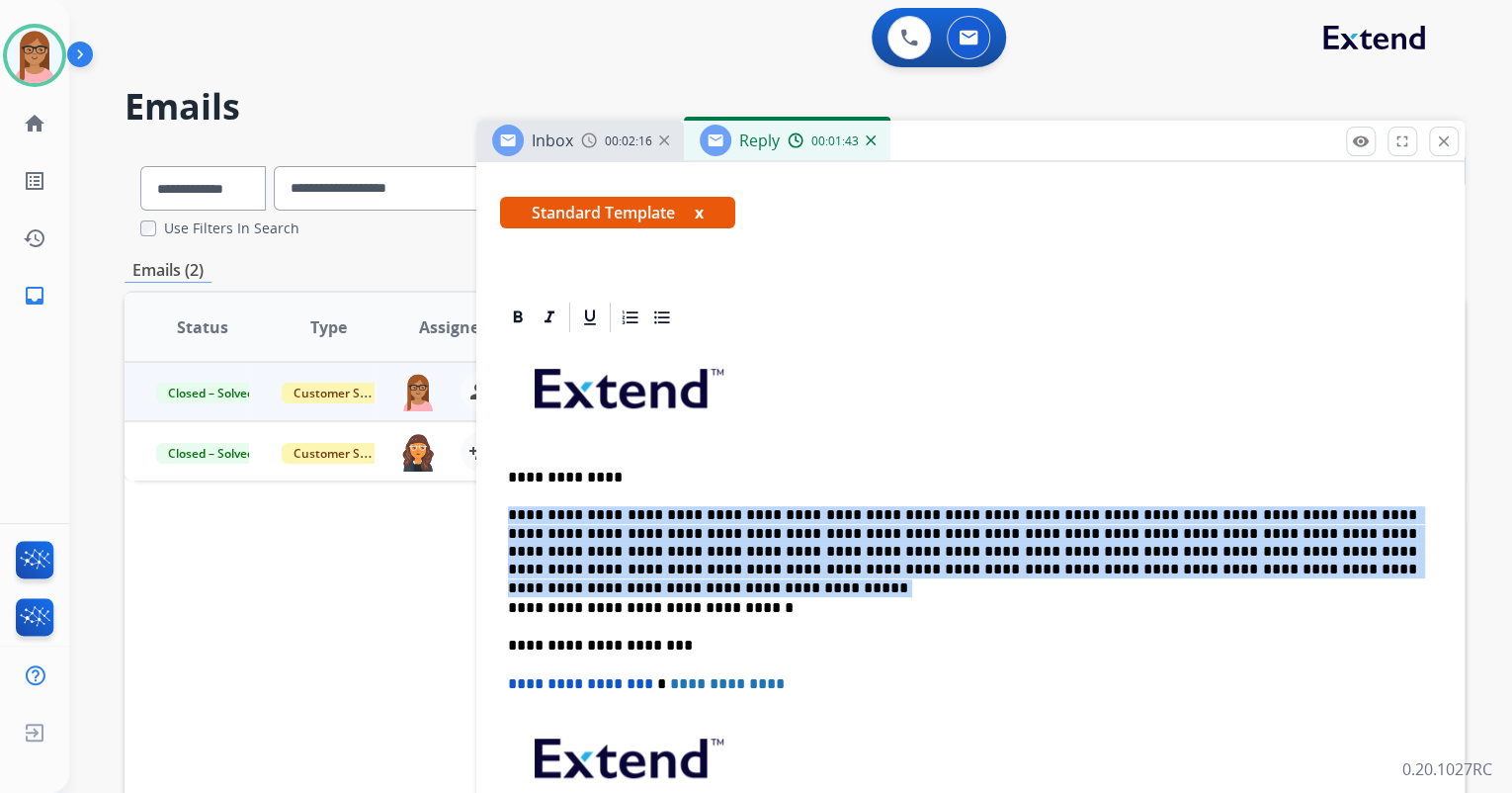 copy on "**********" 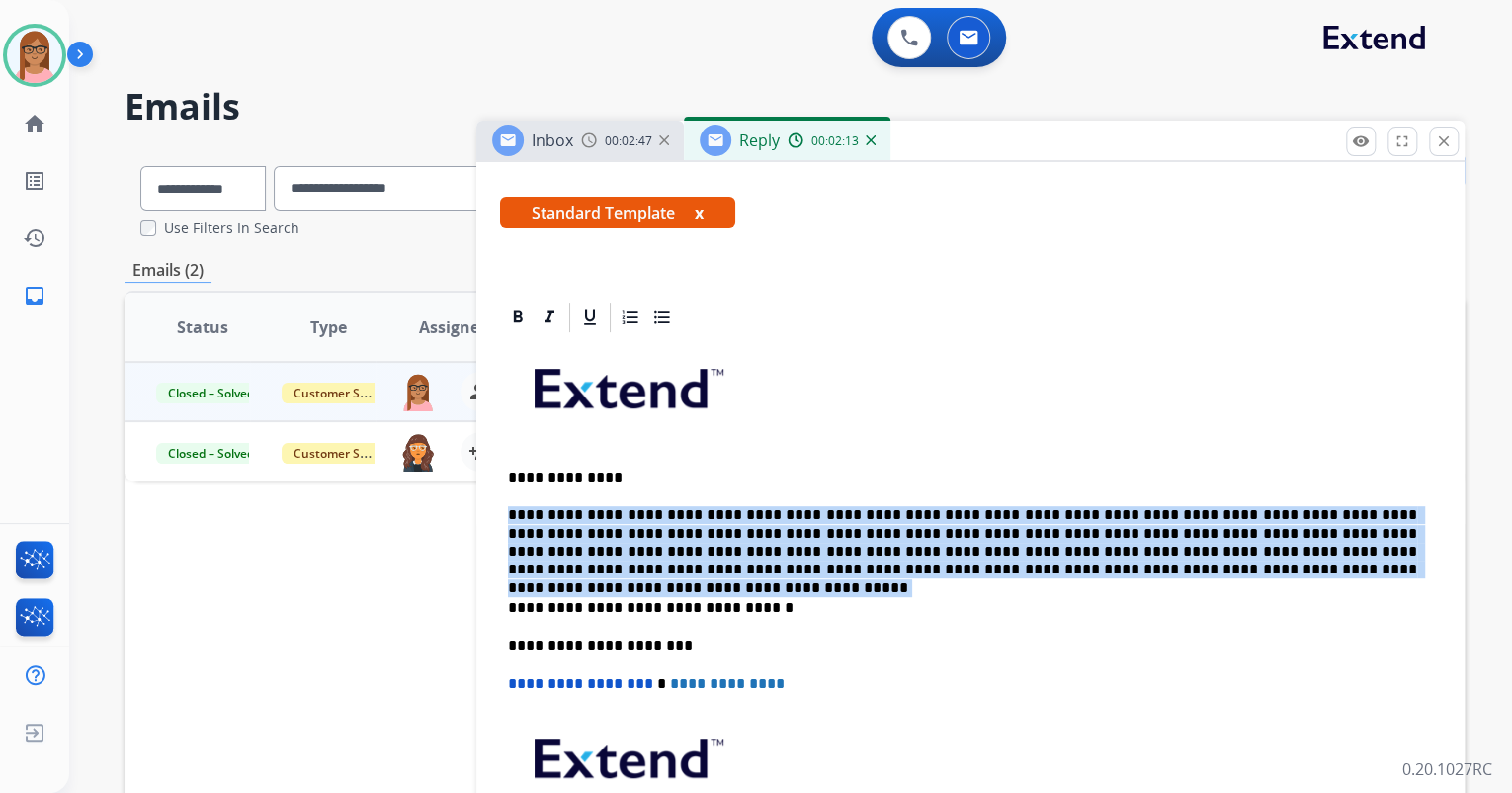 click on "**********" at bounding box center (970, 637) 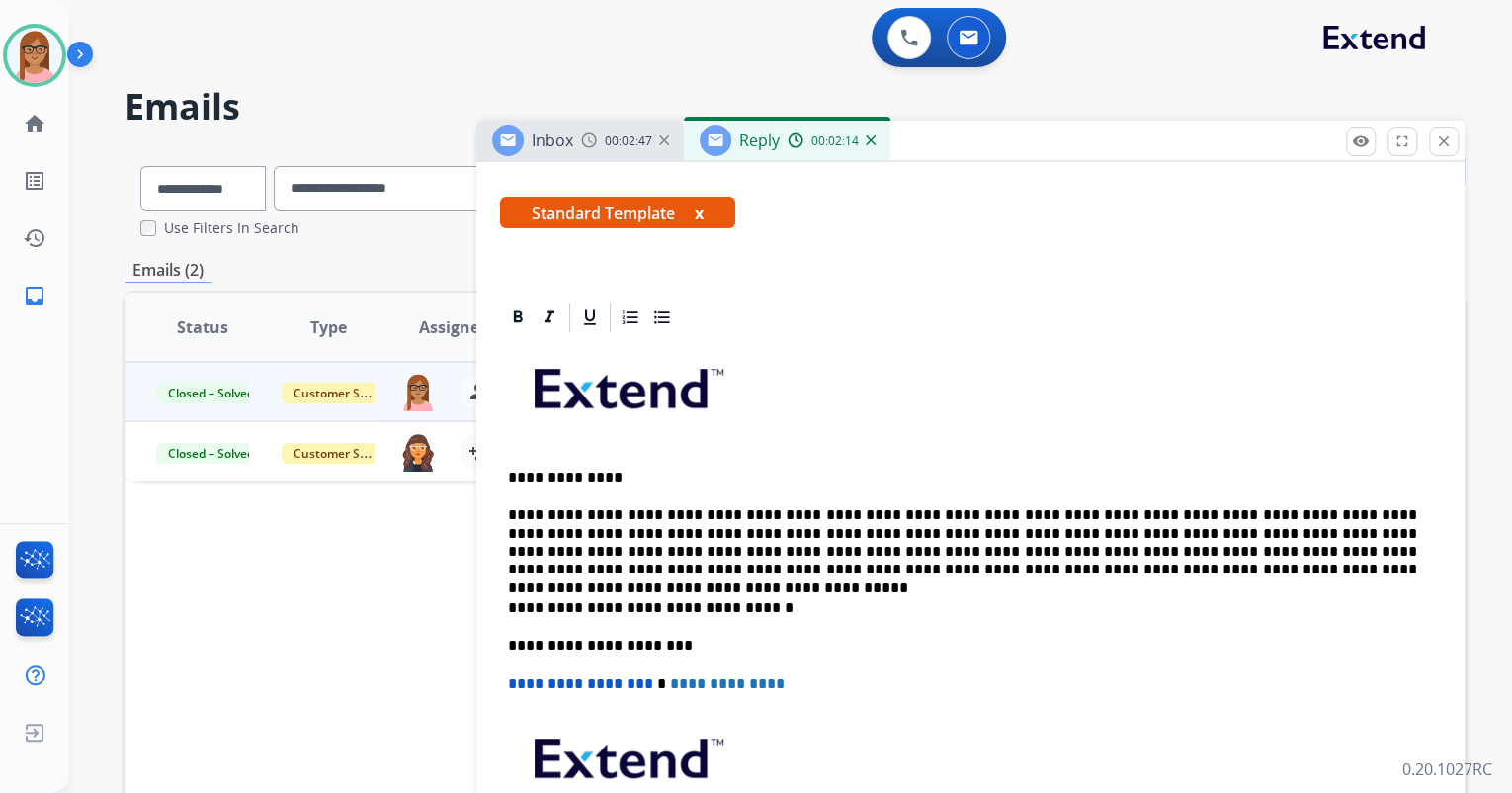 click at bounding box center [970, 396] 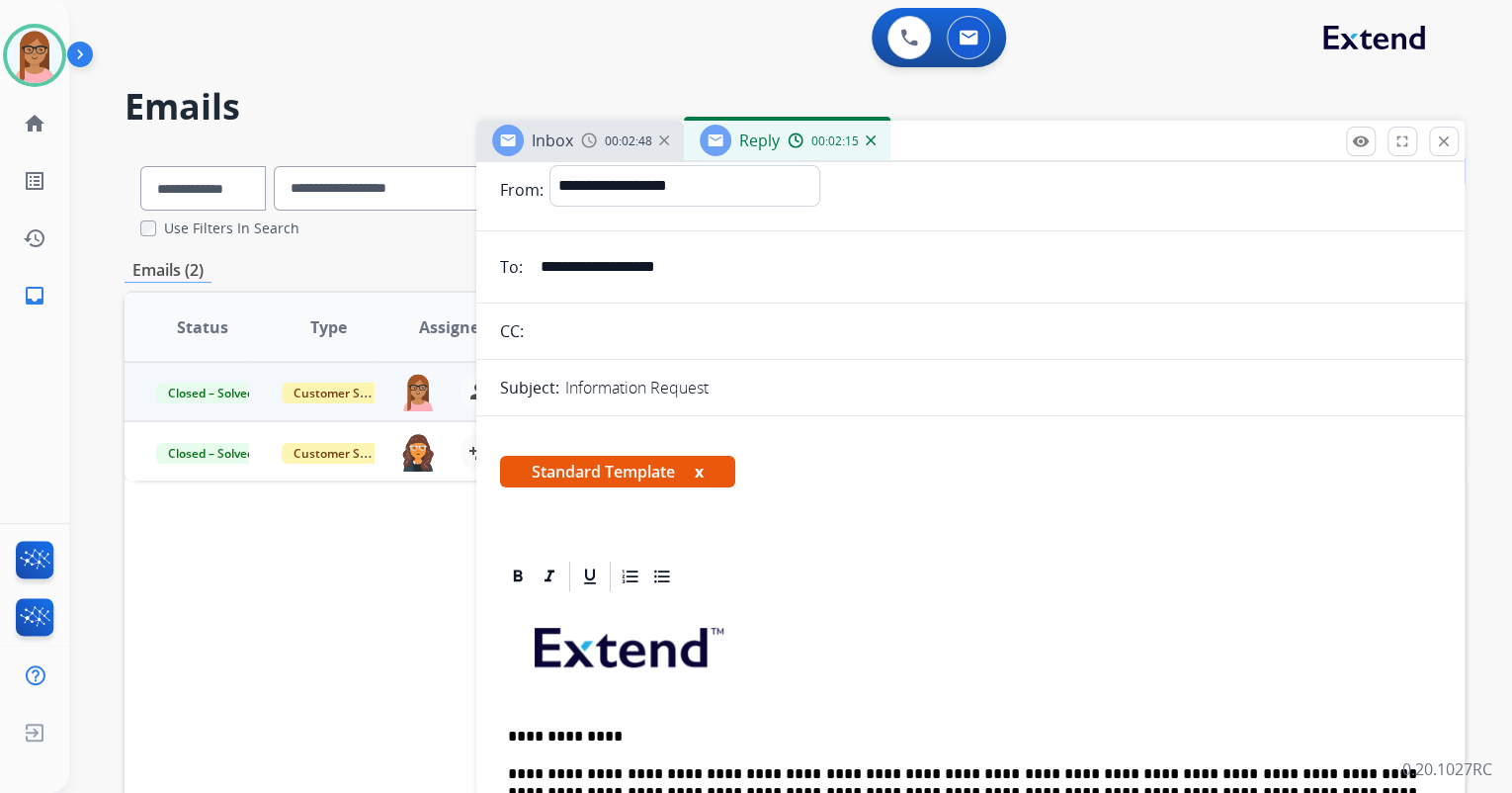 scroll, scrollTop: 0, scrollLeft: 0, axis: both 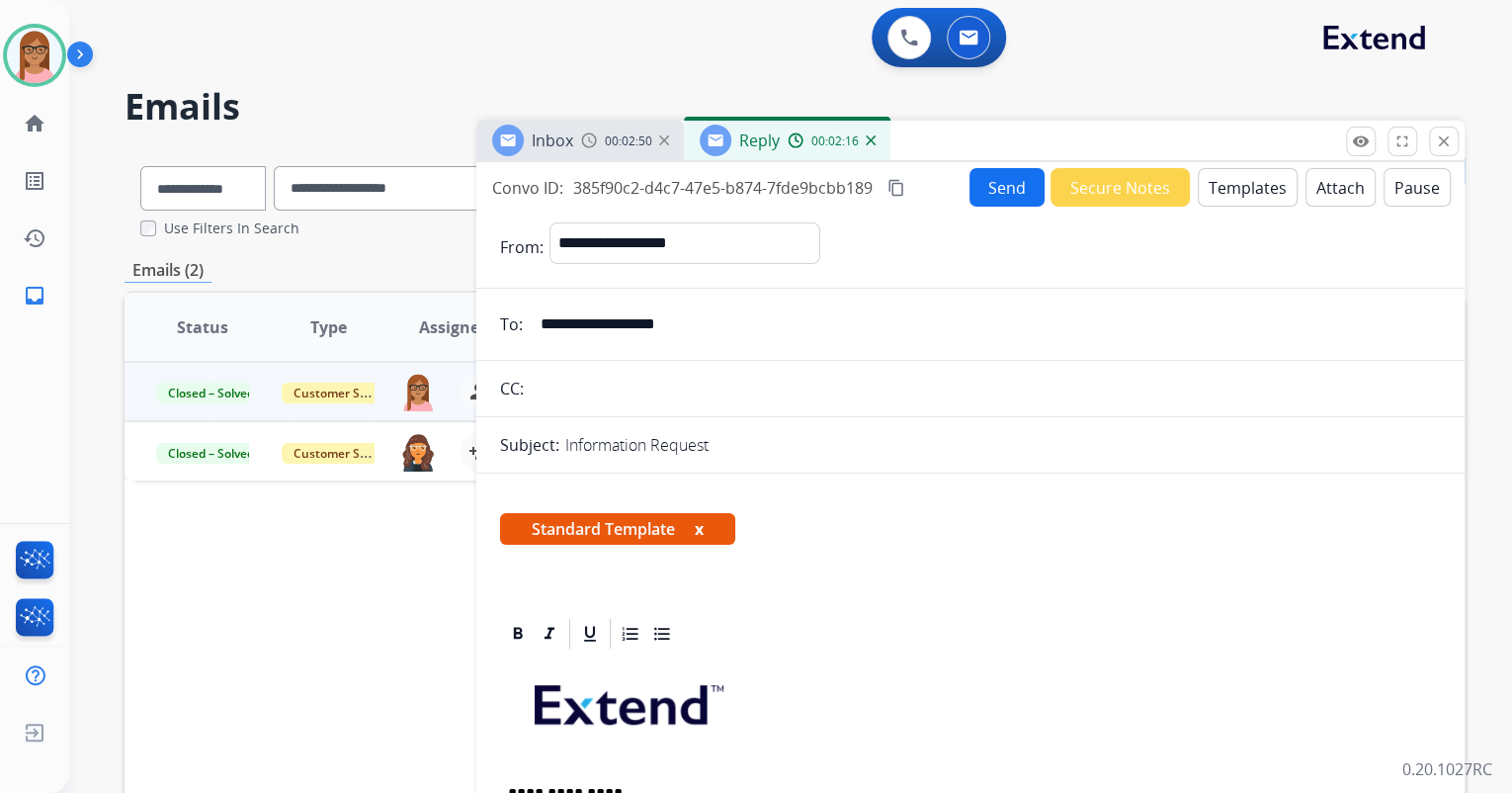 click on "content_copy" at bounding box center (896, 188) 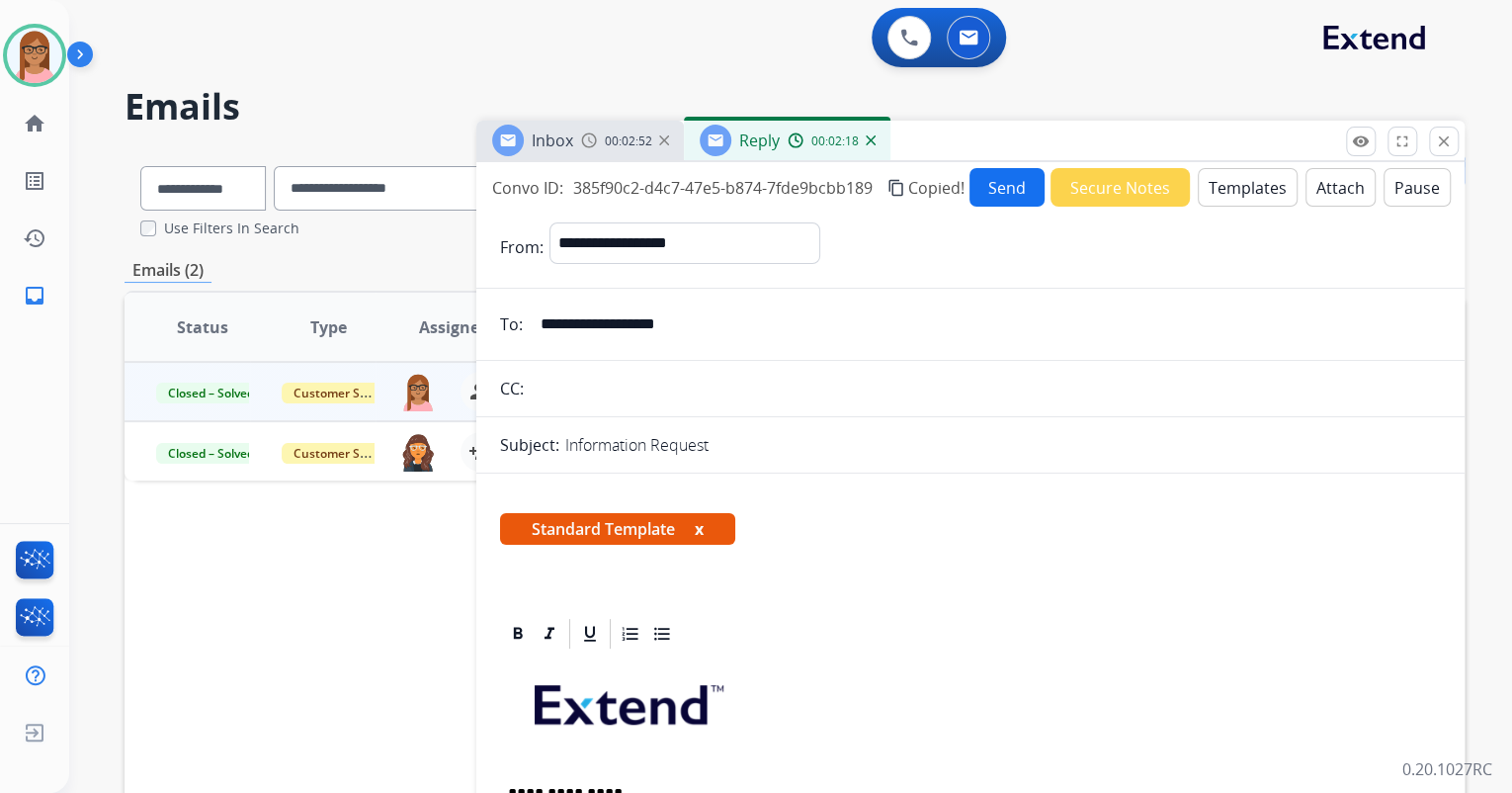 click on "Send" at bounding box center [1007, 187] 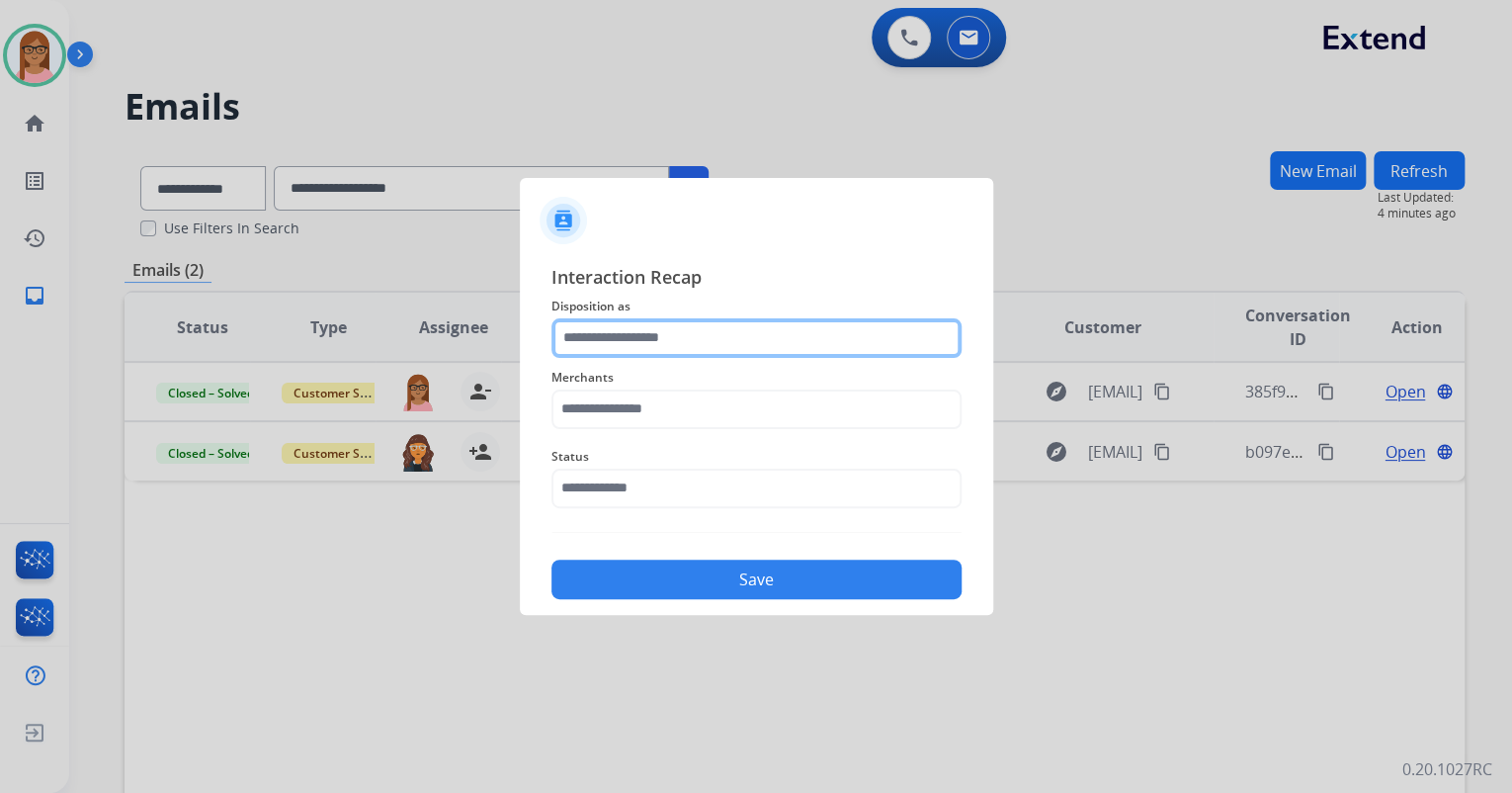 click 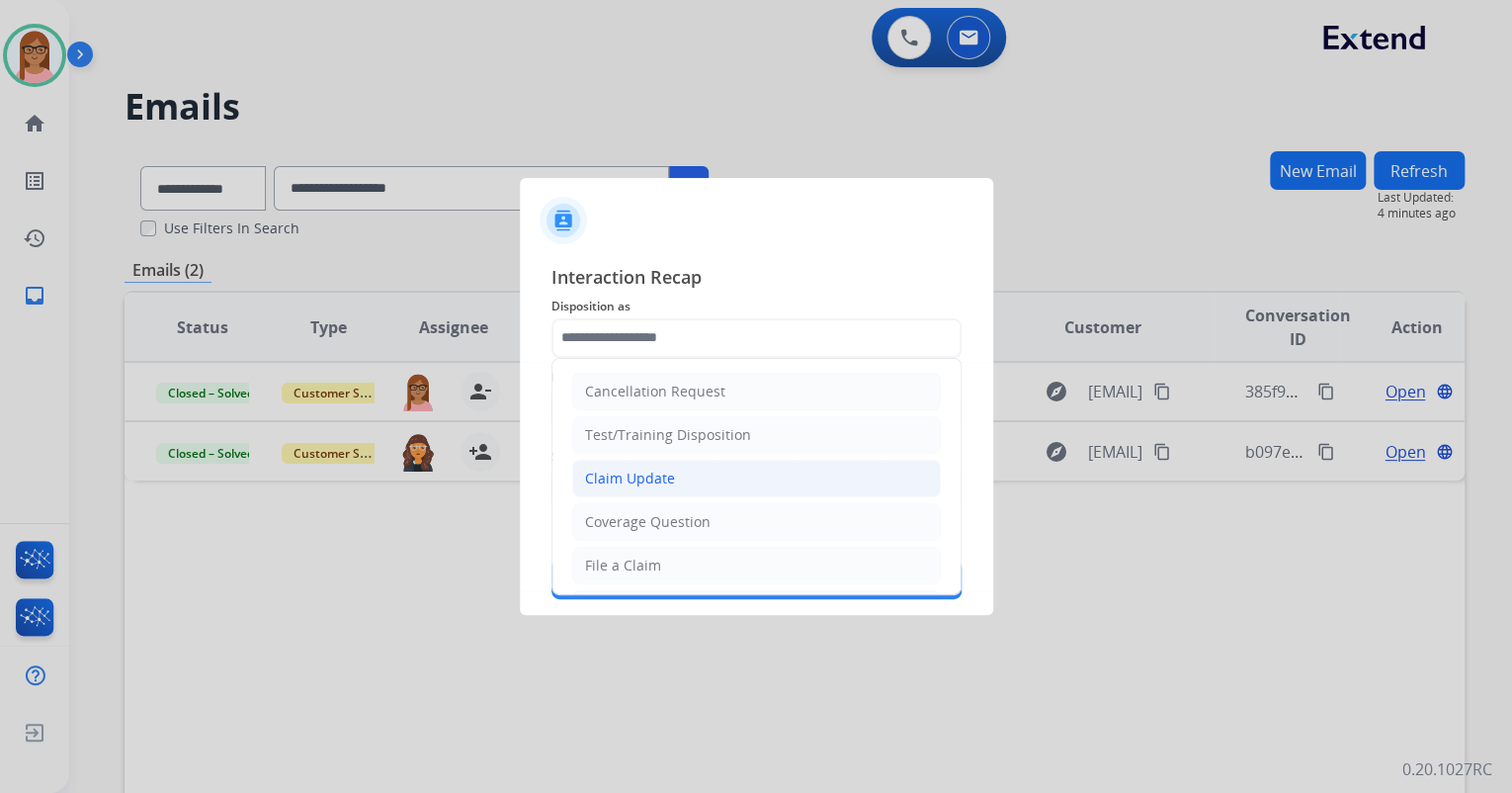 click on "Claim Update" 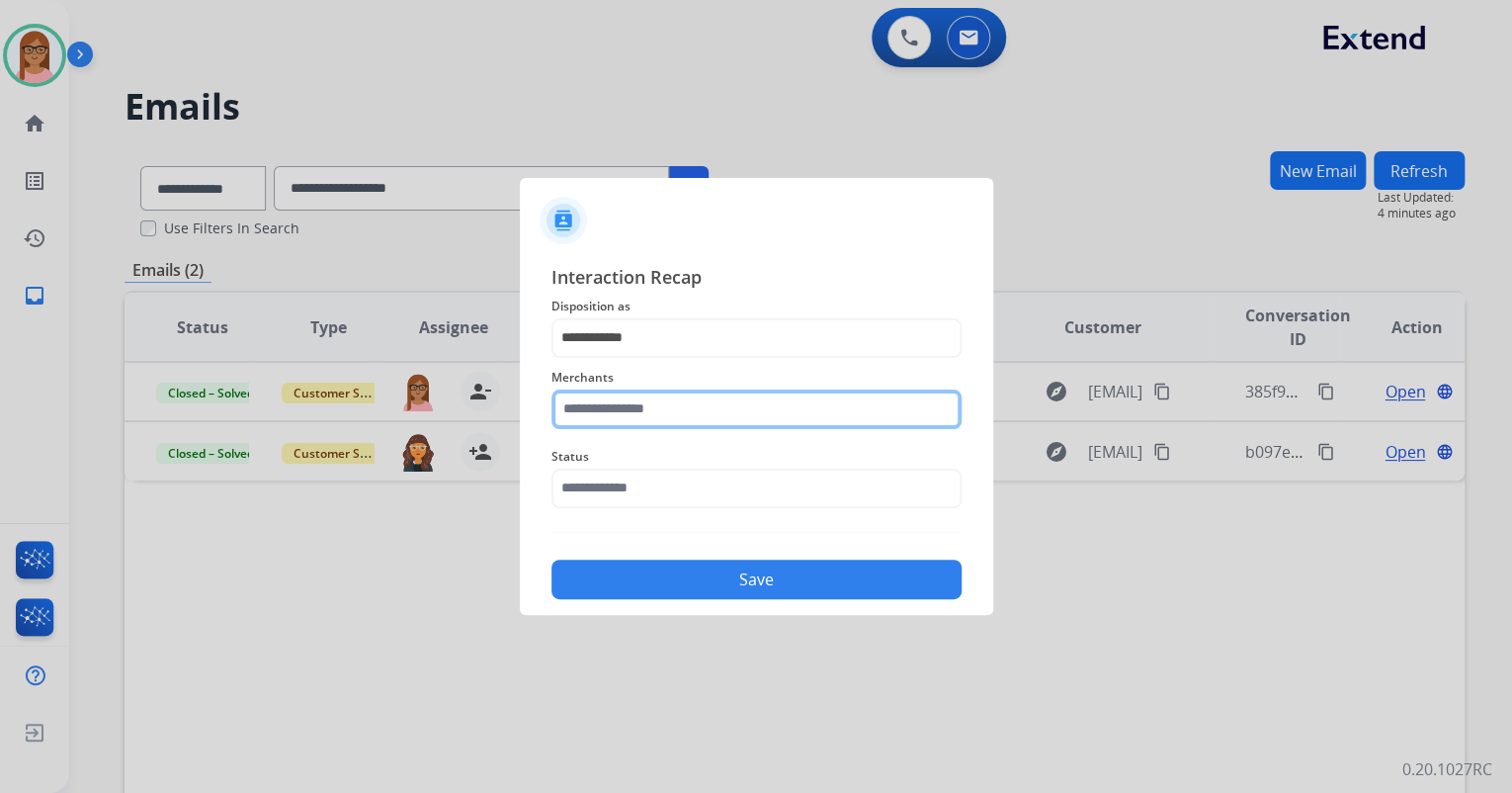 click 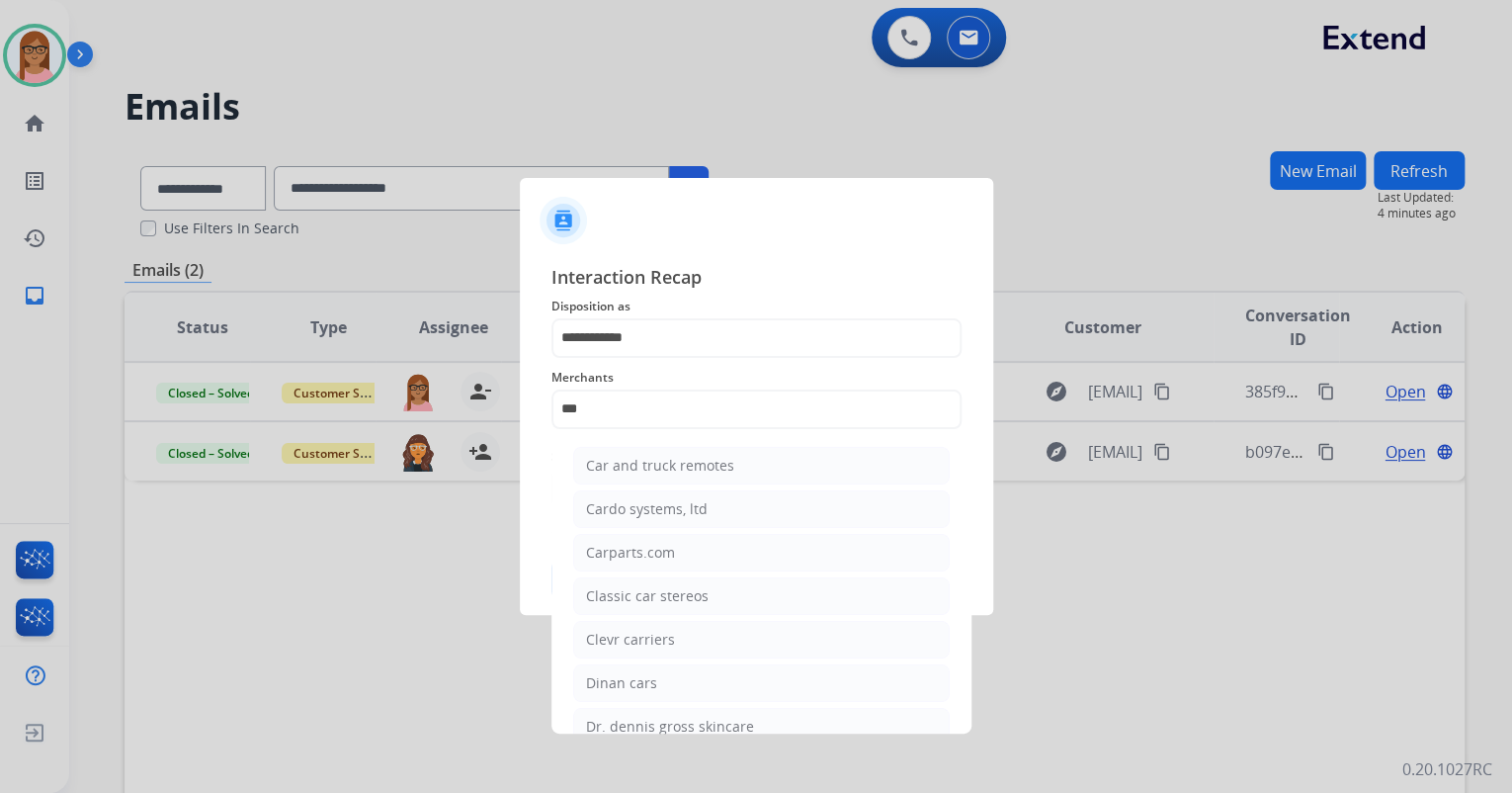 click on "Carparts.com" 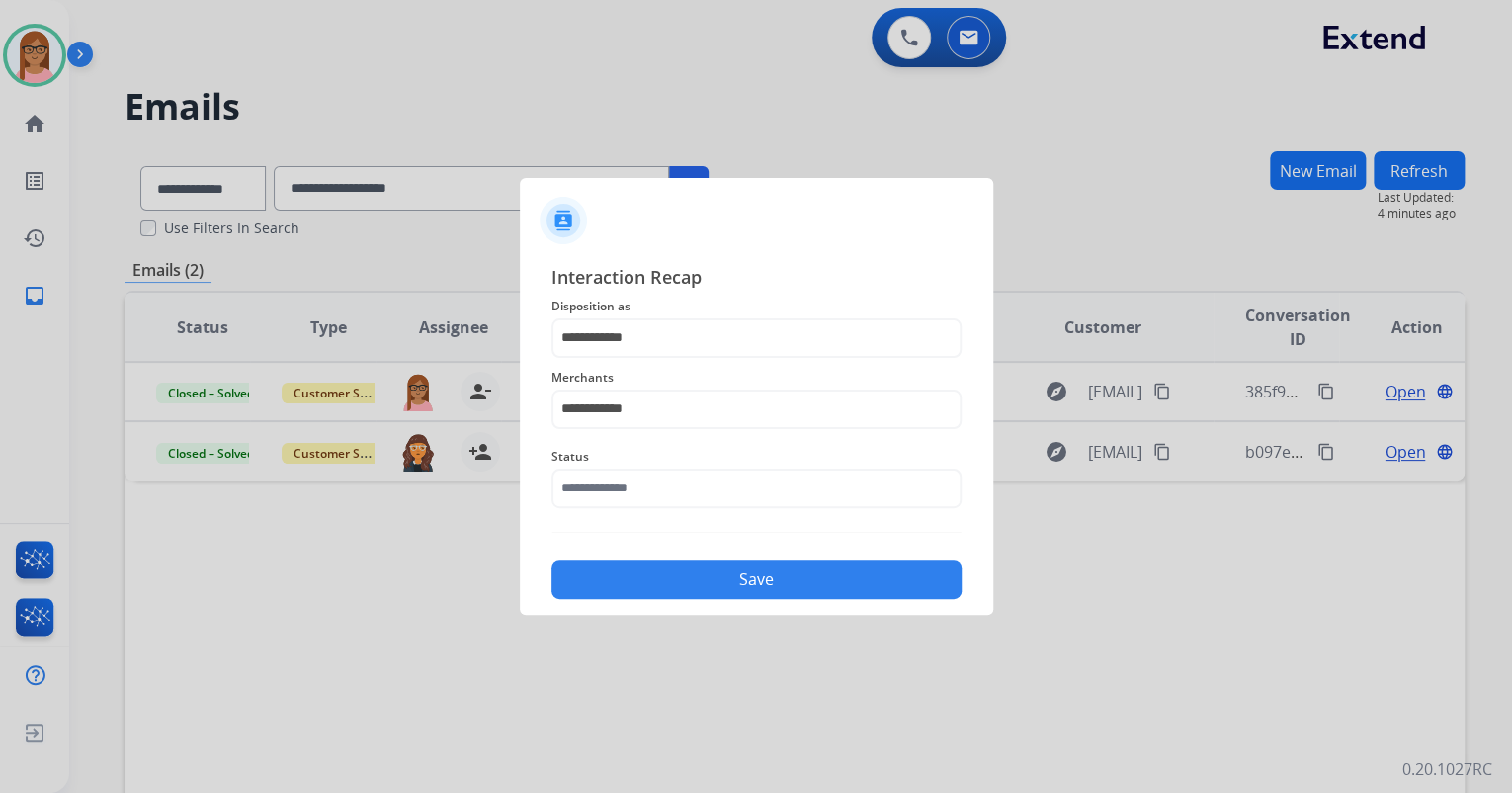 click on "Save" 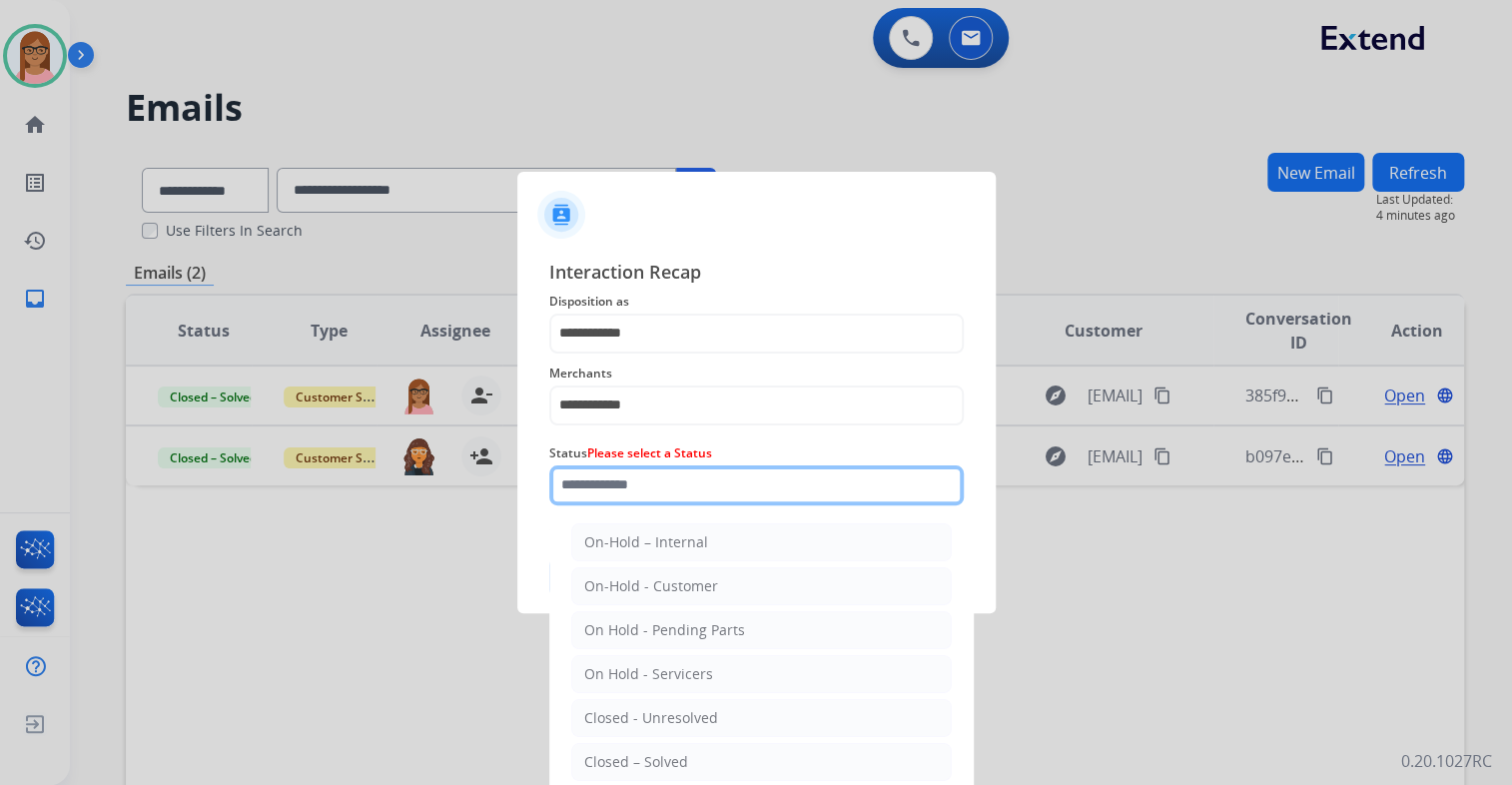 click 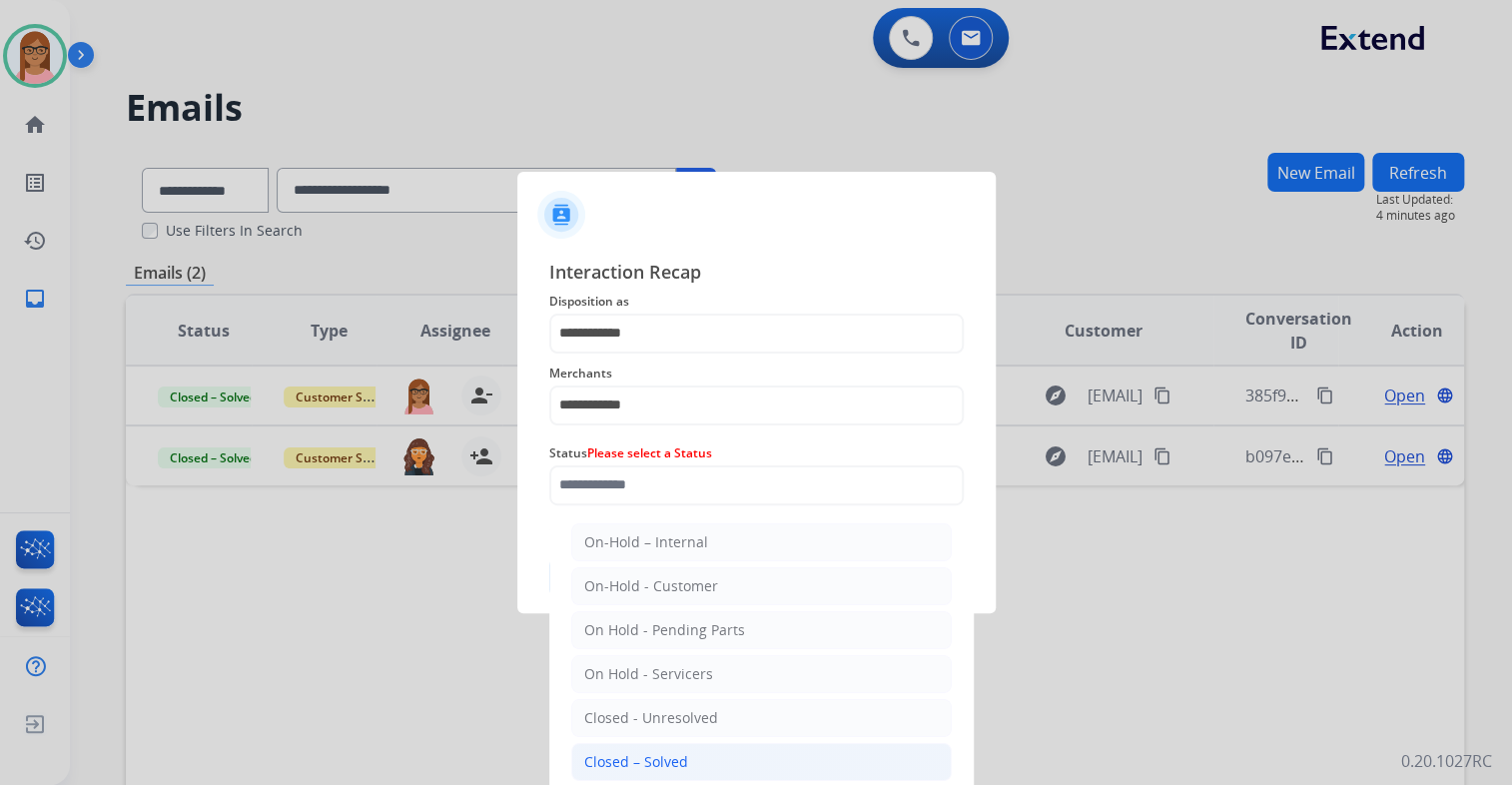 click on "Closed – Solved" 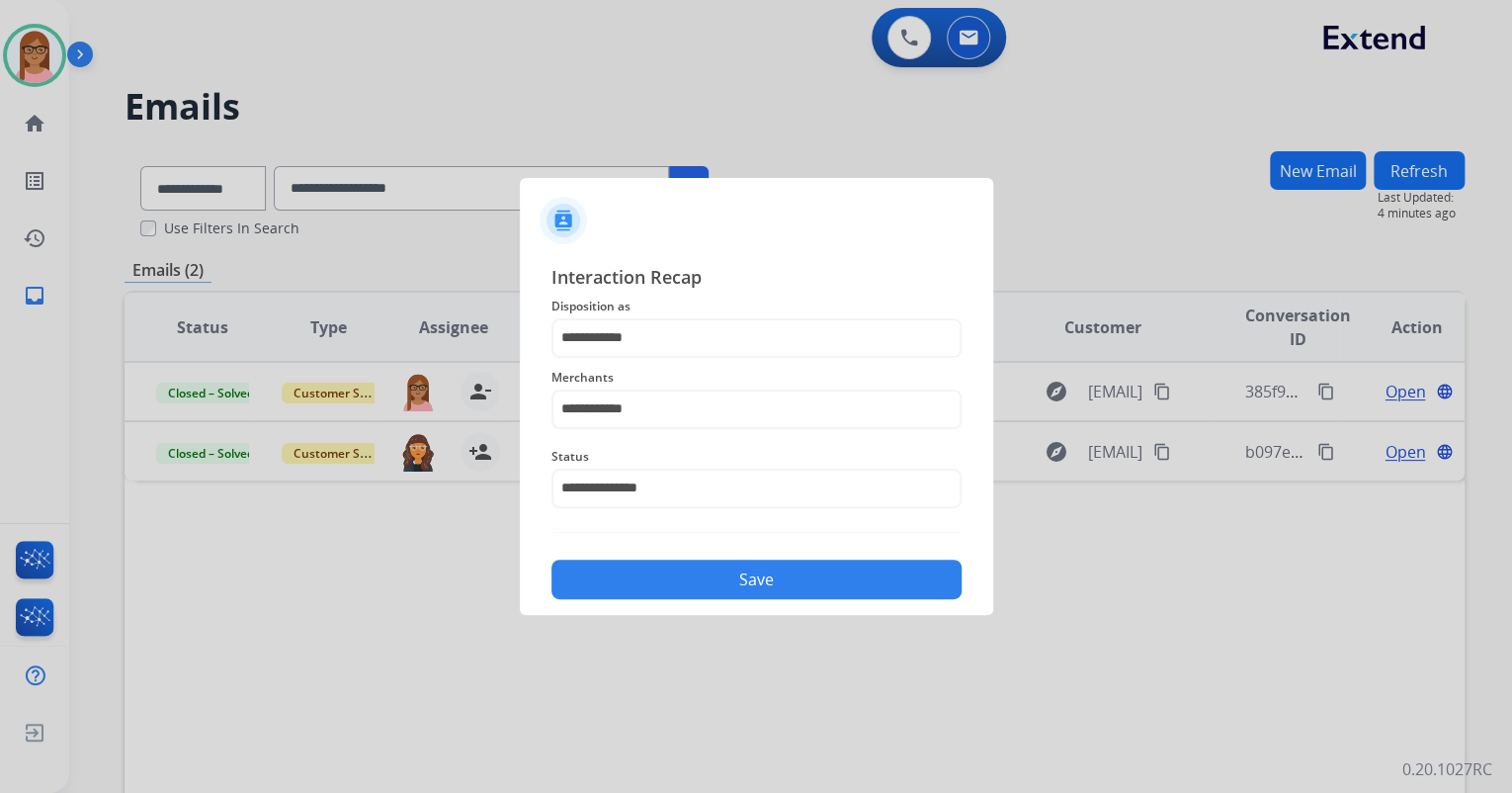 click on "Save" 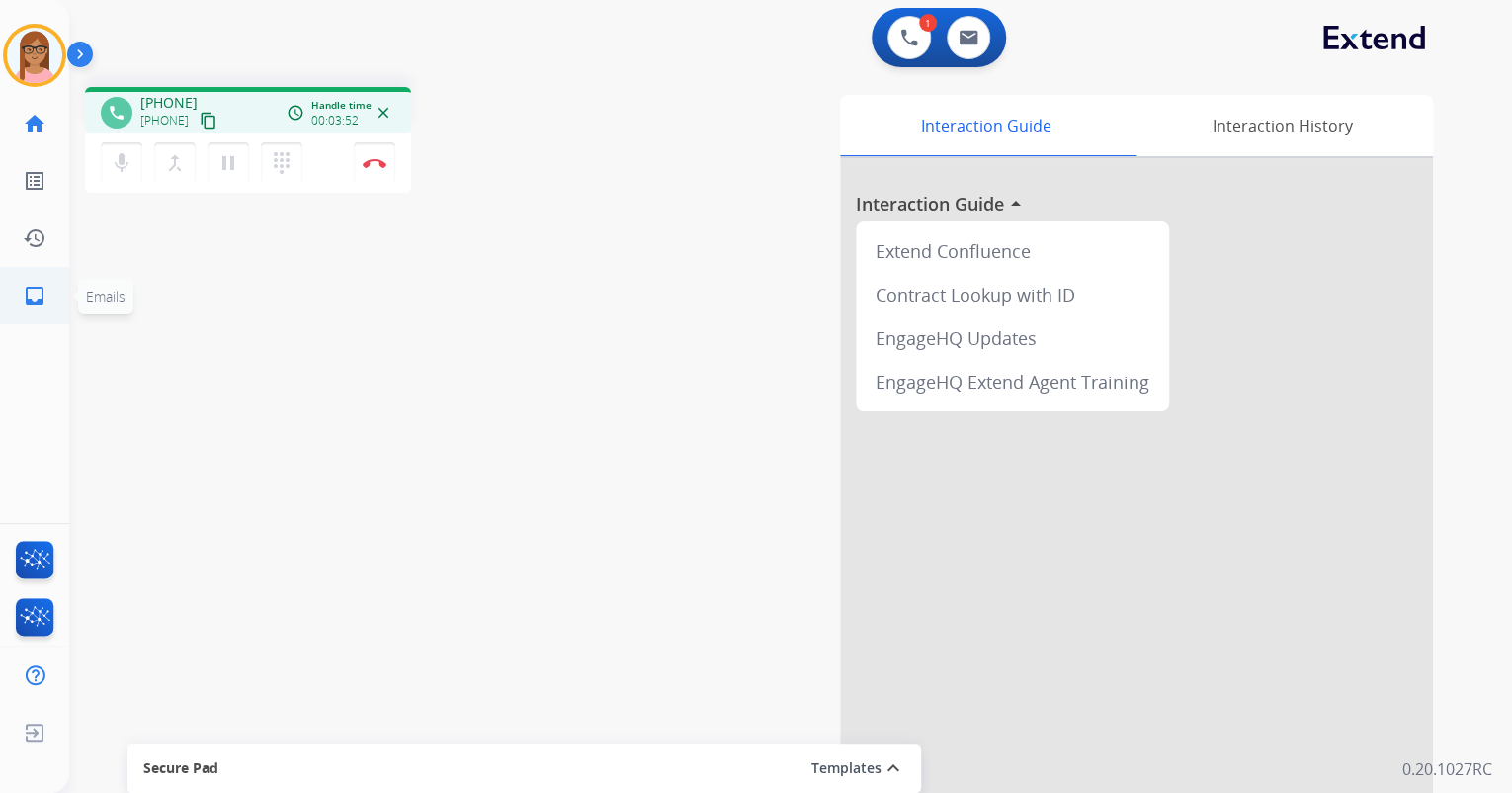click on "inbox" 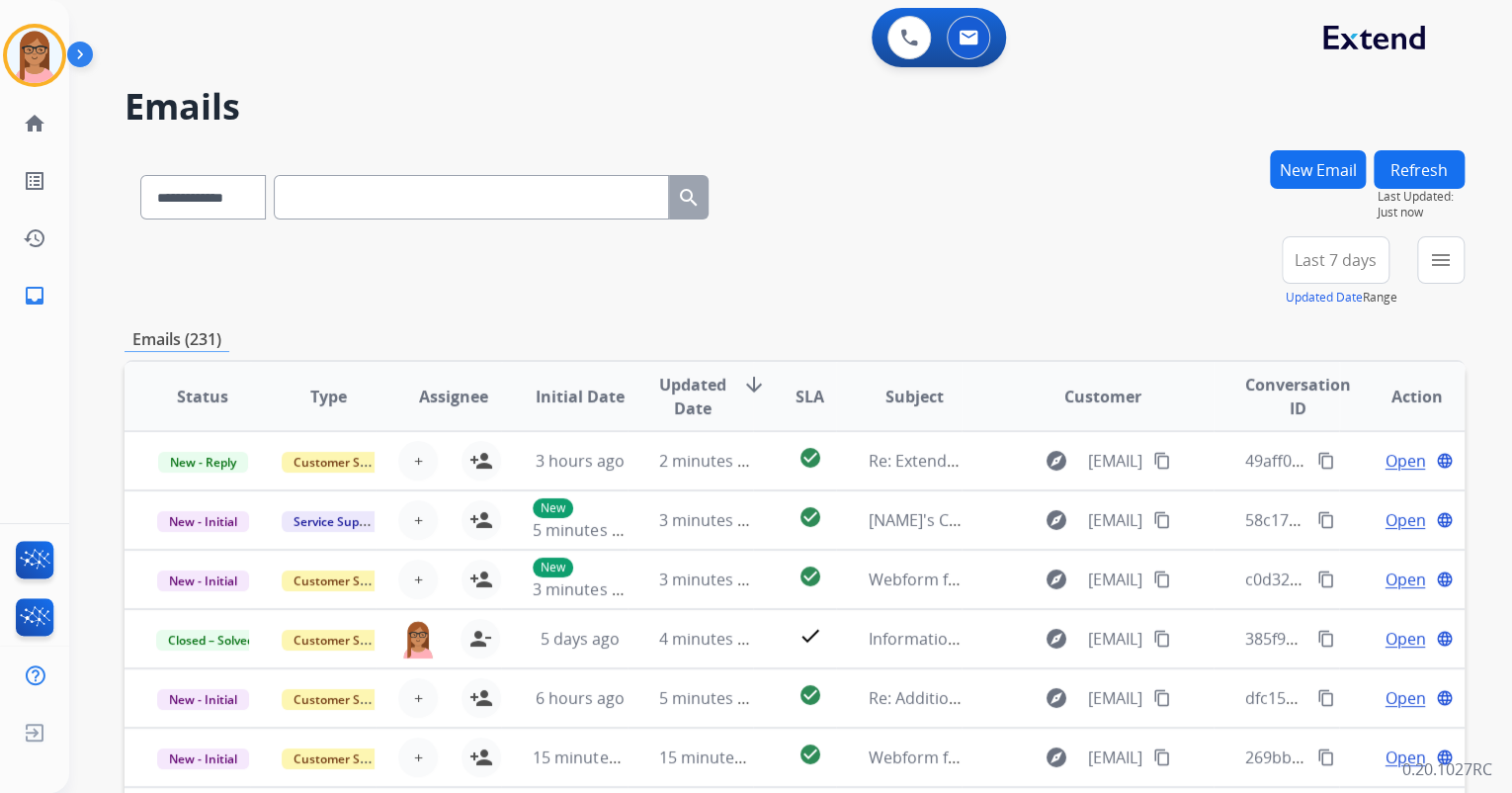 click at bounding box center [471, 197] 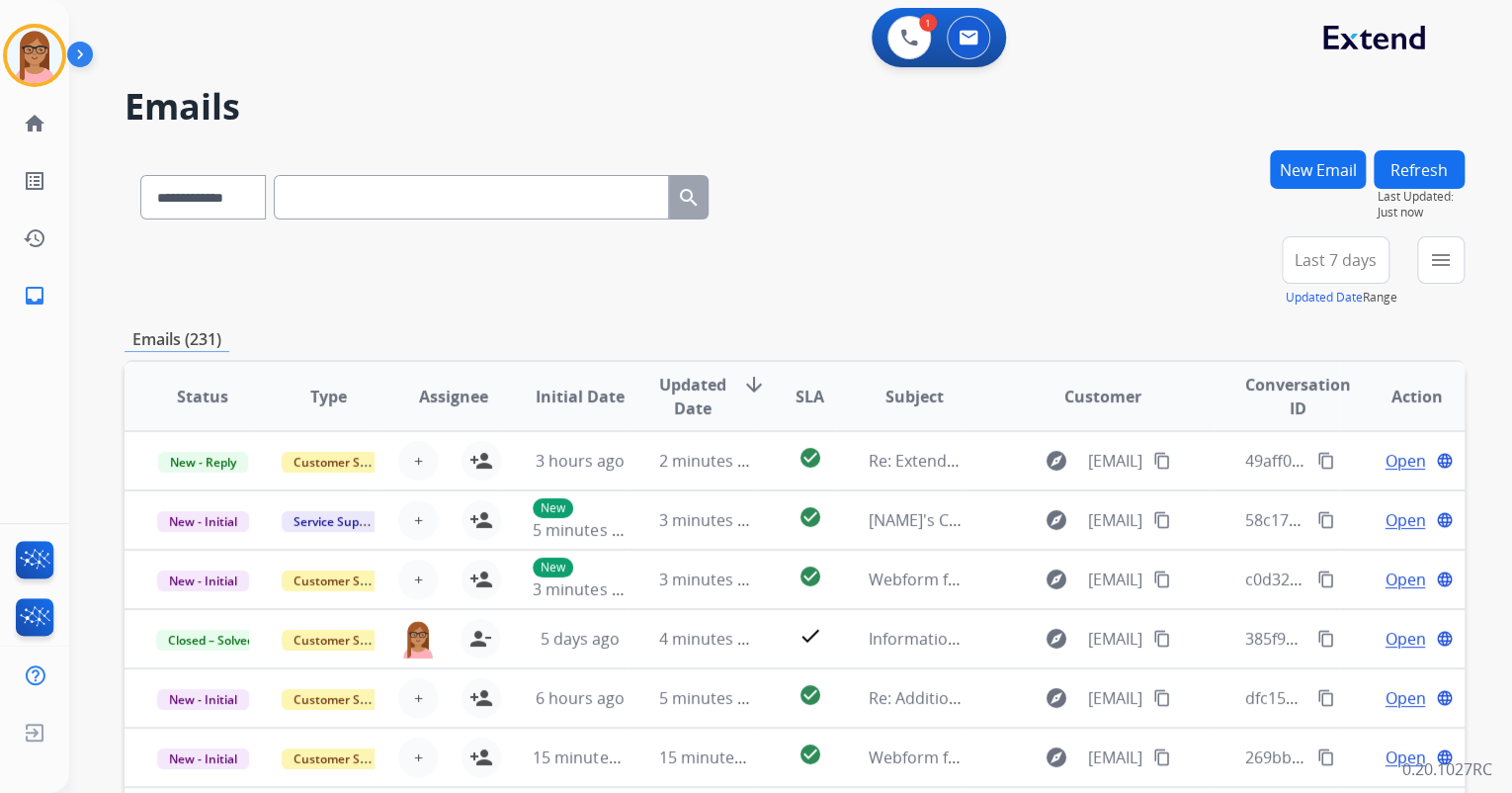 paste on "**********" 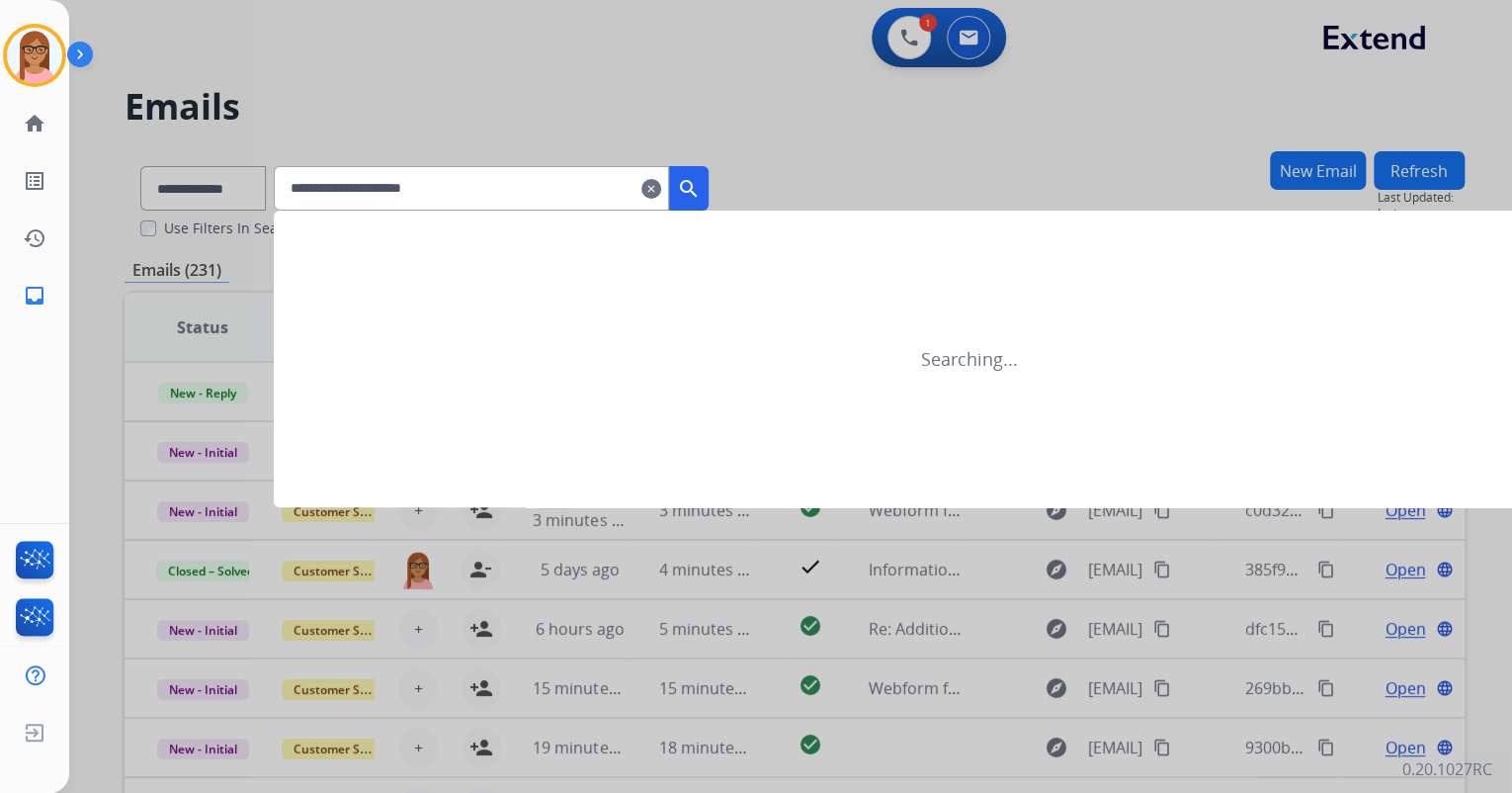 type on "**********" 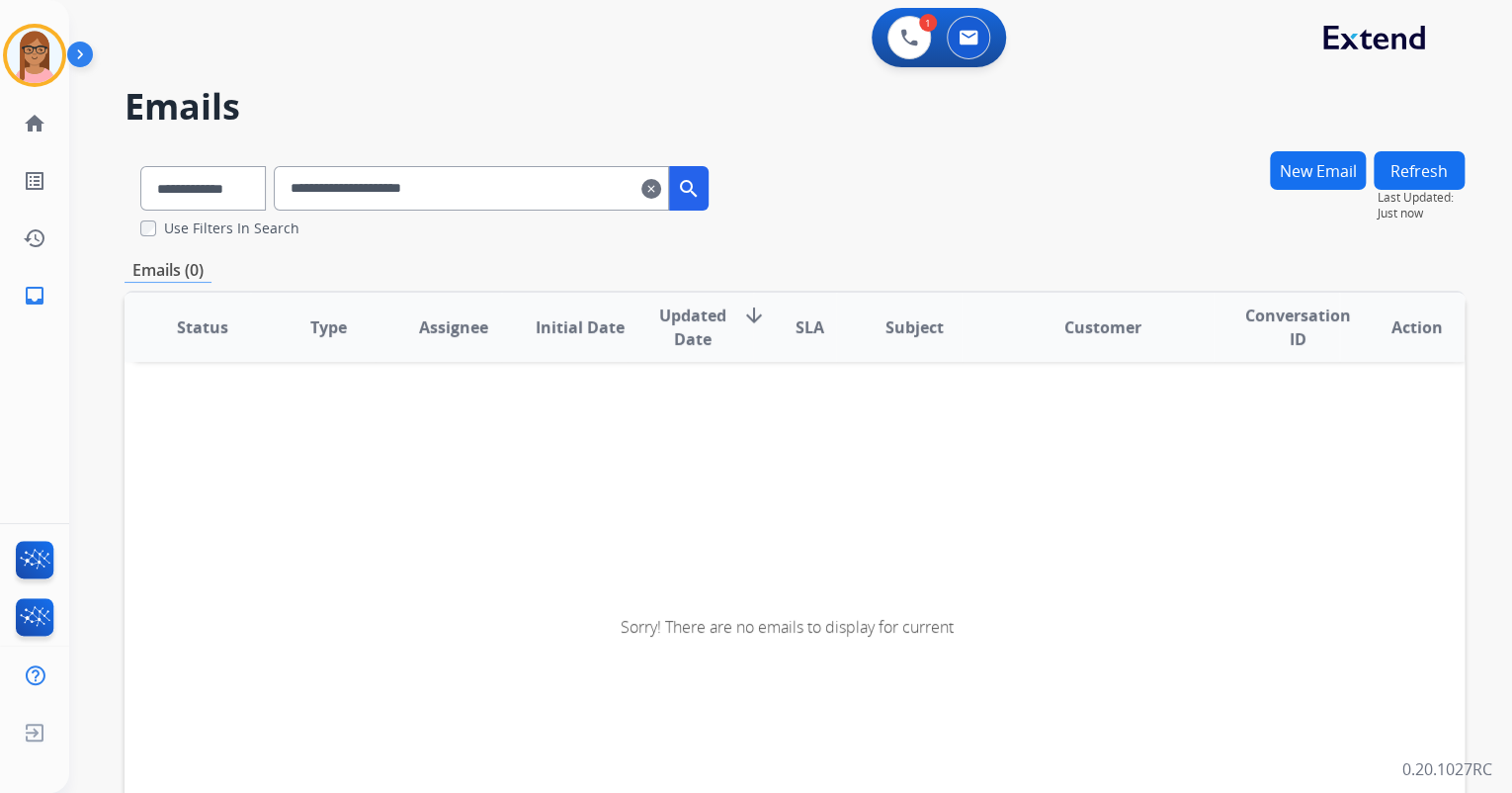 click on "clear" at bounding box center (651, 189) 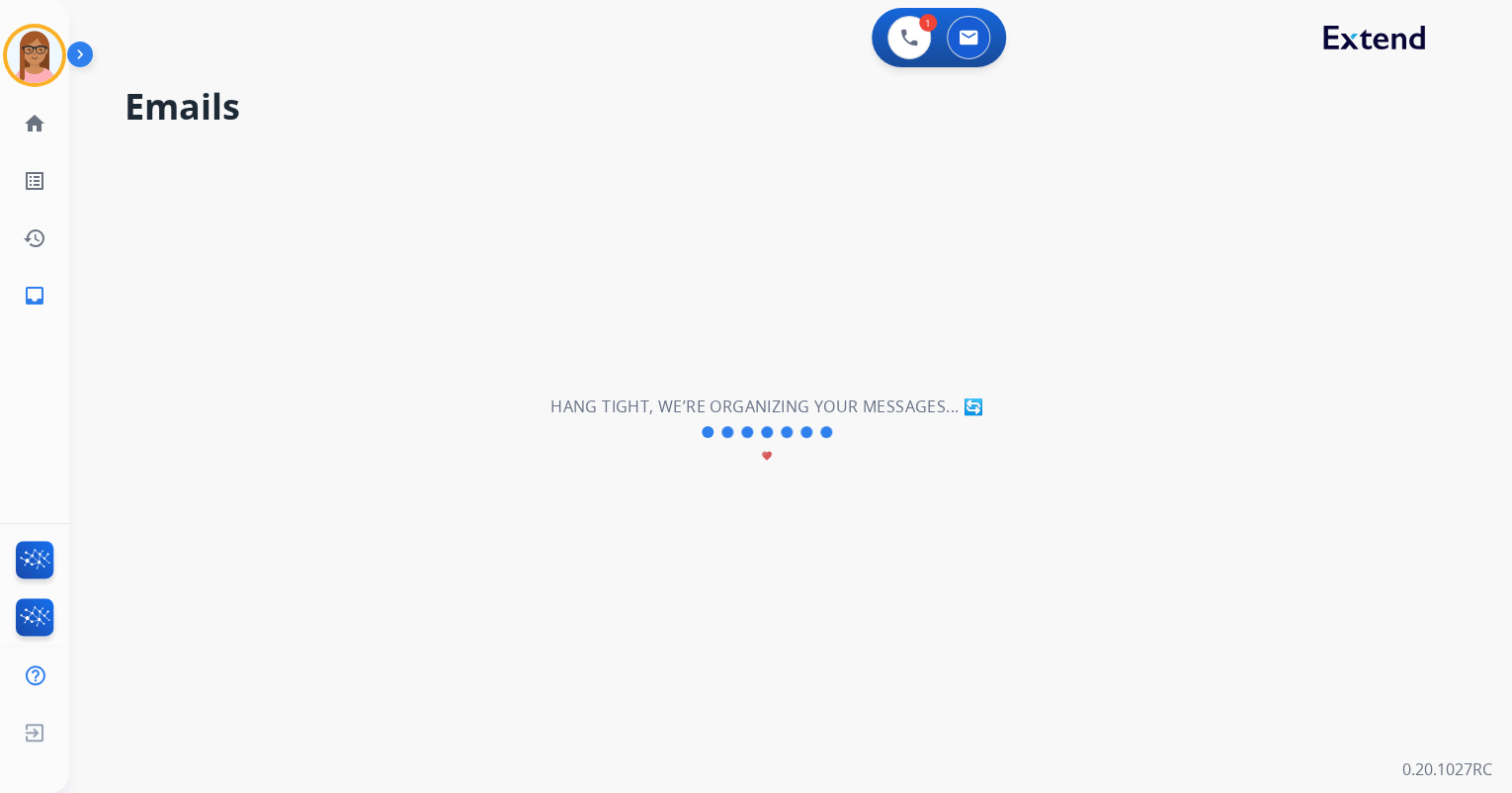 type 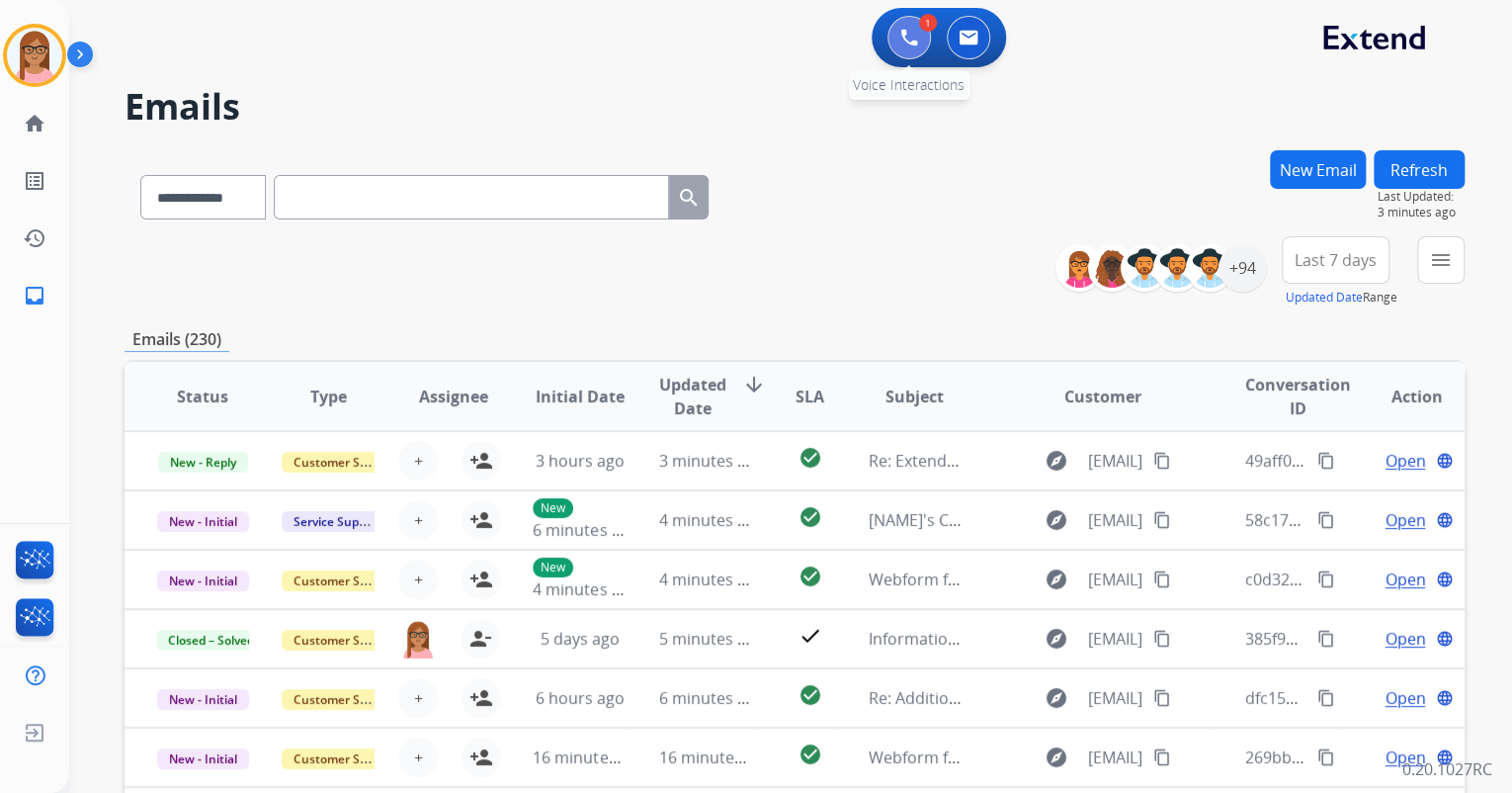 click at bounding box center [909, 38] 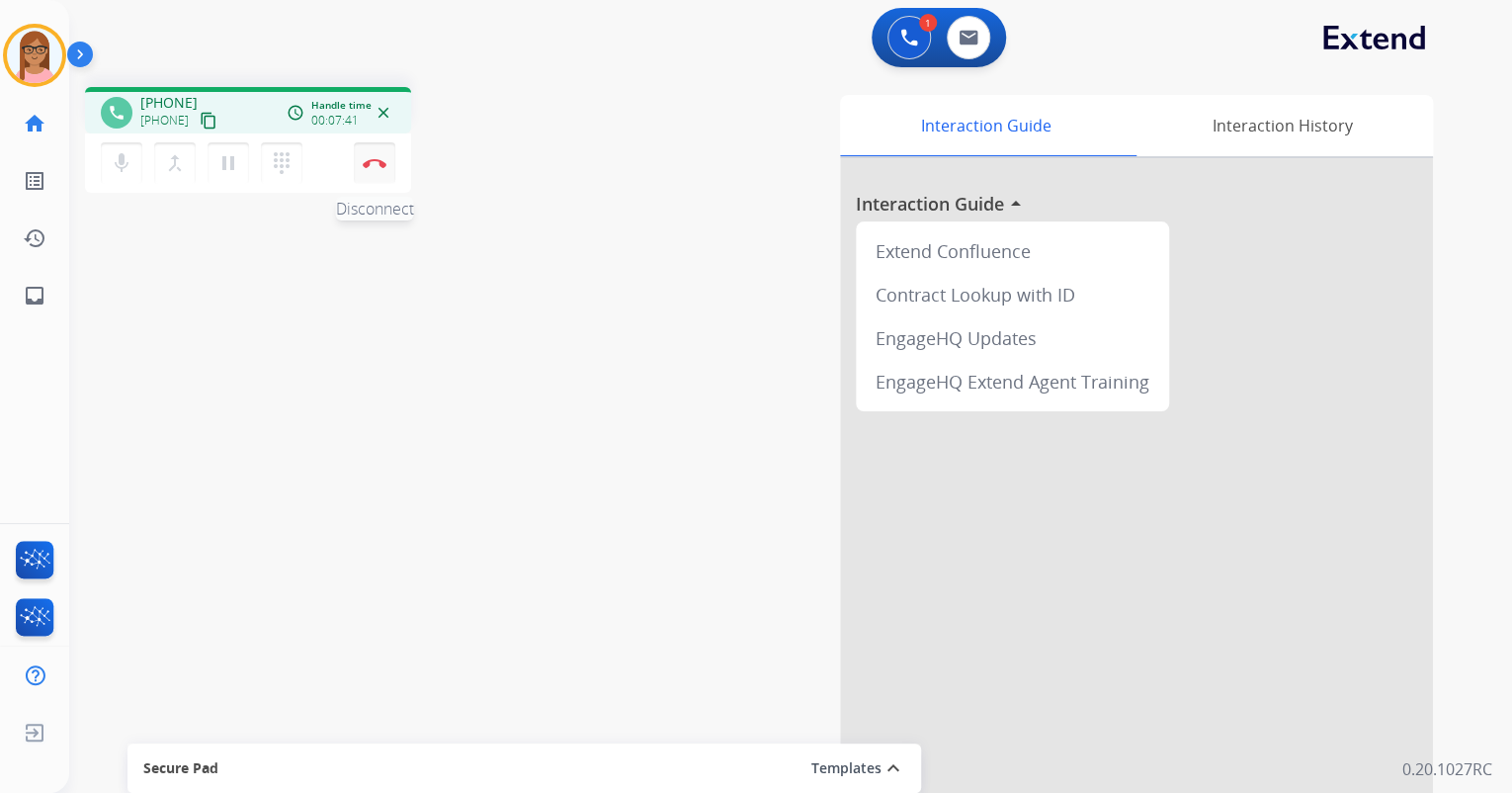 click at bounding box center (375, 163) 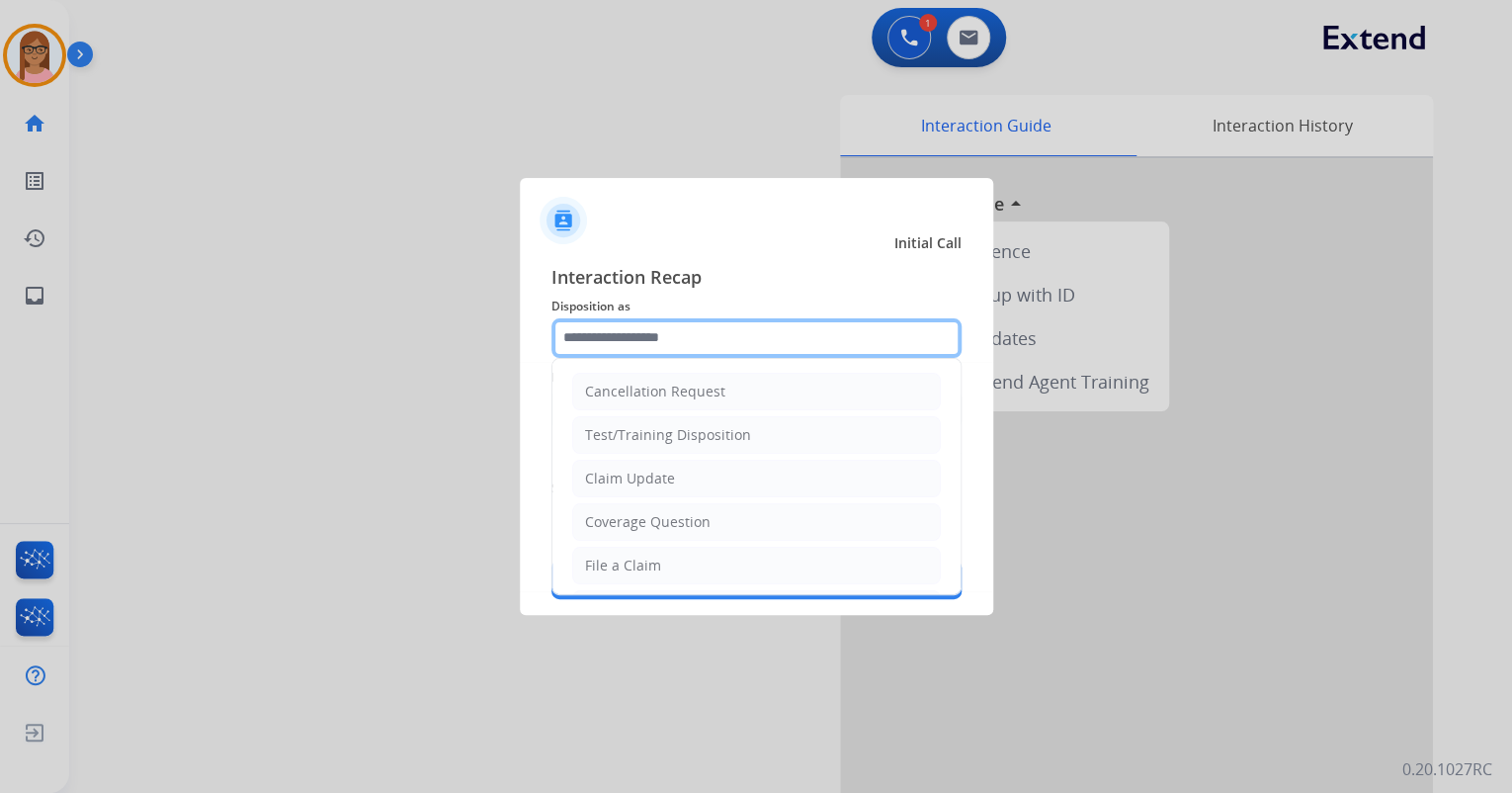 click 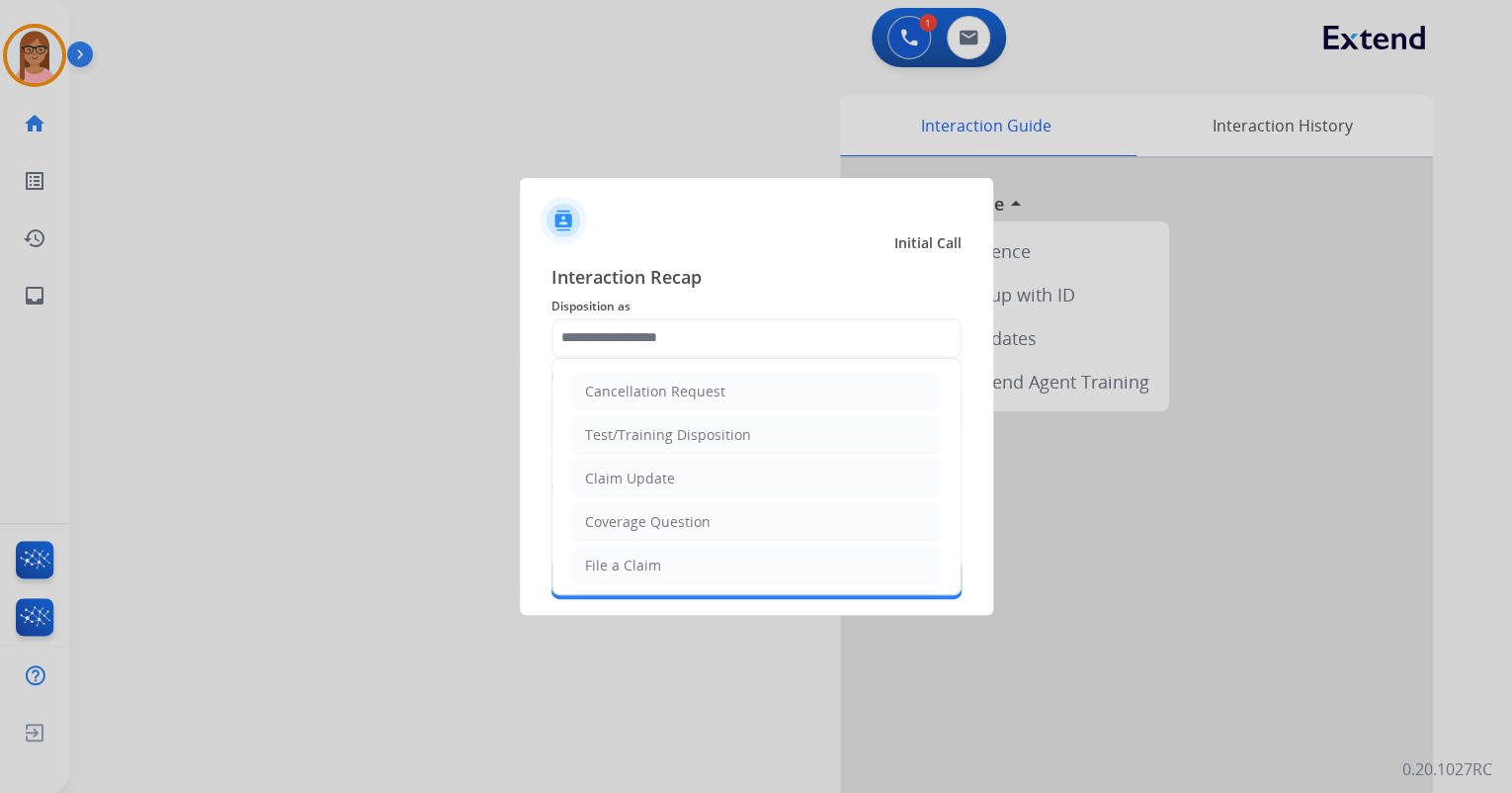click on "Cancellation Request" 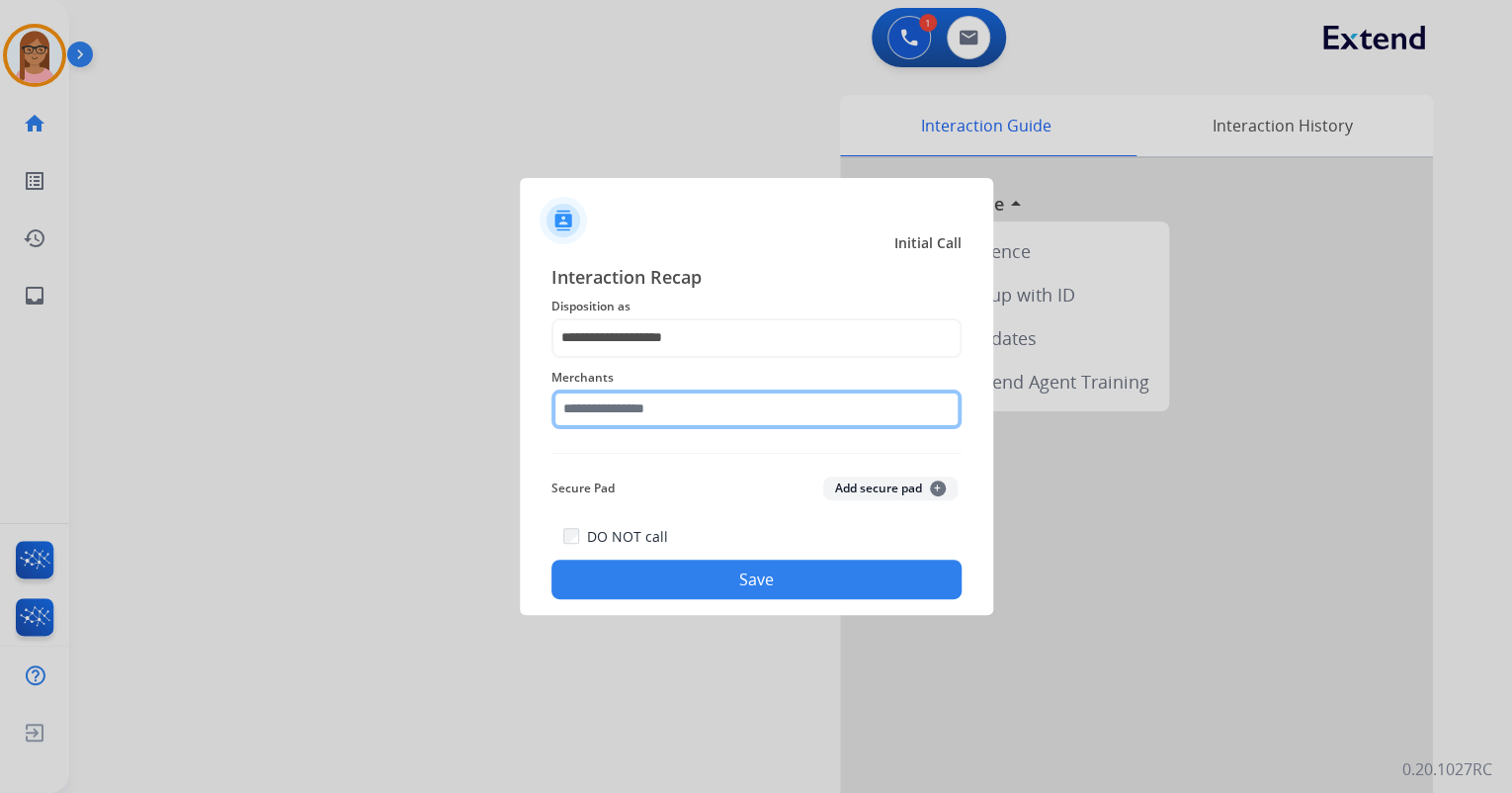 click 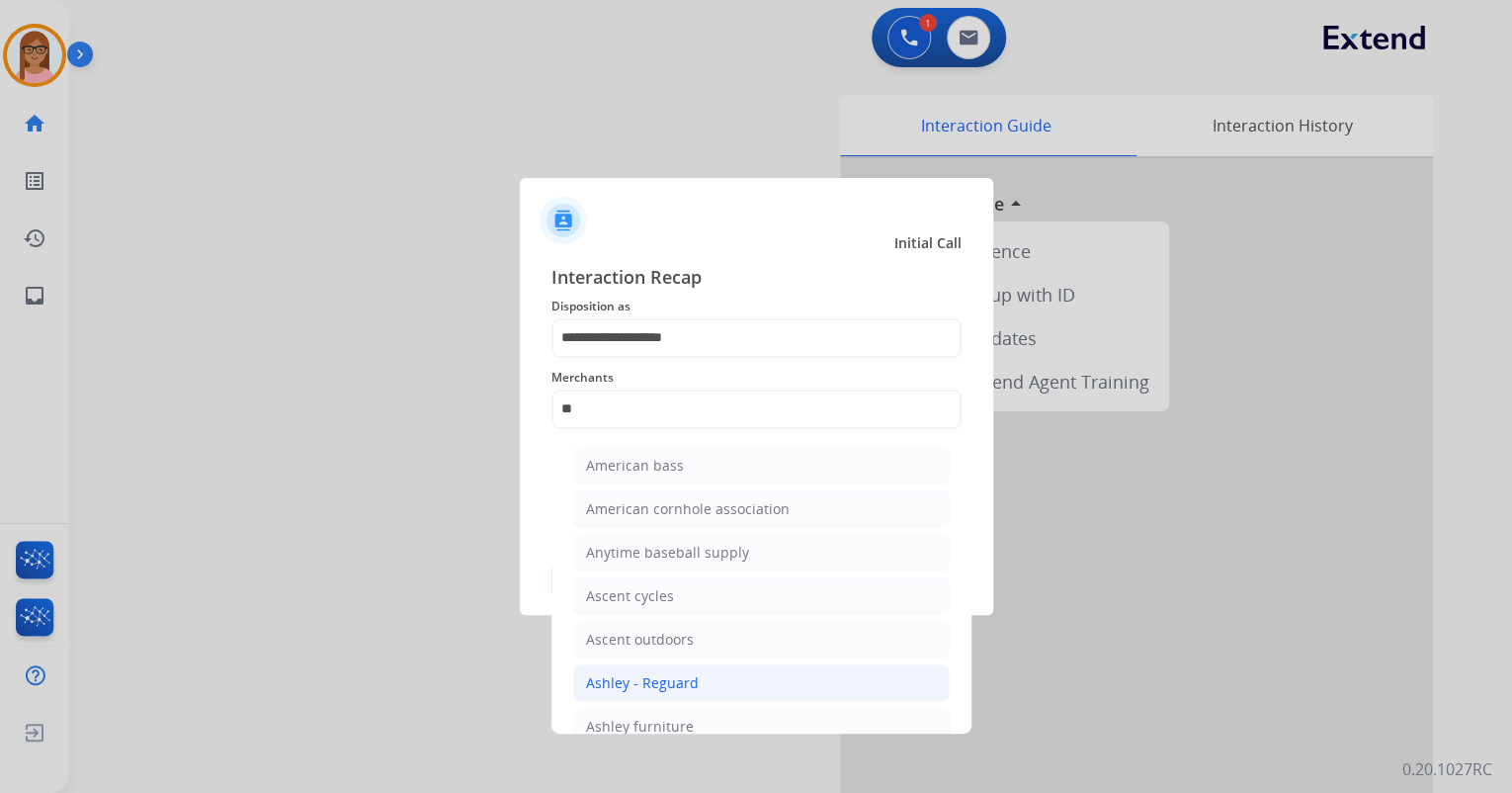 click on "Ashley - Reguard" 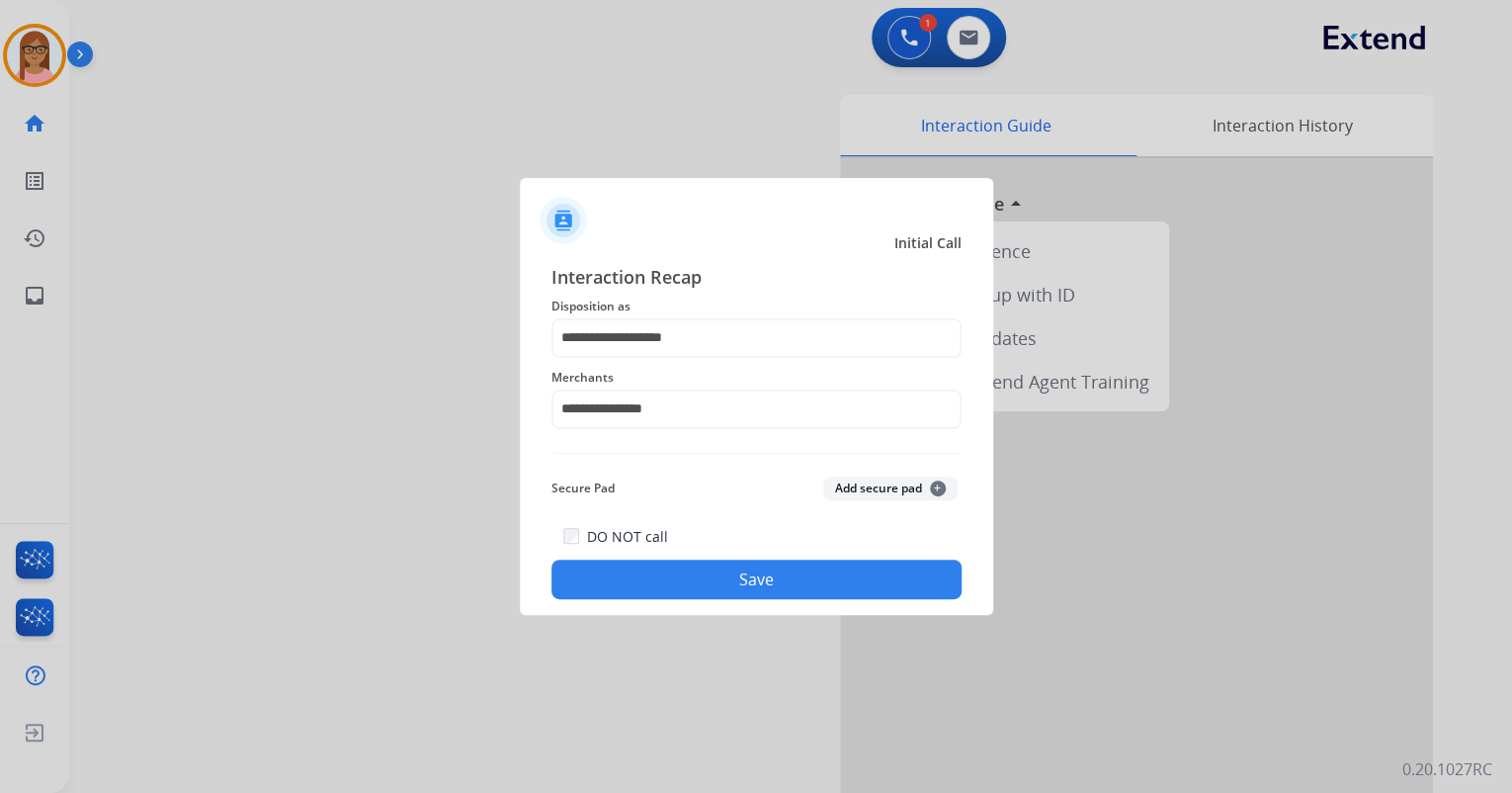 click on "Save" 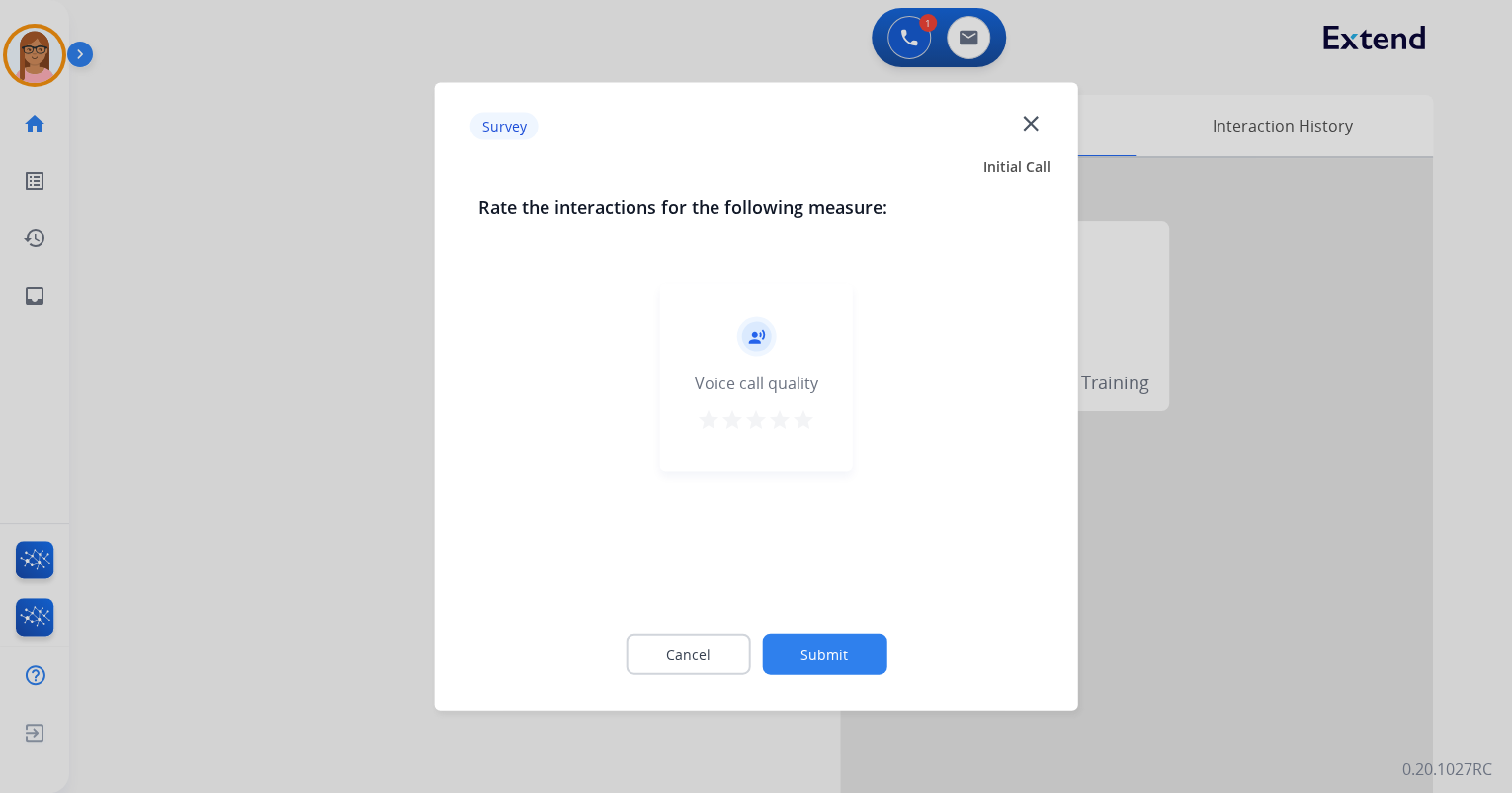 click on "star" at bounding box center (803, 420) 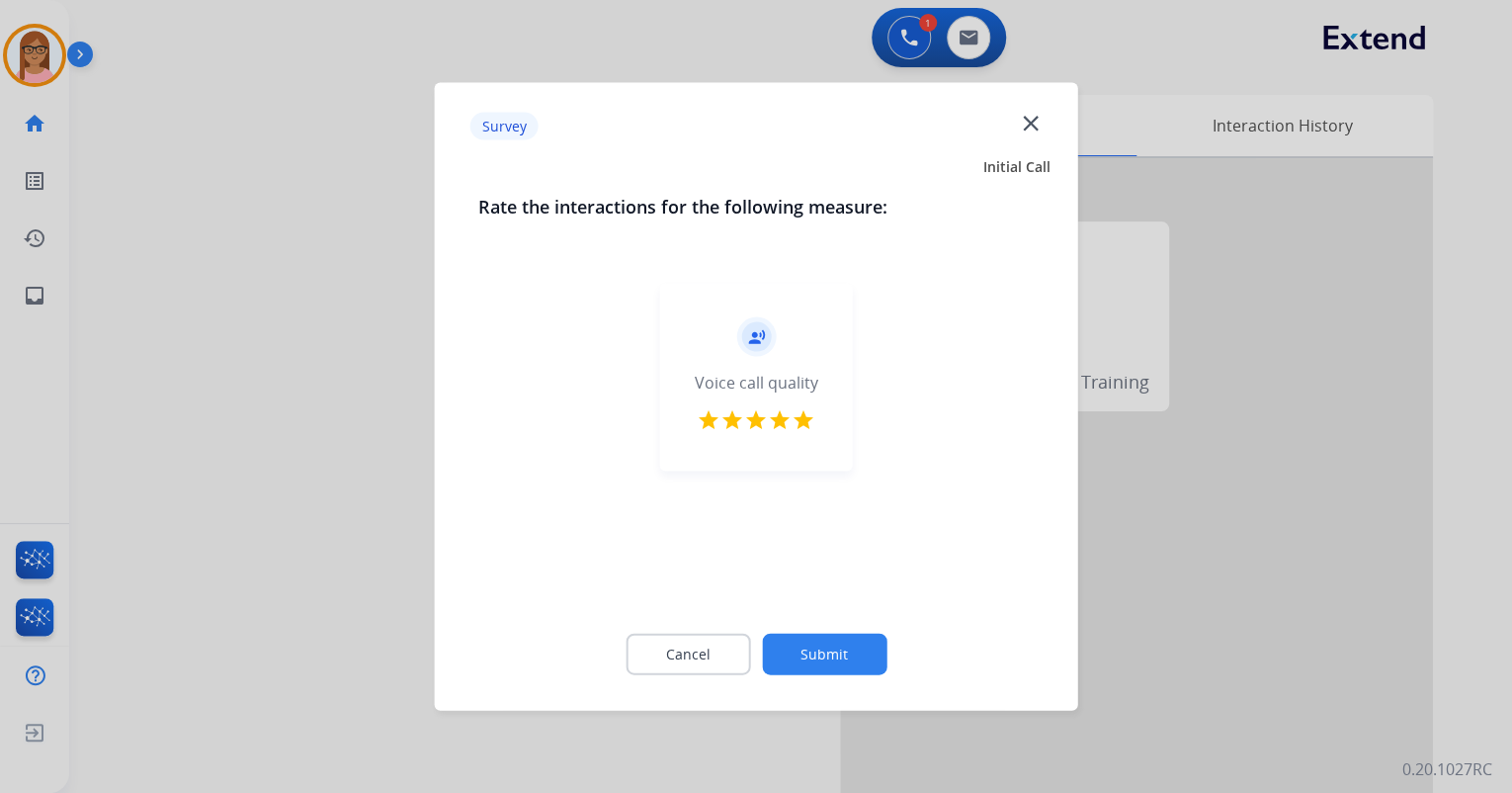 click on "Submit" 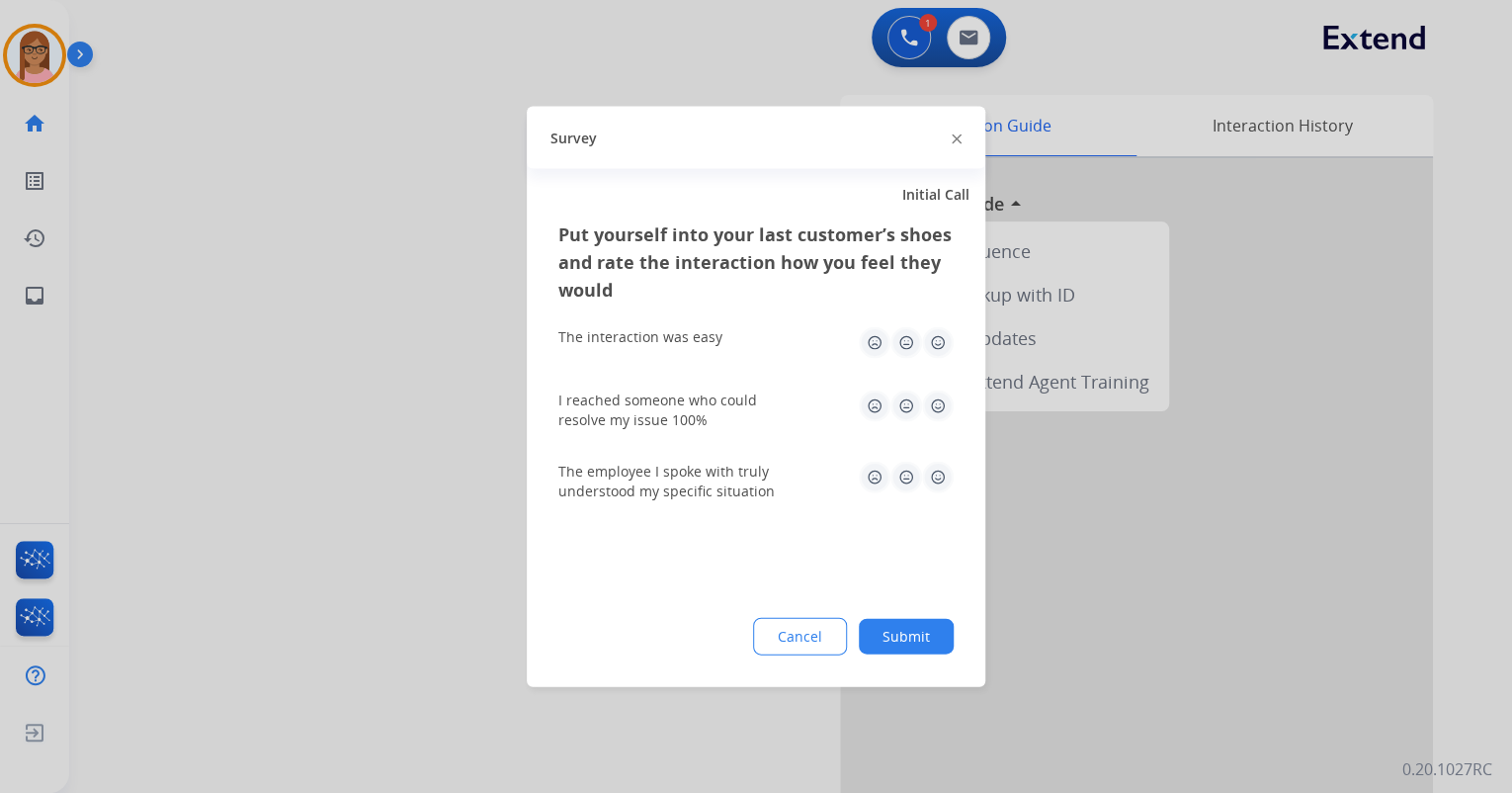 click 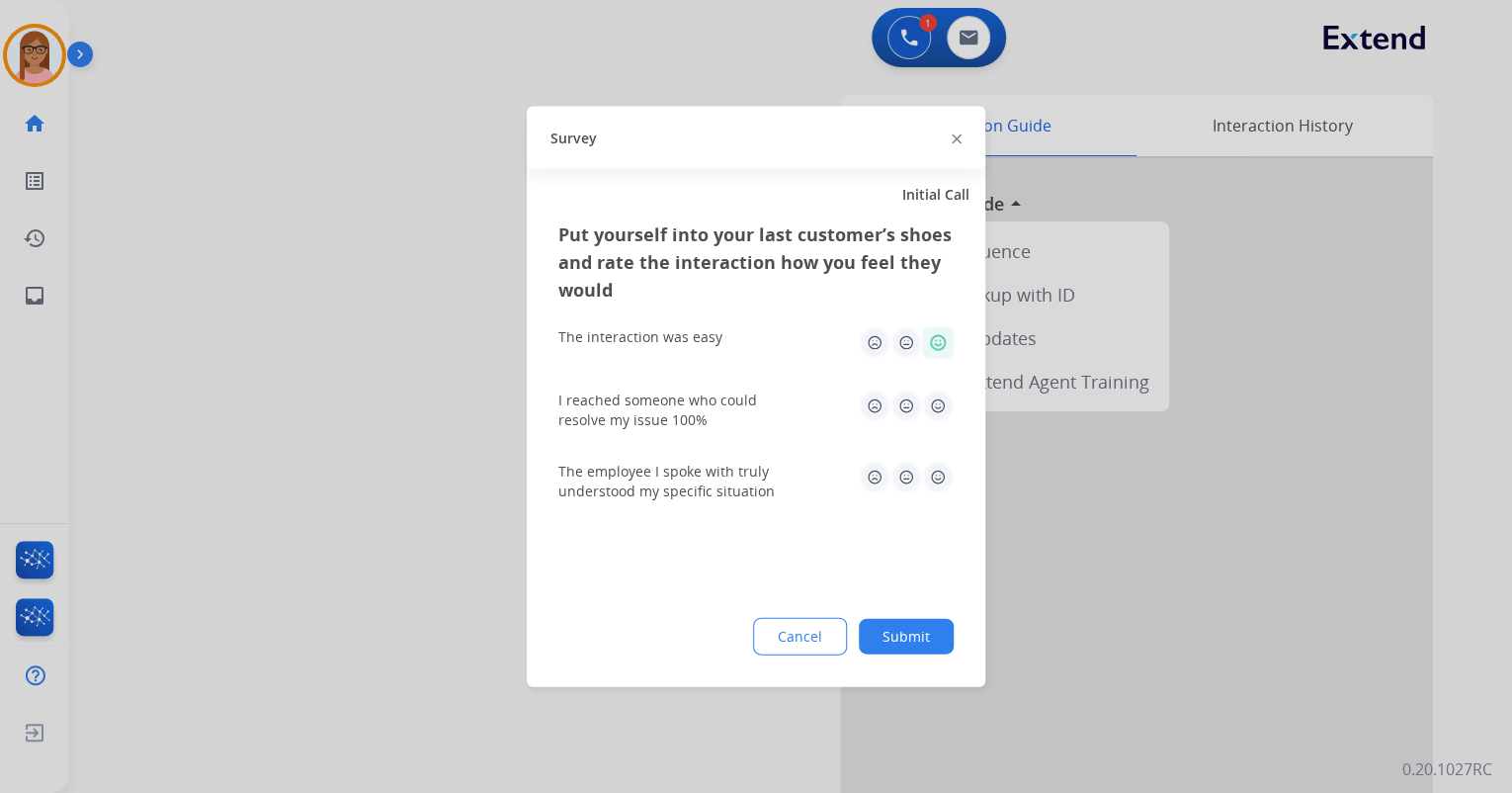 click 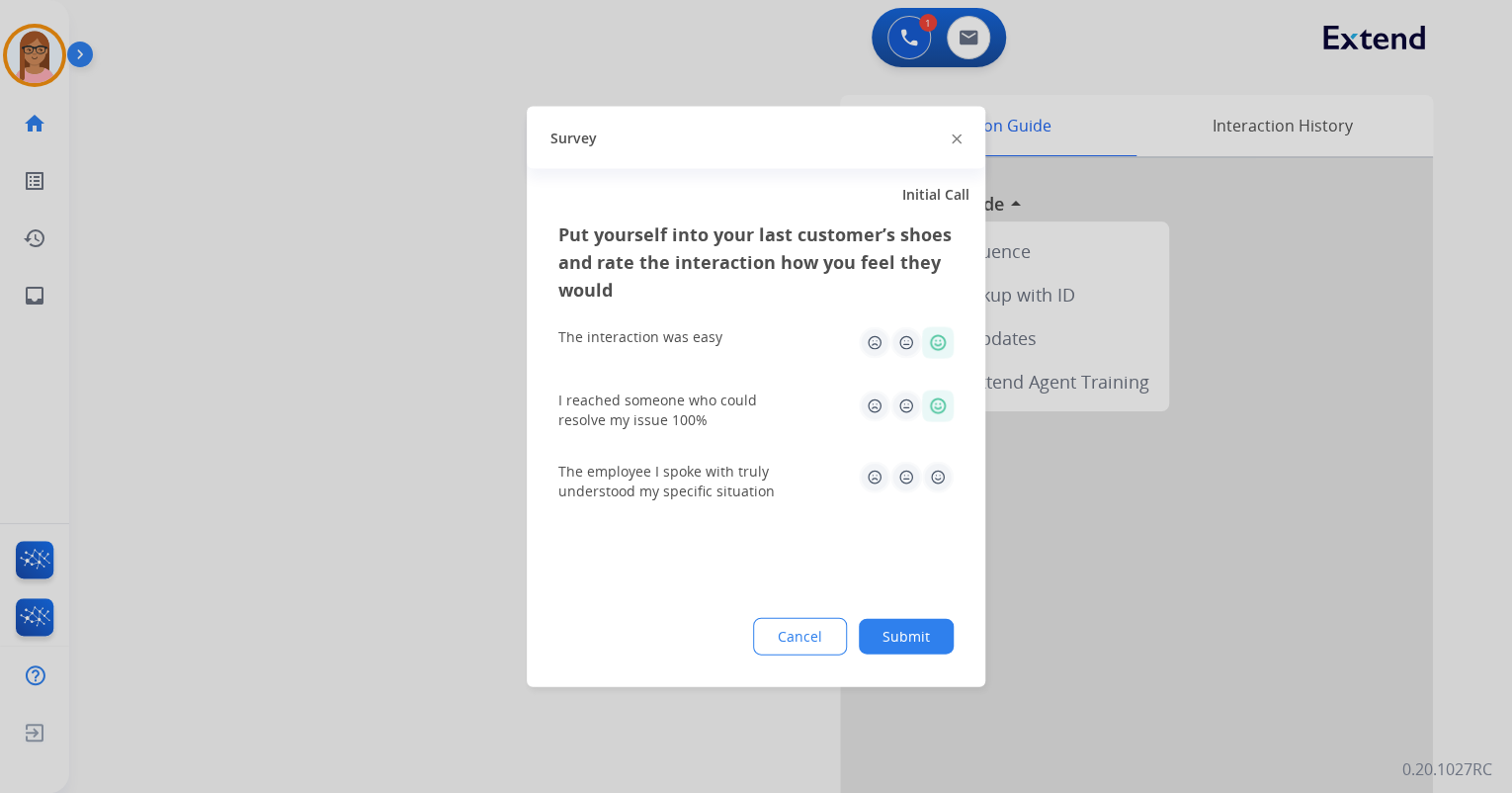 click on "The employee I spoke with truly understood my specific situation" 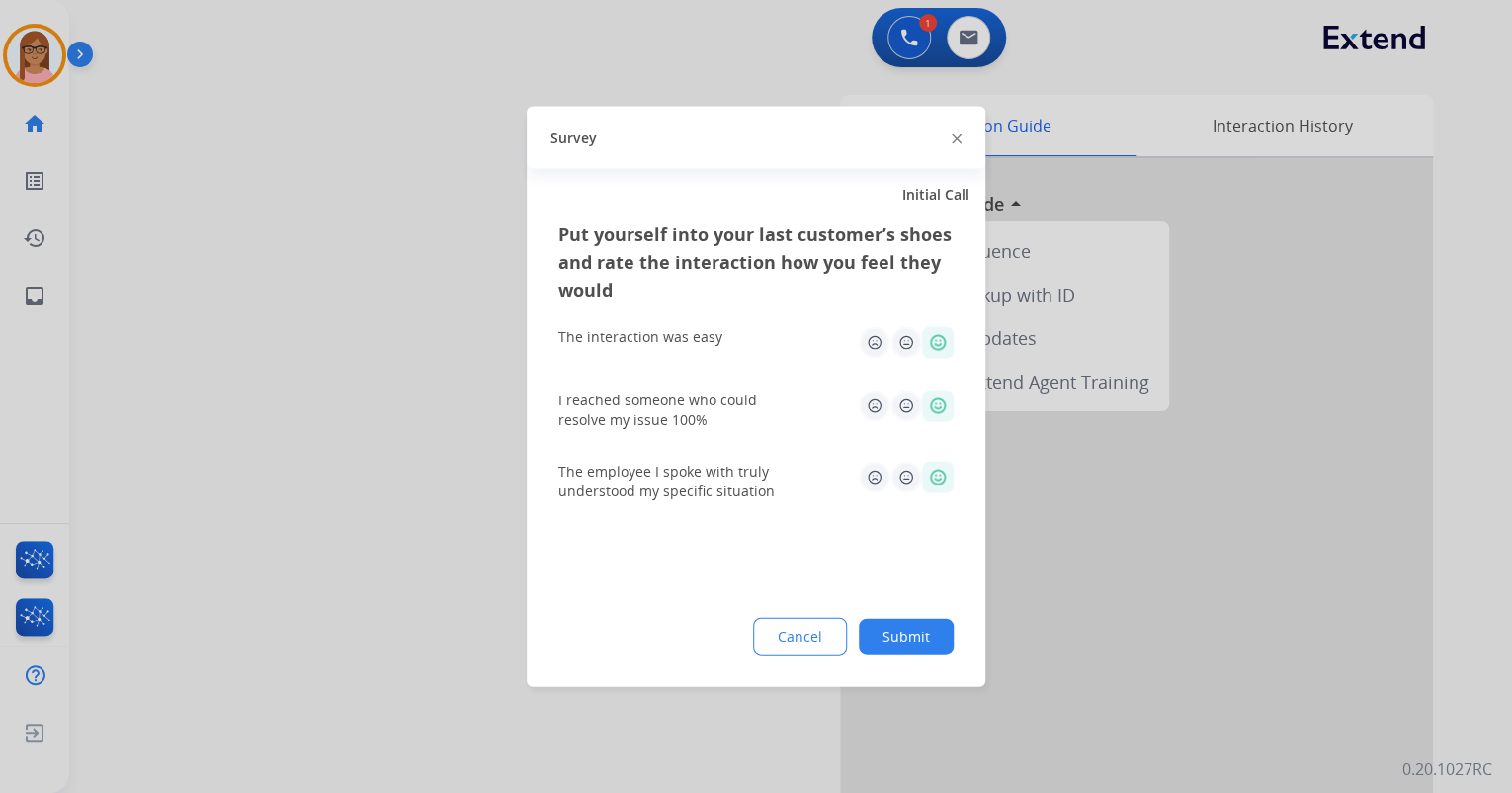 click on "Submit" 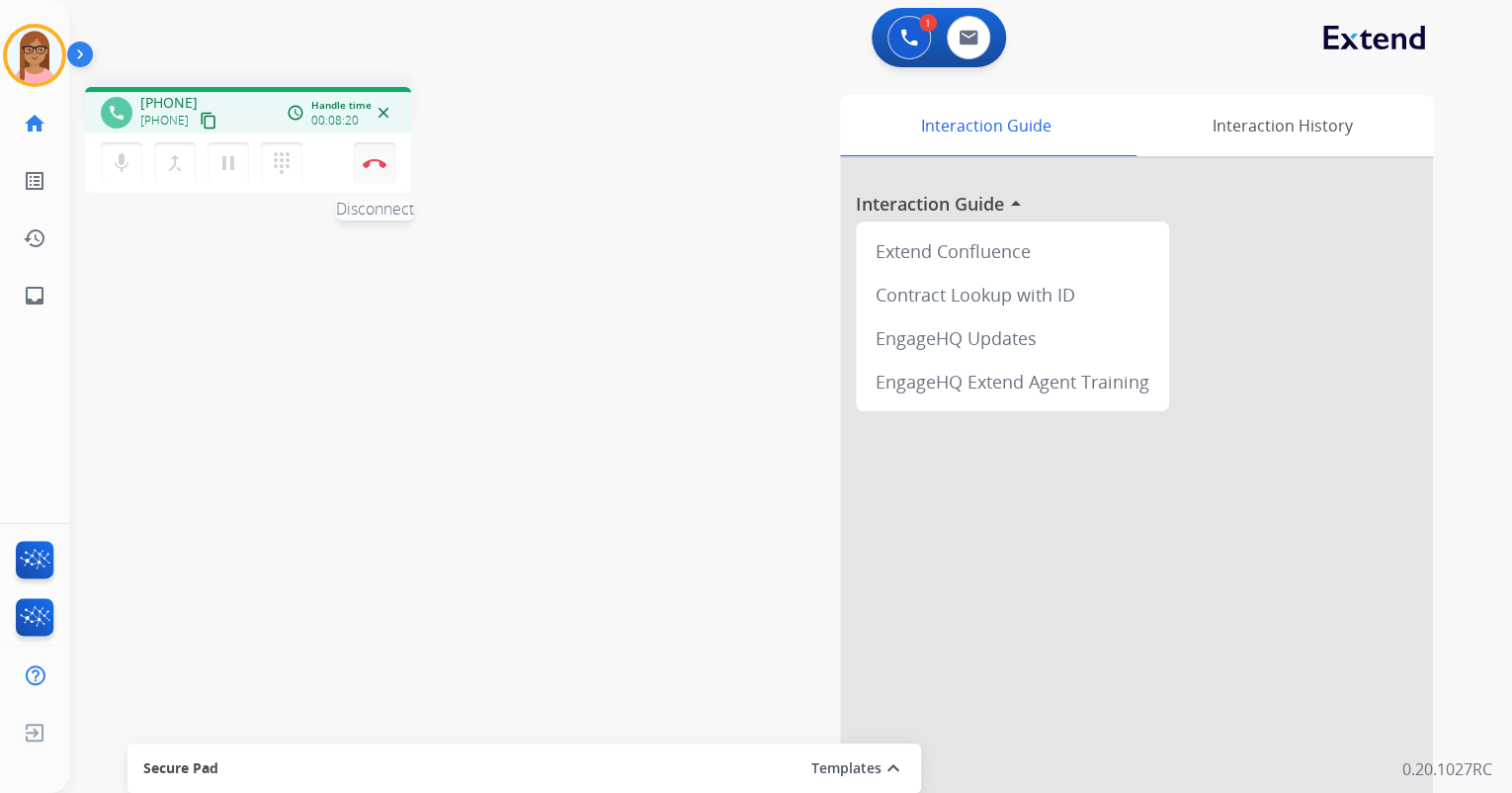 click at bounding box center [375, 163] 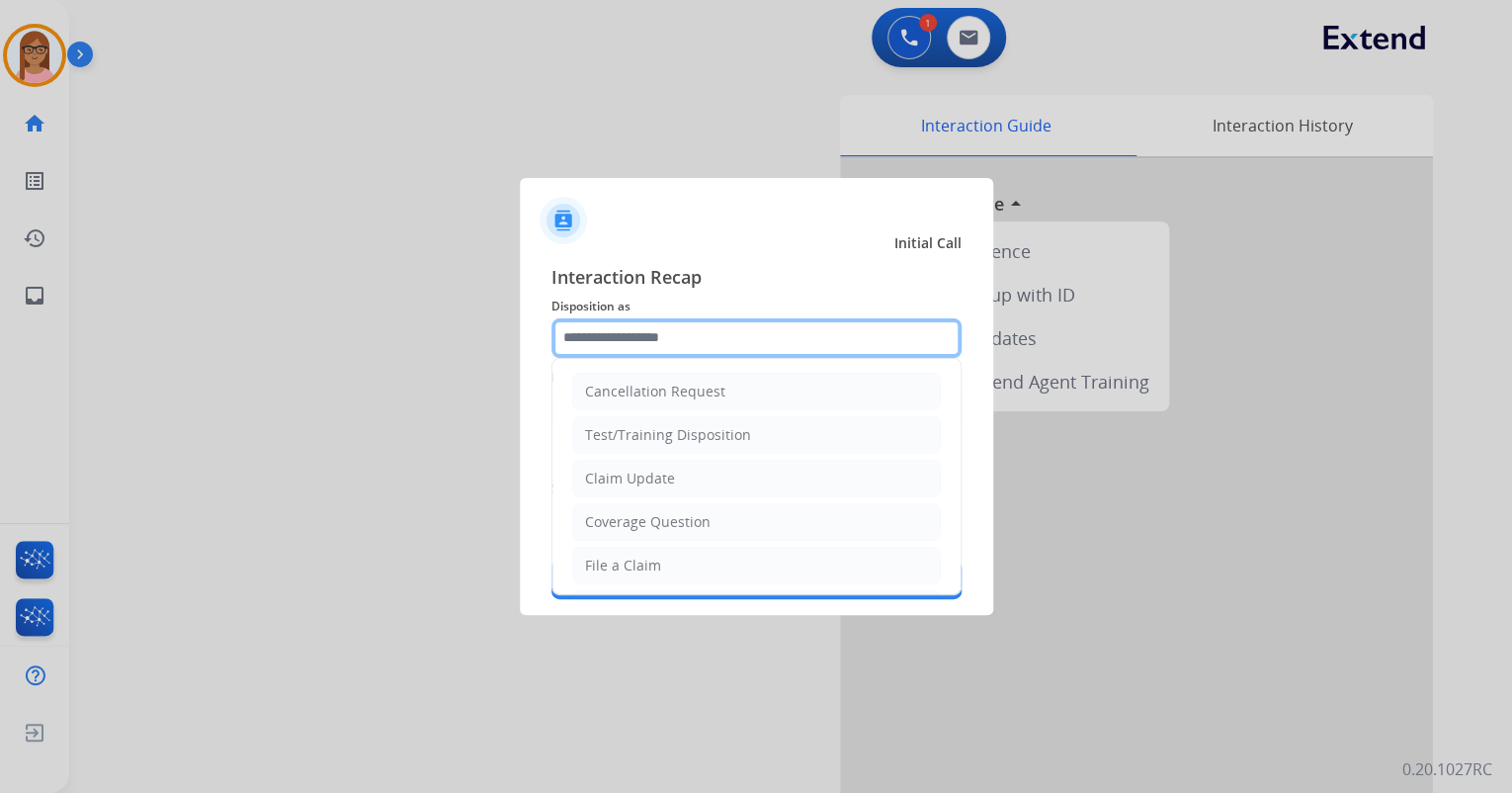 click 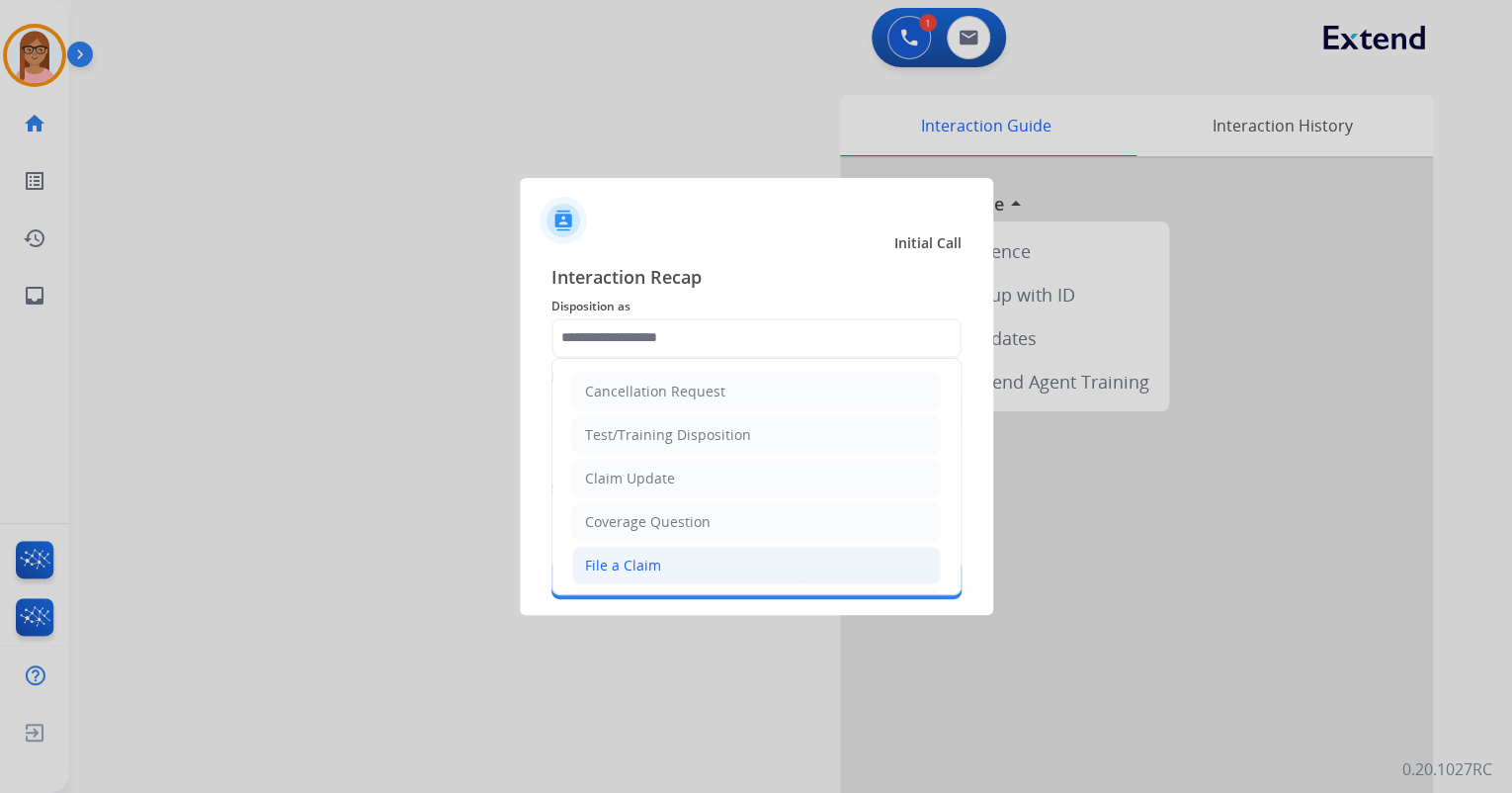 click on "File a Claim" 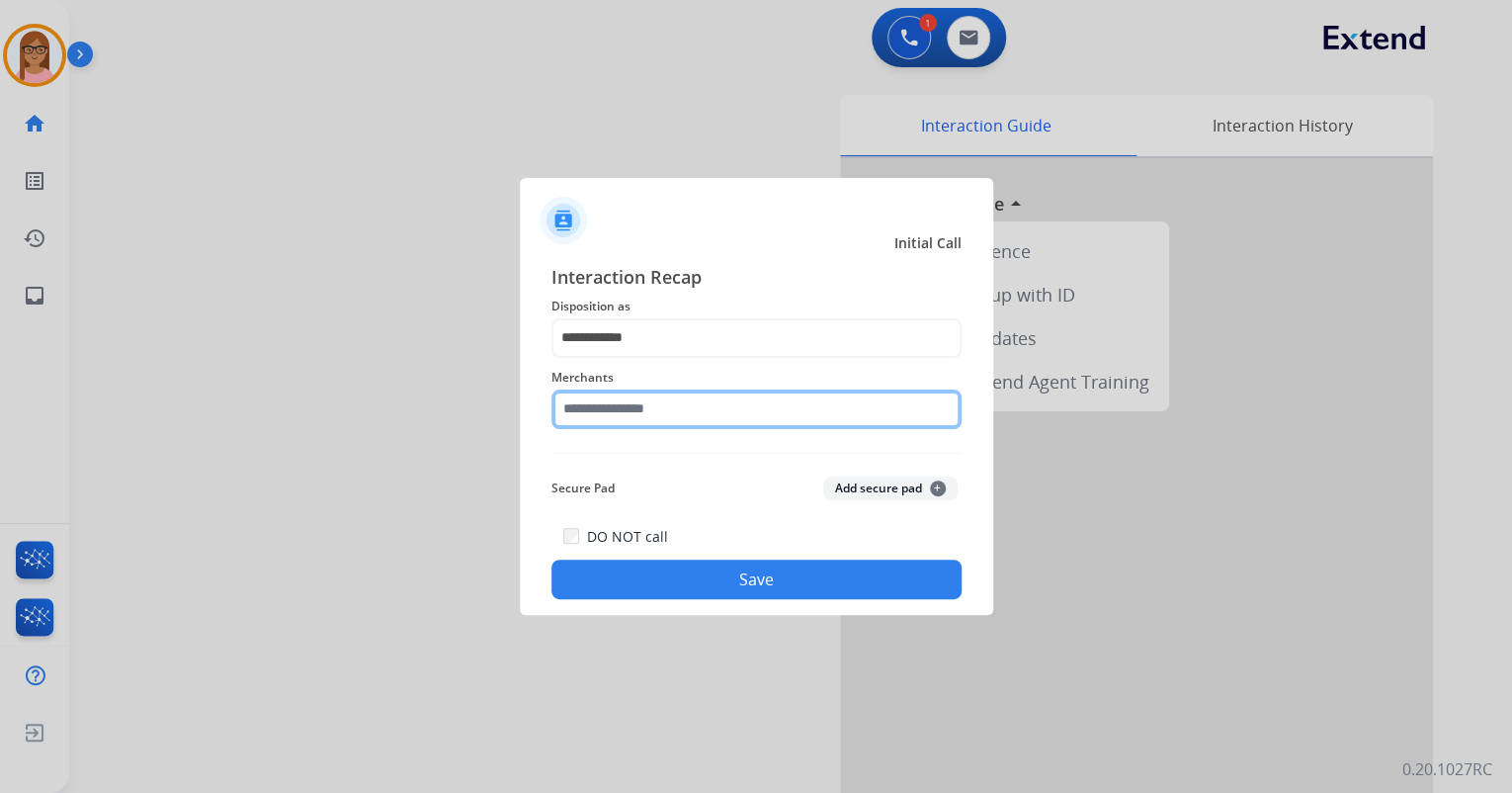 click 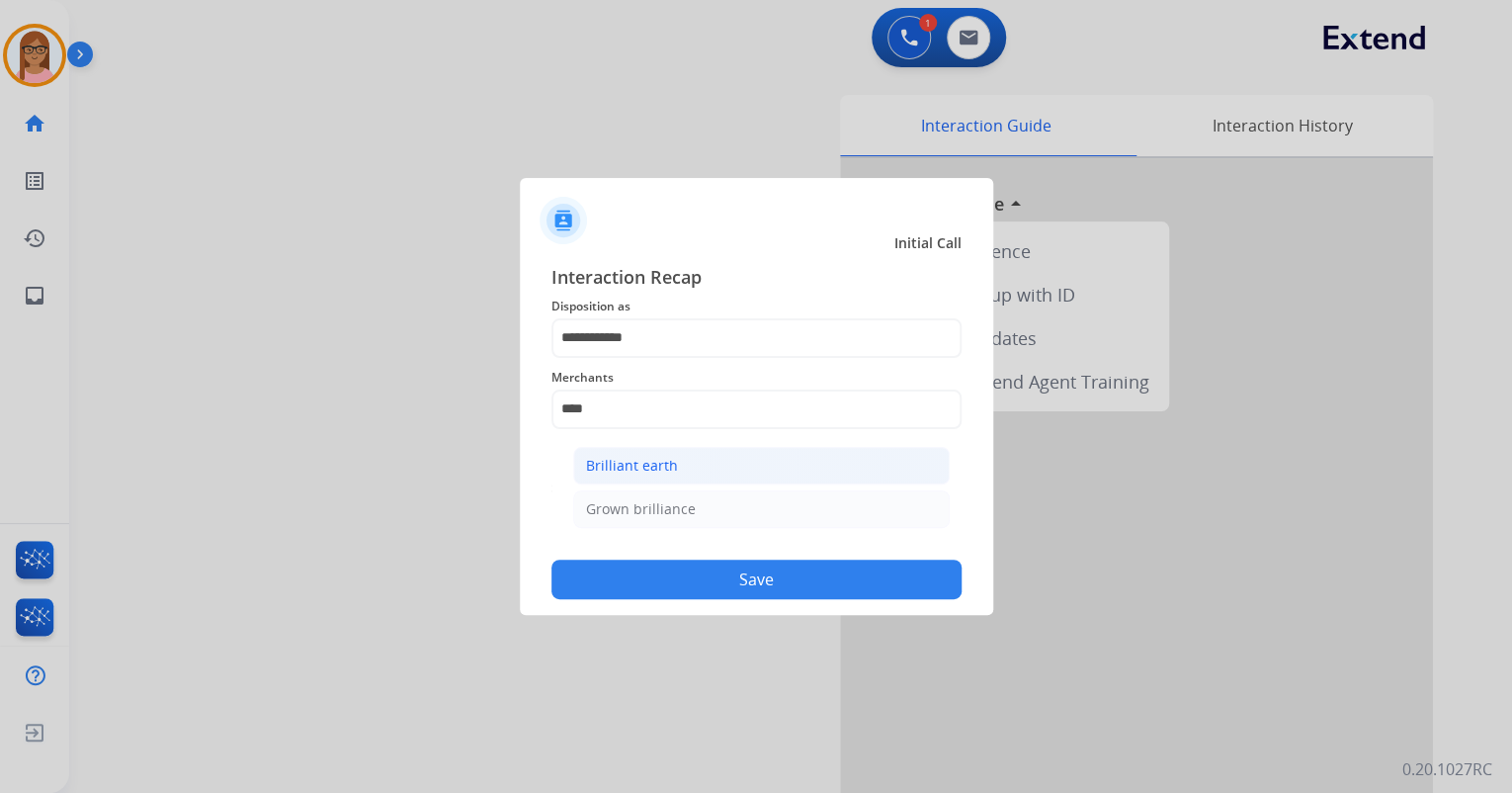 click on "Brilliant earth" 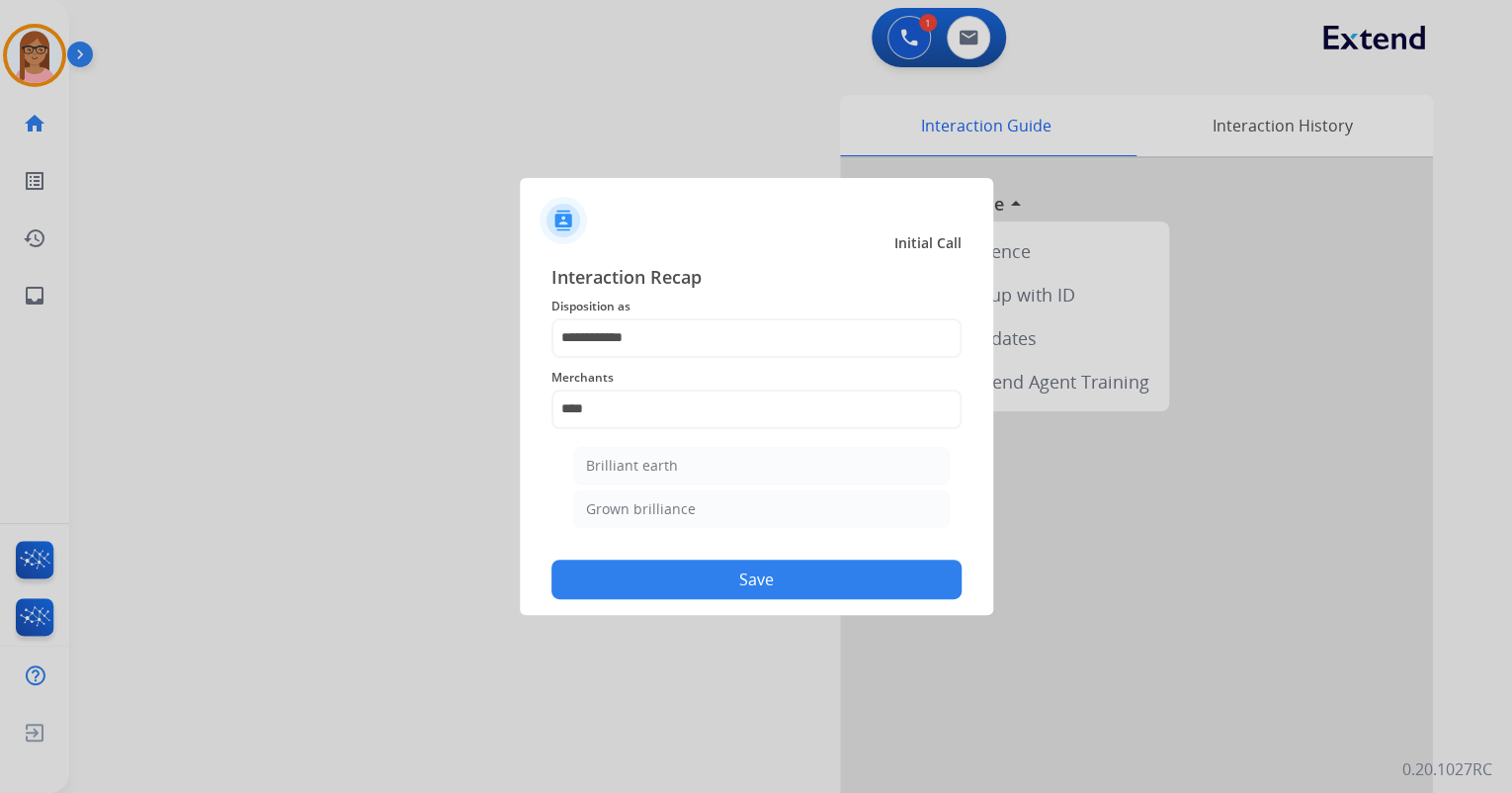 type on "**********" 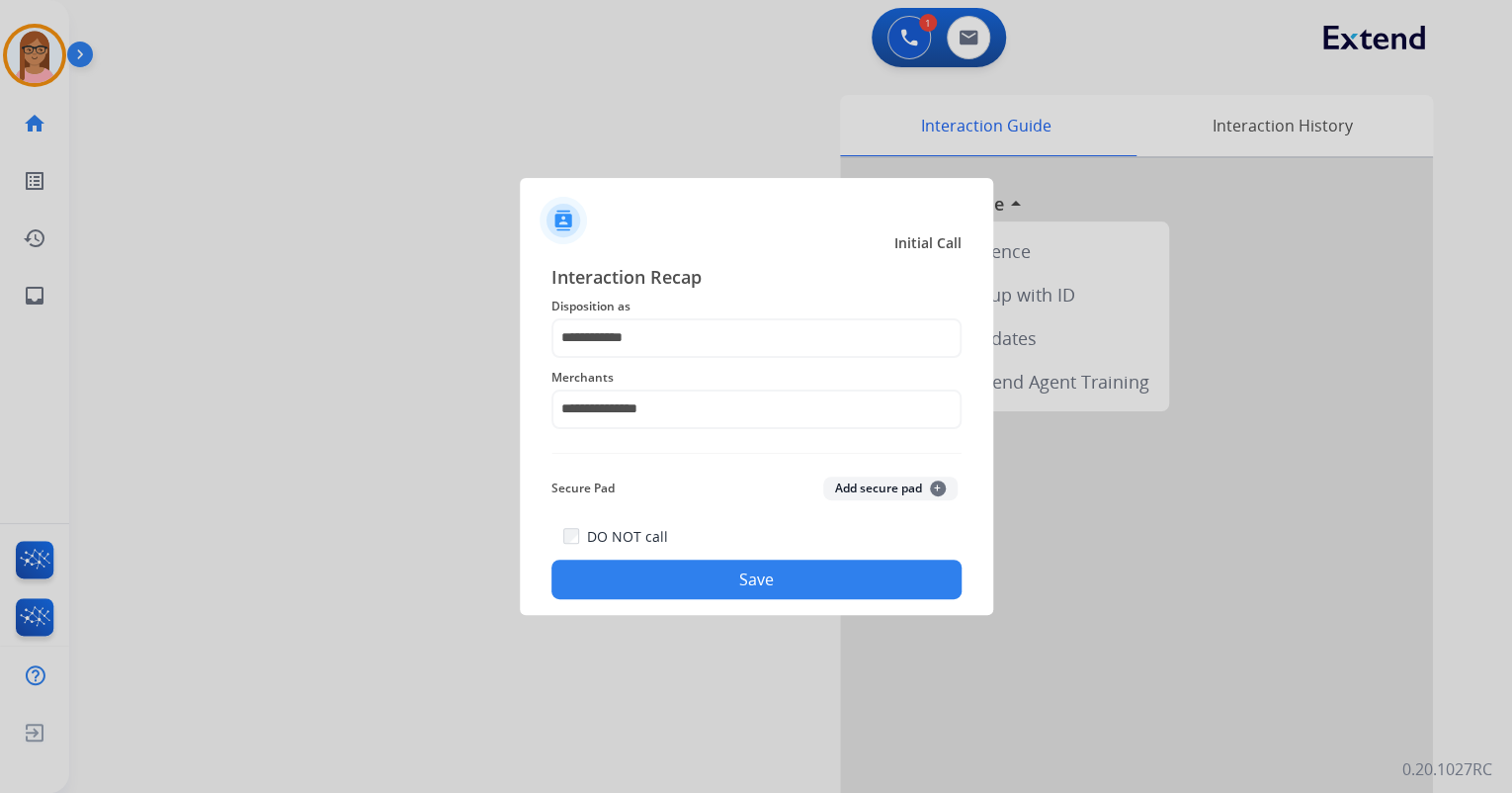 click on "Save" 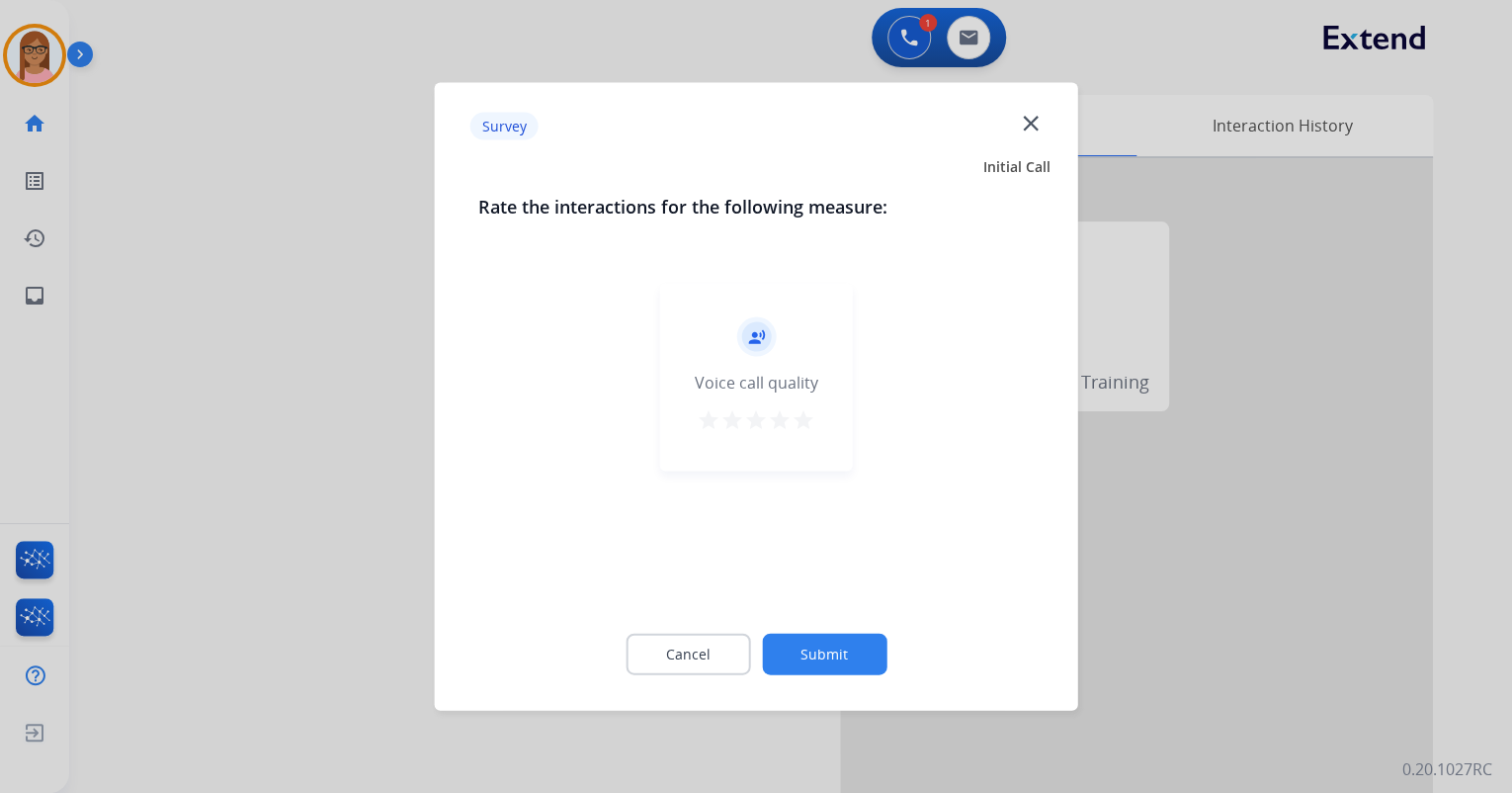 click on "star" at bounding box center (803, 420) 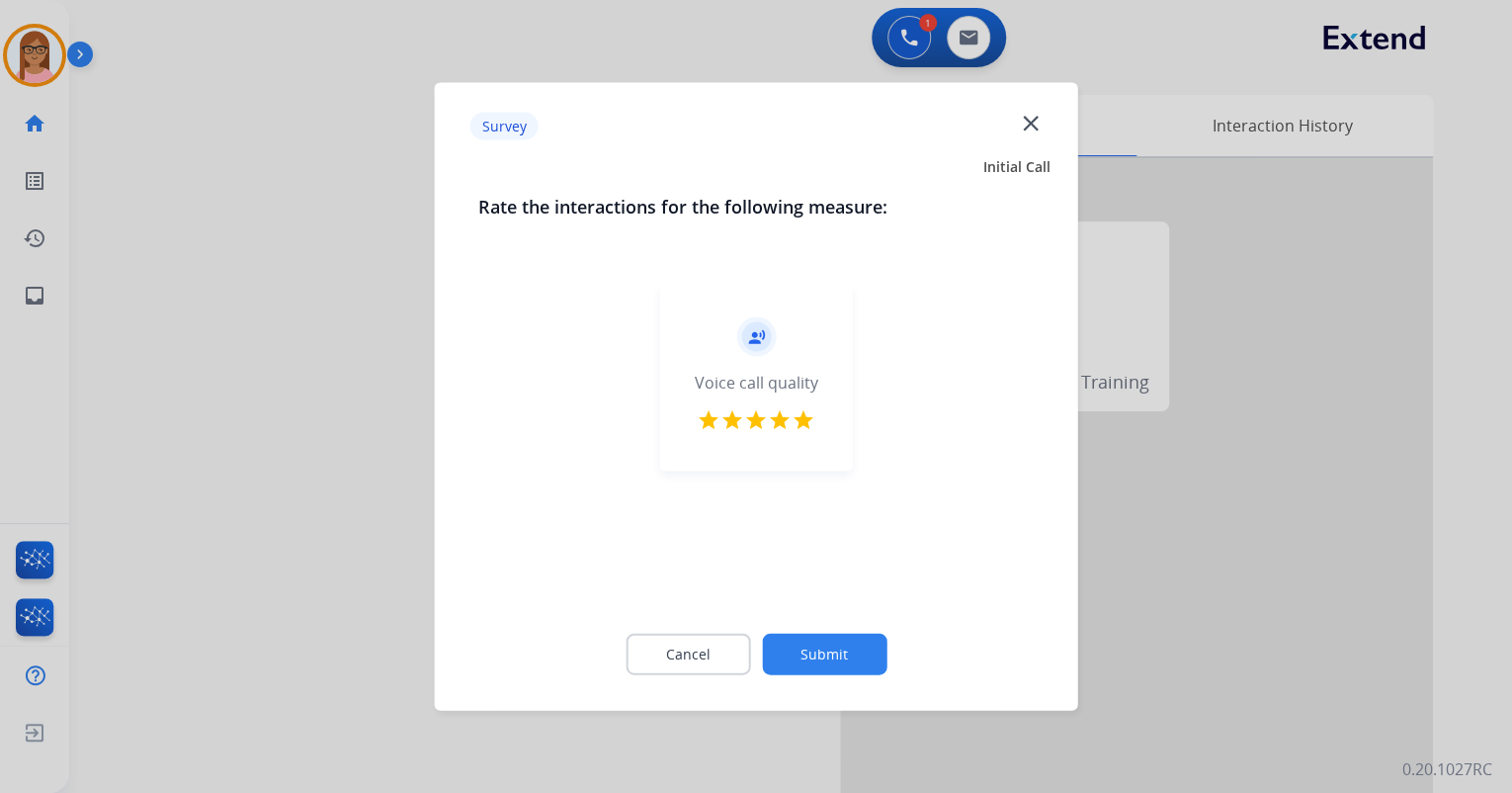 click on "Submit" 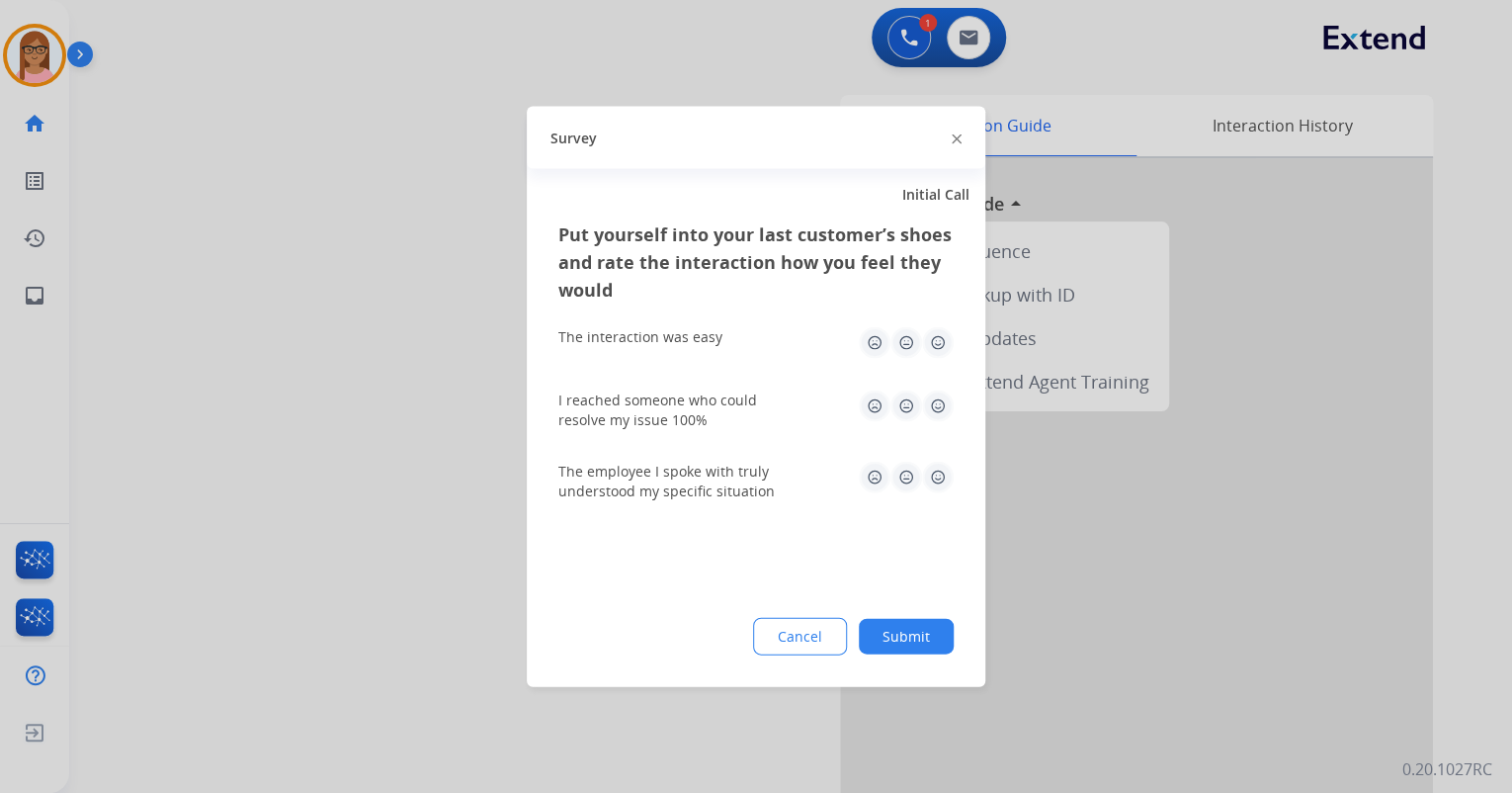 drag, startPoint x: 928, startPoint y: 340, endPoint x: 954, endPoint y: 386, distance: 52.83938 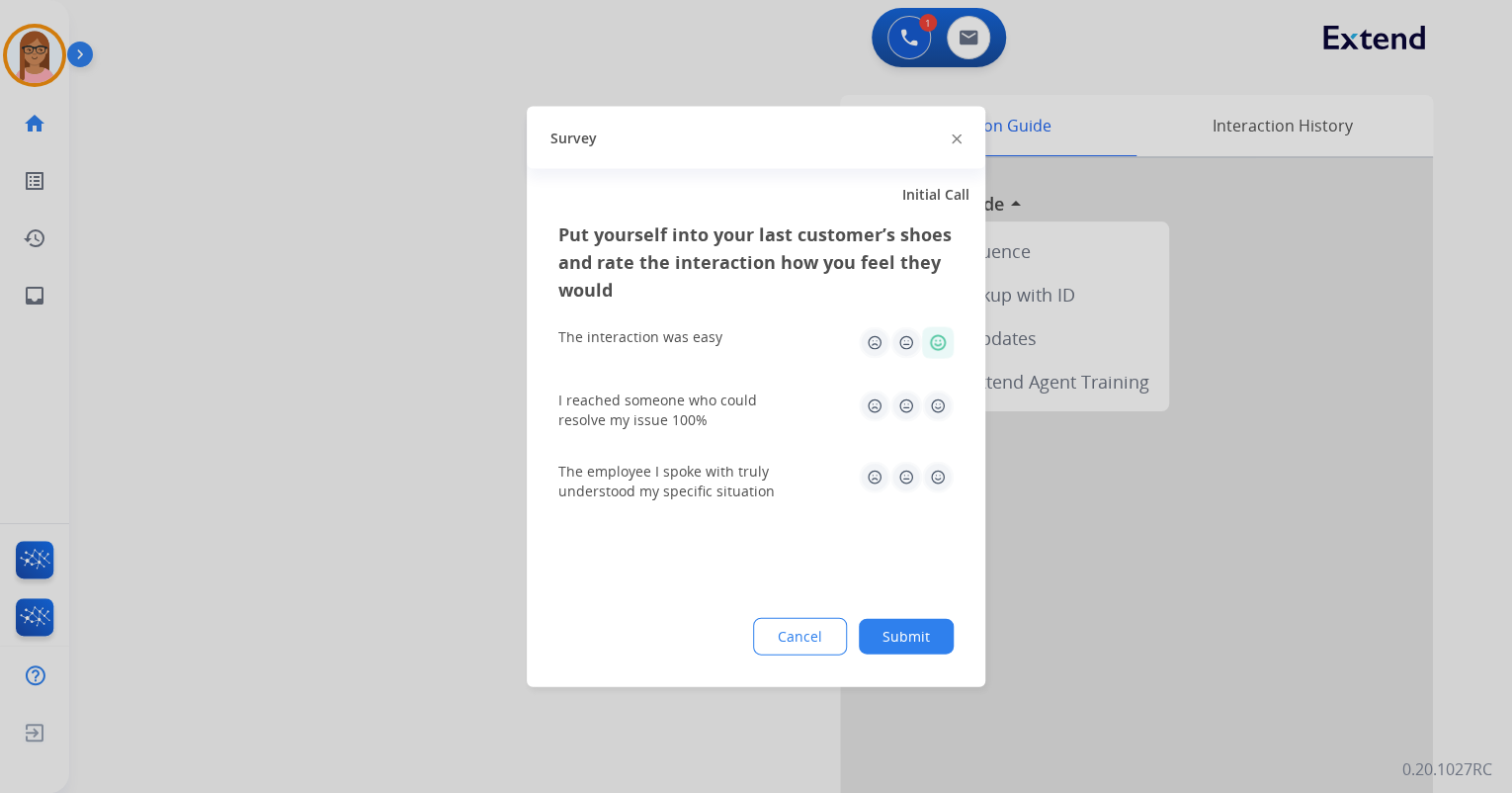 click 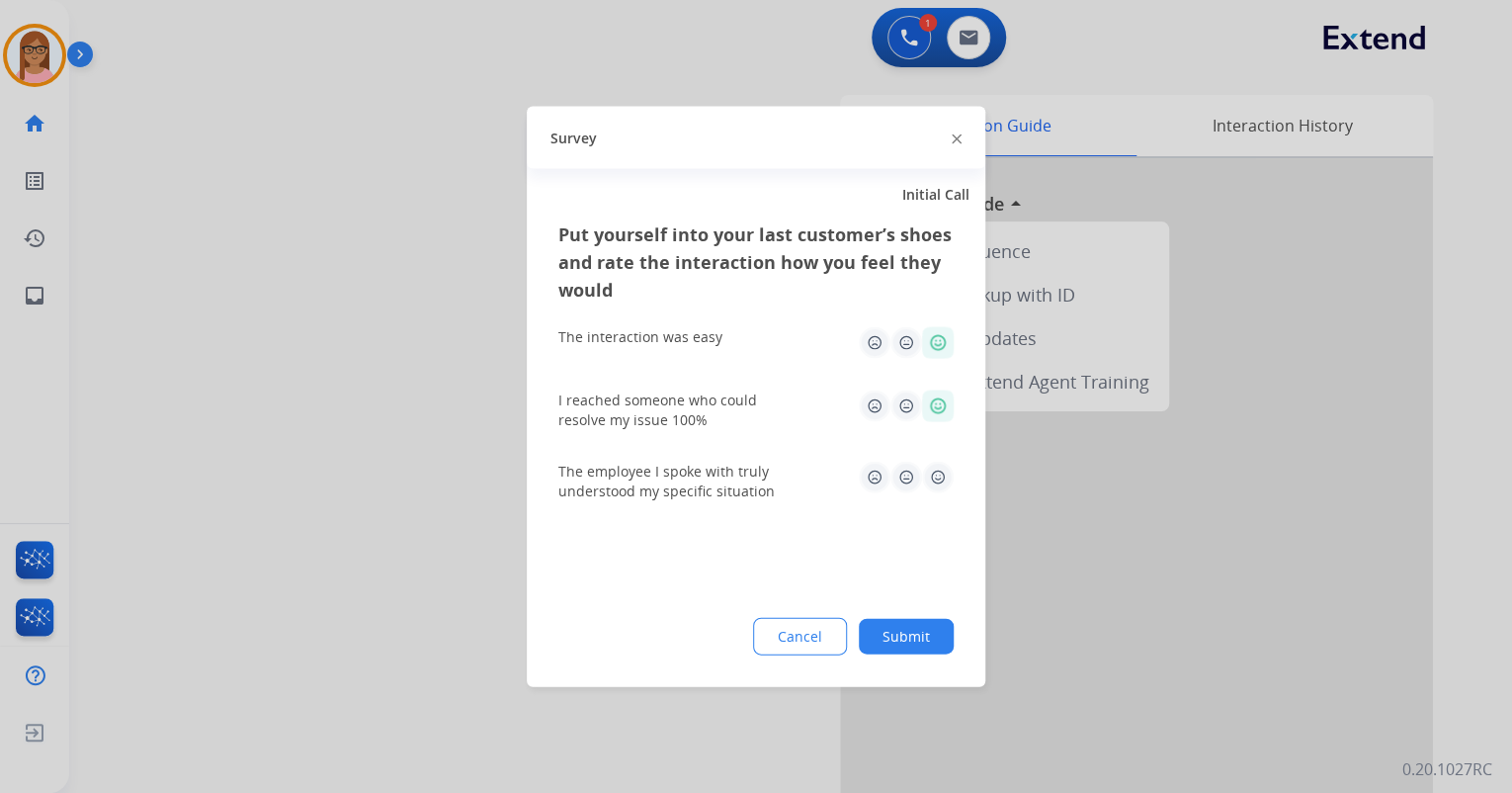 click 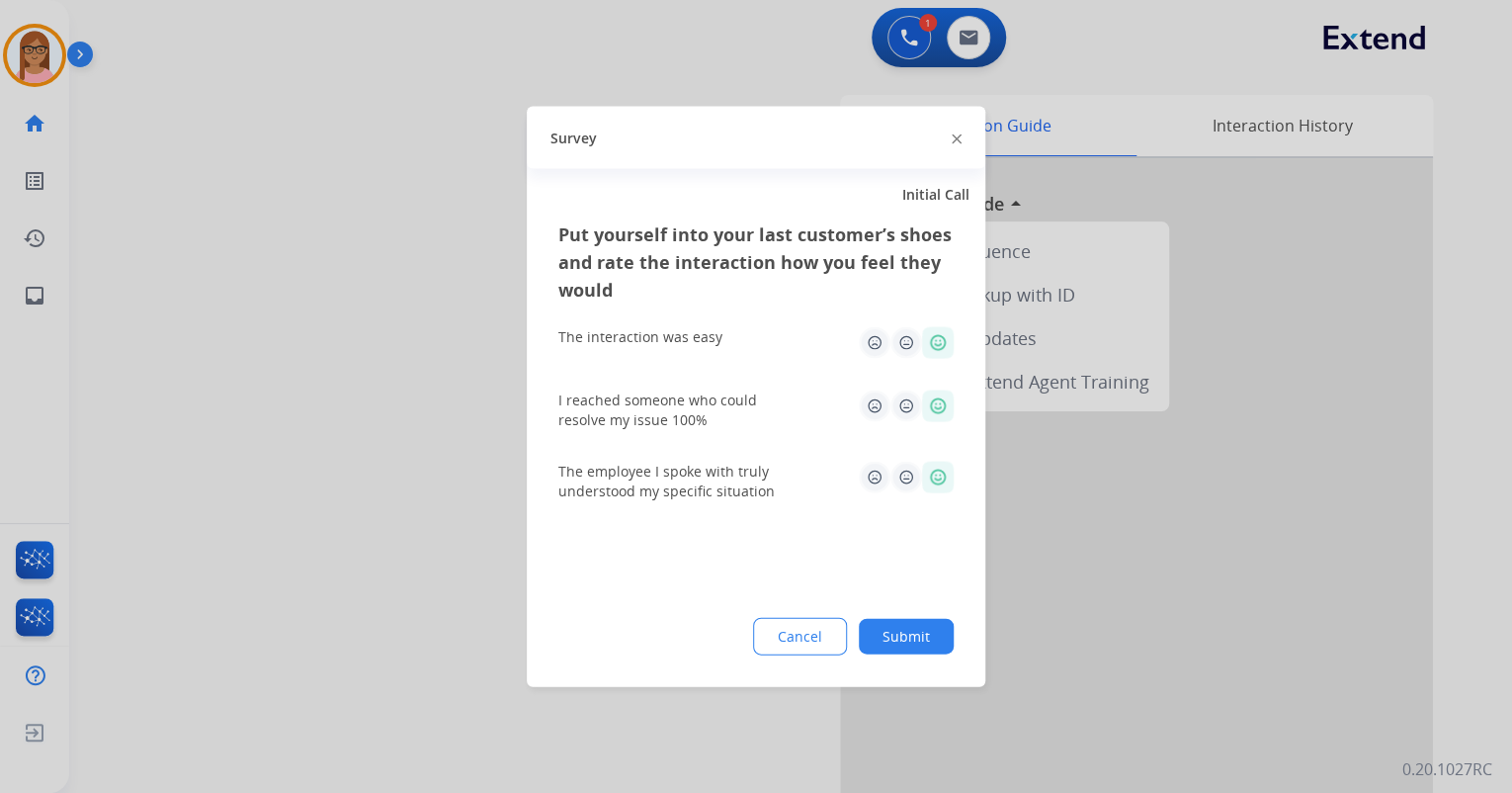 click on "Submit" 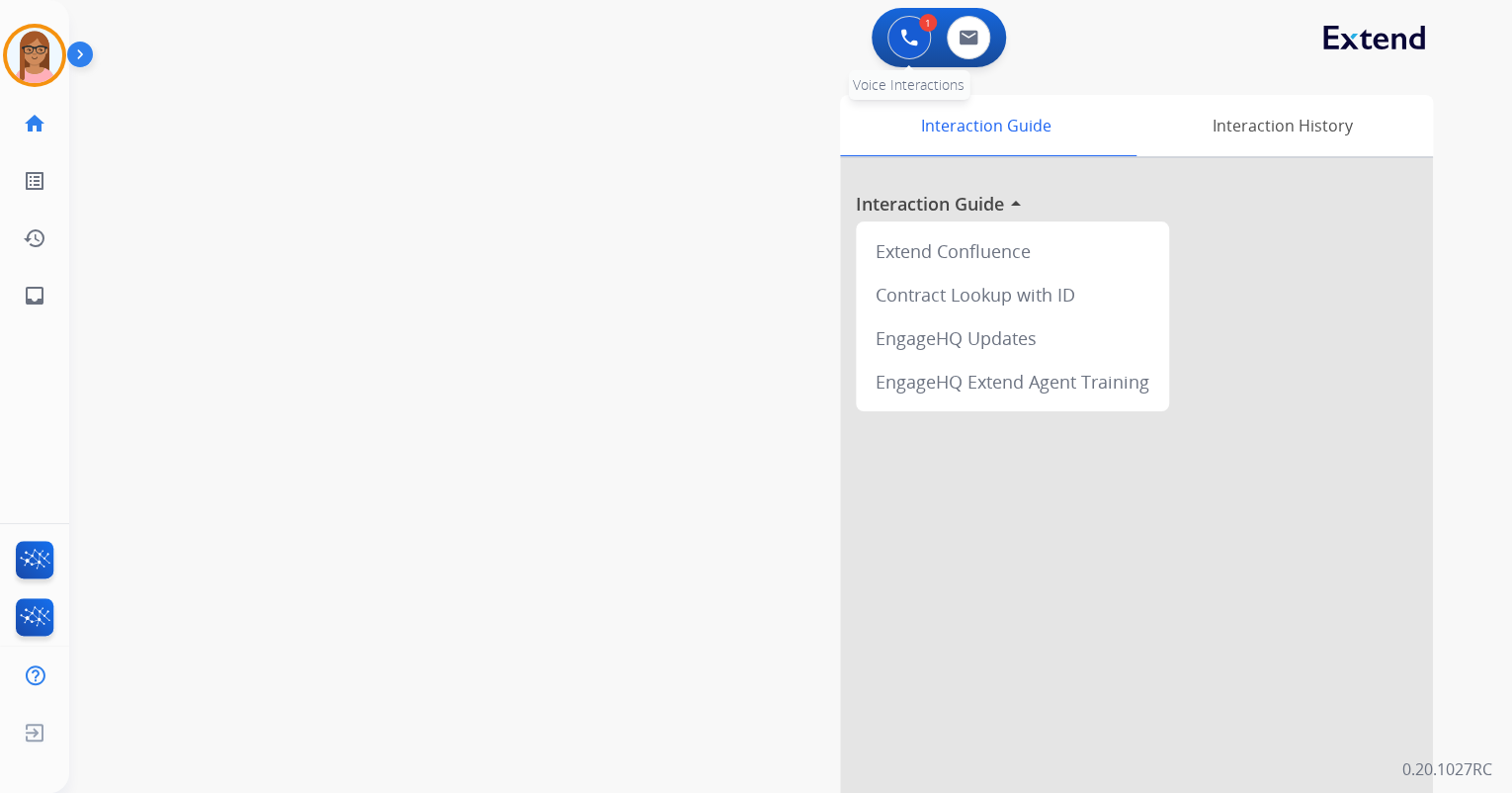 click at bounding box center (909, 38) 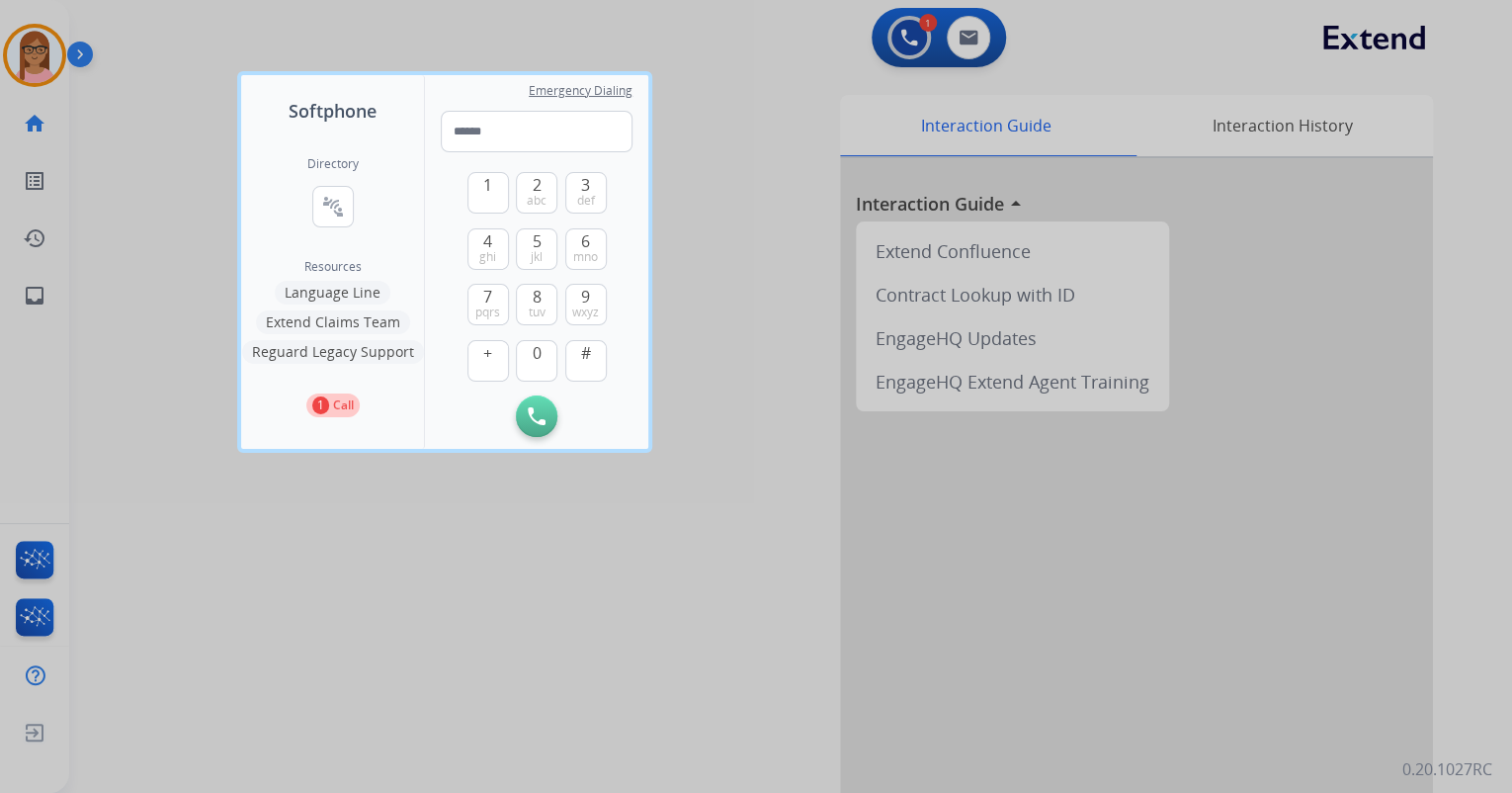 click at bounding box center [756, 396] 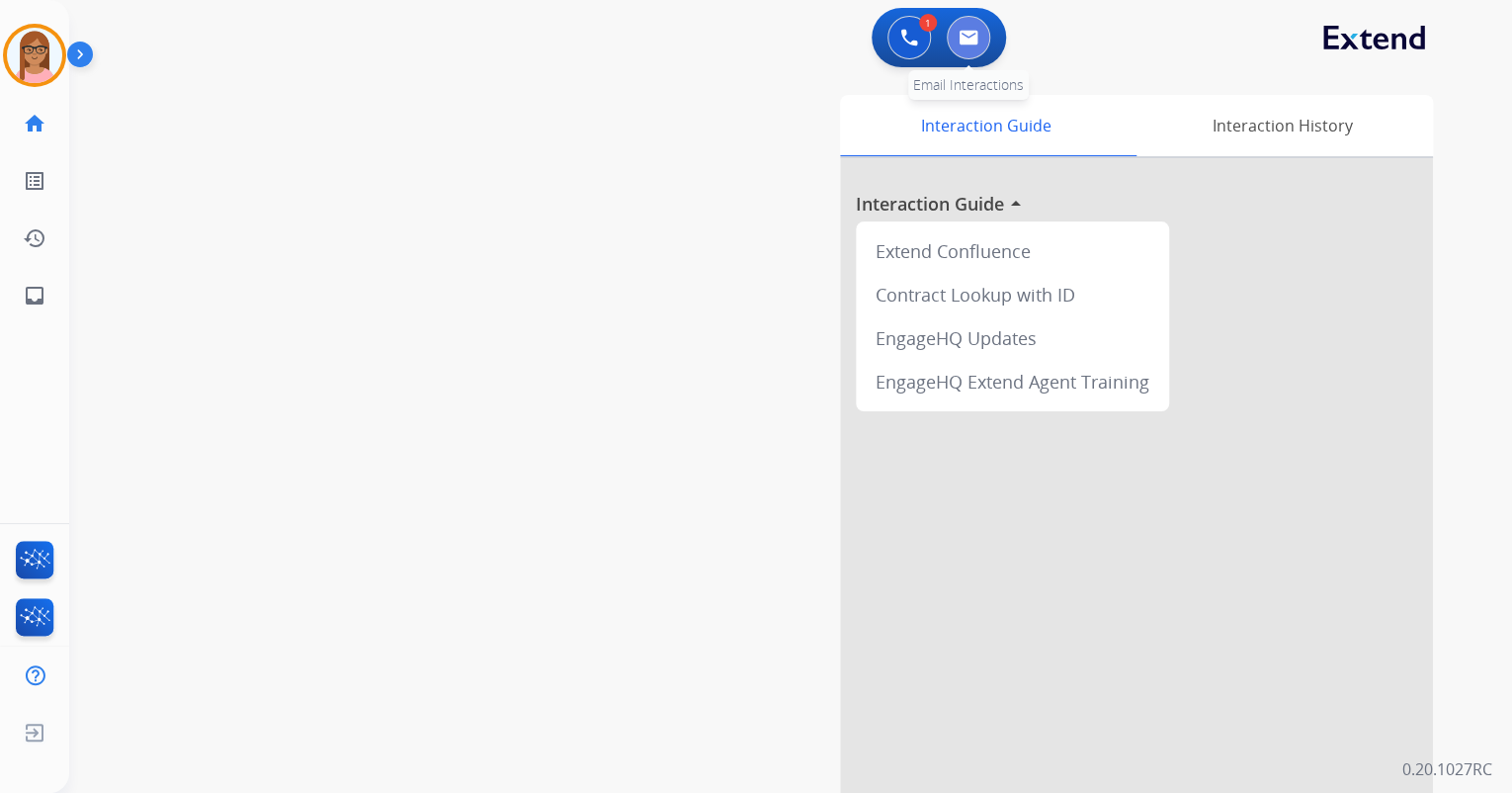click at bounding box center [968, 38] 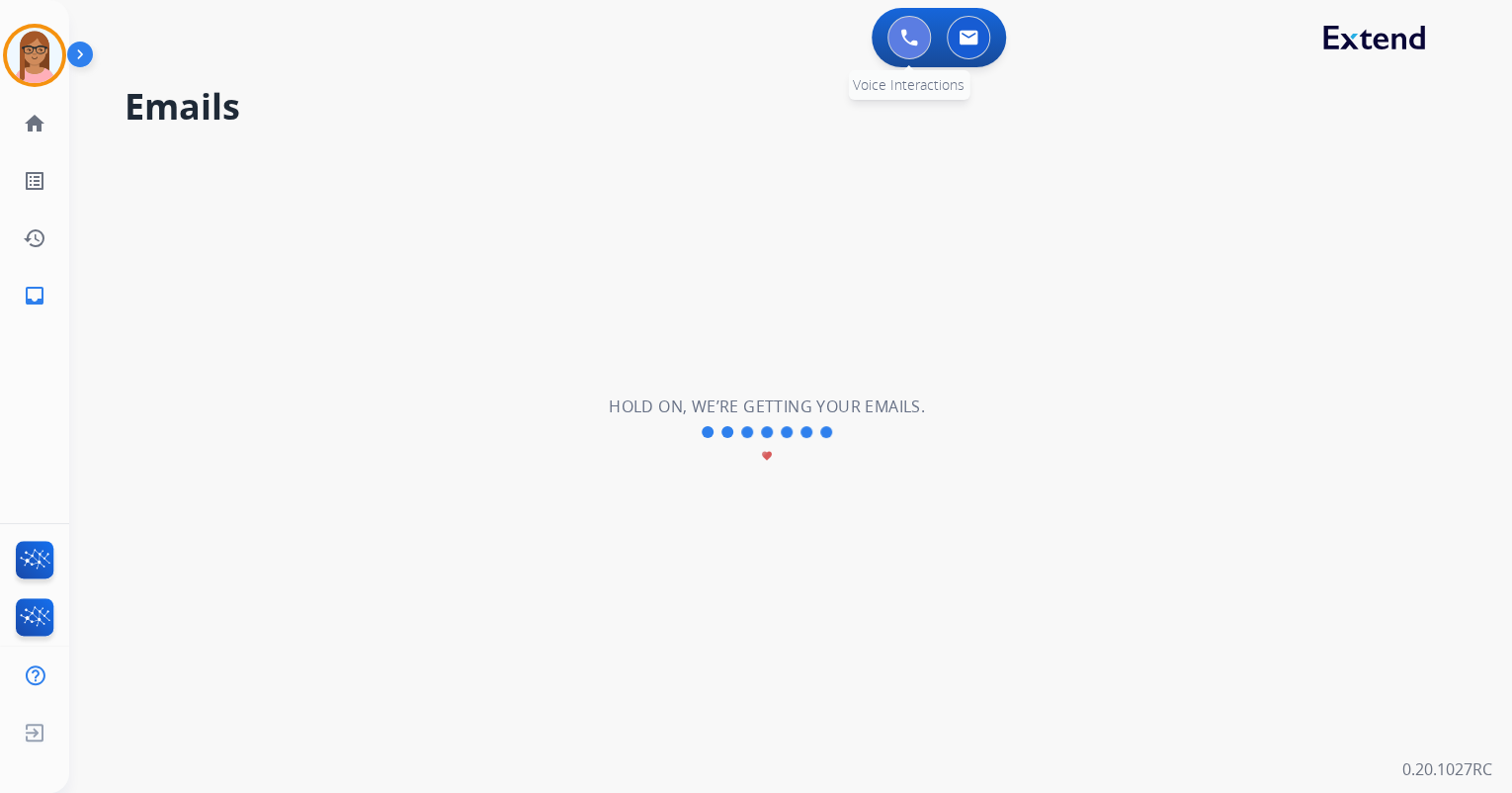 click at bounding box center (909, 38) 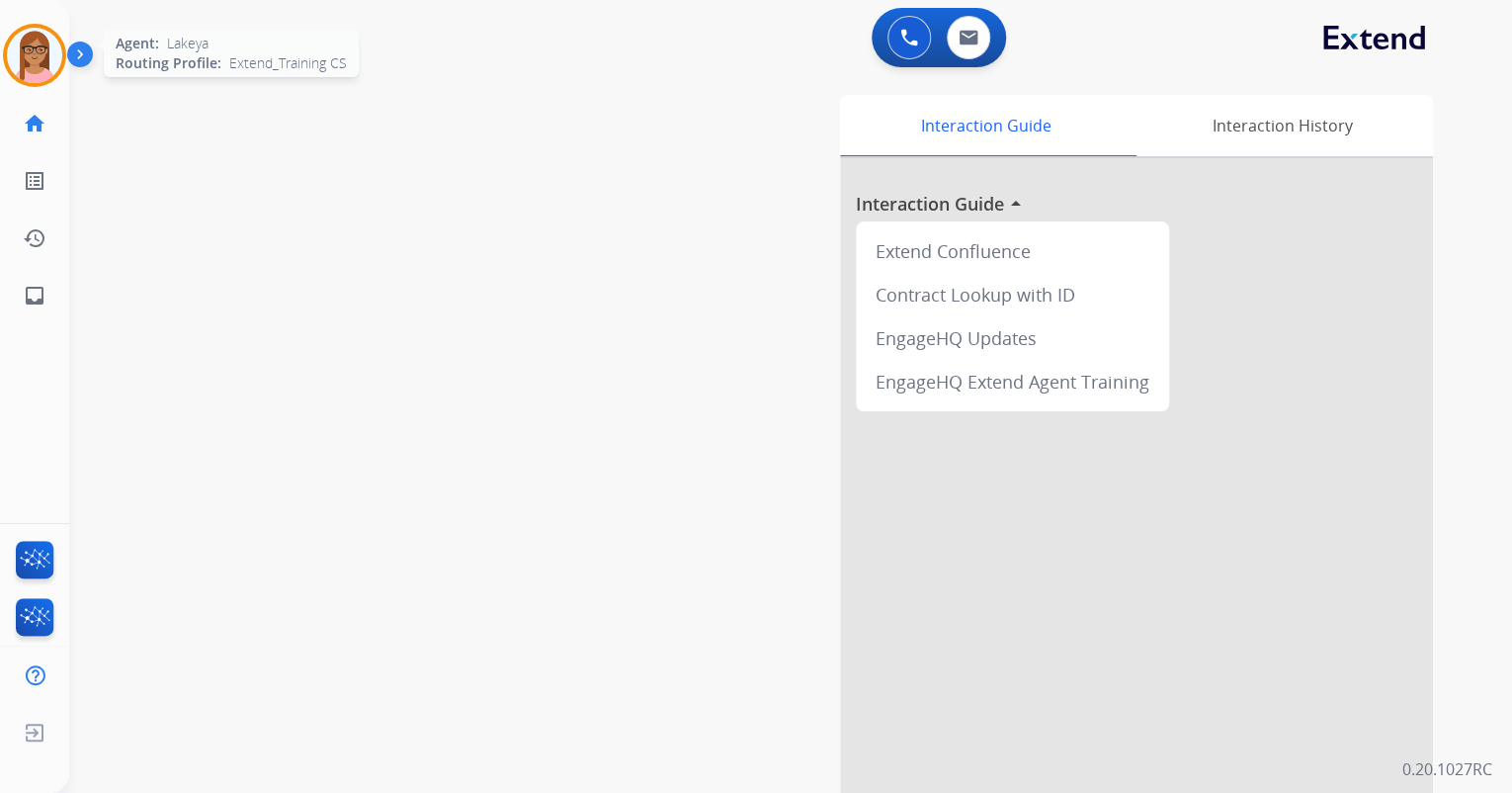 click at bounding box center (35, 55) 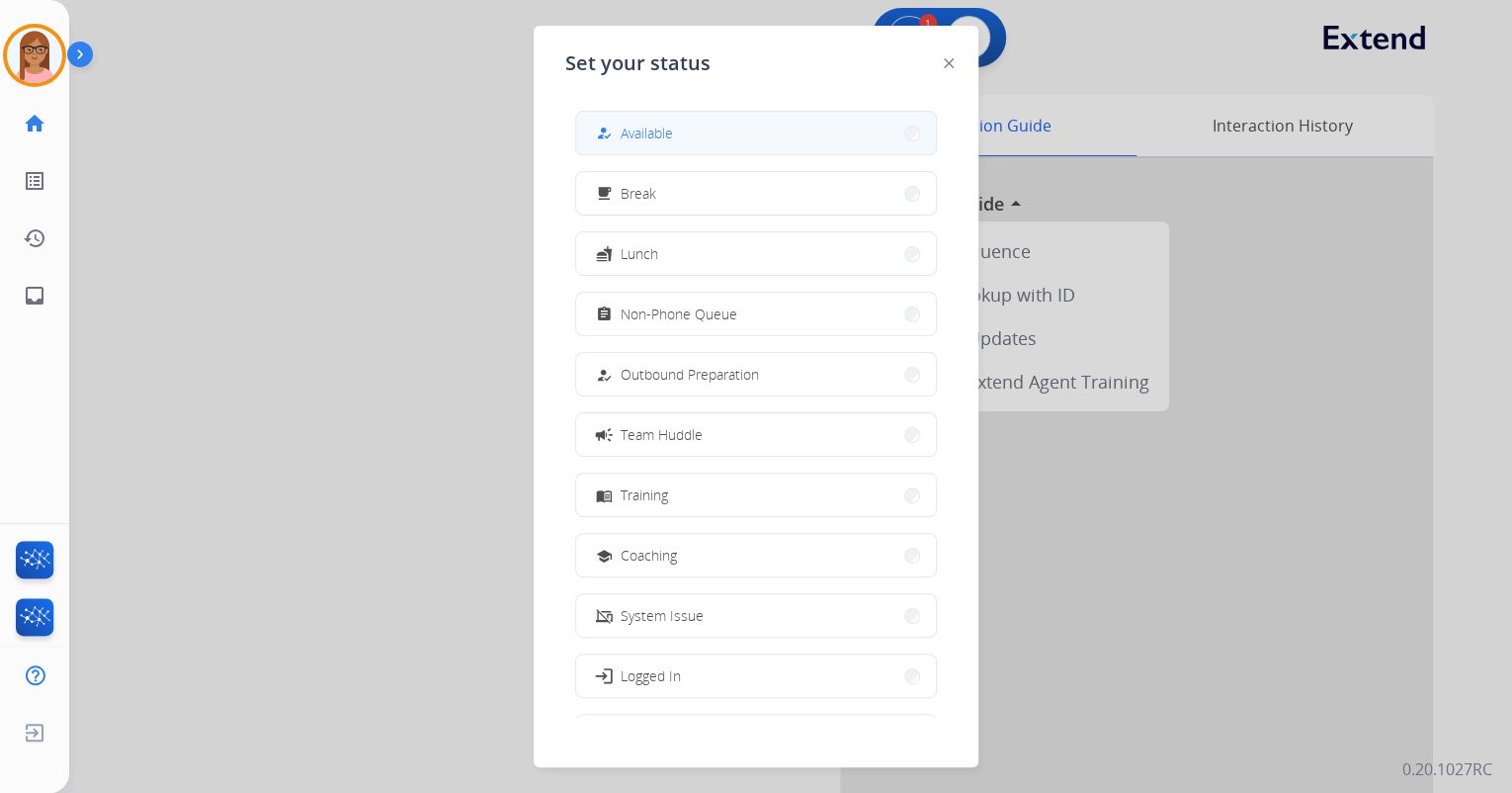click on "how_to_reg Available" at bounding box center (756, 132) 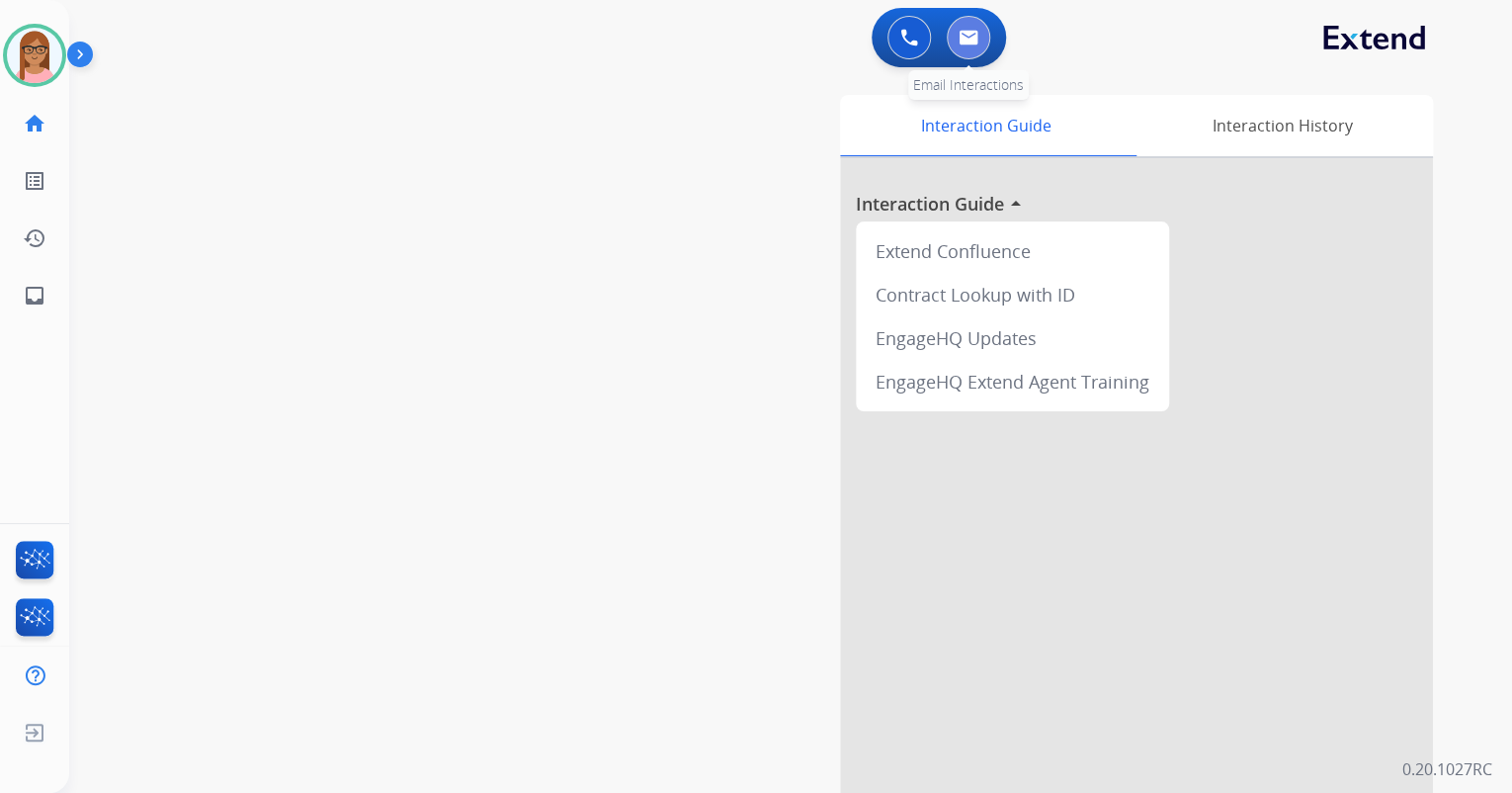 click at bounding box center [968, 38] 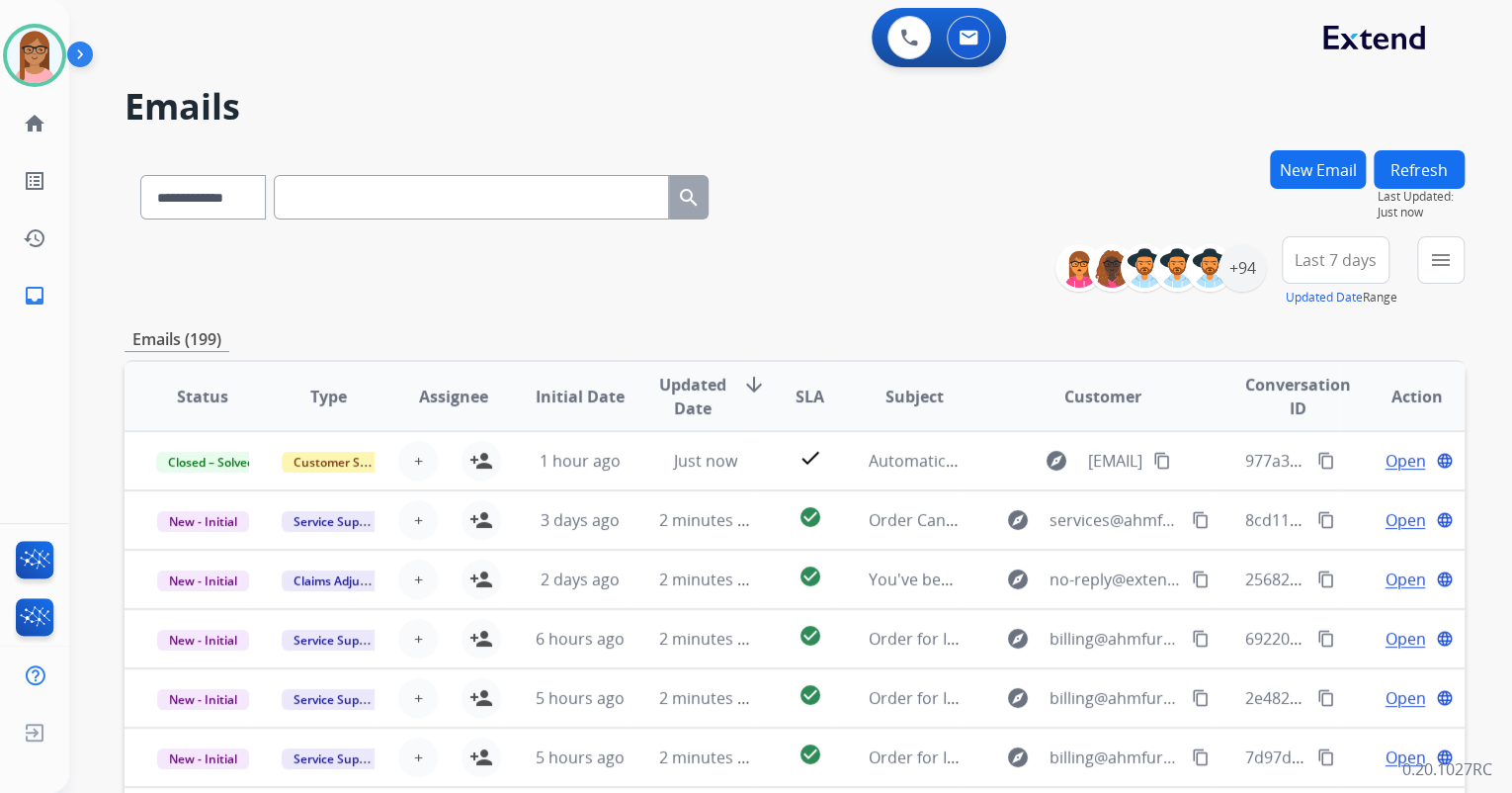 click on "New Email" at bounding box center (1317, 169) 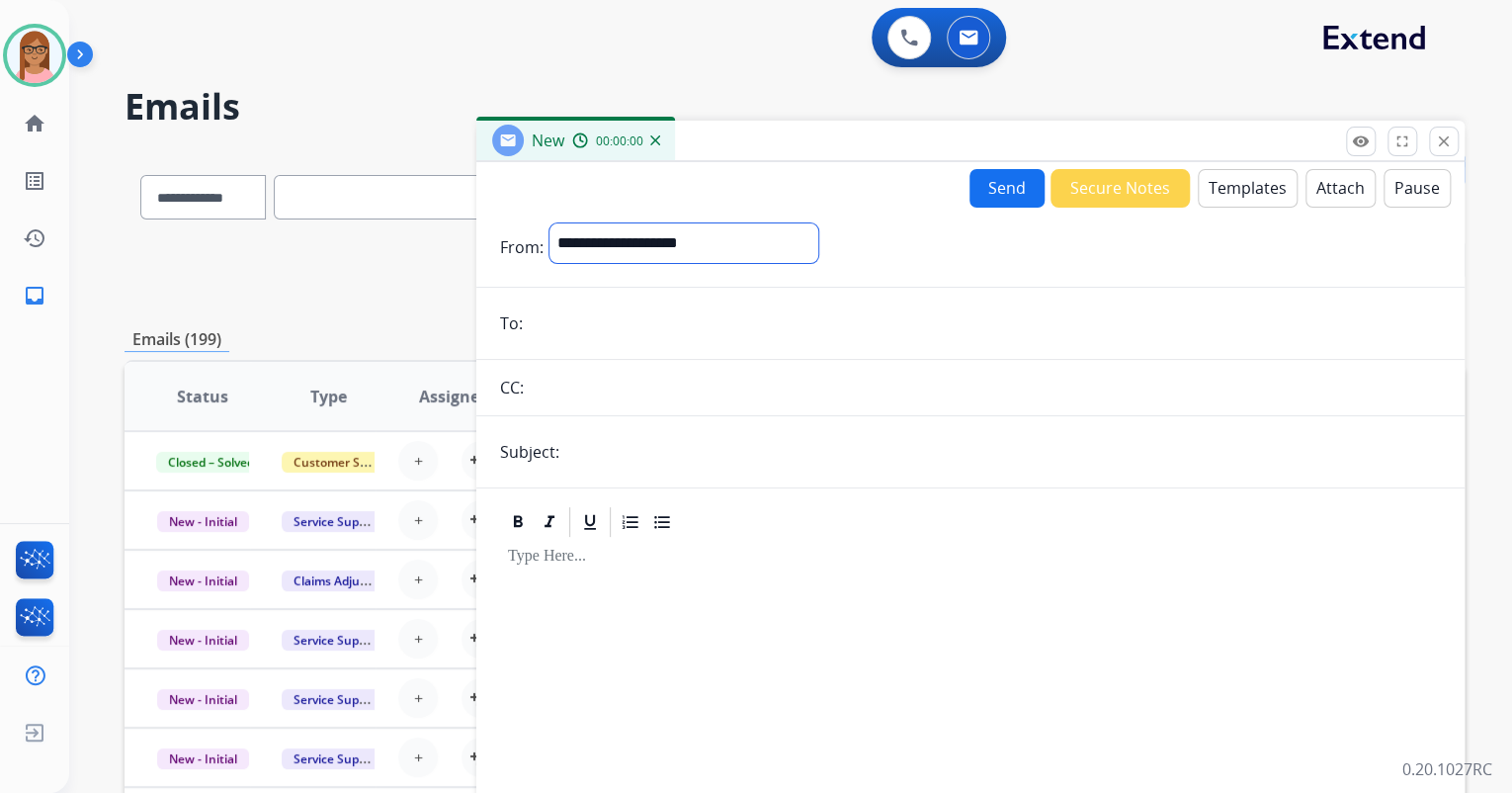 click on "**********" at bounding box center [684, 243] 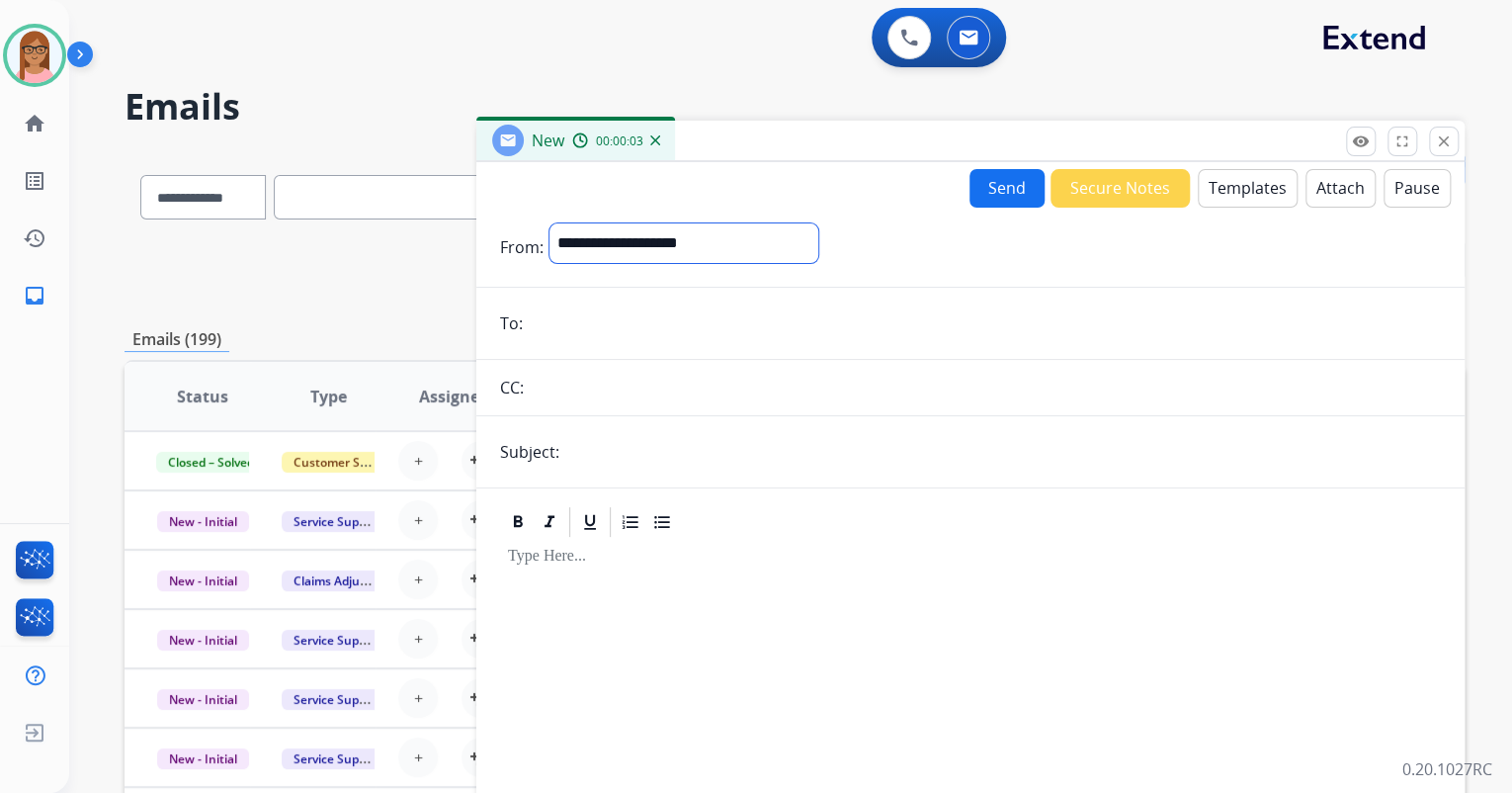 select on "**********" 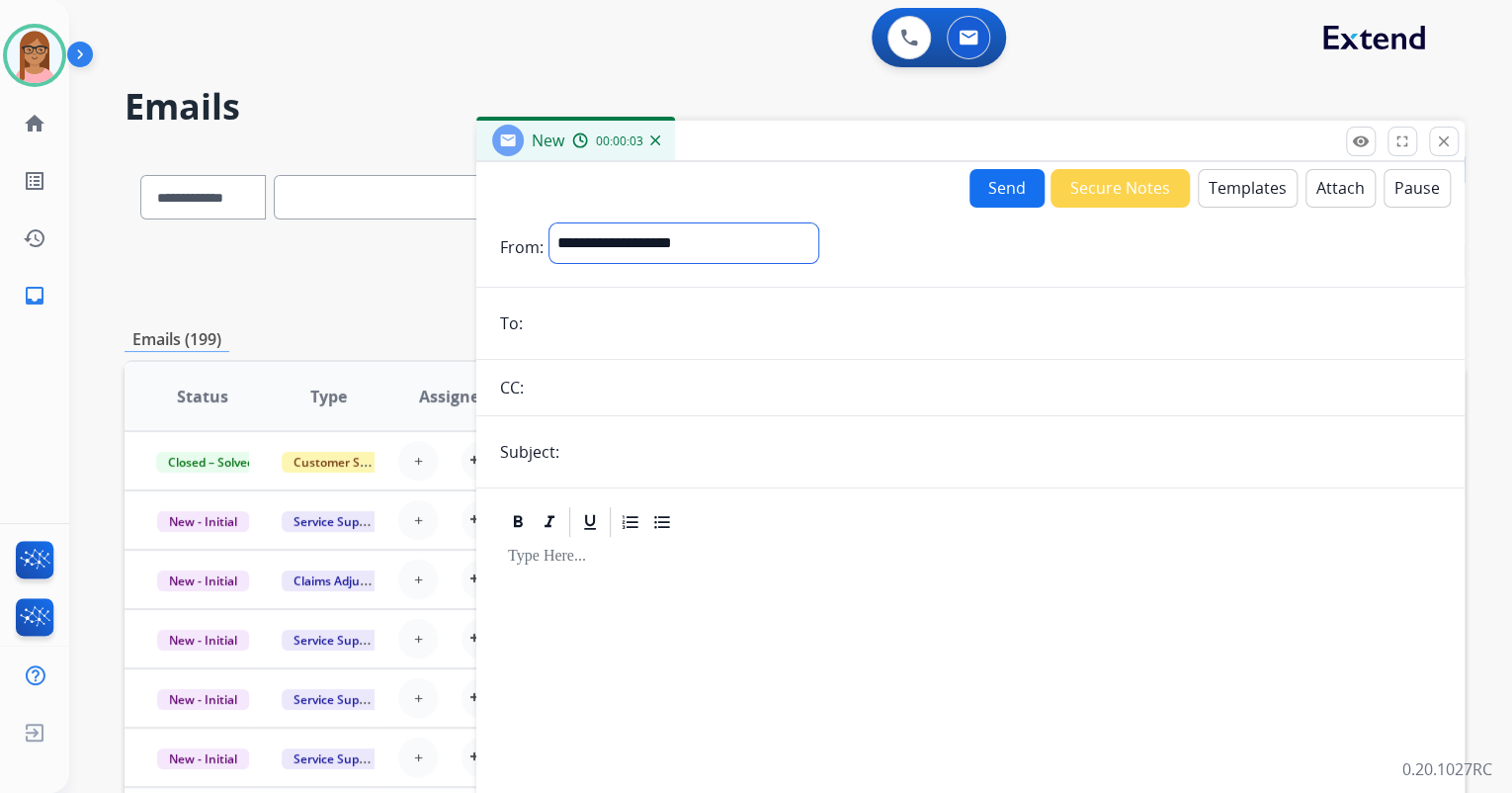 click on "**********" at bounding box center [684, 243] 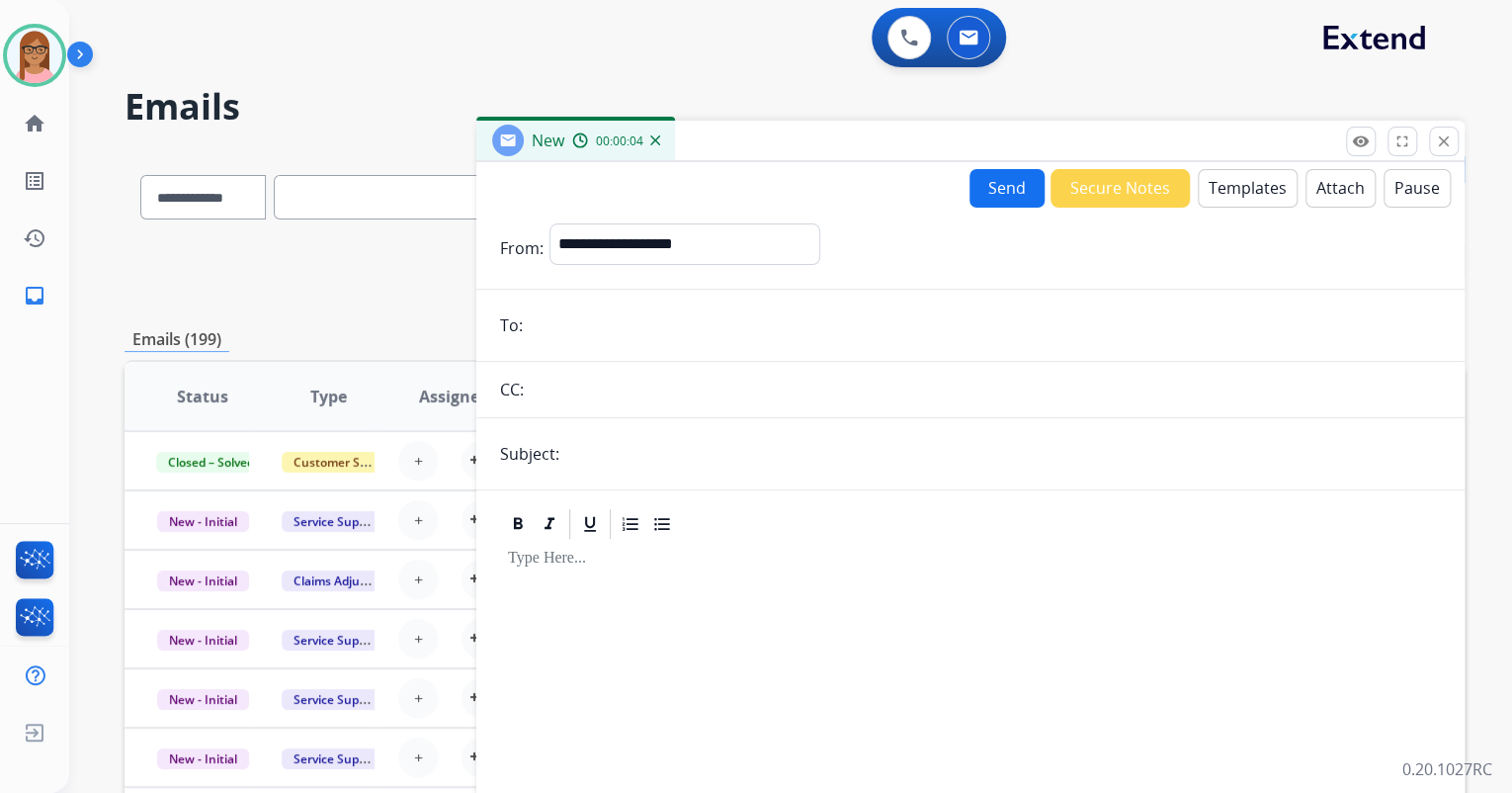 click at bounding box center [984, 325] 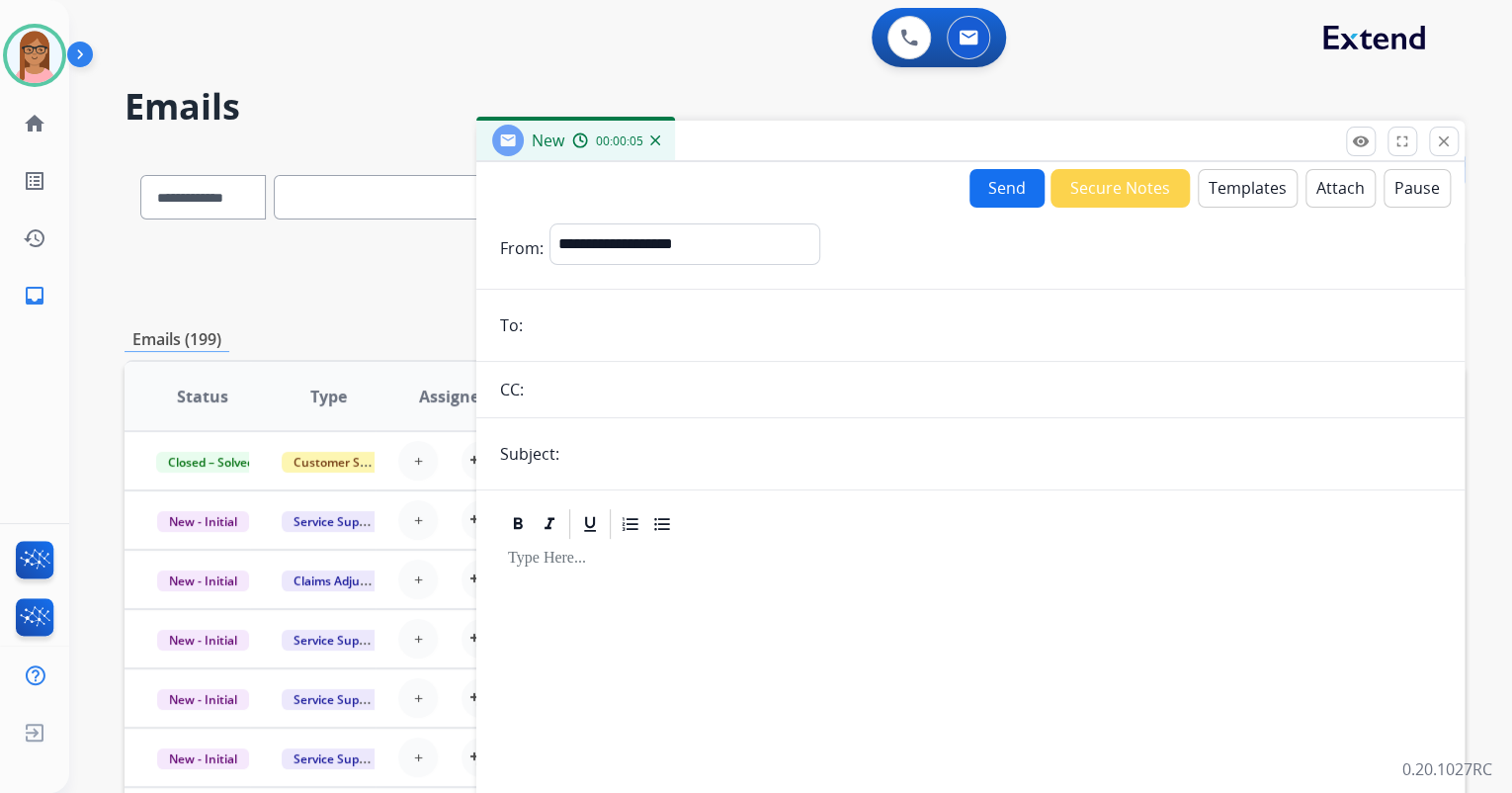 paste on "**********" 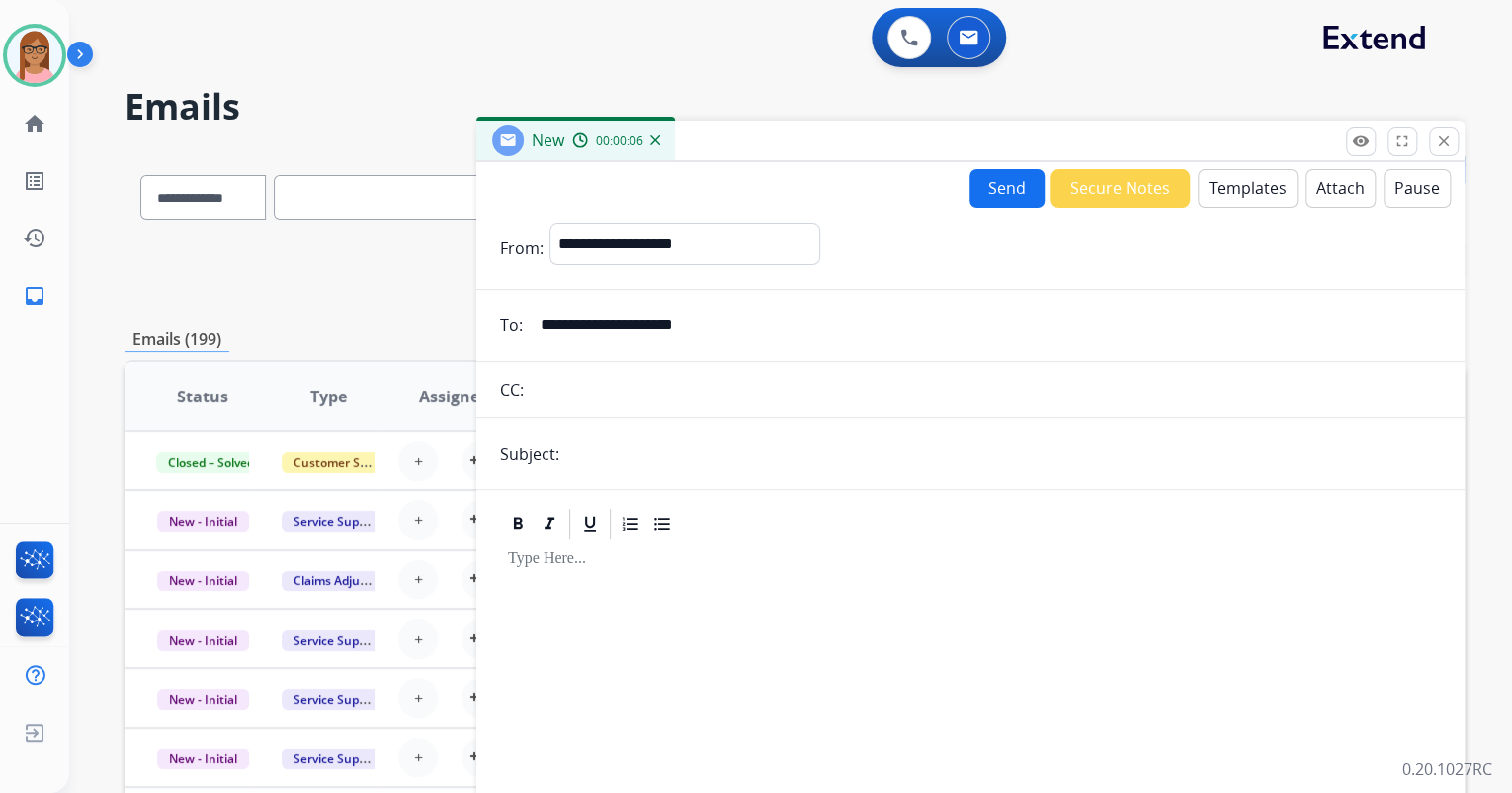 type on "**********" 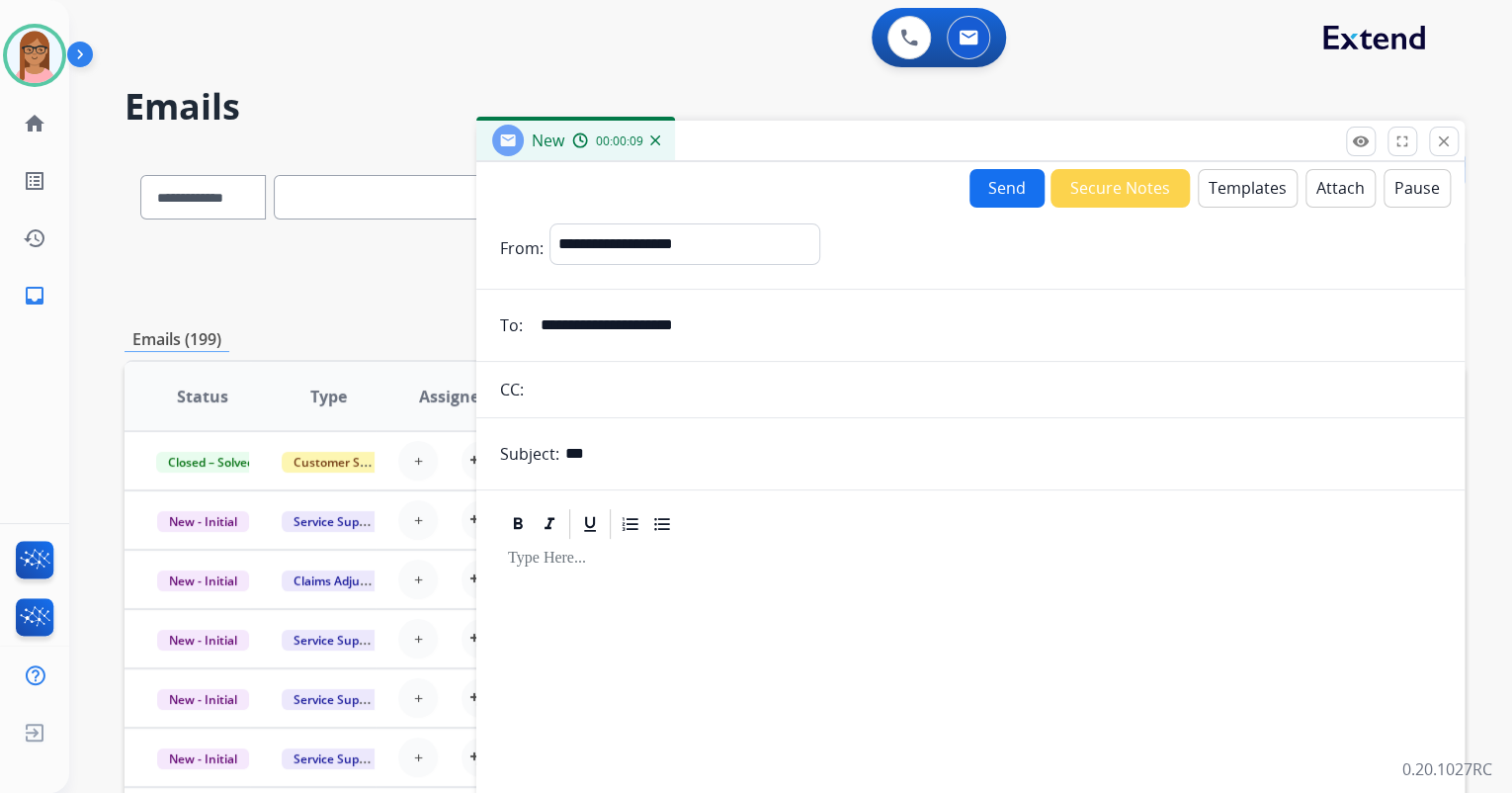 type on "*" 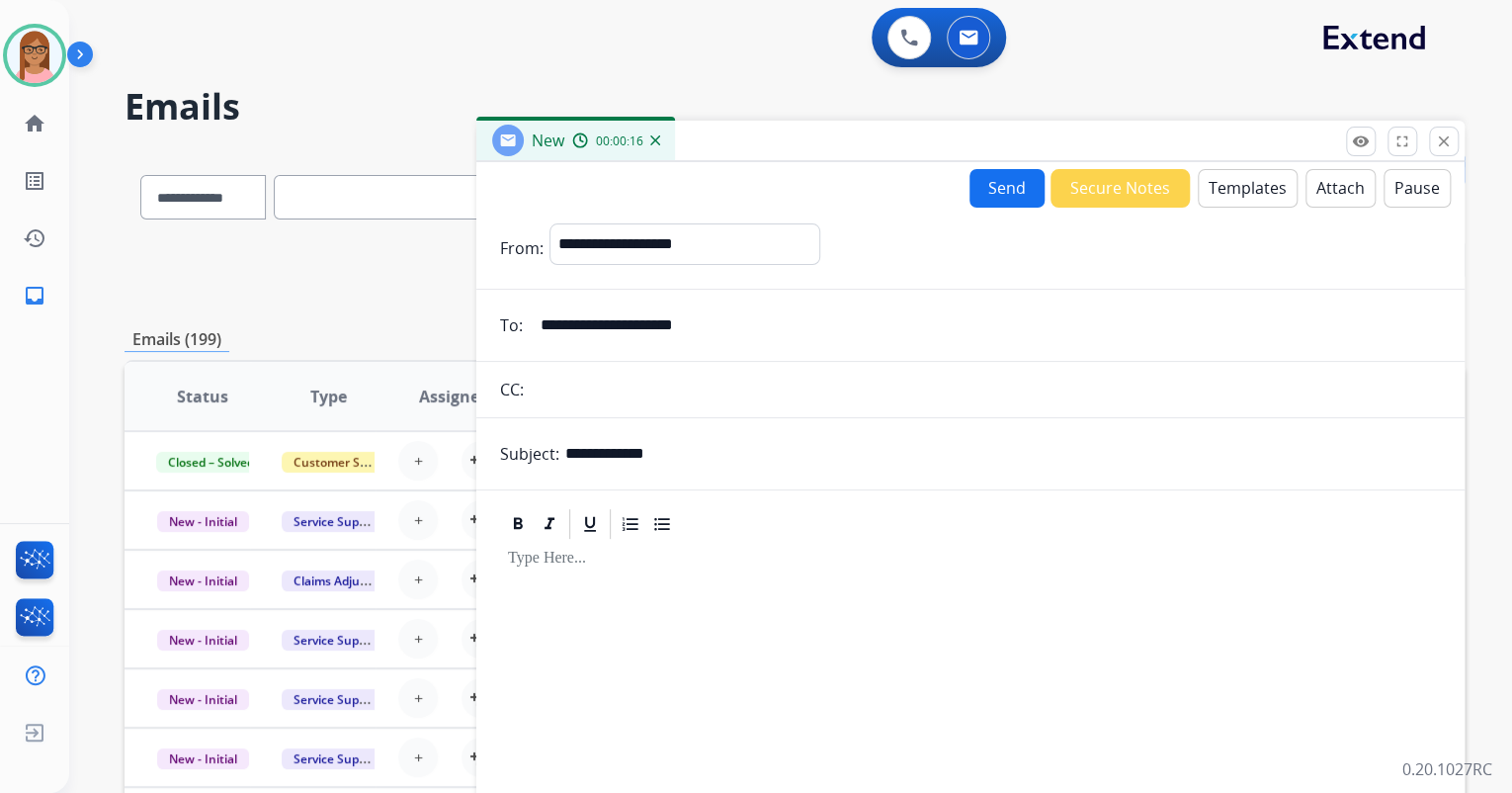 type on "**********" 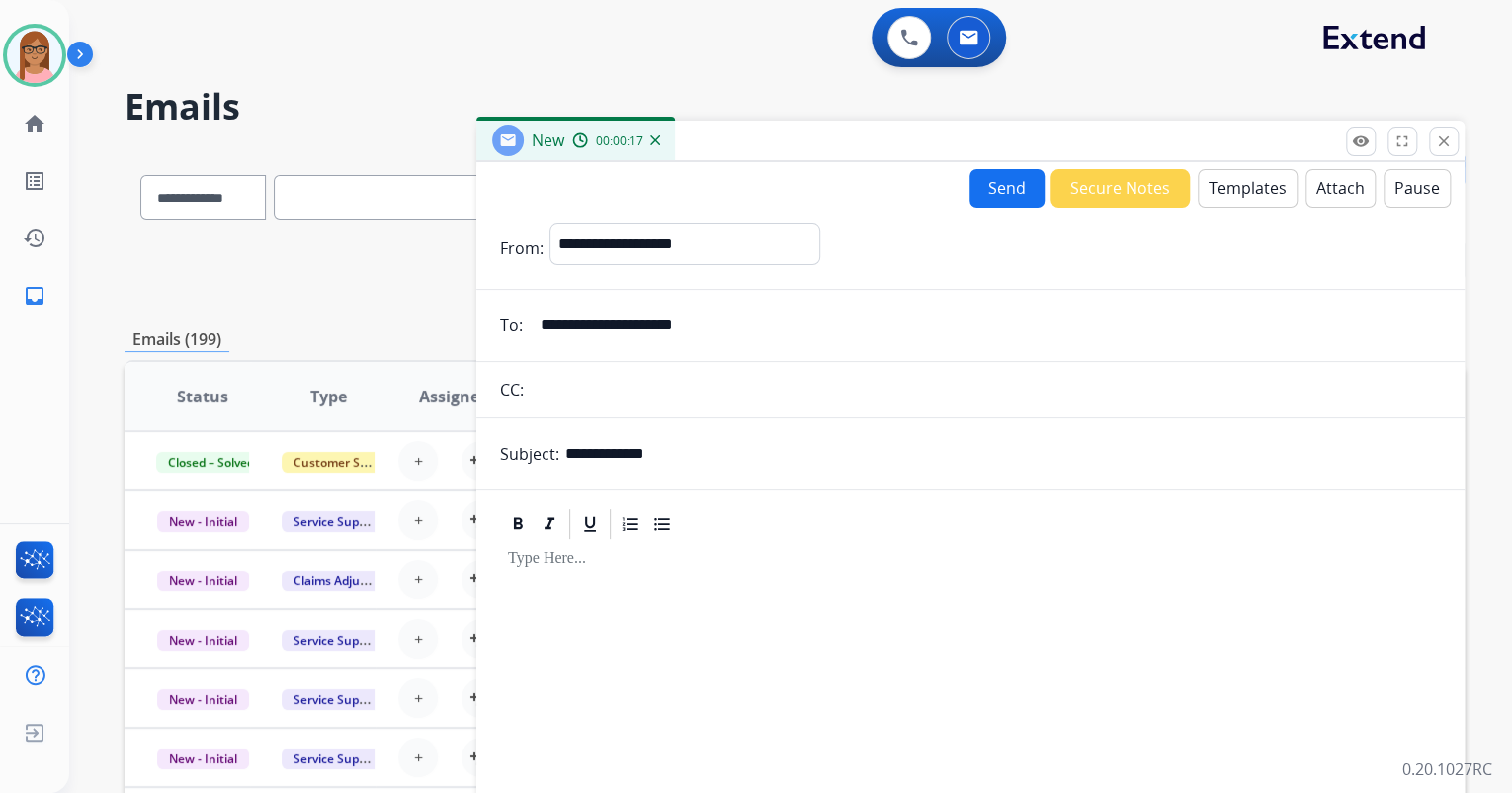 click on "Templates" at bounding box center (1247, 188) 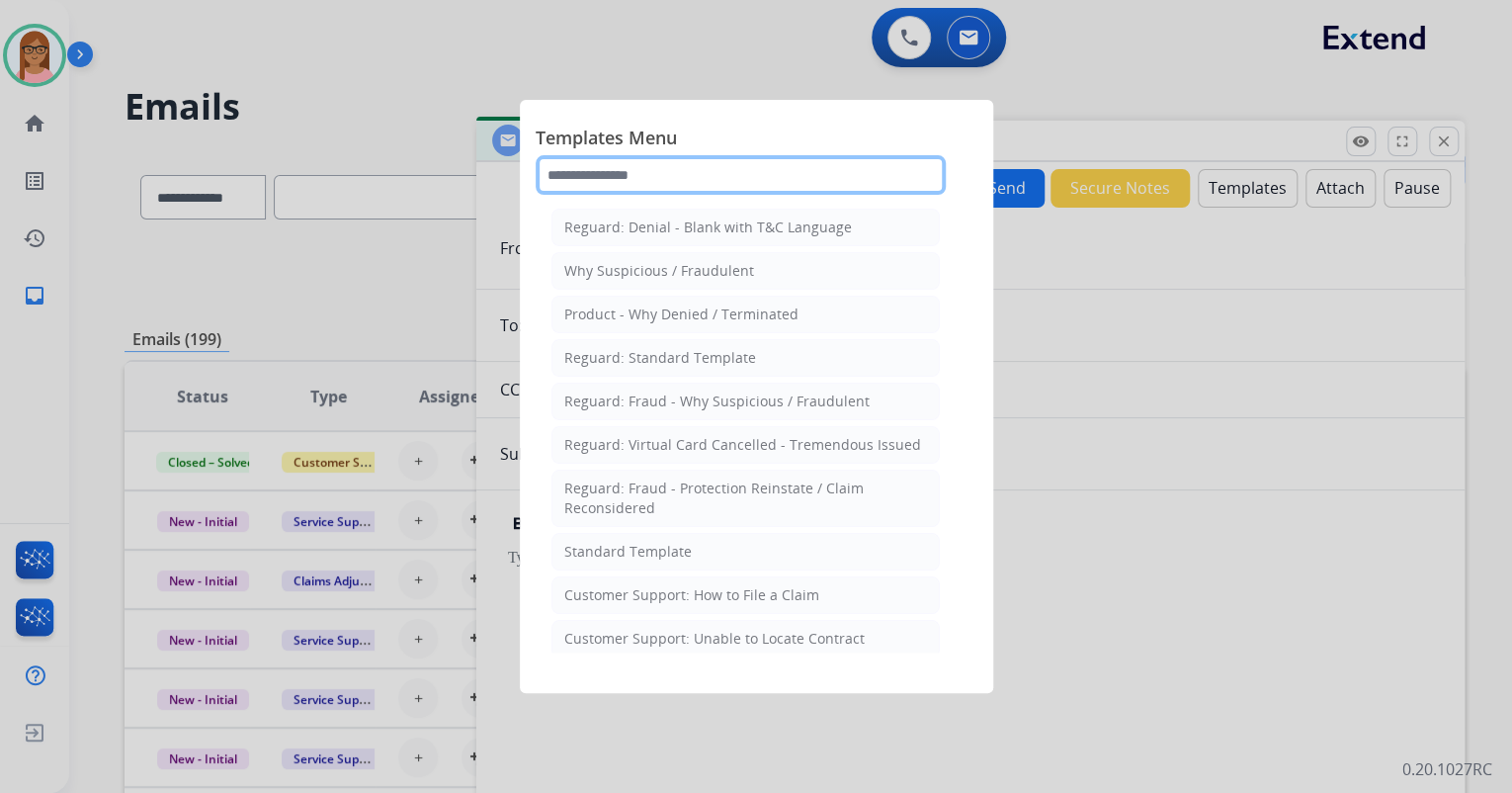 click 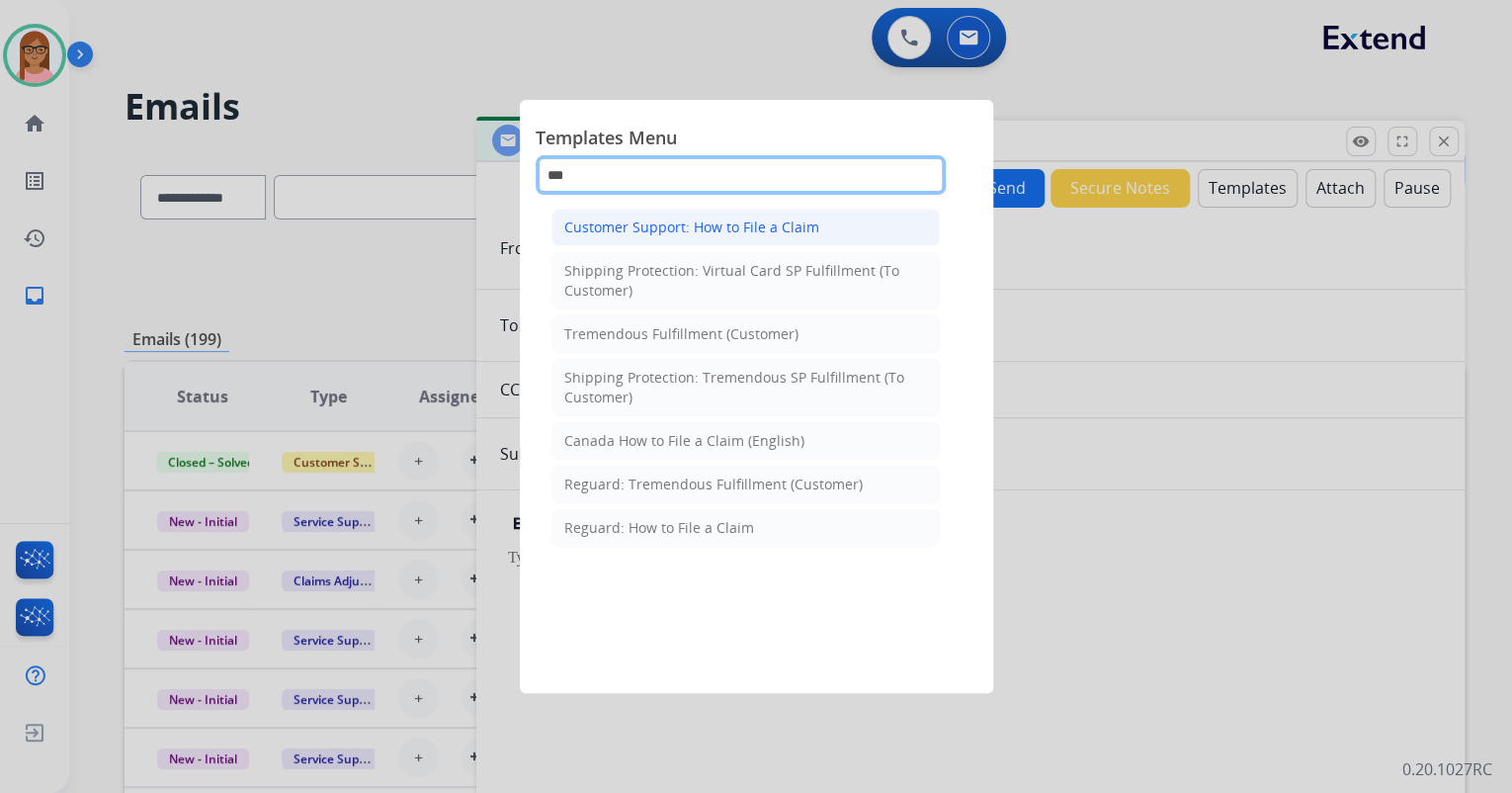 type on "***" 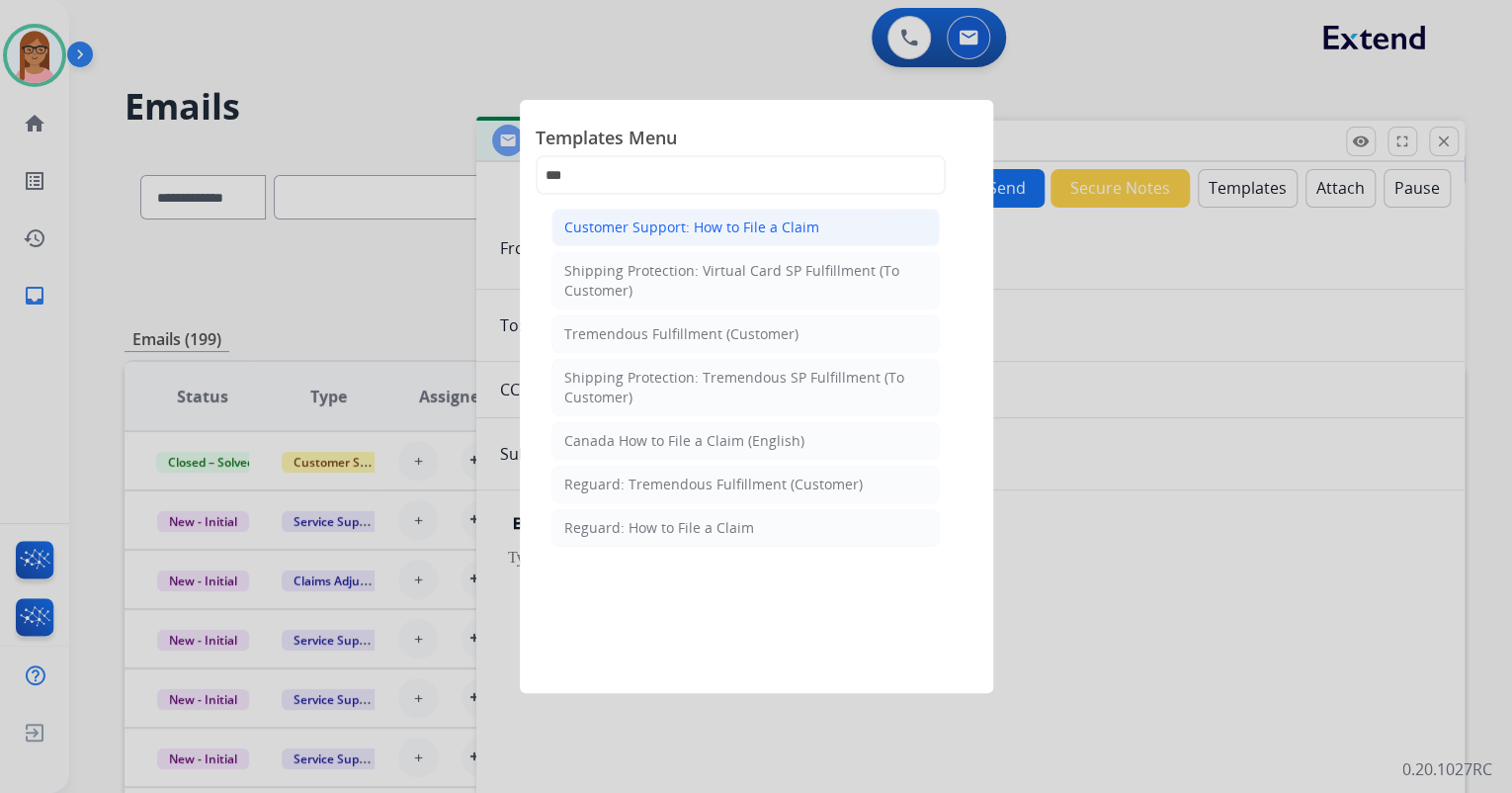 click on "Customer Support: How to File a Claim" 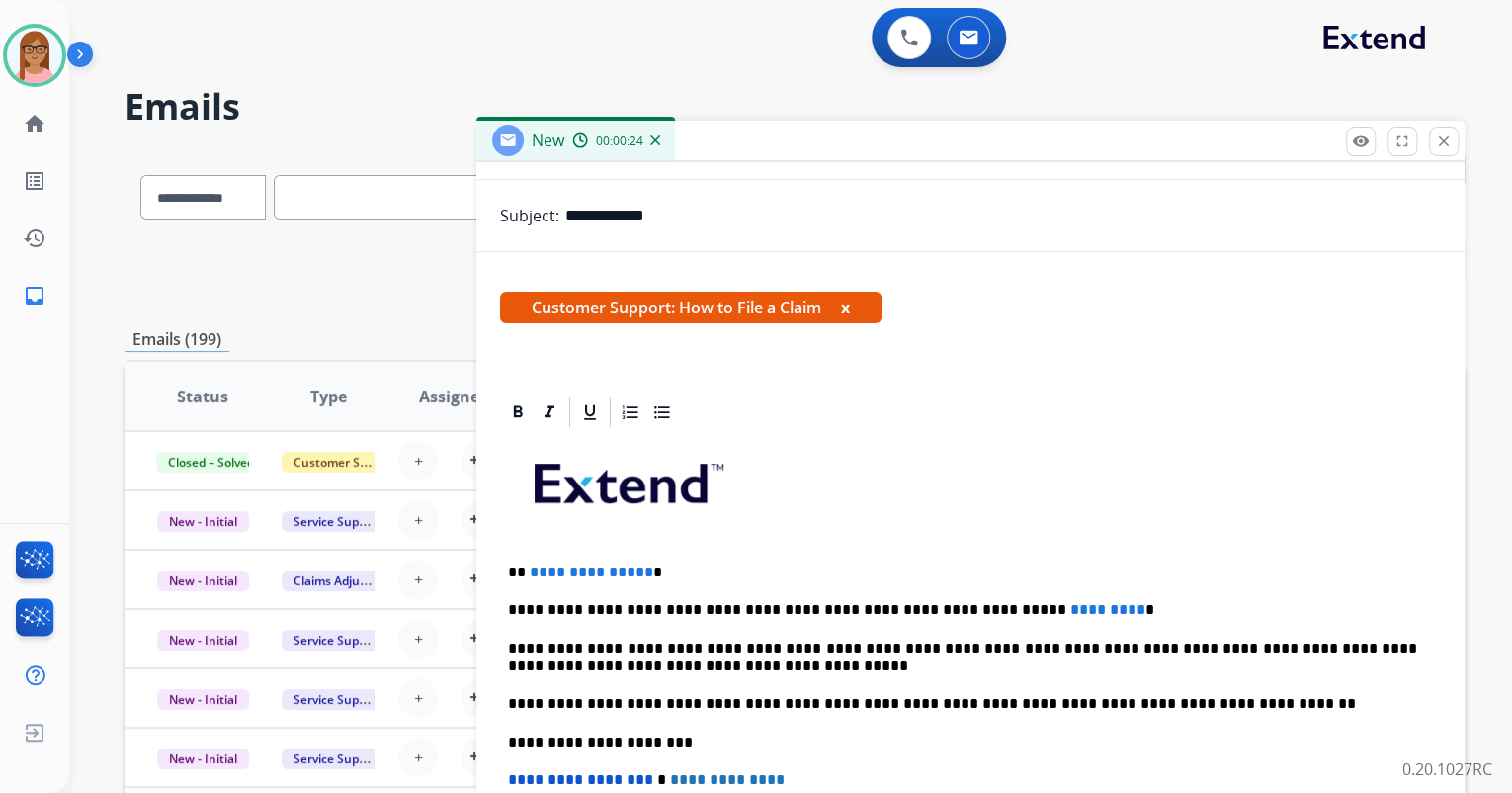 scroll, scrollTop: 316, scrollLeft: 0, axis: vertical 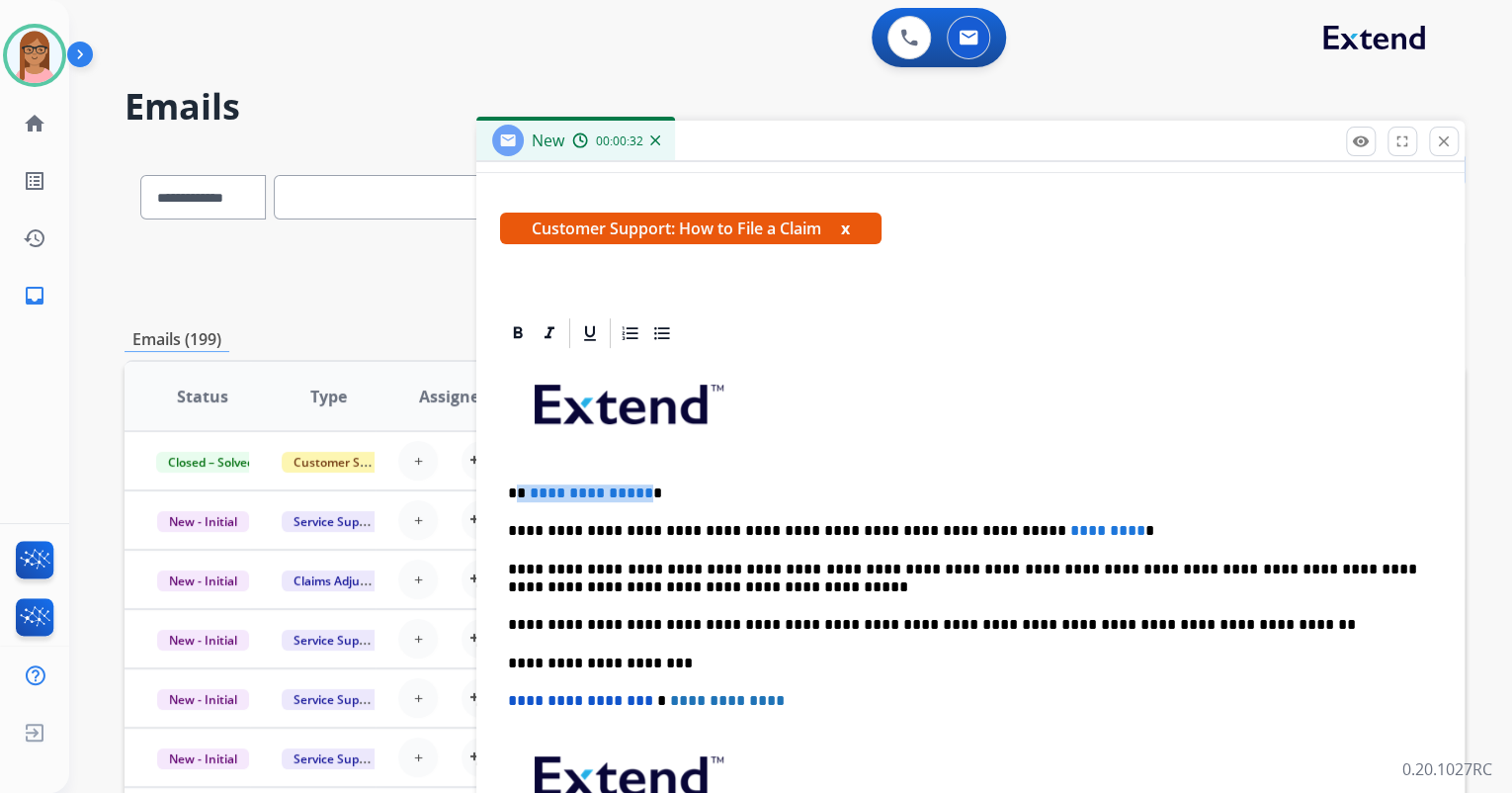 drag, startPoint x: 518, startPoint y: 487, endPoint x: 639, endPoint y: 497, distance: 121.41252 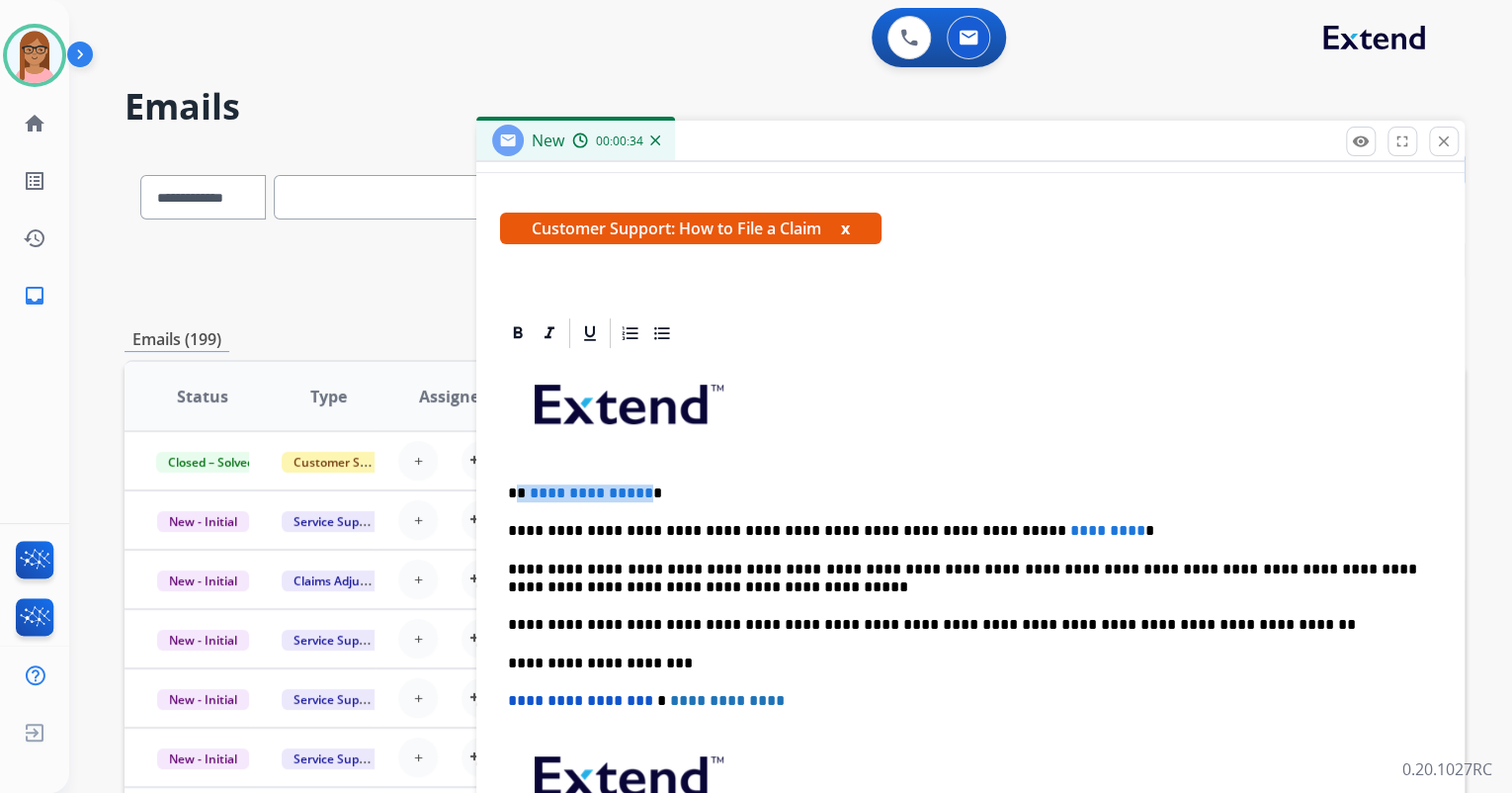 type 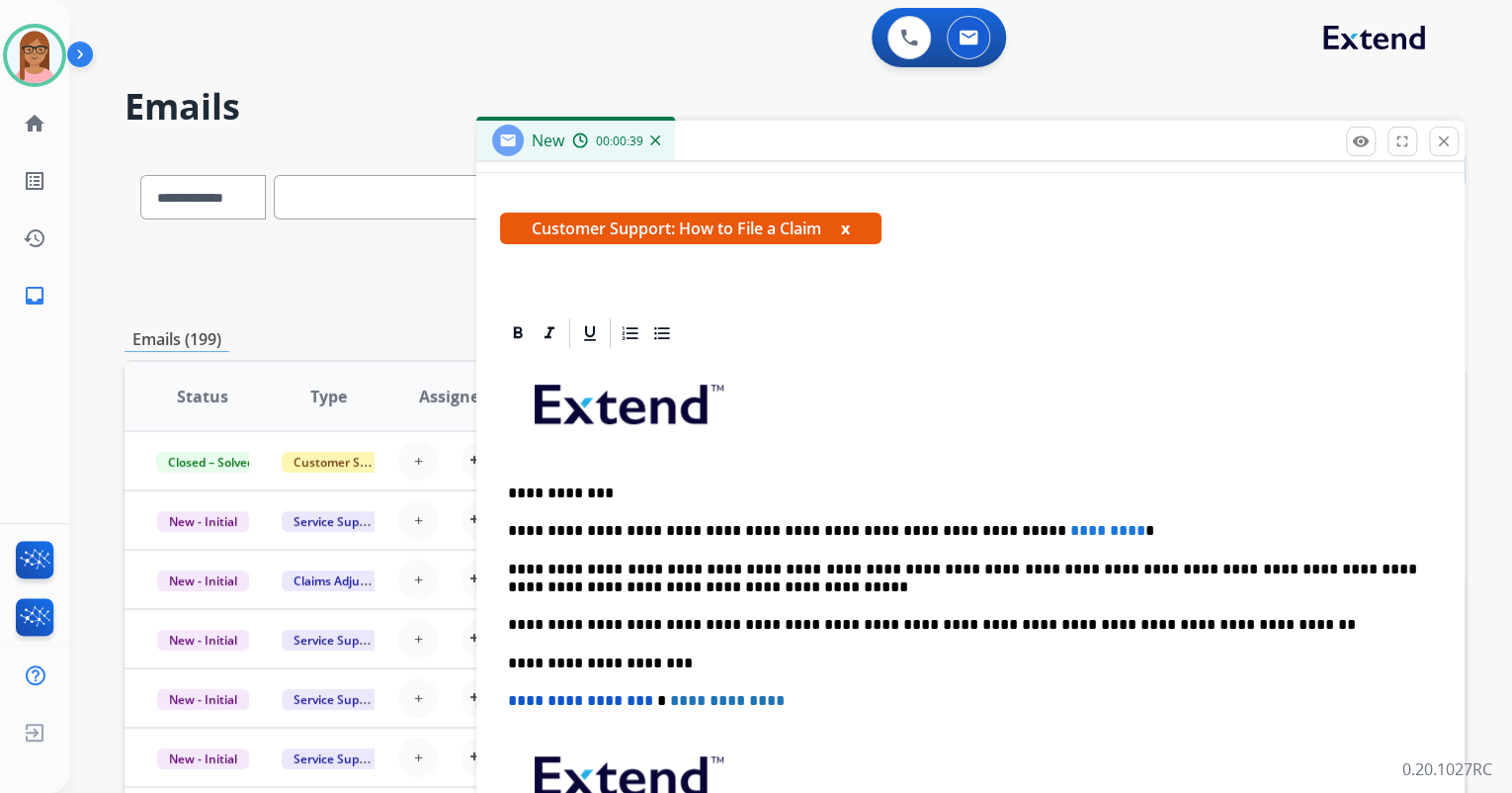 click on "**********" at bounding box center (963, 531) 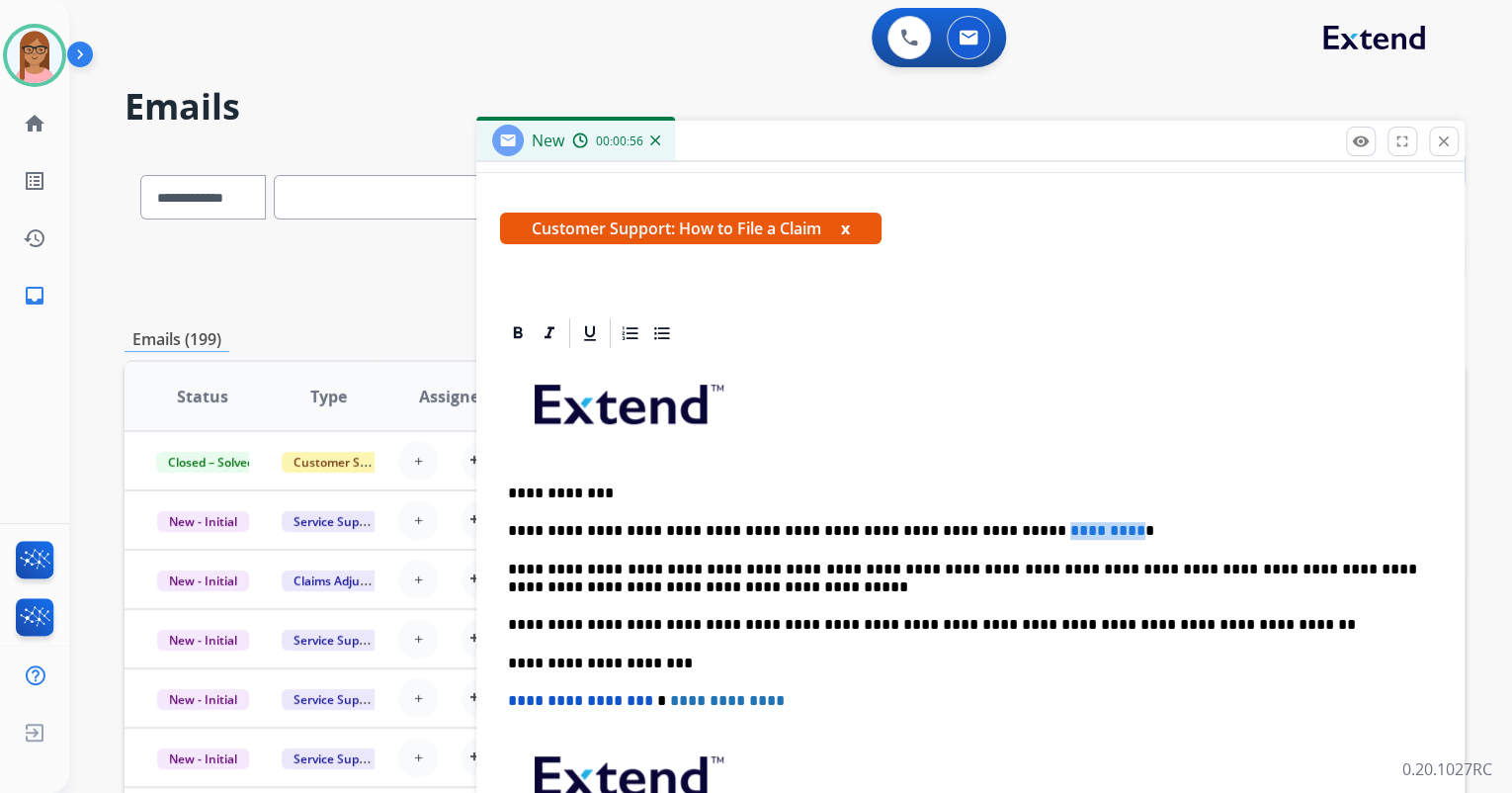 drag, startPoint x: 962, startPoint y: 531, endPoint x: 1043, endPoint y: 529, distance: 81.02469 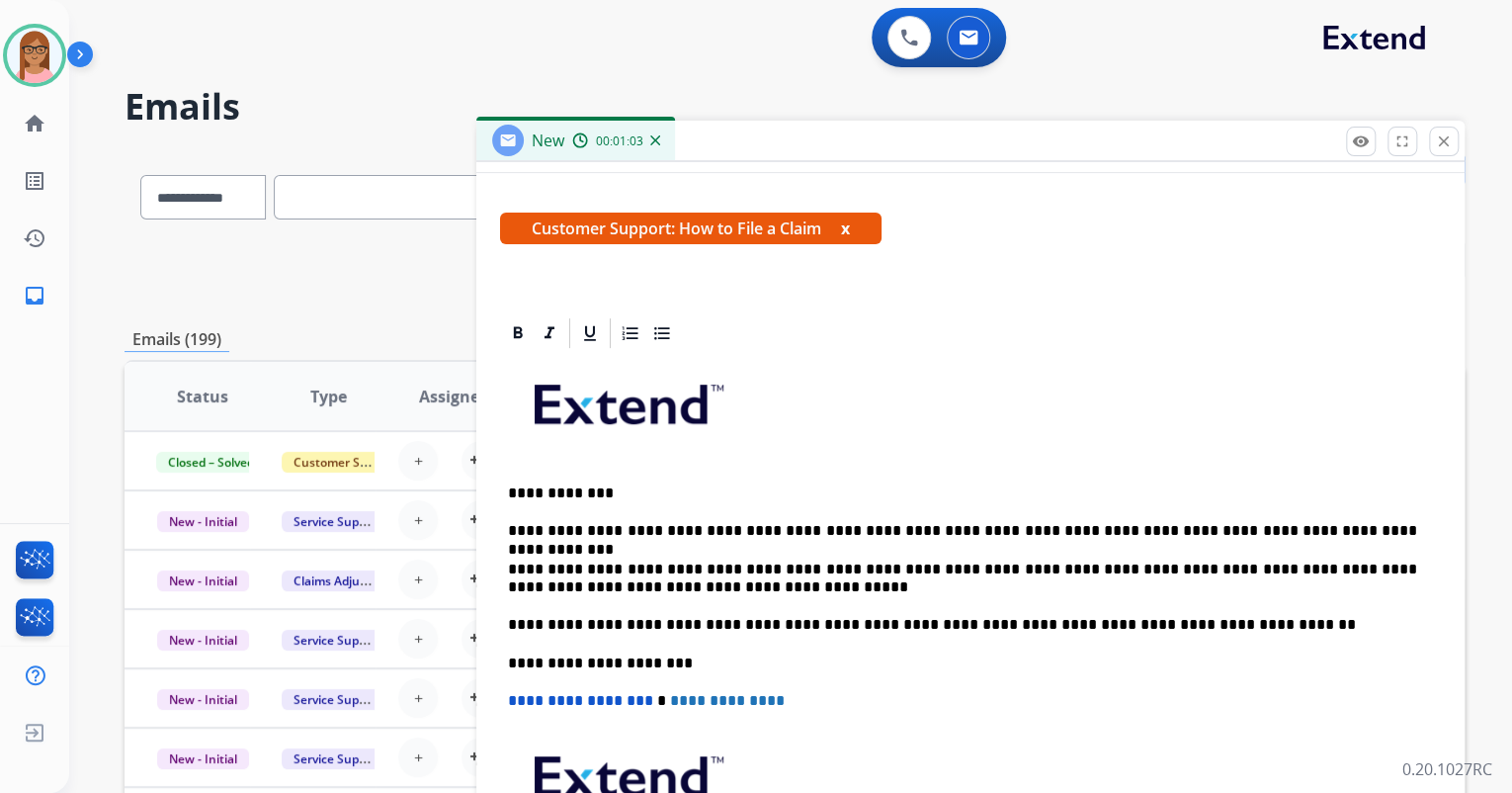 click on "**********" at bounding box center [963, 531] 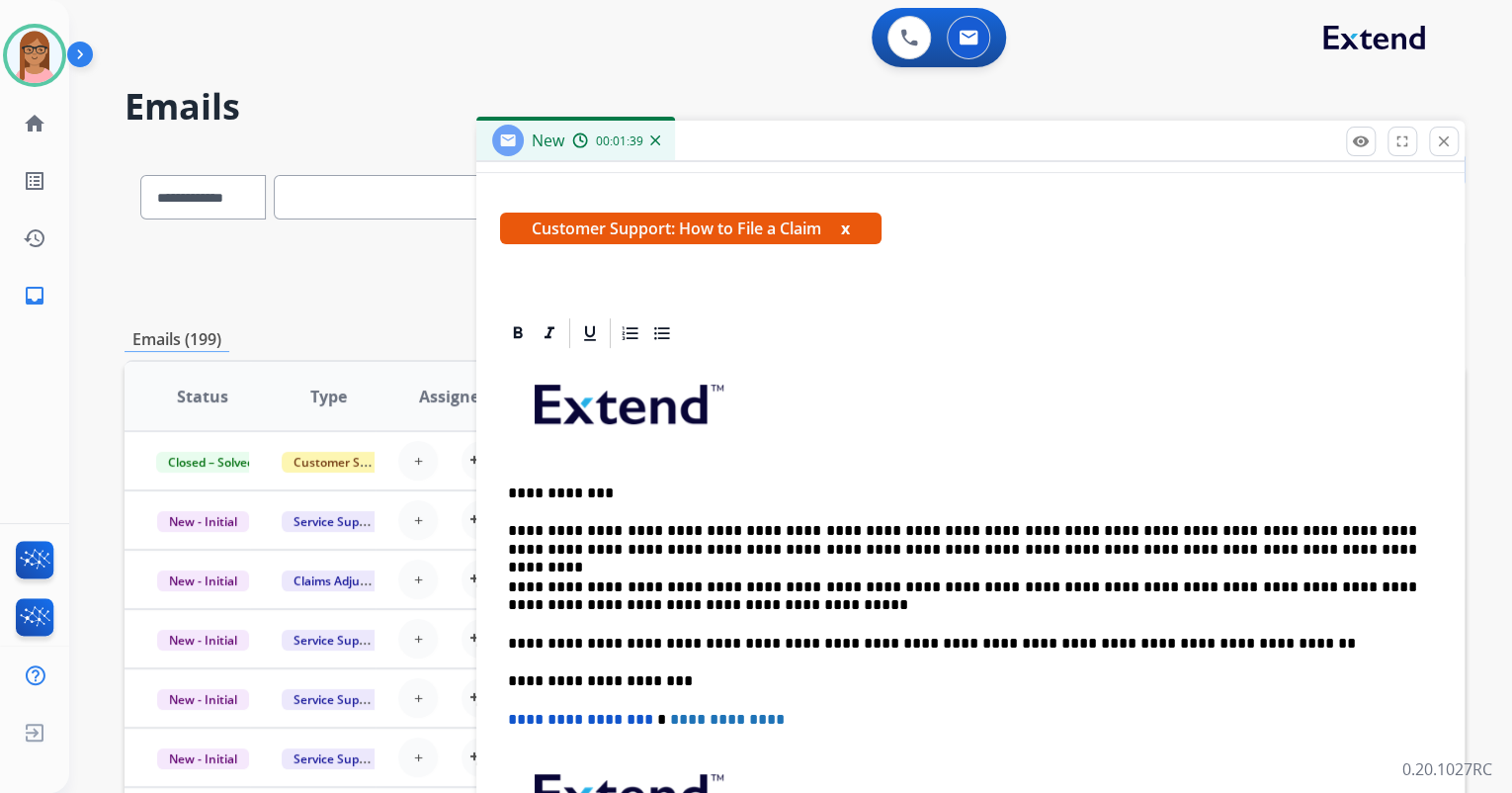click on "**********" at bounding box center (970, 662) 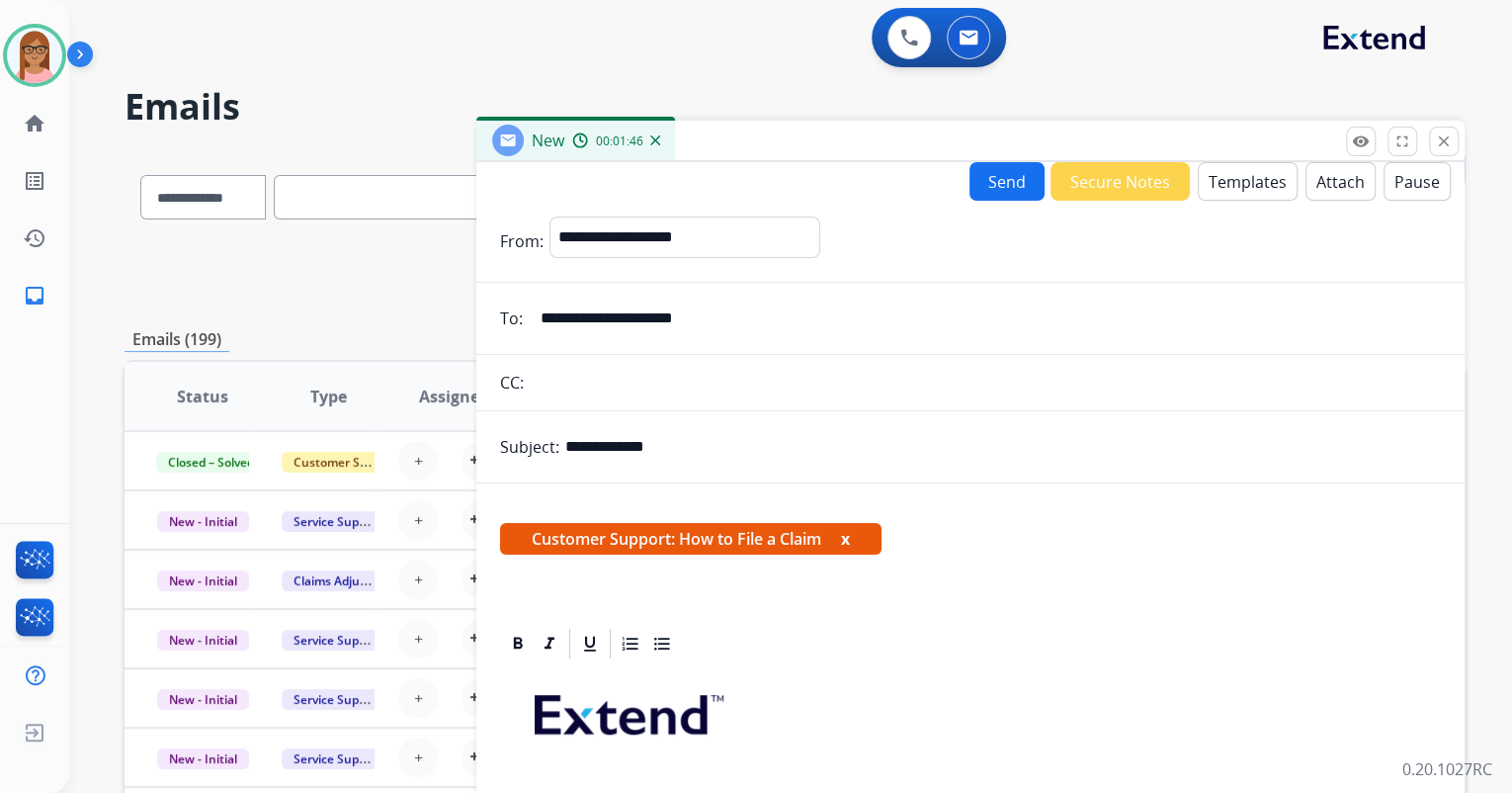 scroll, scrollTop: 0, scrollLeft: 0, axis: both 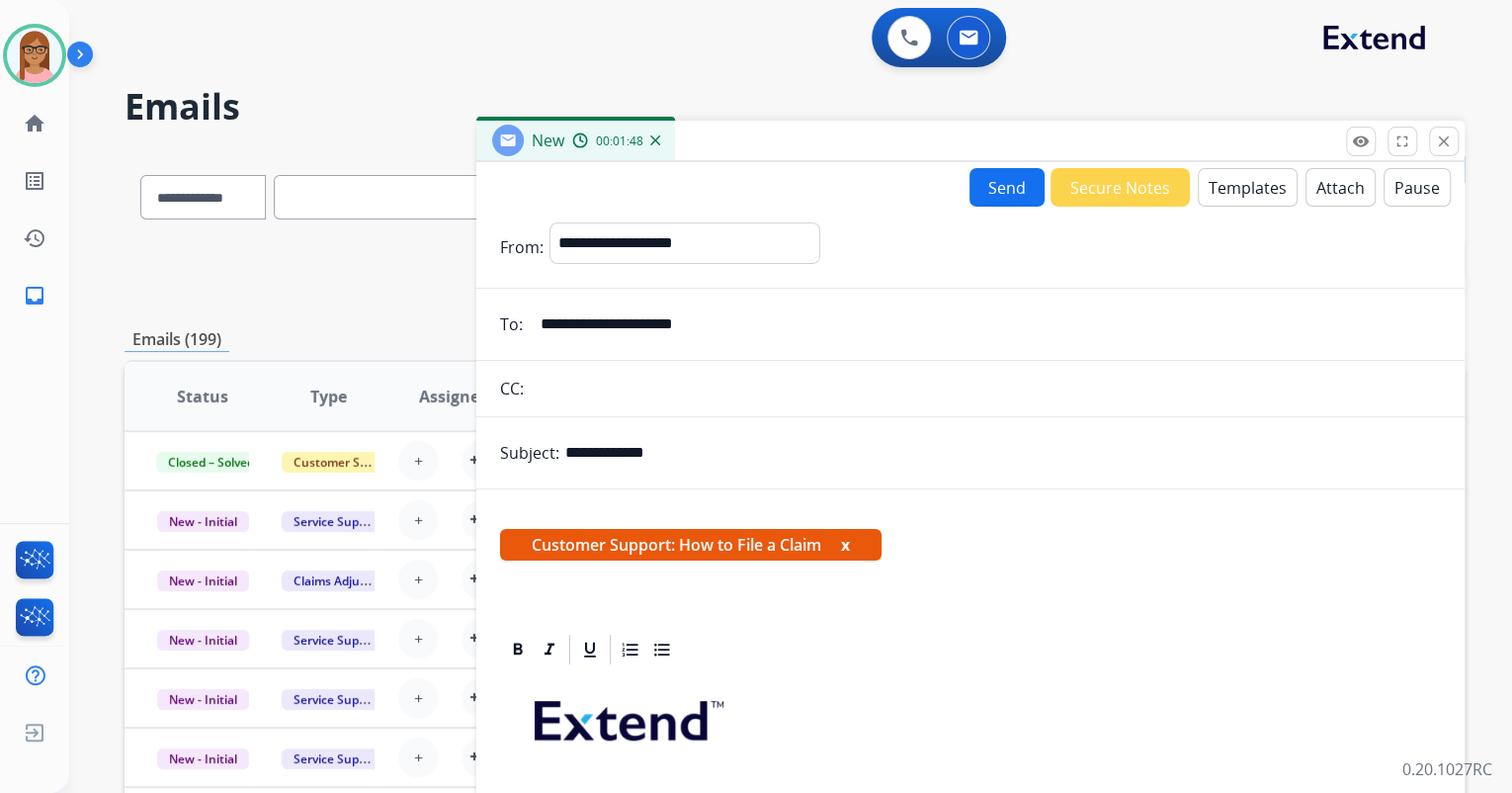 click on "Send" at bounding box center [1007, 187] 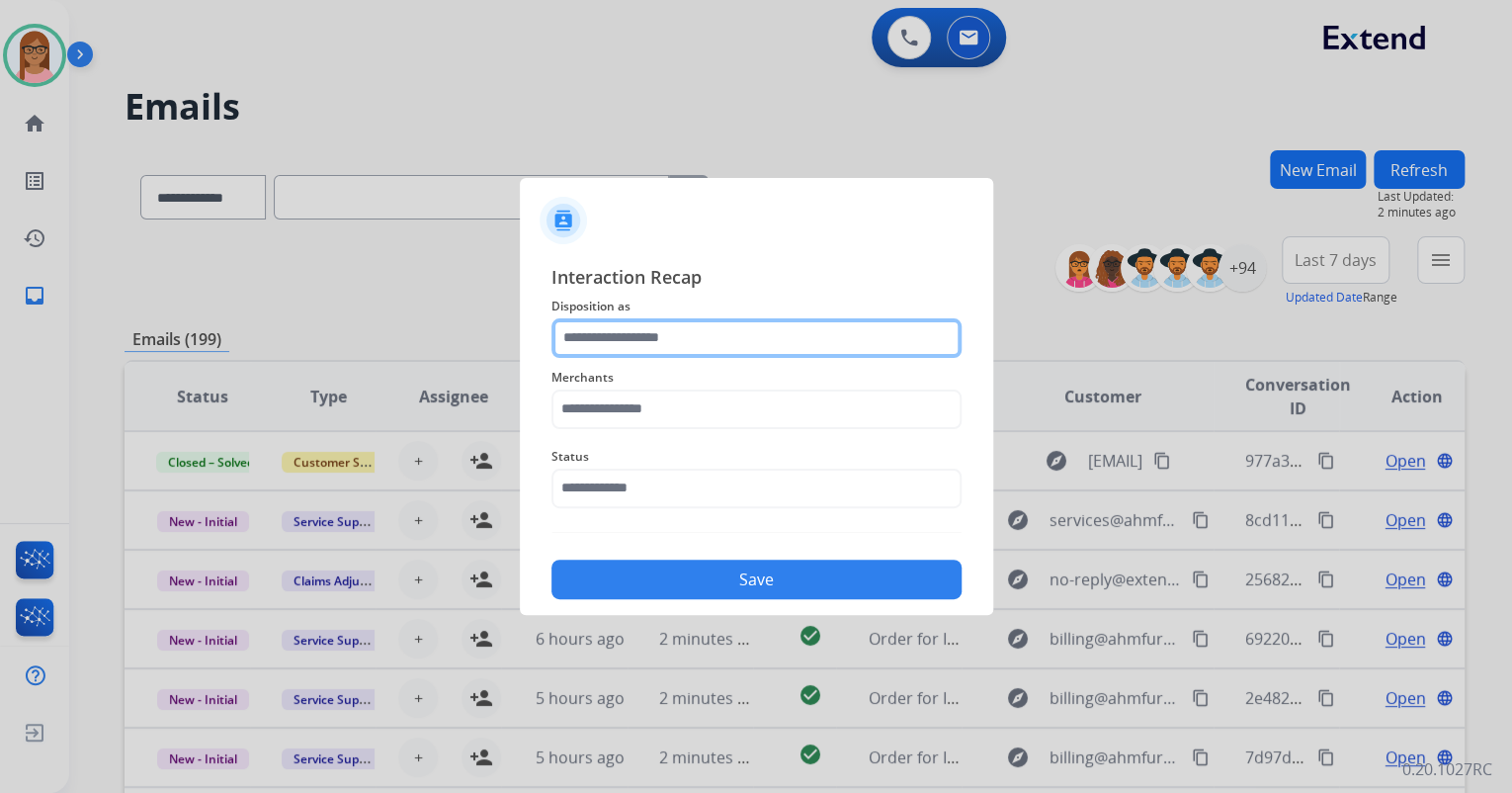 click 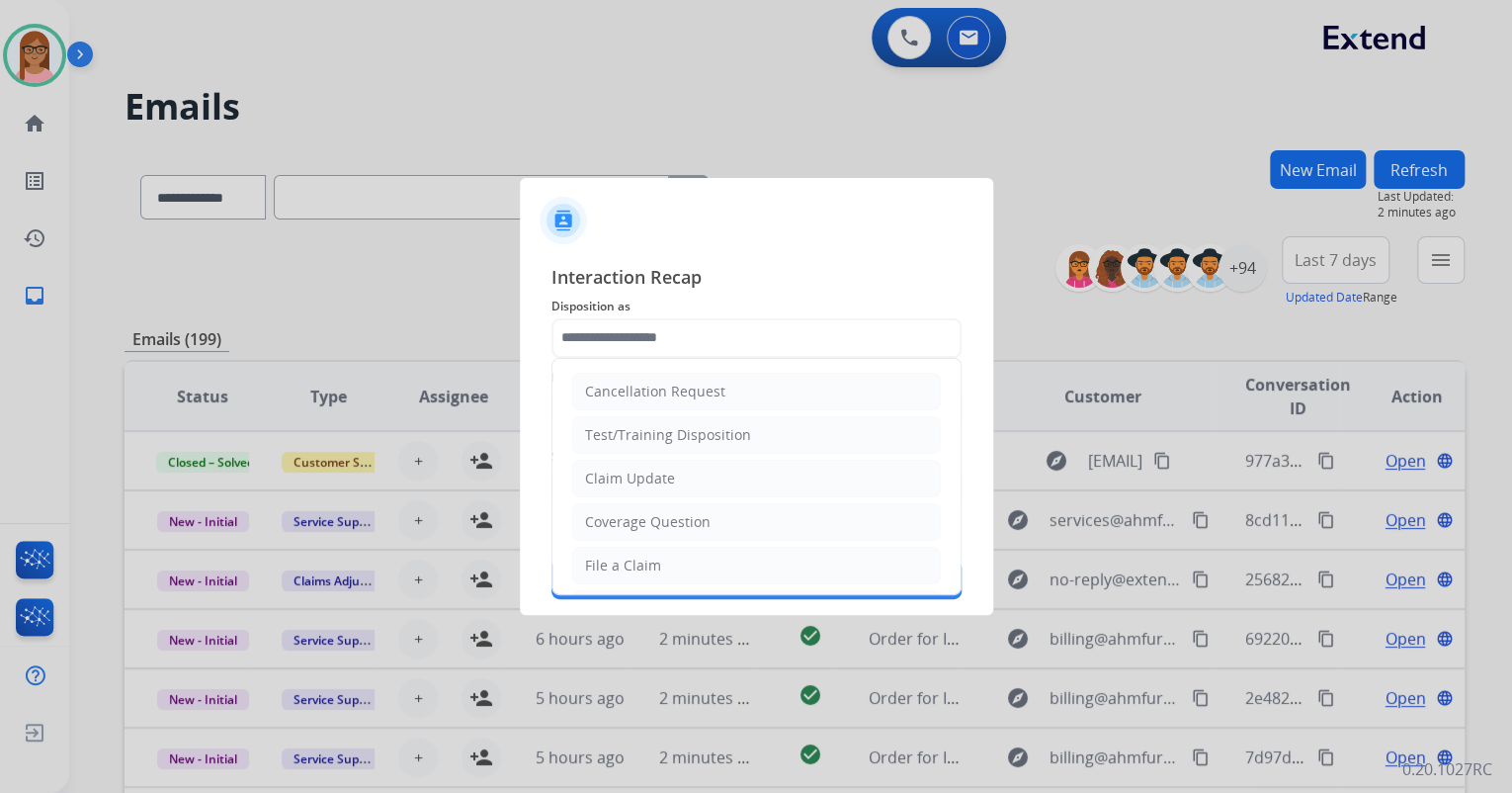 drag, startPoint x: 691, startPoint y: 554, endPoint x: 692, endPoint y: 530, distance: 24.020824 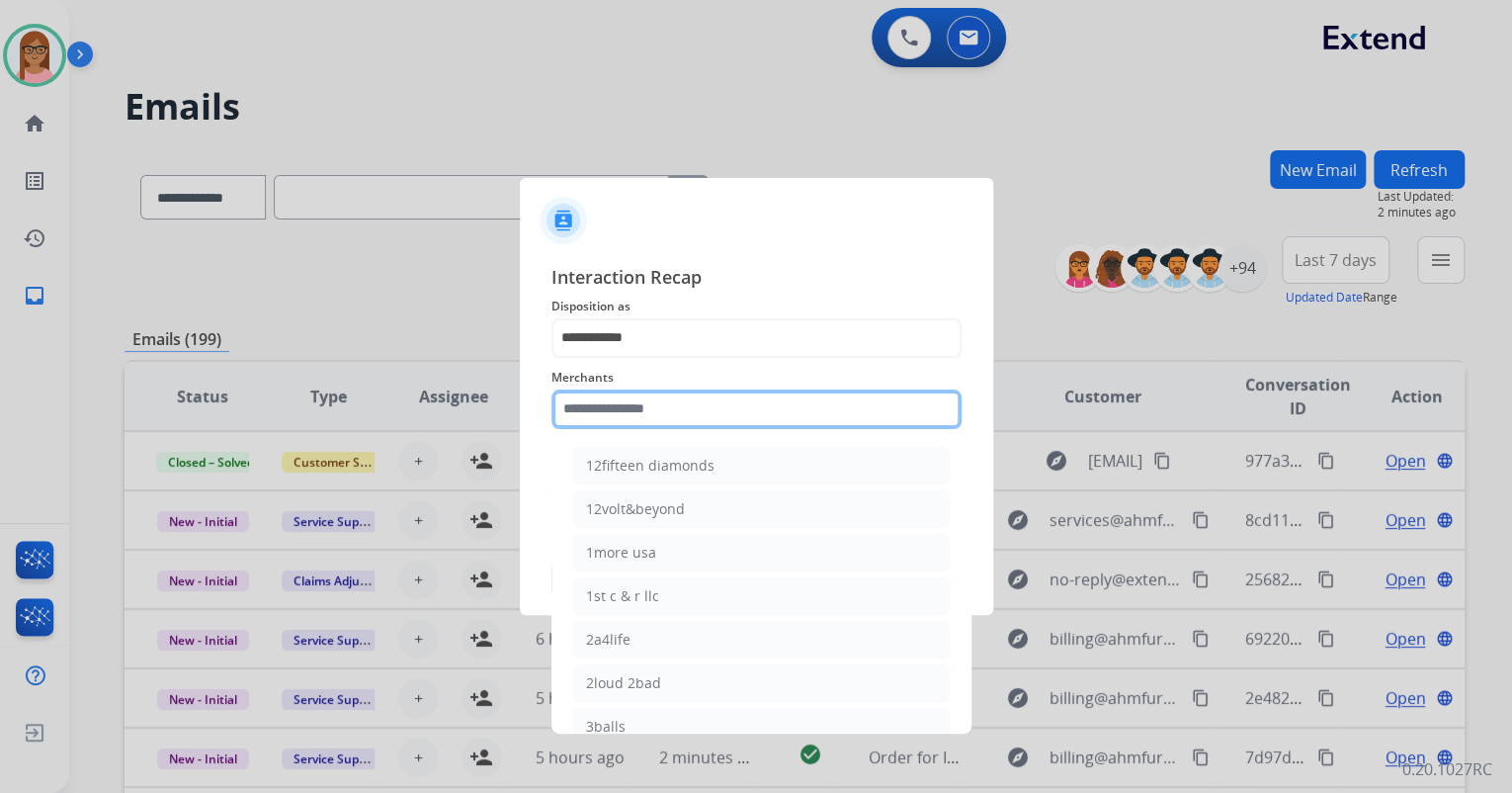 click 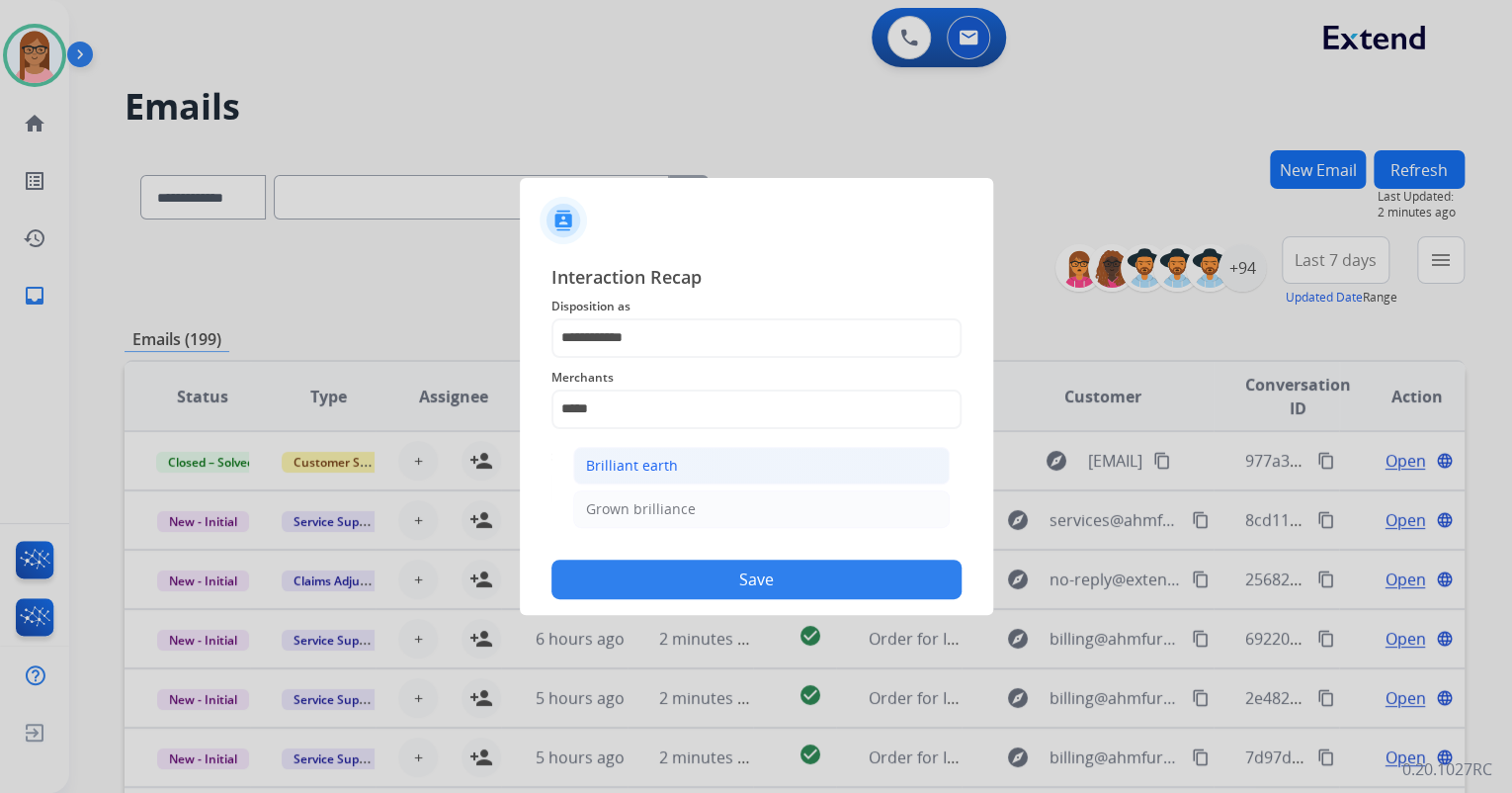 click on "Brilliant earth" 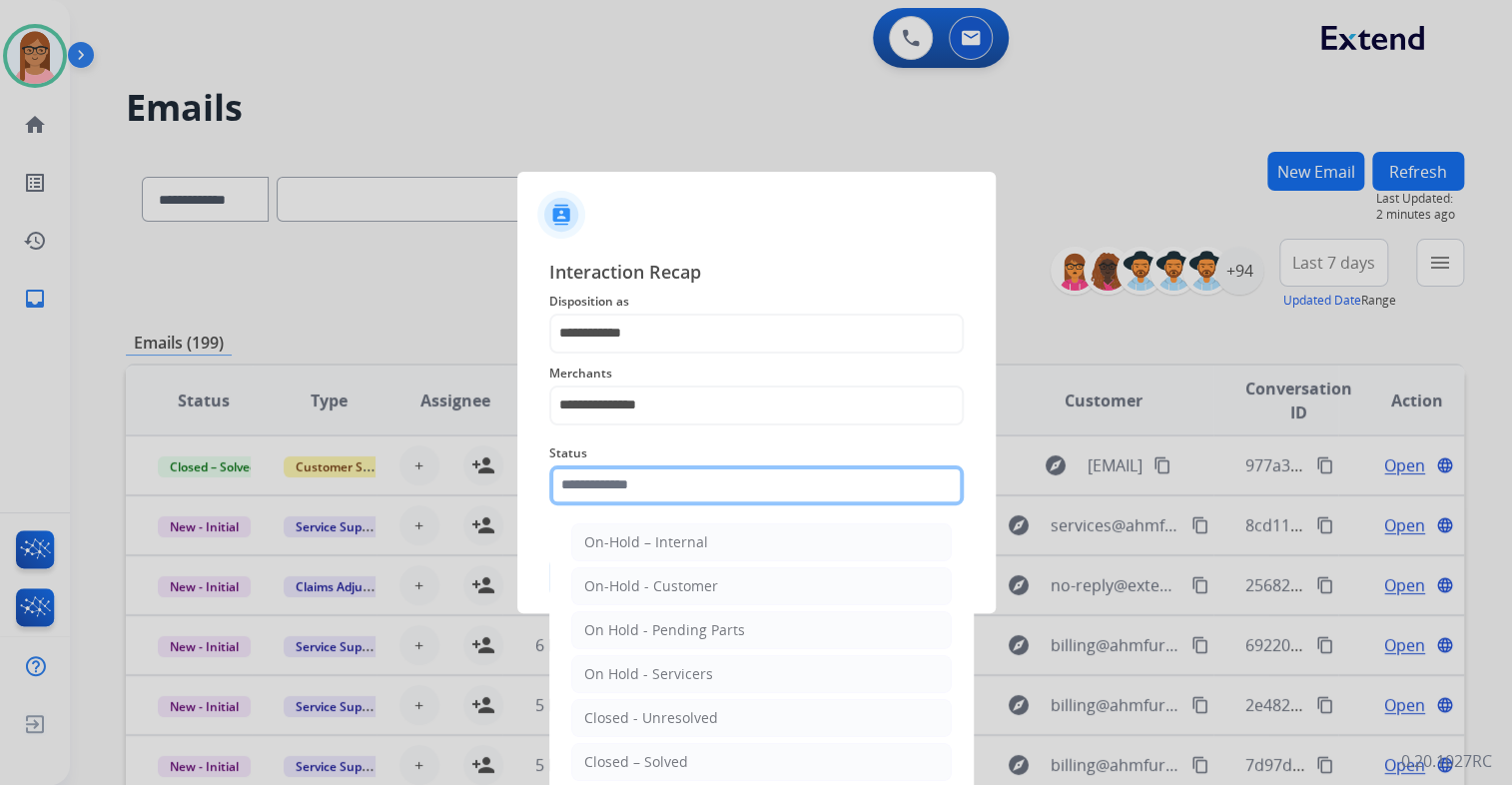 click 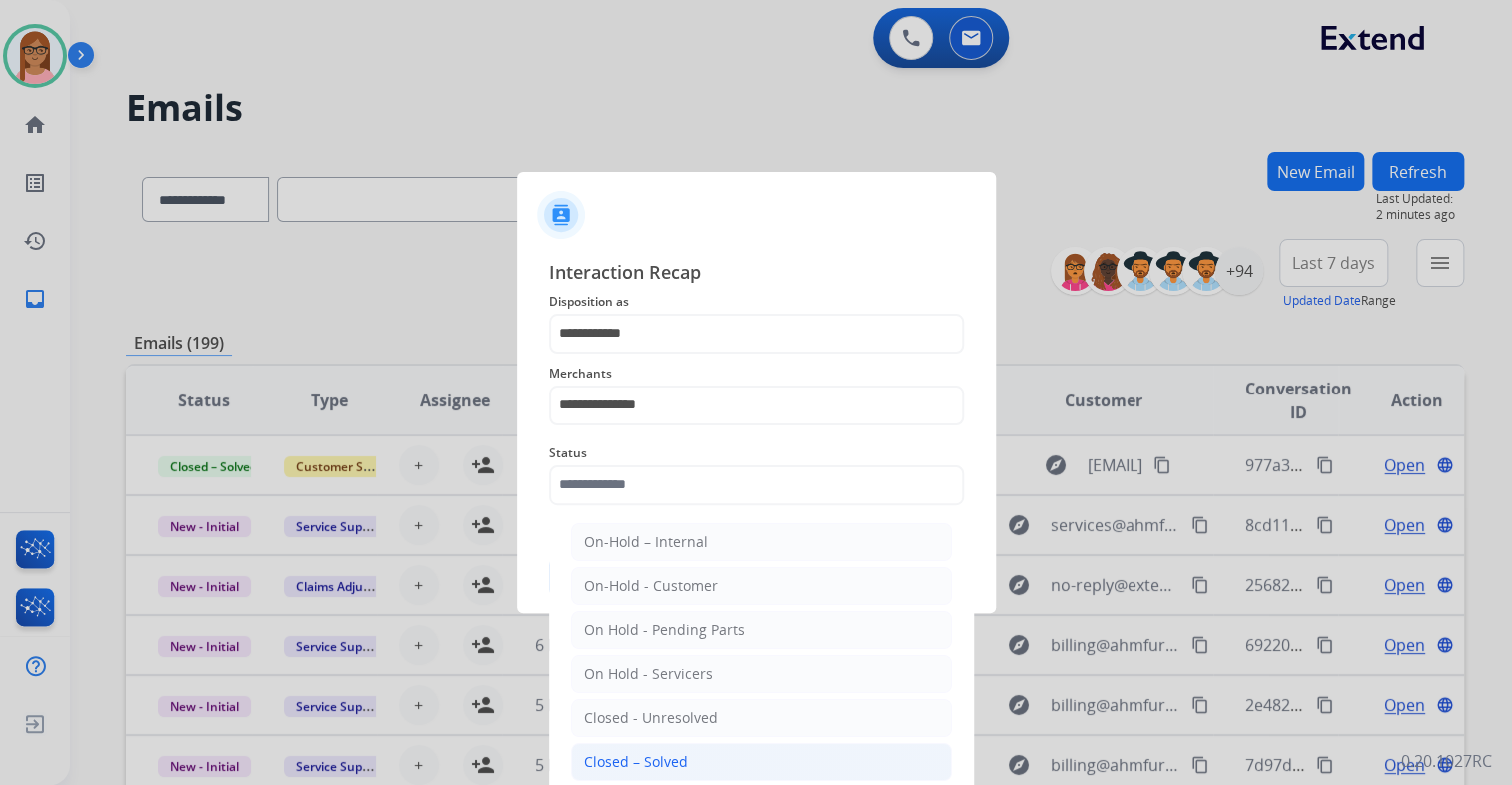 click on "Closed – Solved" 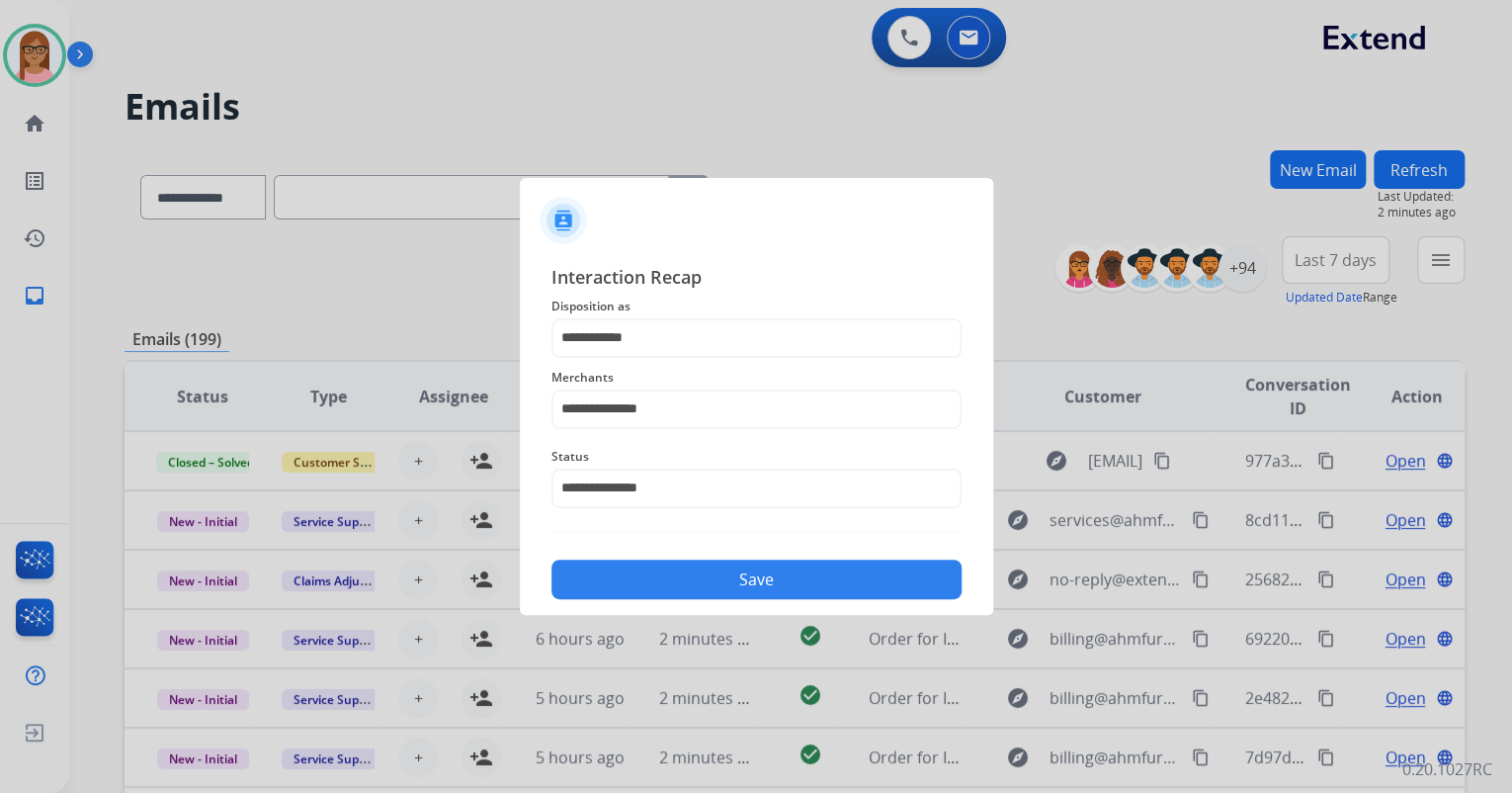 click on "Save" 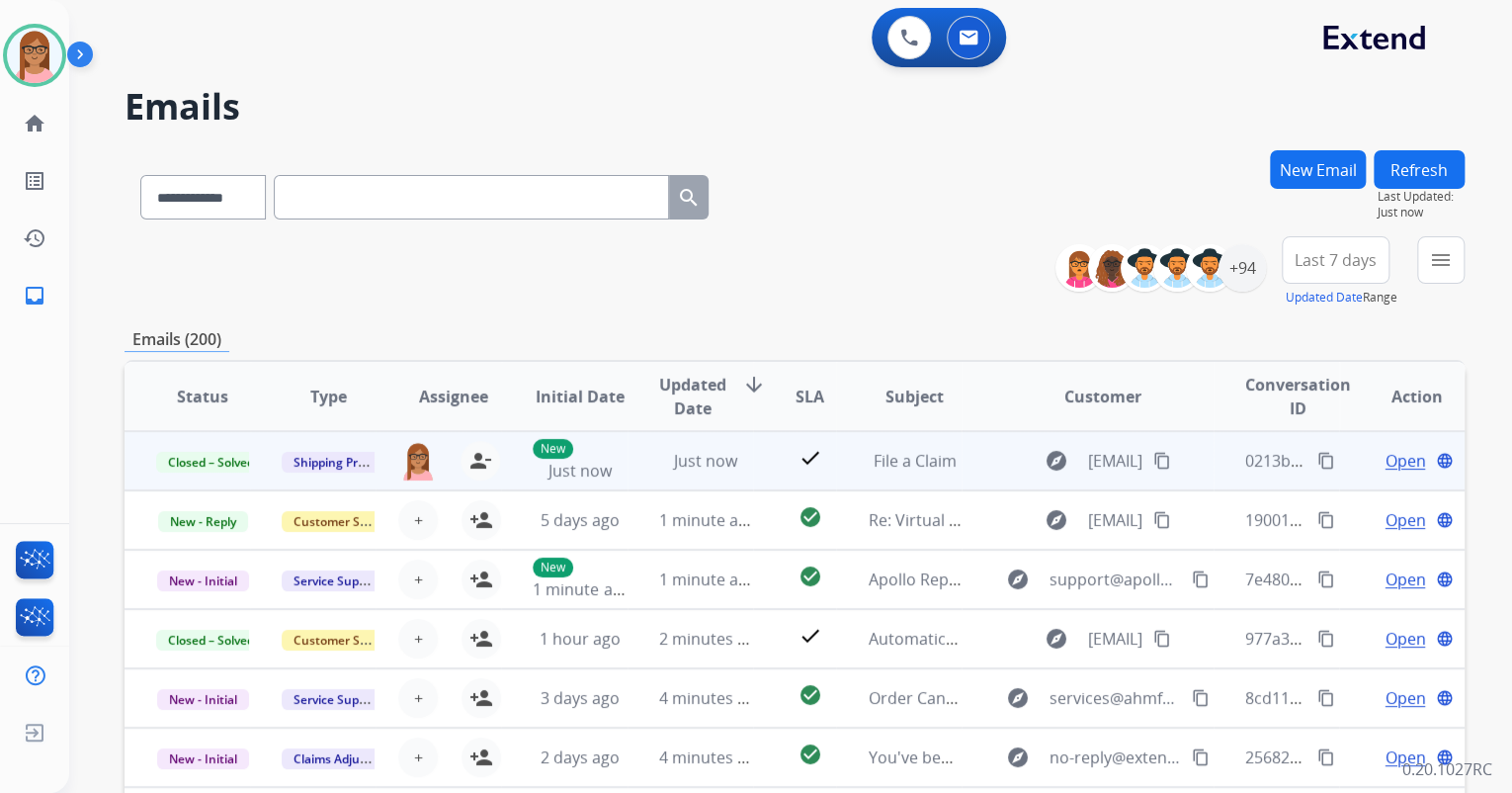 click on "content_copy" at bounding box center (1326, 461) 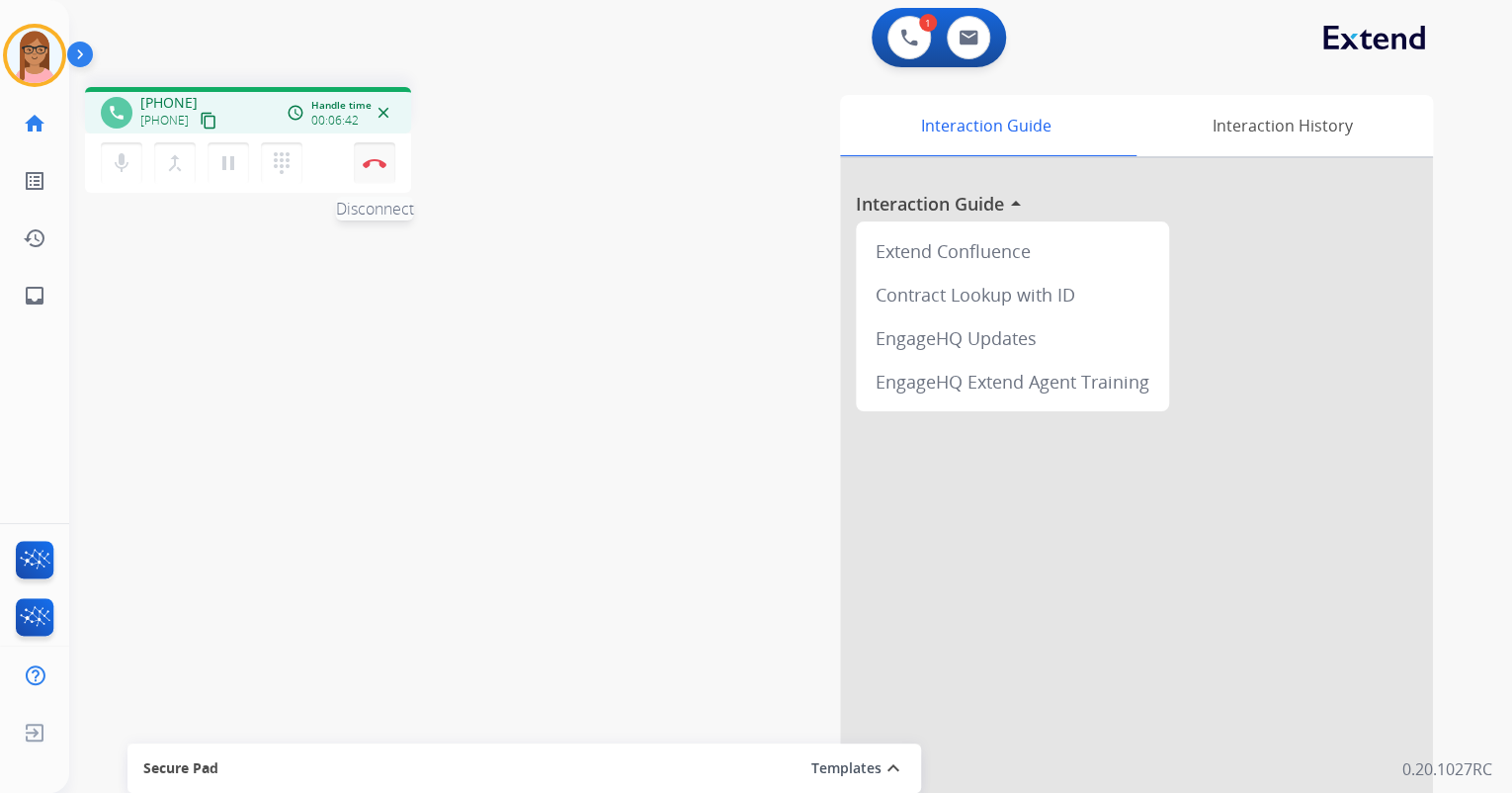 click on "Disconnect" at bounding box center (375, 163) 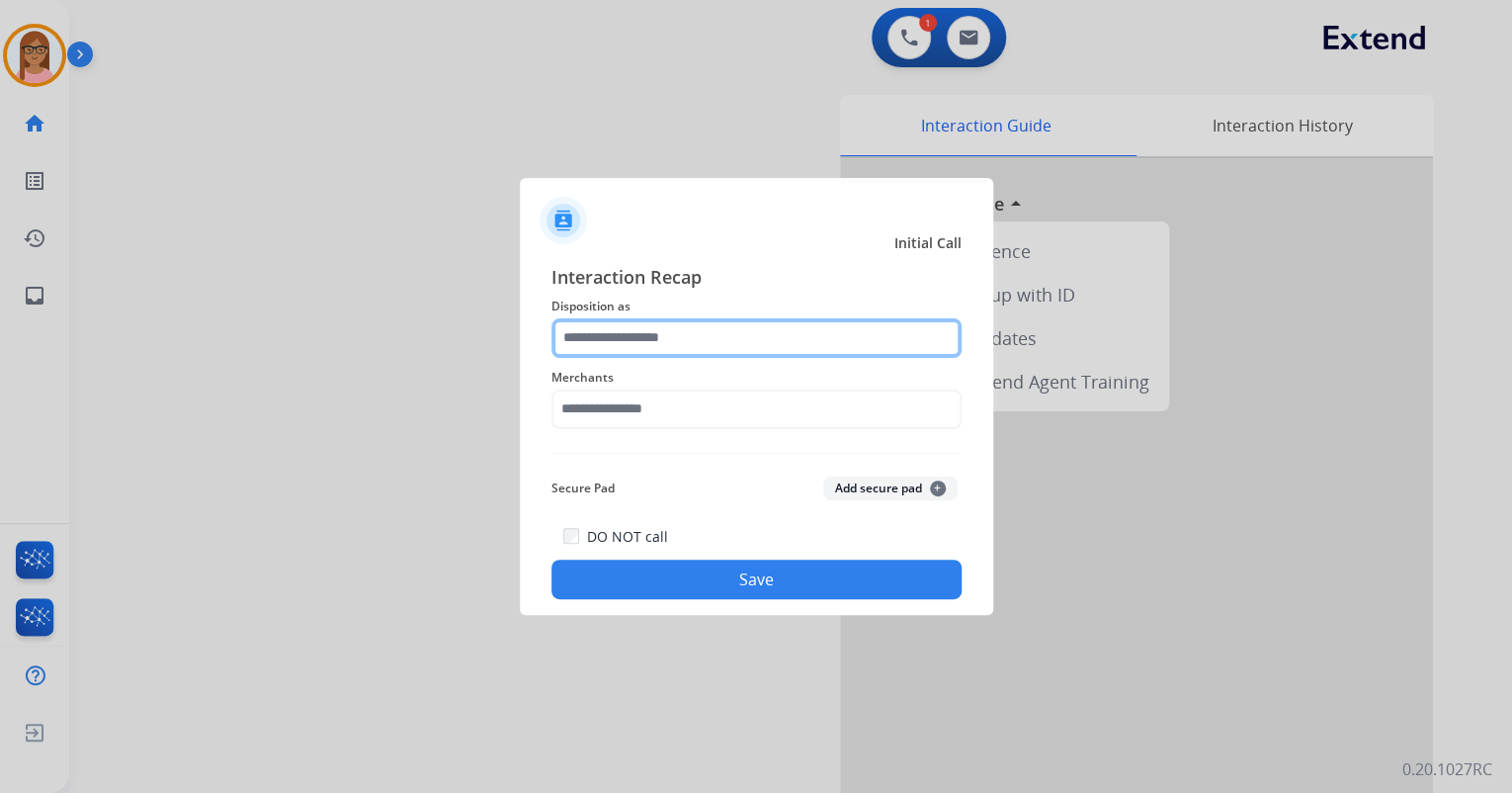 click 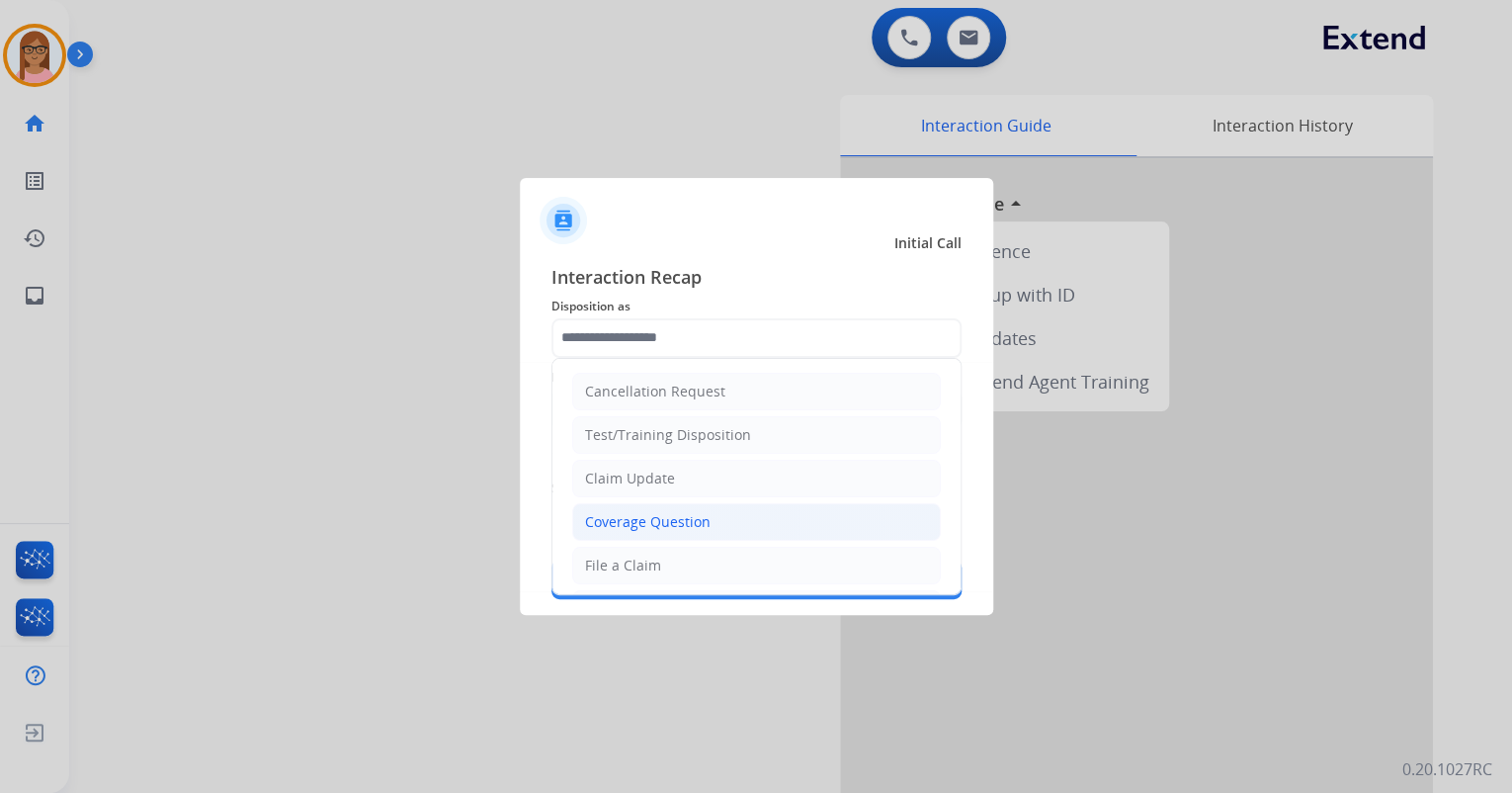 click on "Coverage Question" 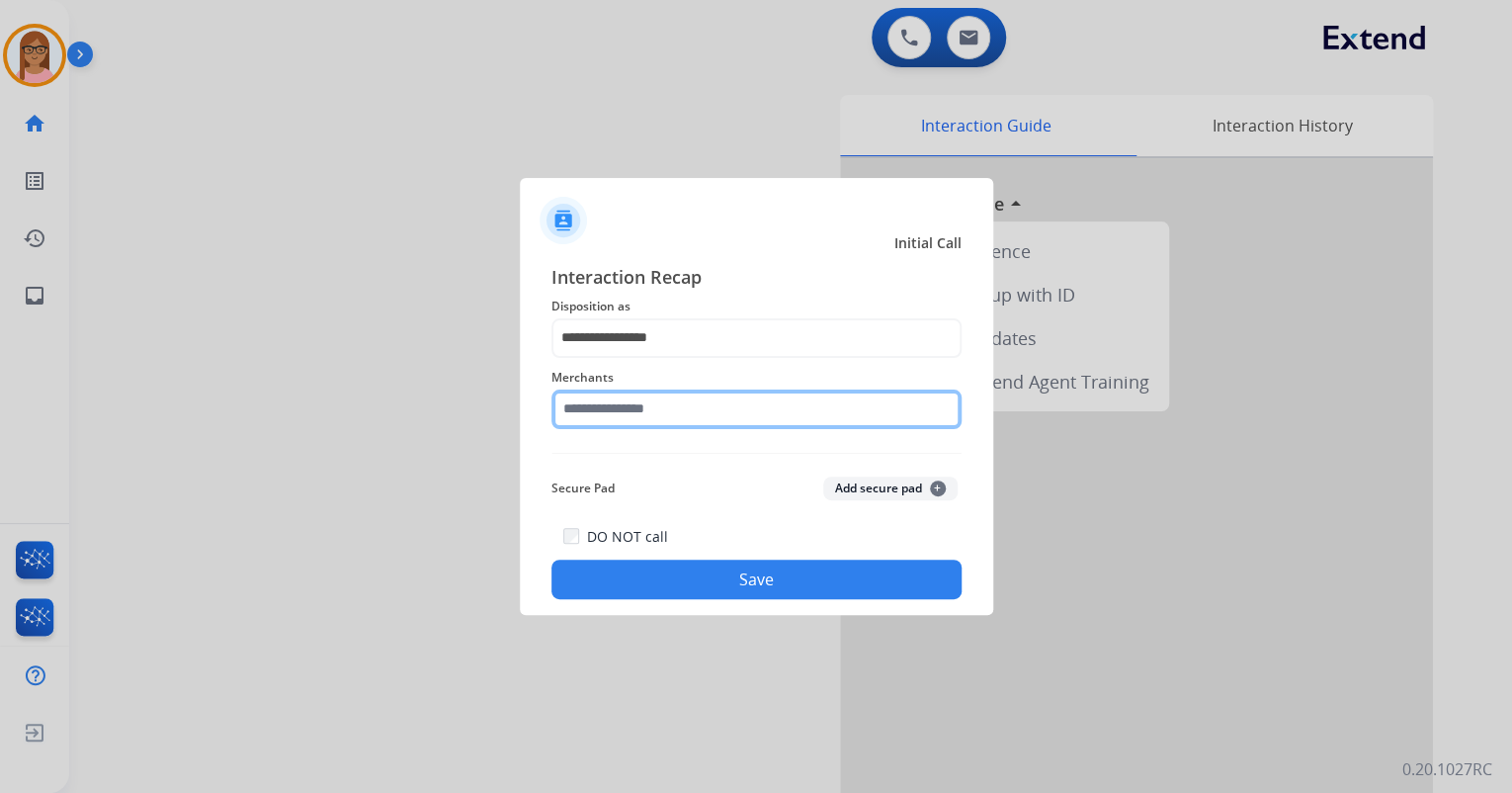 click 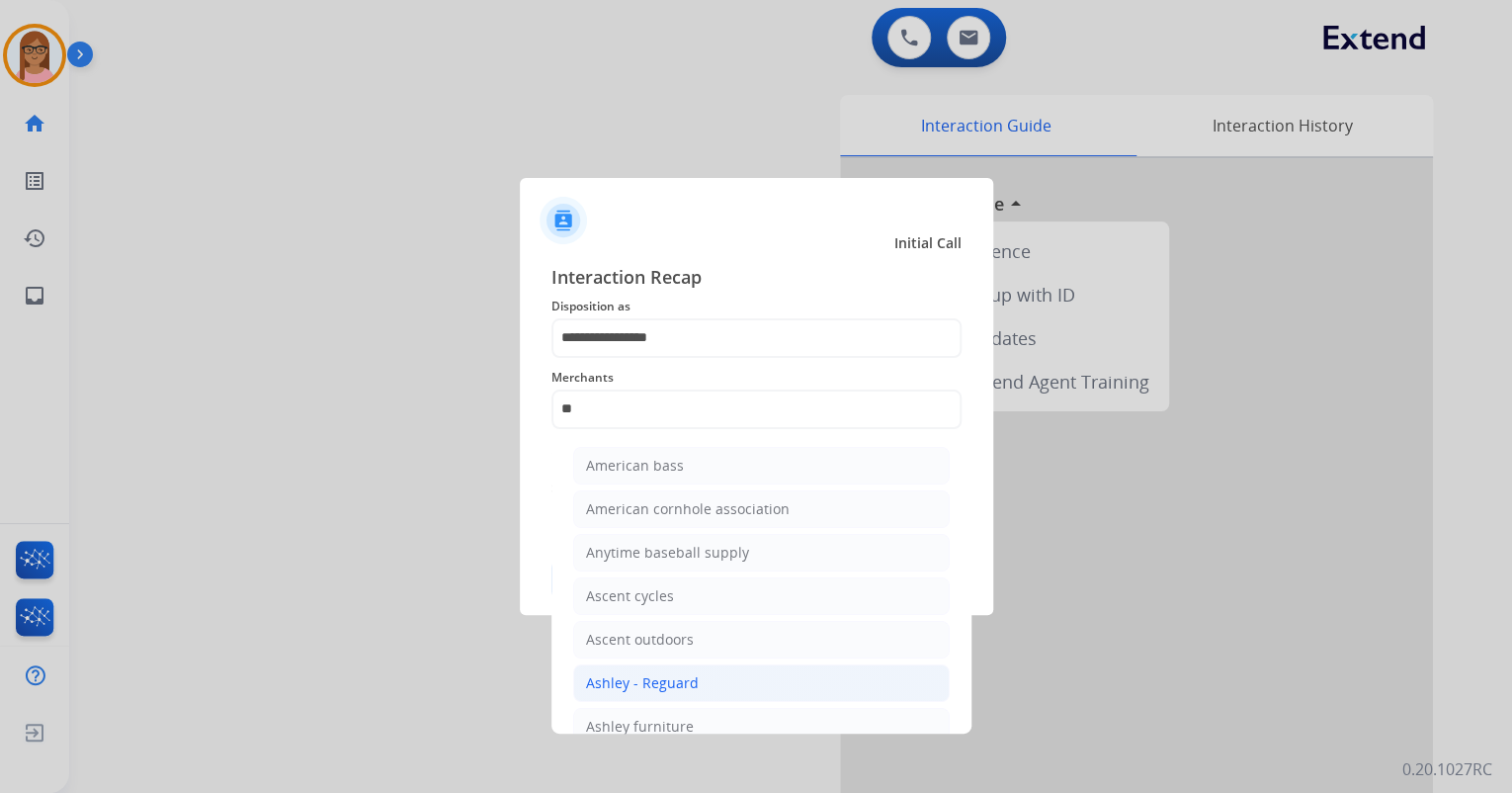 drag, startPoint x: 688, startPoint y: 684, endPoint x: 677, endPoint y: 664, distance: 22.825424 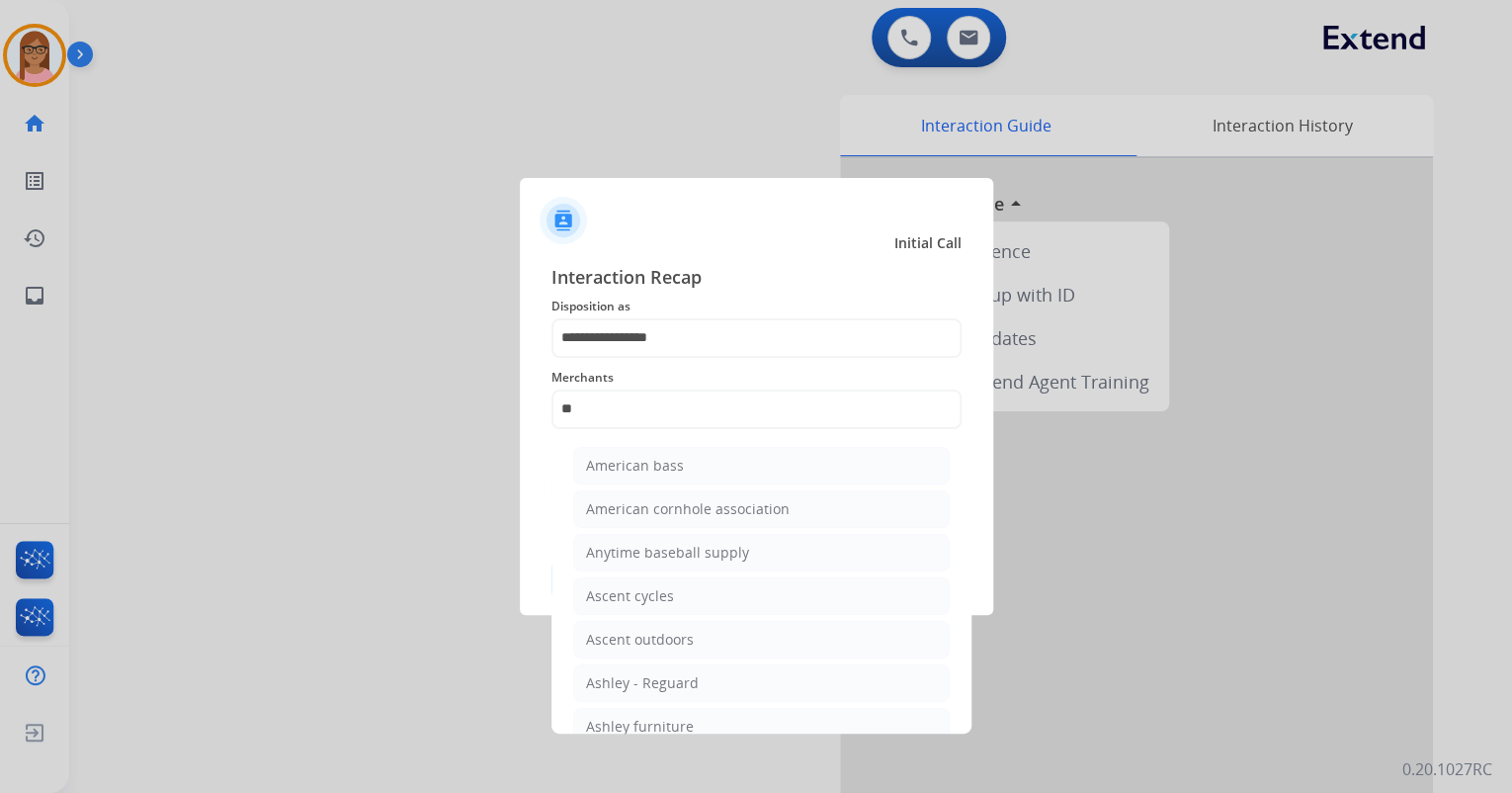 type on "**********" 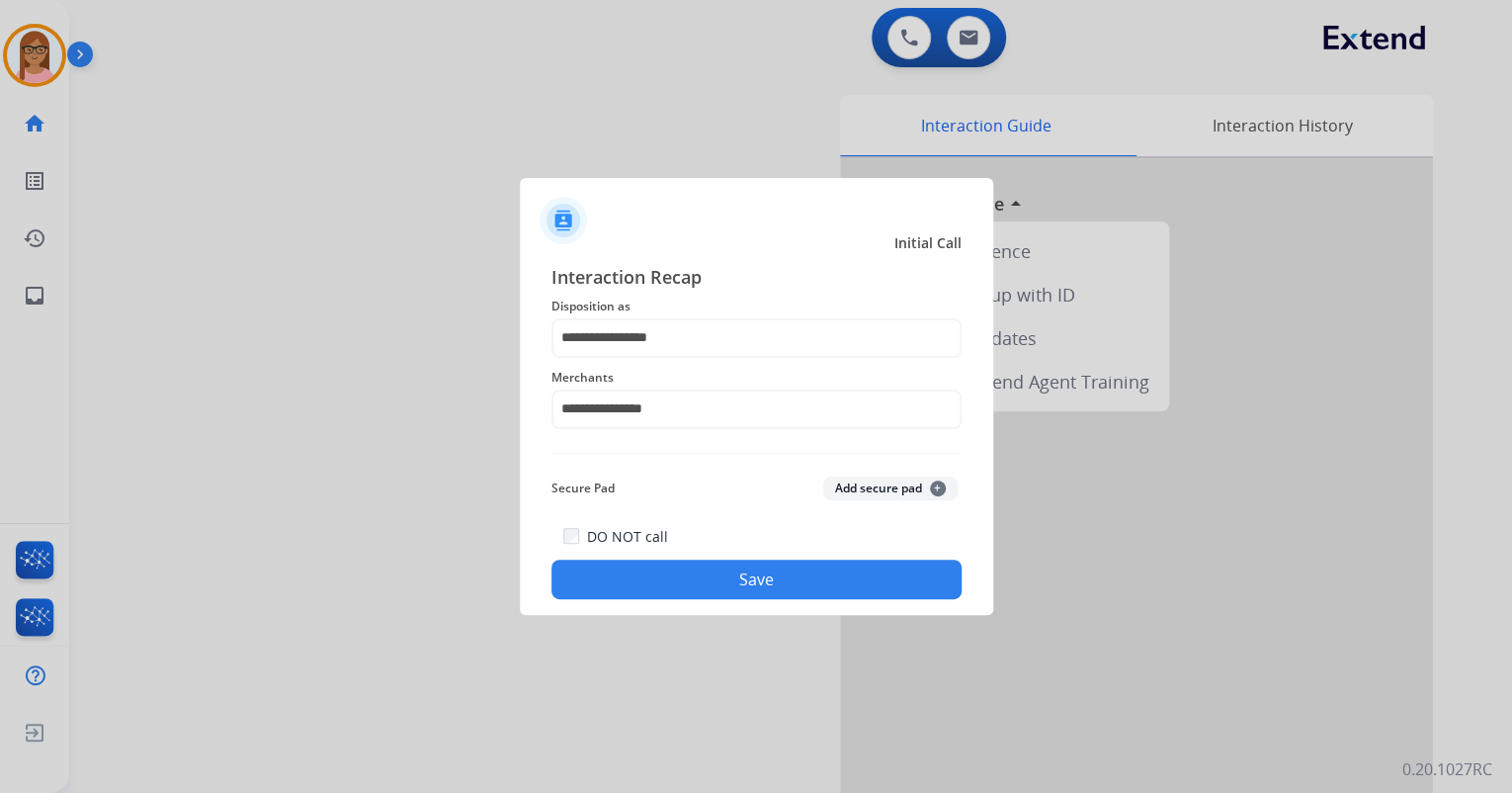 click on "Save" 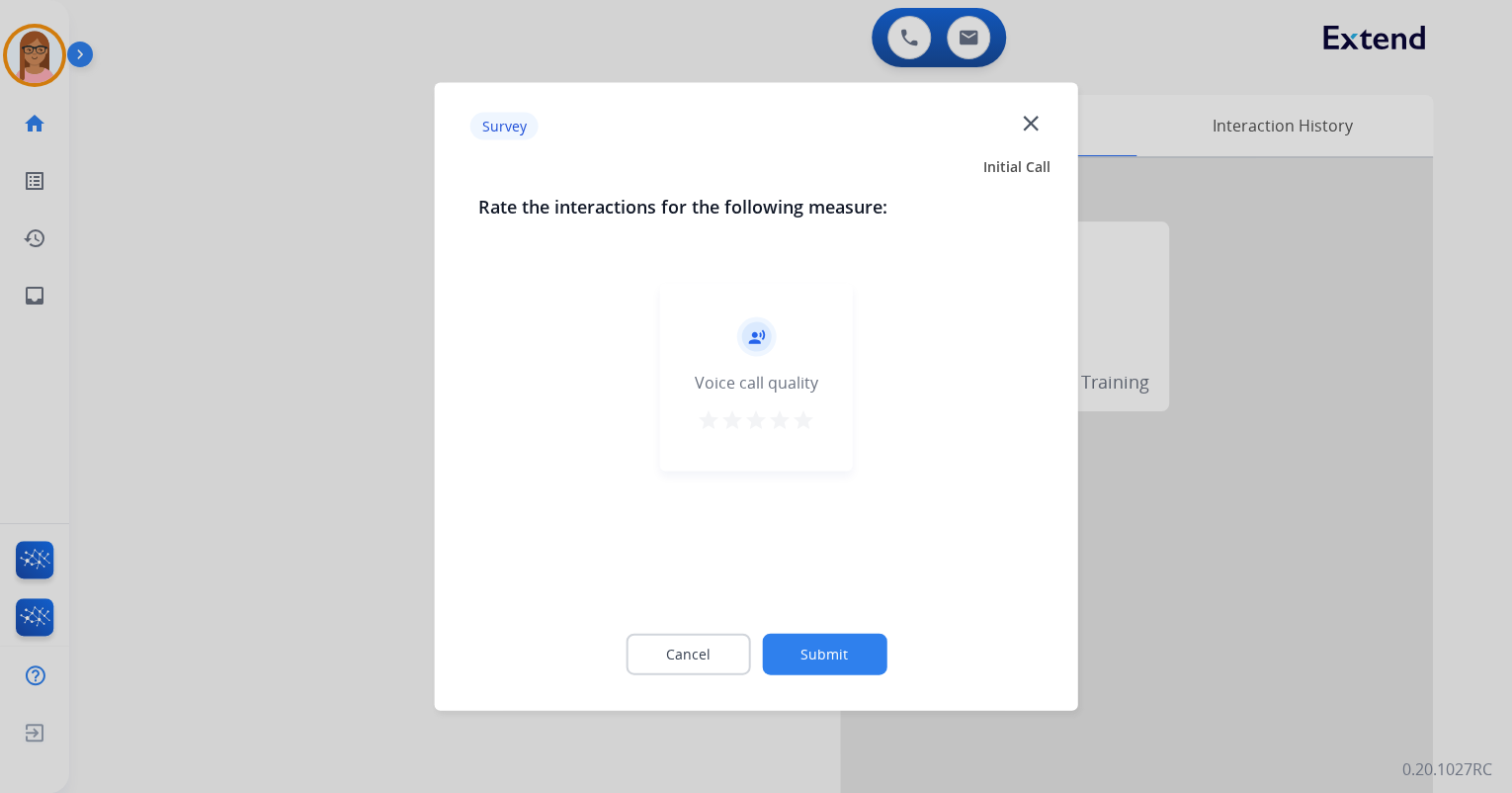 click on "star" at bounding box center [803, 420] 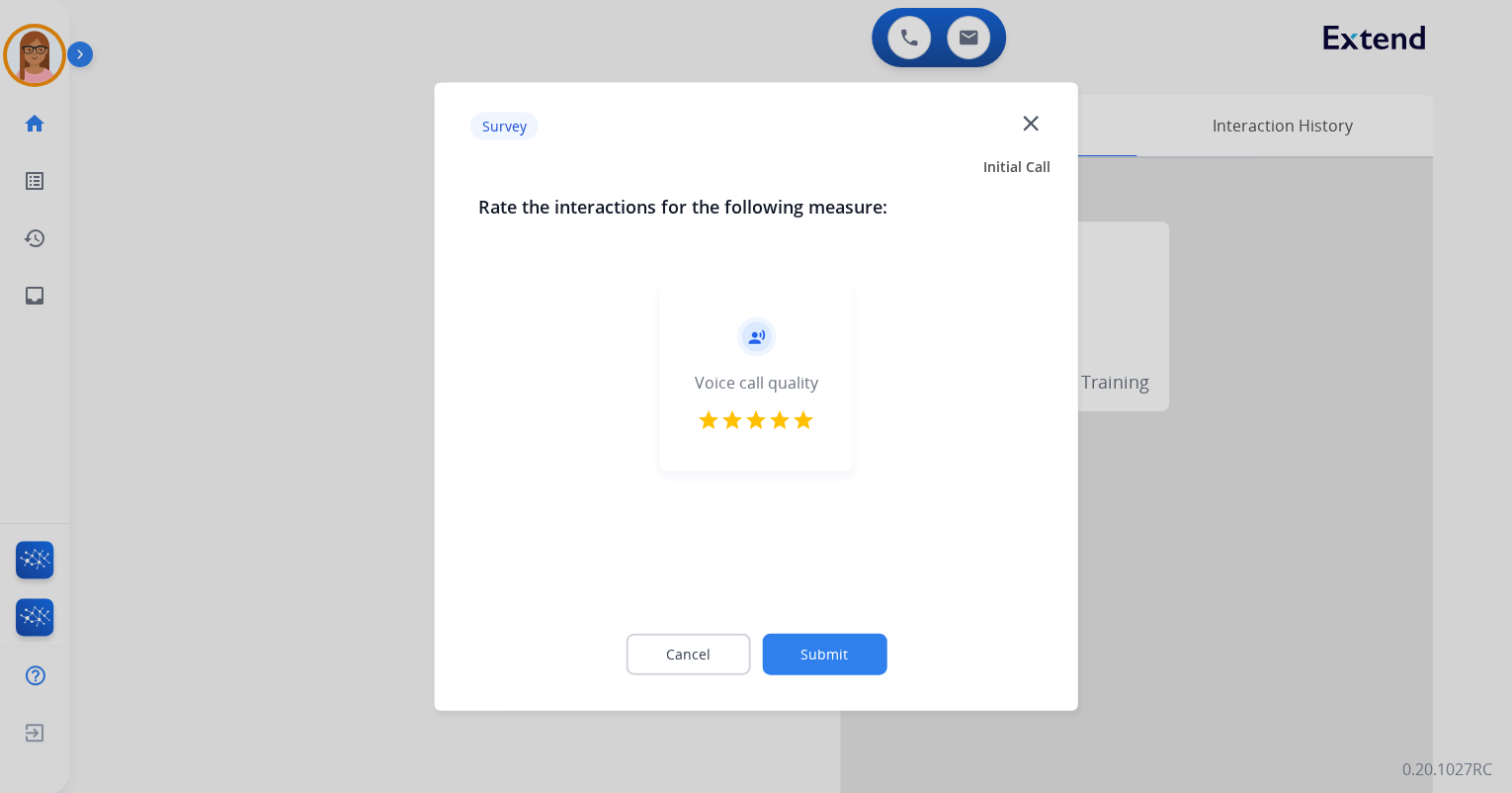 click on "Submit" 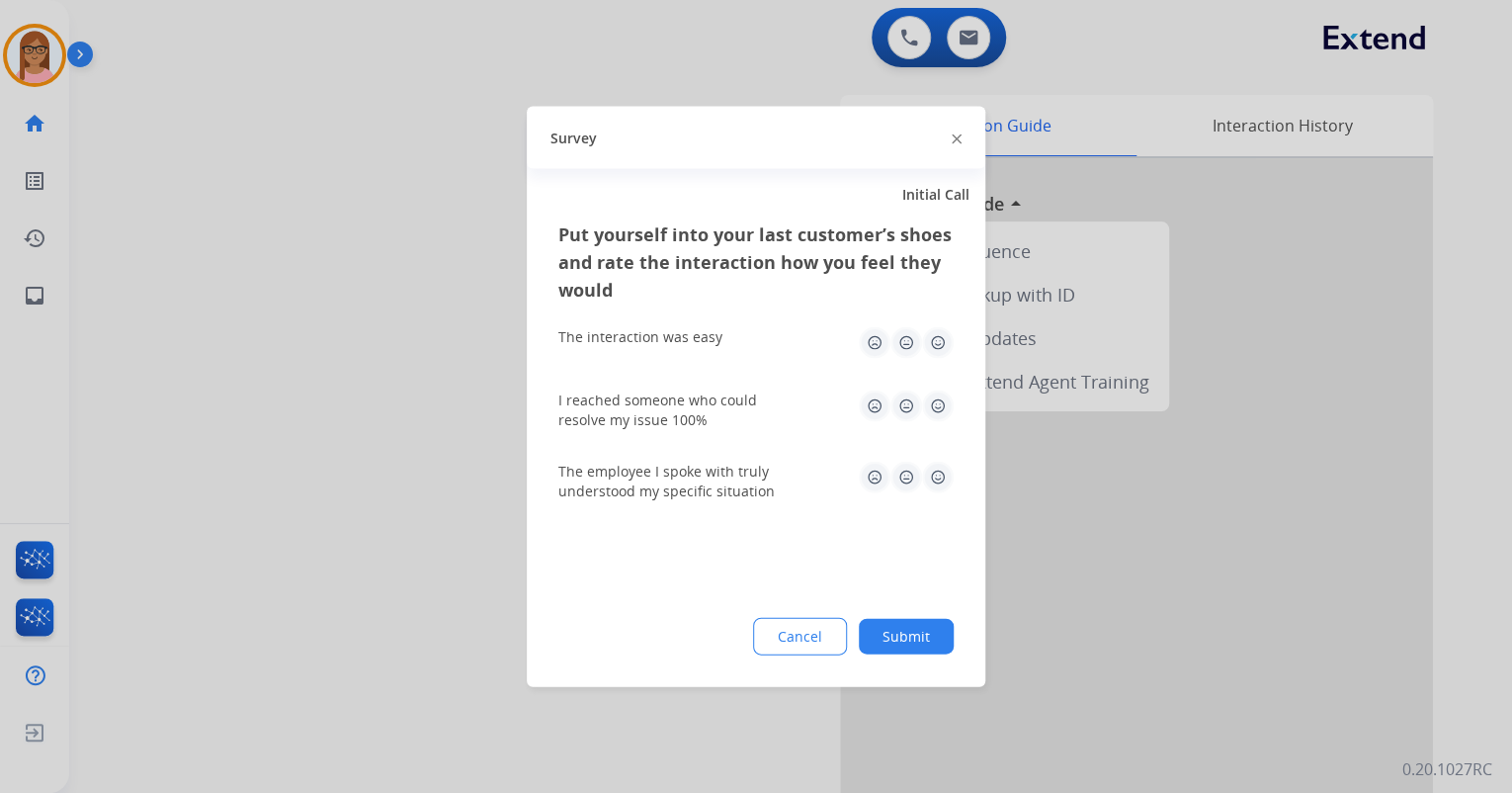 click 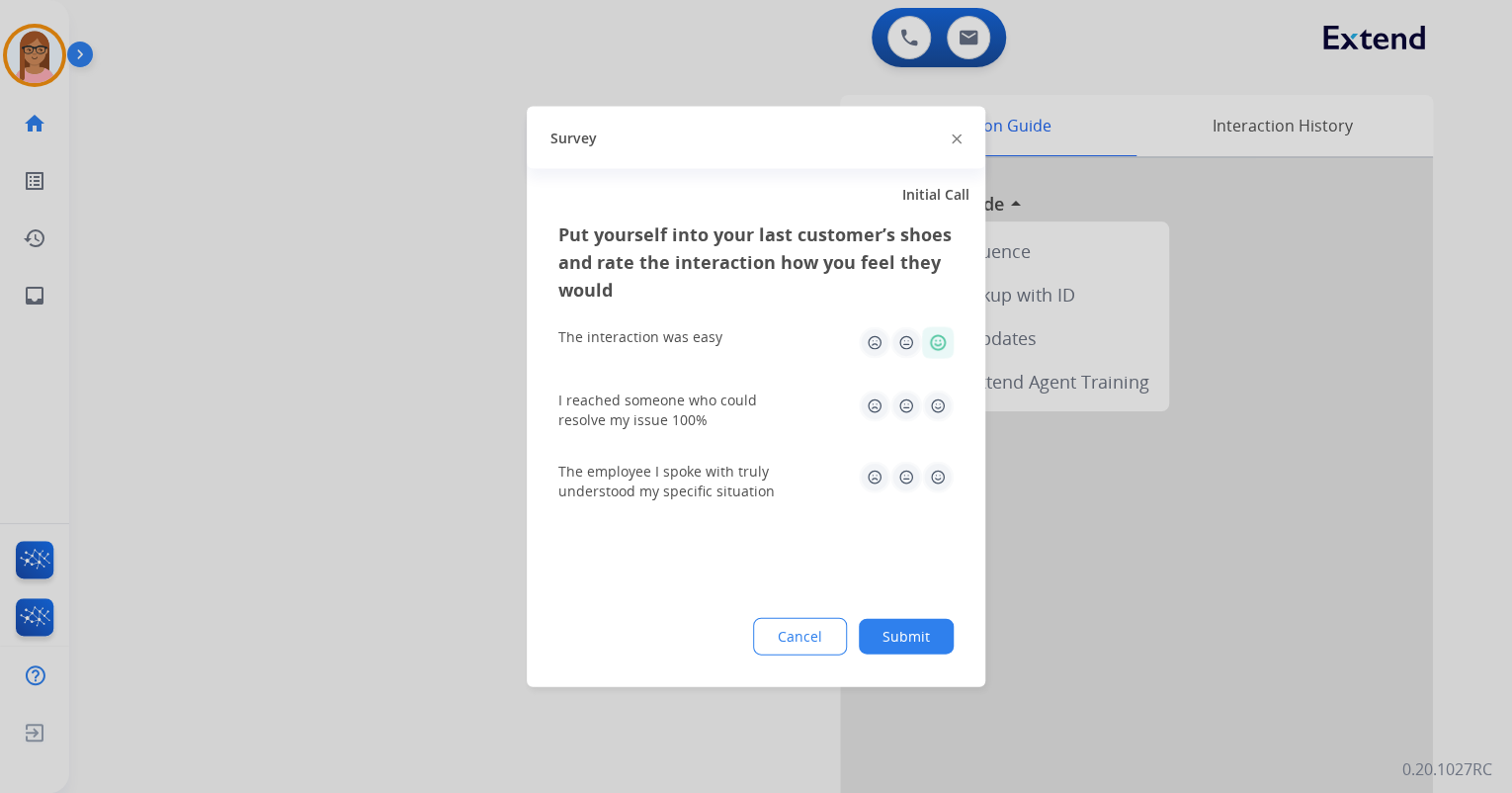click 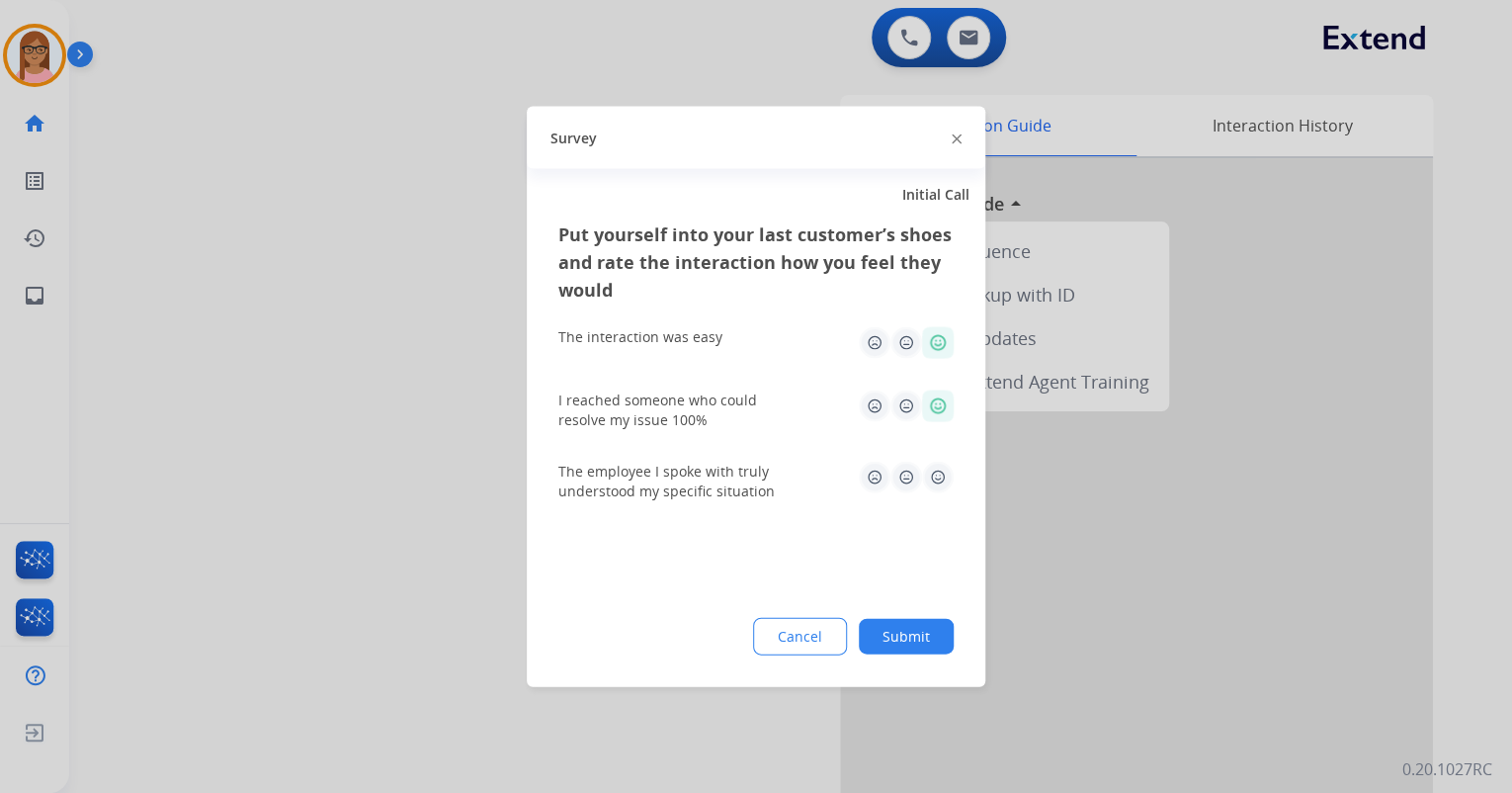click 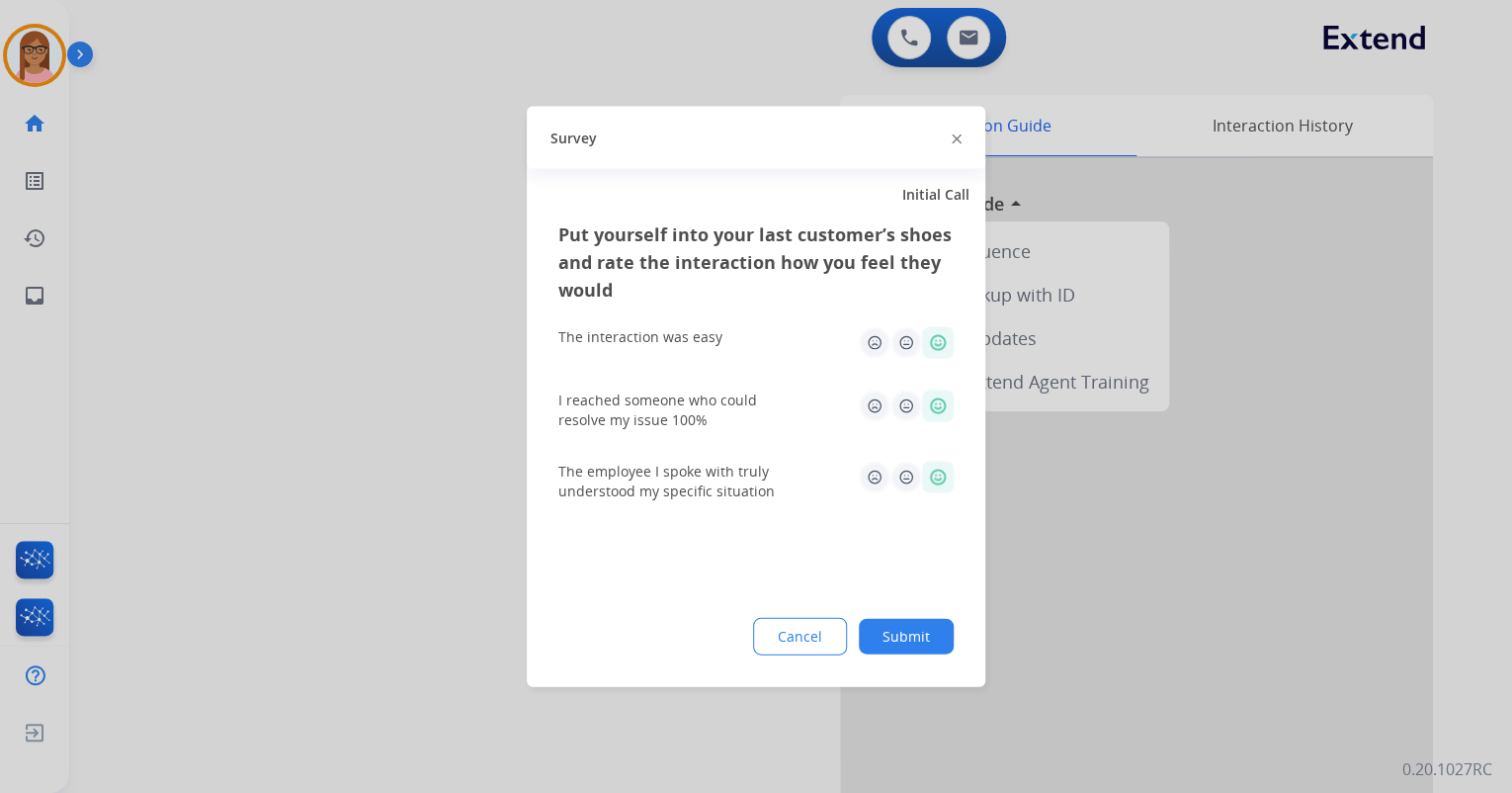 click on "Submit" 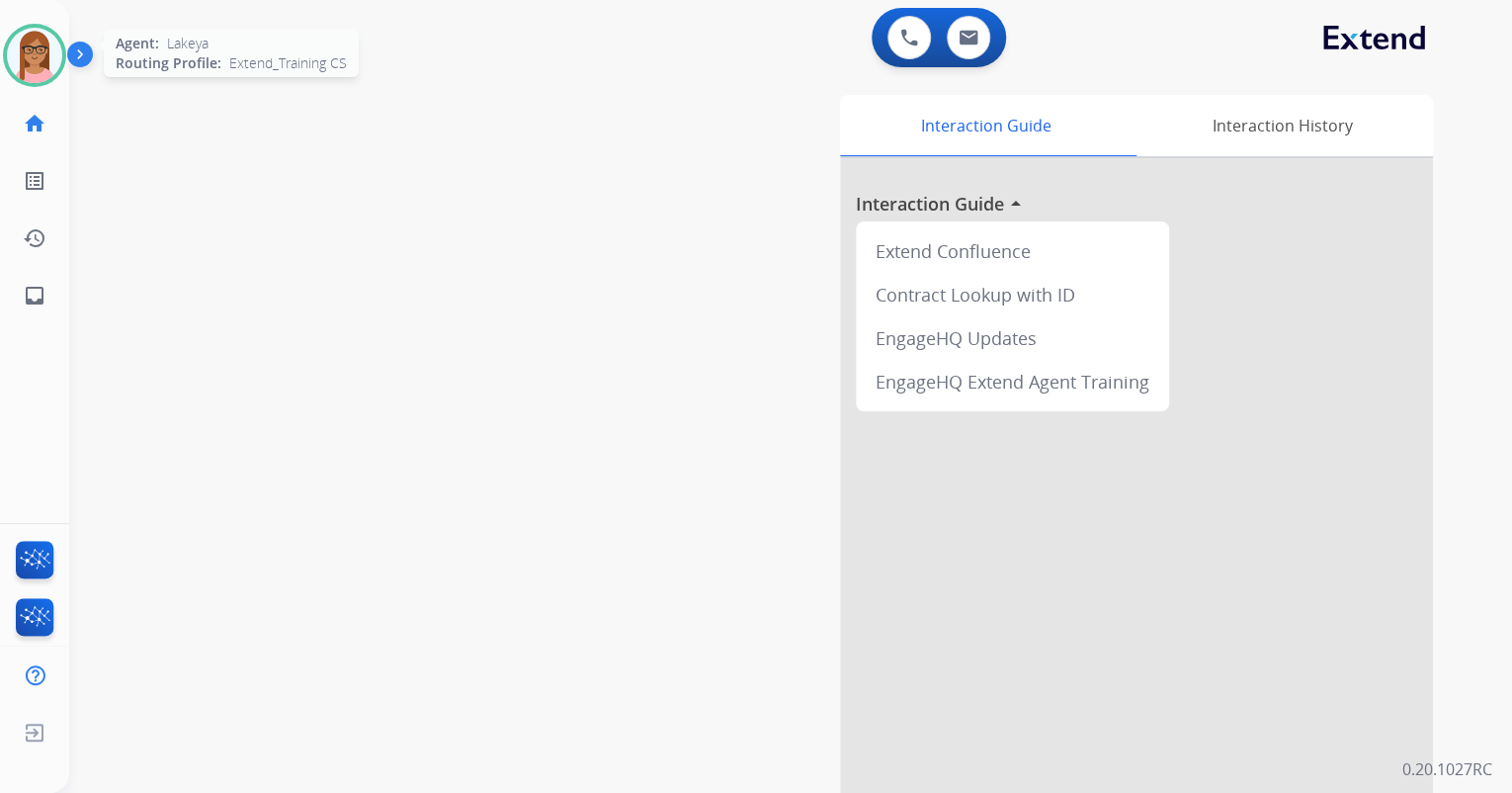 click at bounding box center (35, 55) 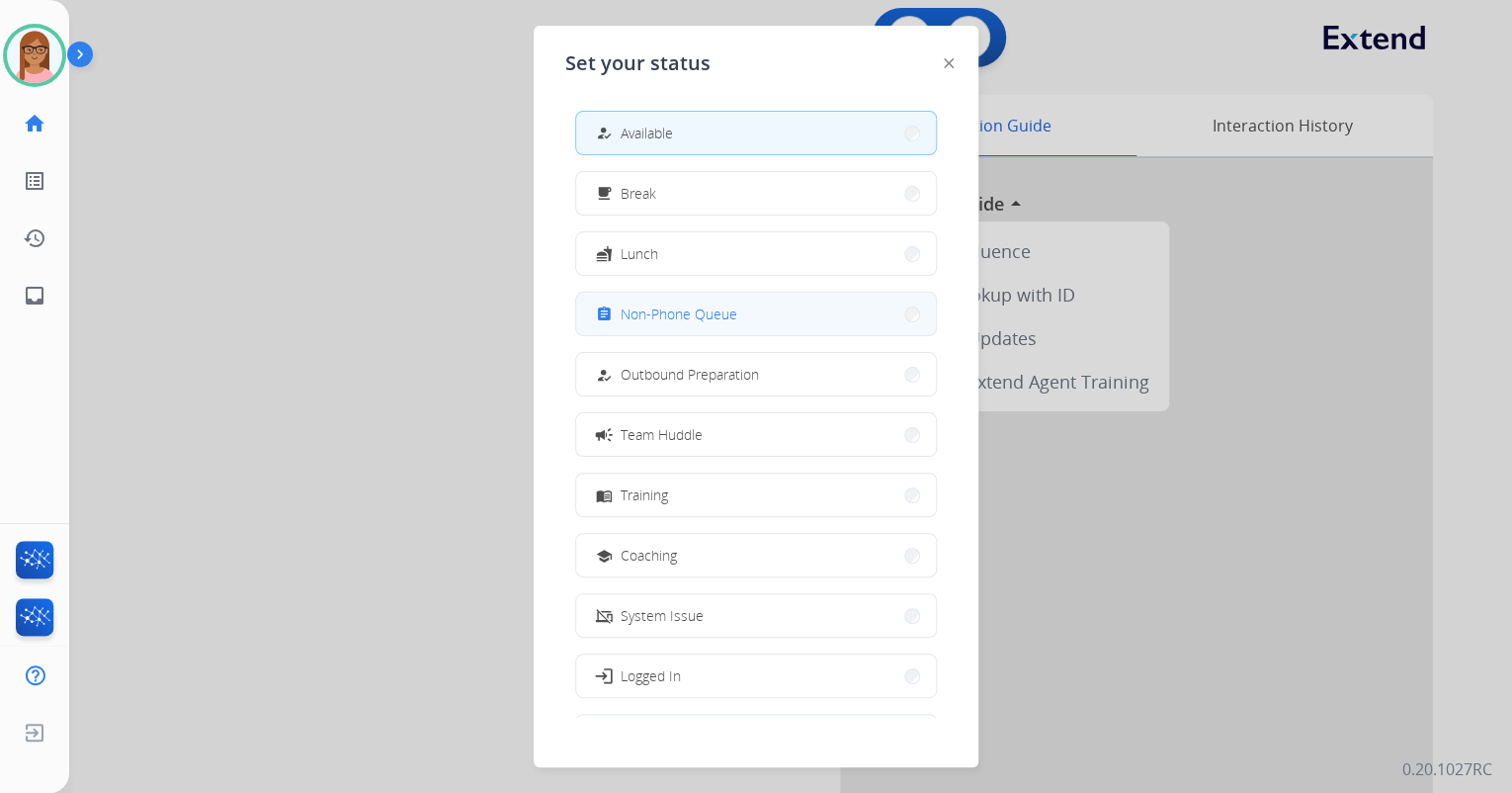 click on "Non-Phone Queue" at bounding box center [679, 313] 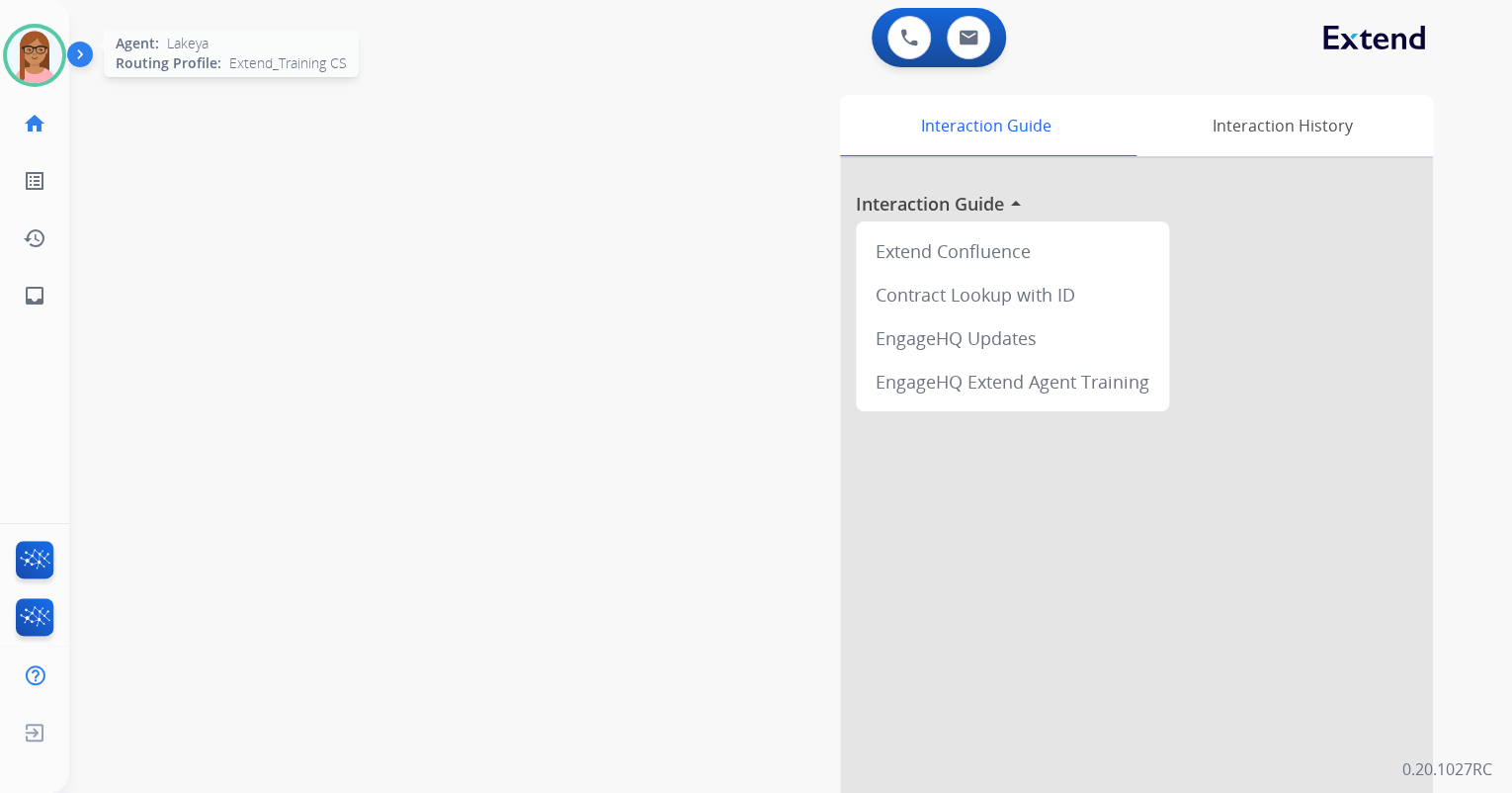 click at bounding box center [35, 55] 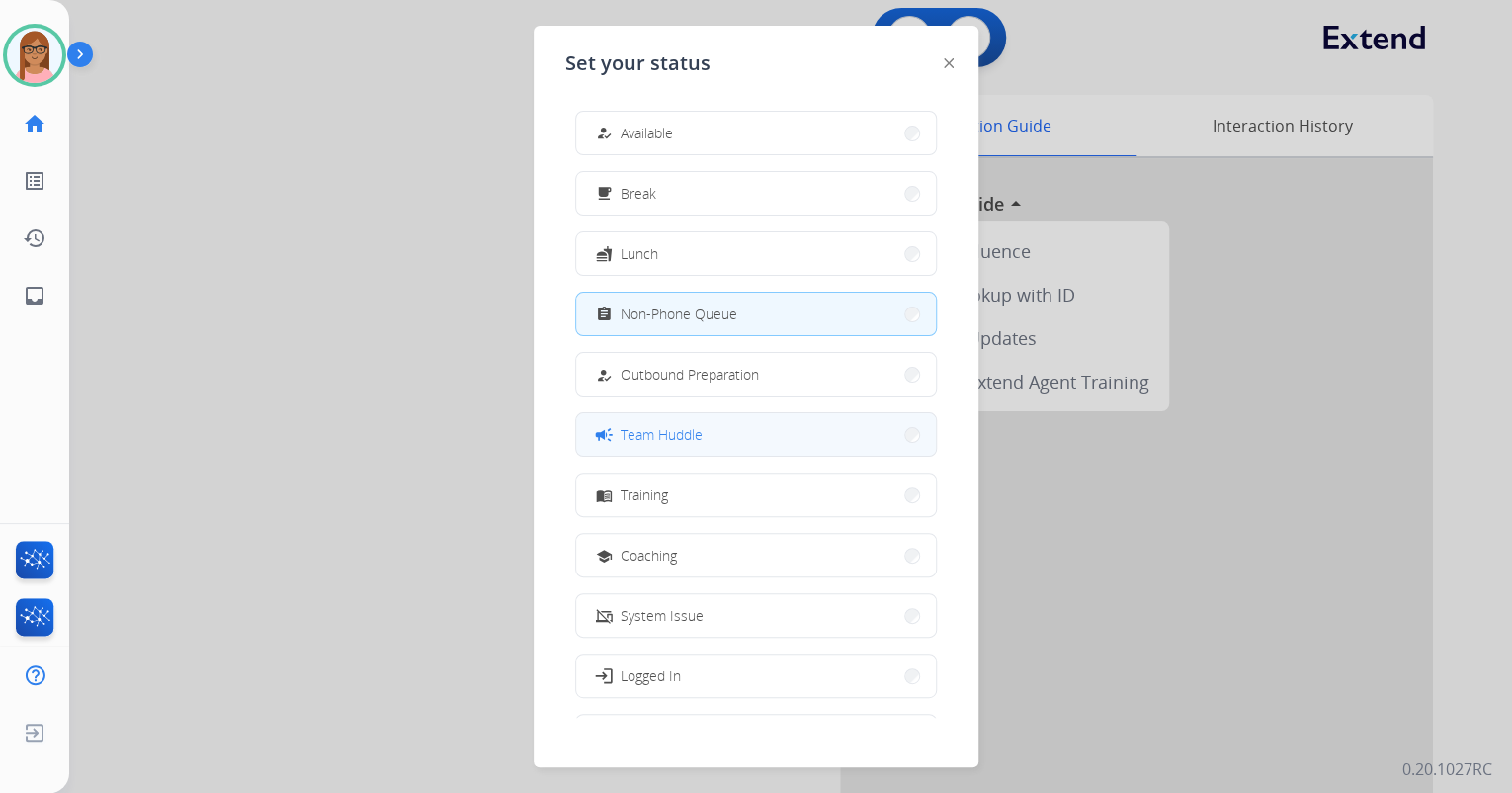 click on "campaign Team Huddle" at bounding box center [756, 434] 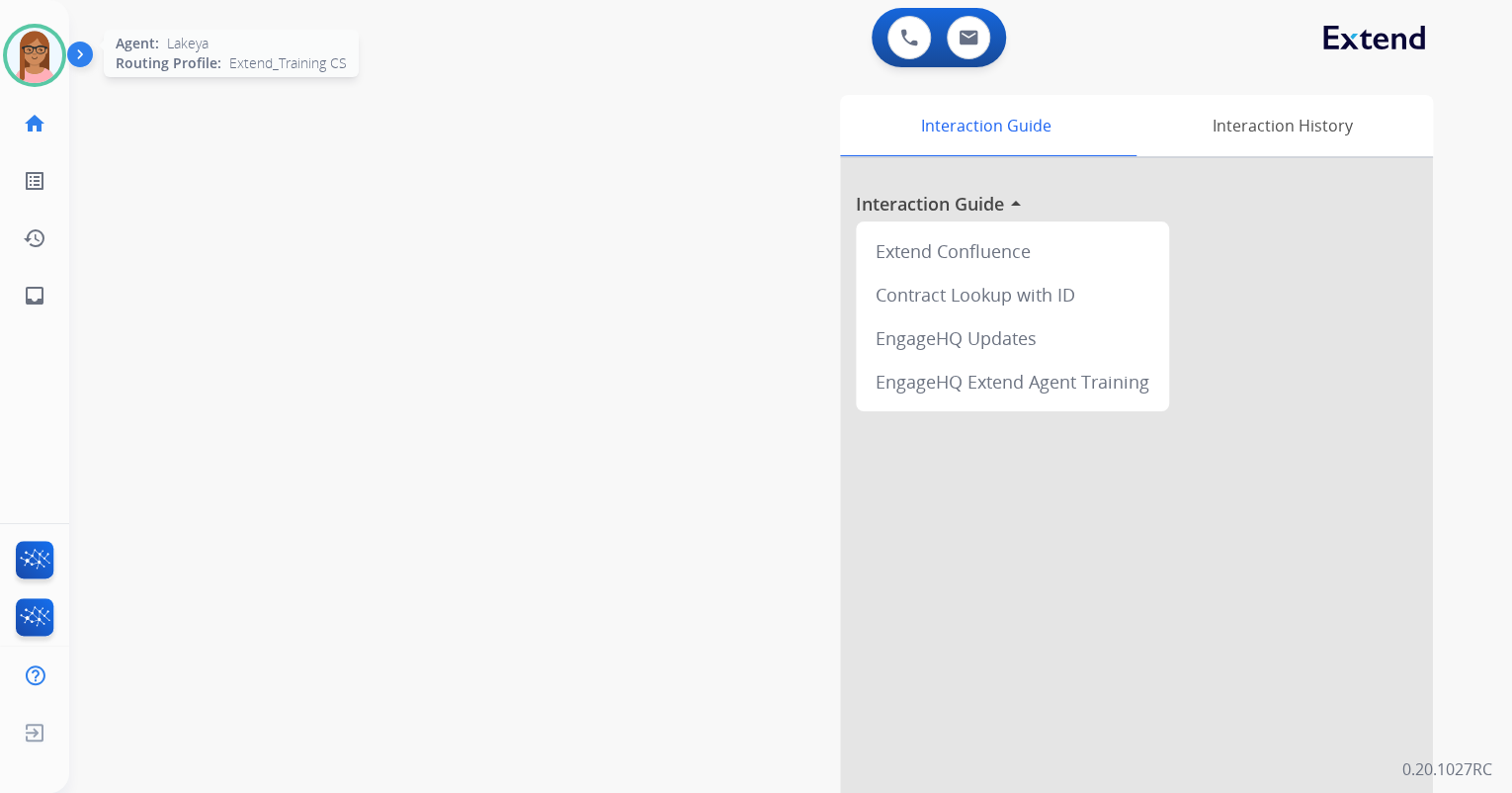 click at bounding box center (35, 55) 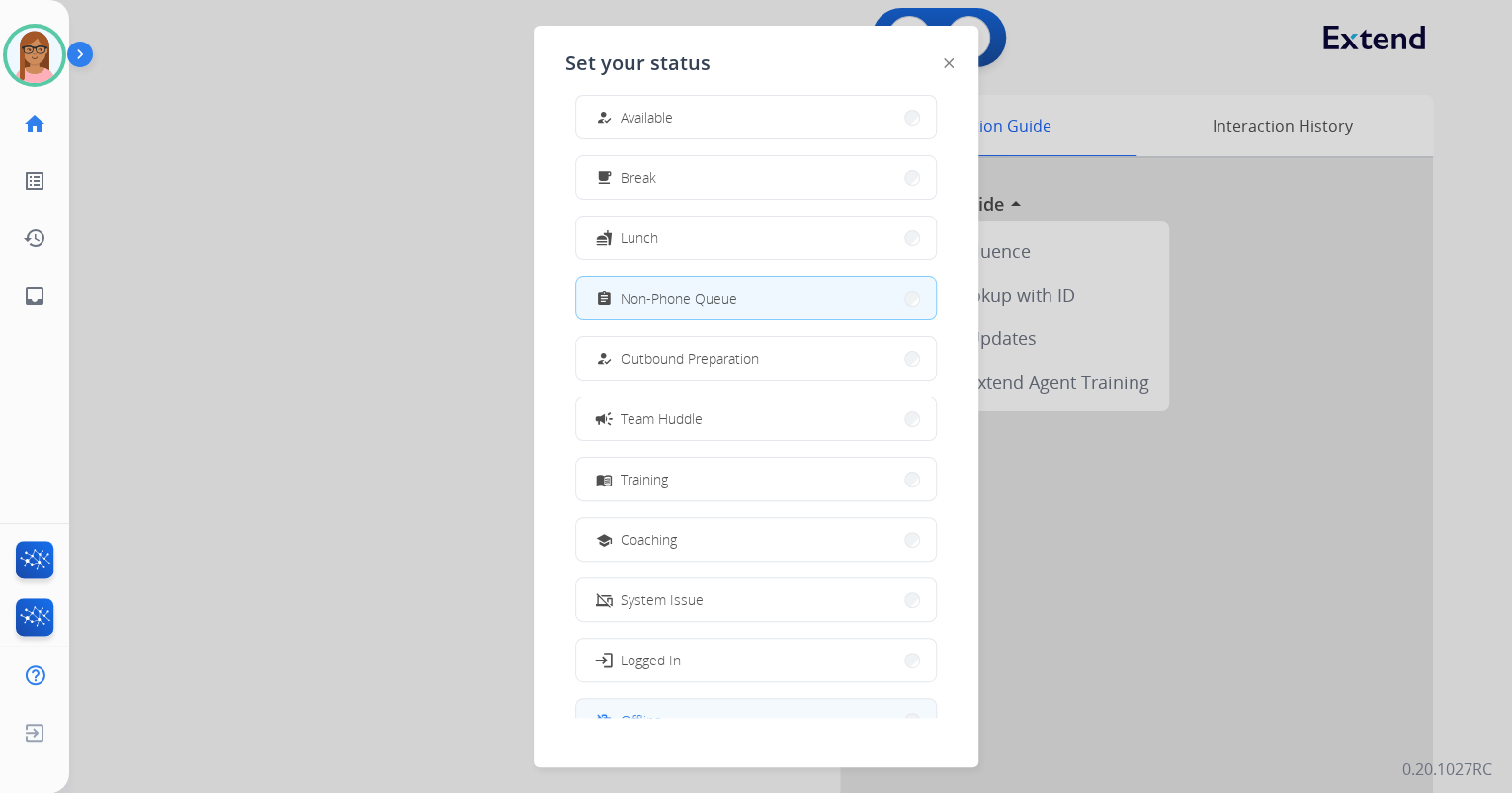 scroll, scrollTop: 65, scrollLeft: 0, axis: vertical 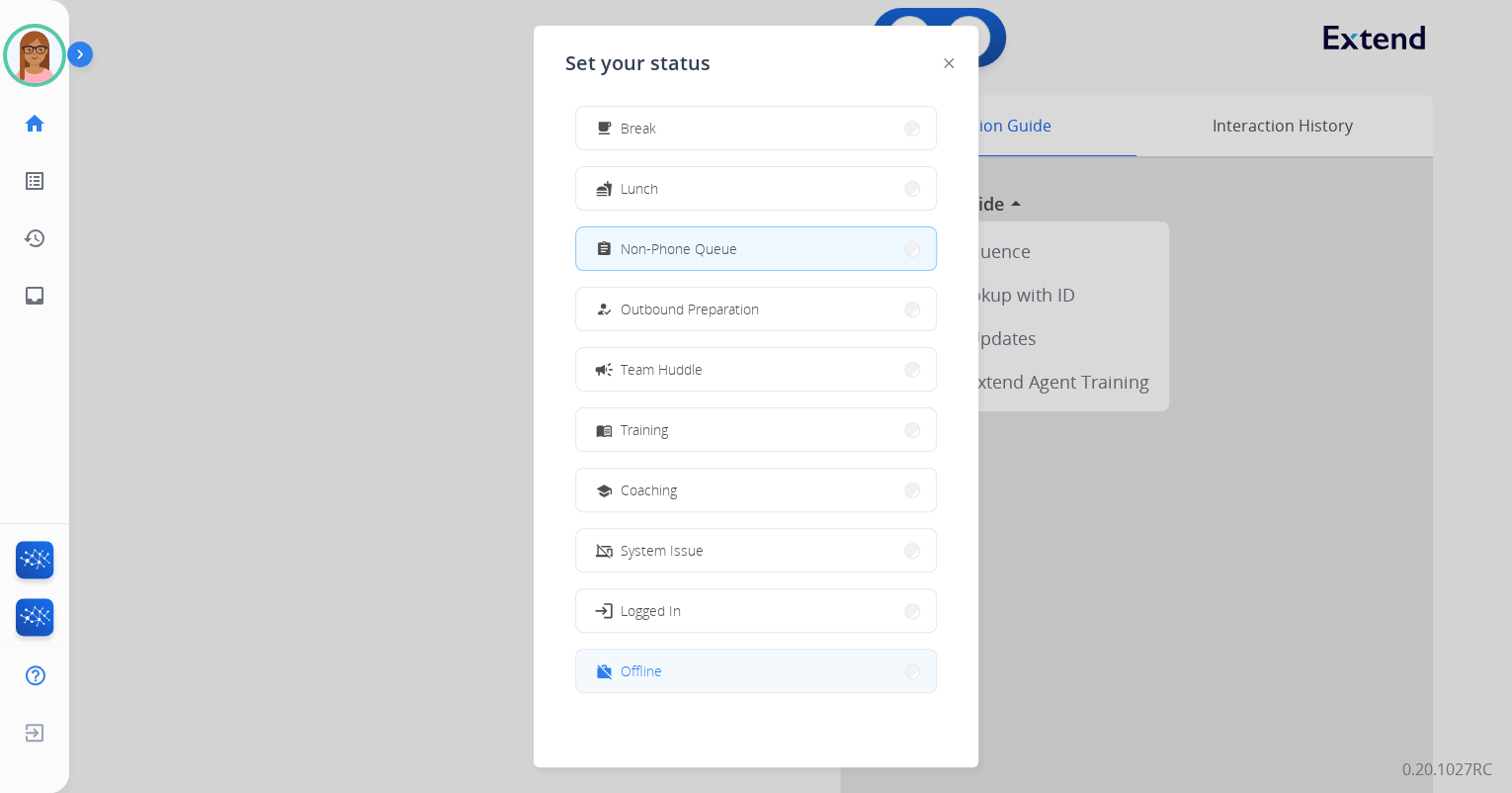 click on "work_off Offline" at bounding box center [756, 670] 